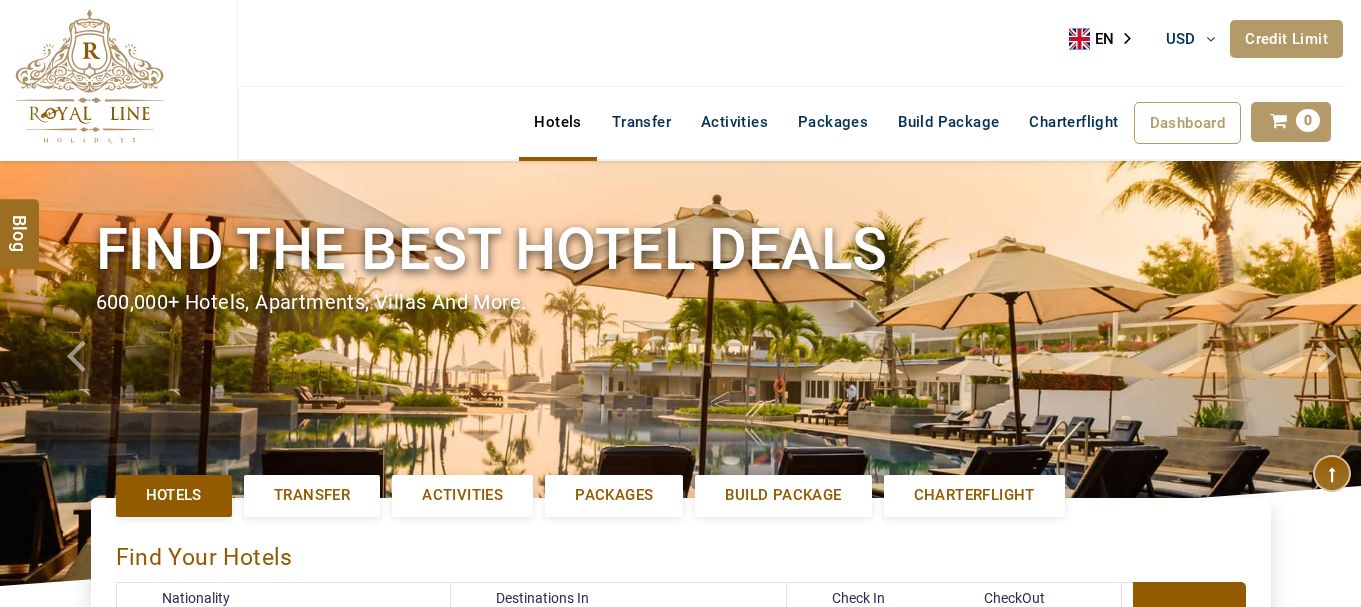 select on "*****" 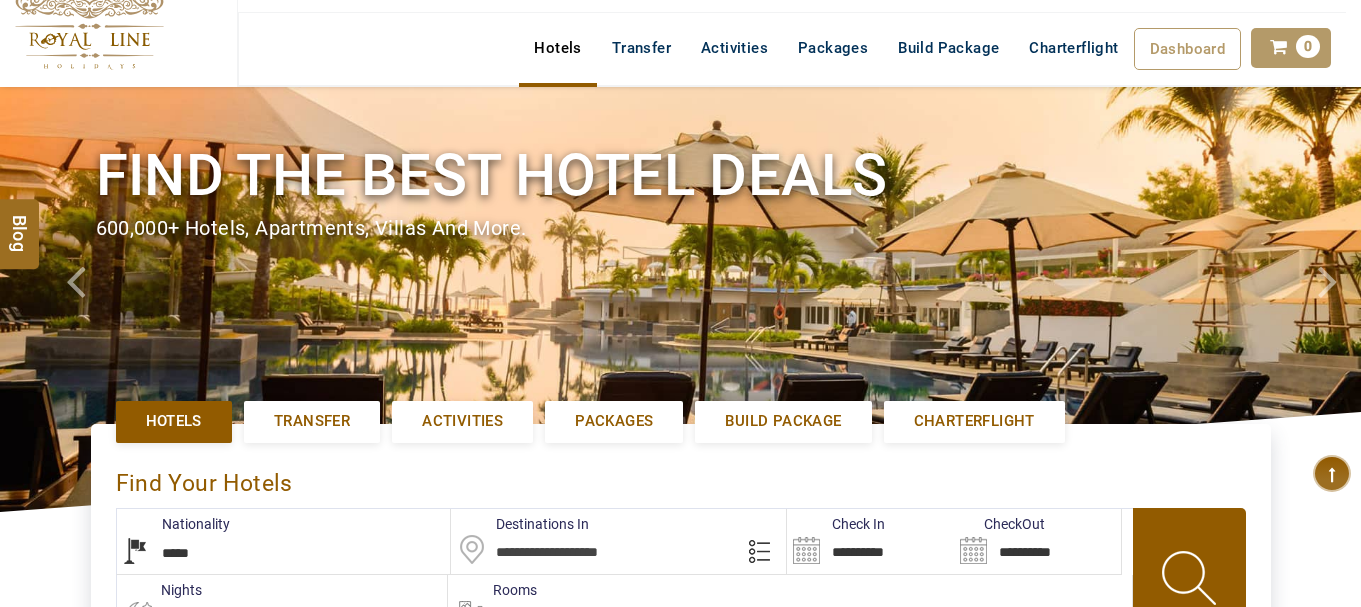 scroll, scrollTop: 200, scrollLeft: 0, axis: vertical 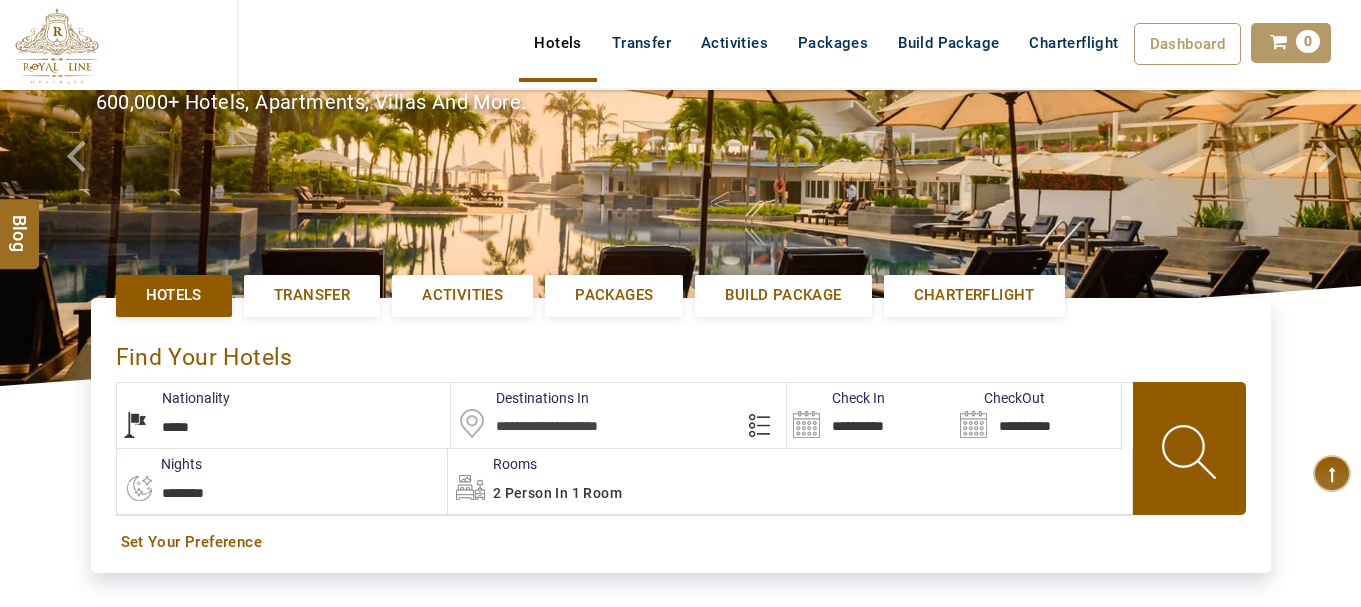 click on "Activities" at bounding box center [462, 295] 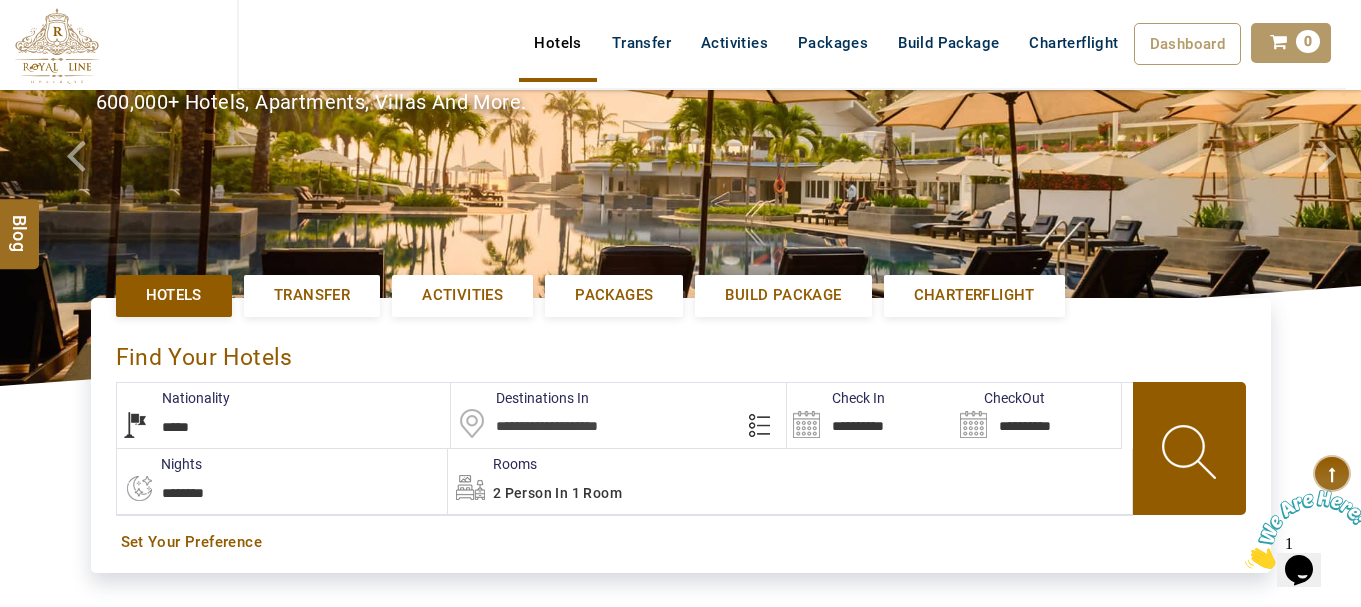 scroll, scrollTop: 0, scrollLeft: 0, axis: both 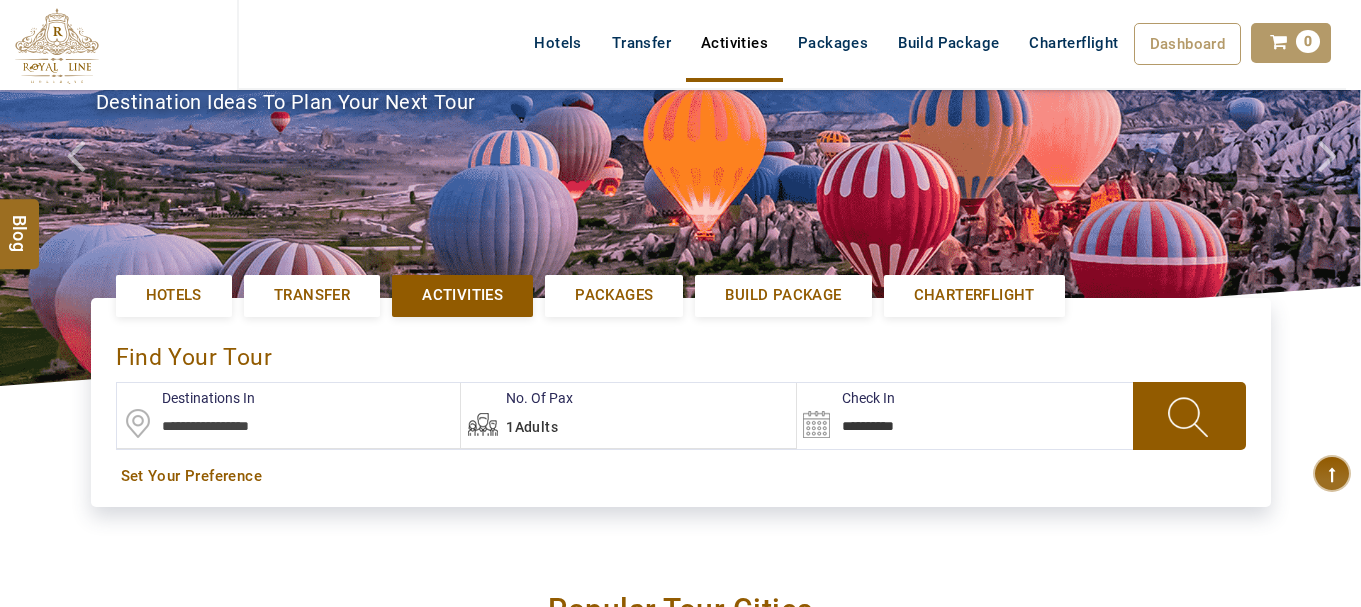 click at bounding box center [289, 415] 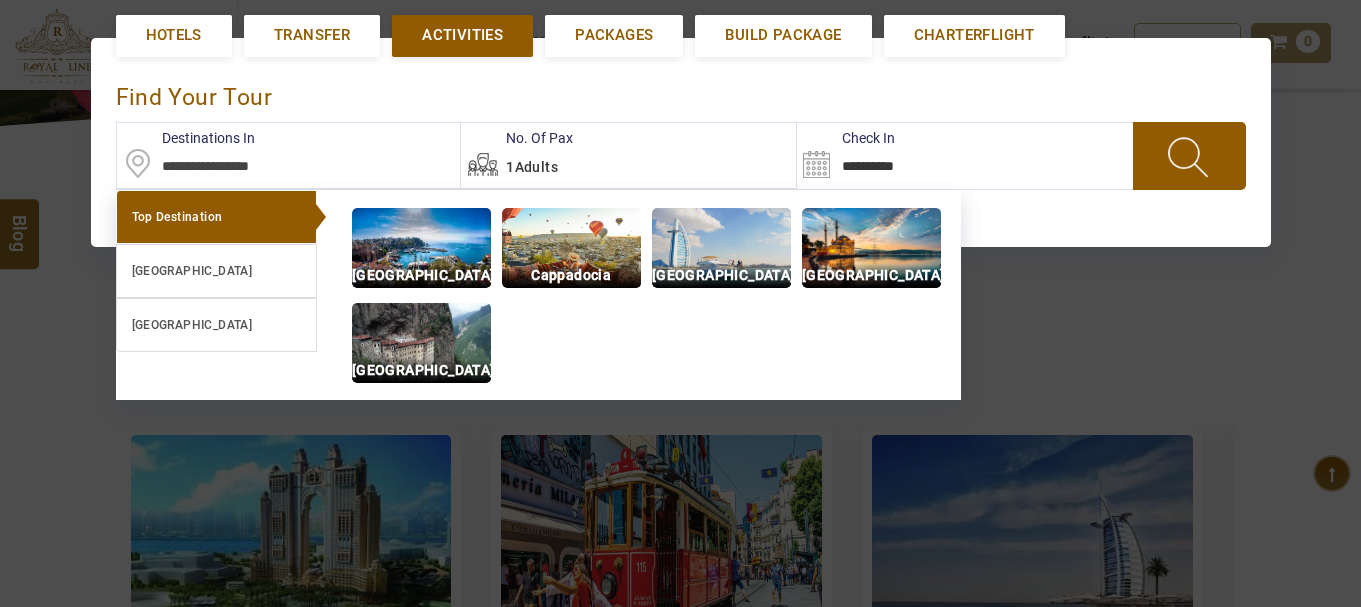 scroll, scrollTop: 461, scrollLeft: 0, axis: vertical 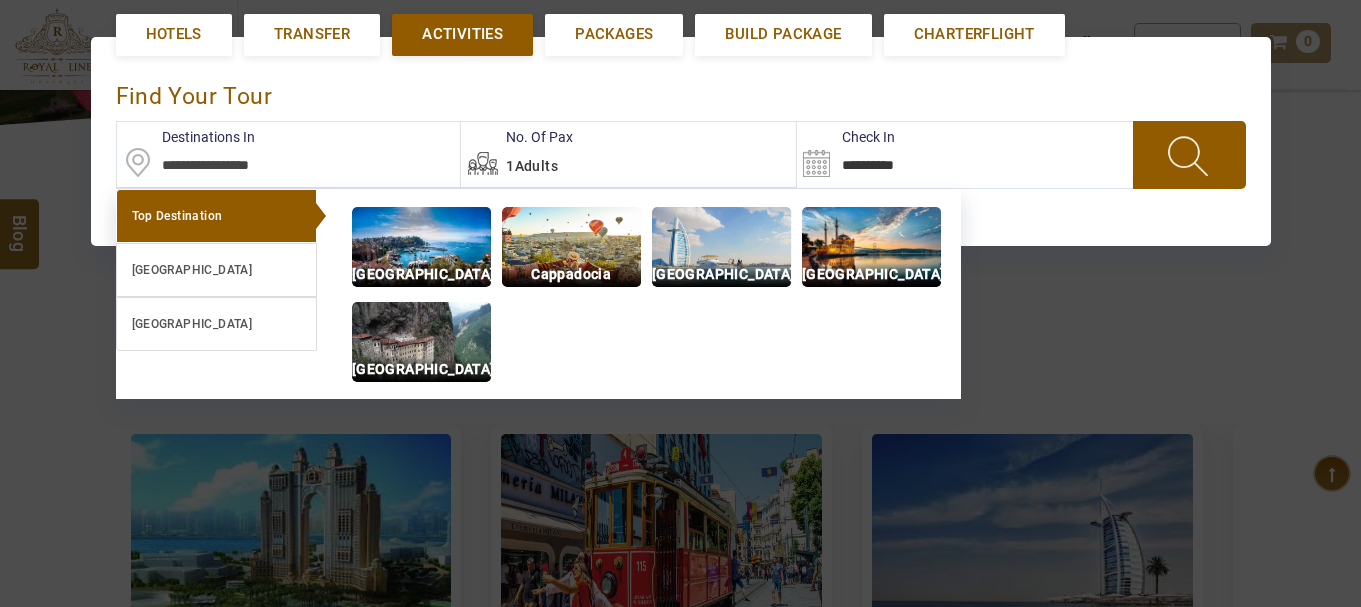 click on "[GEOGRAPHIC_DATA]" at bounding box center (721, 274) 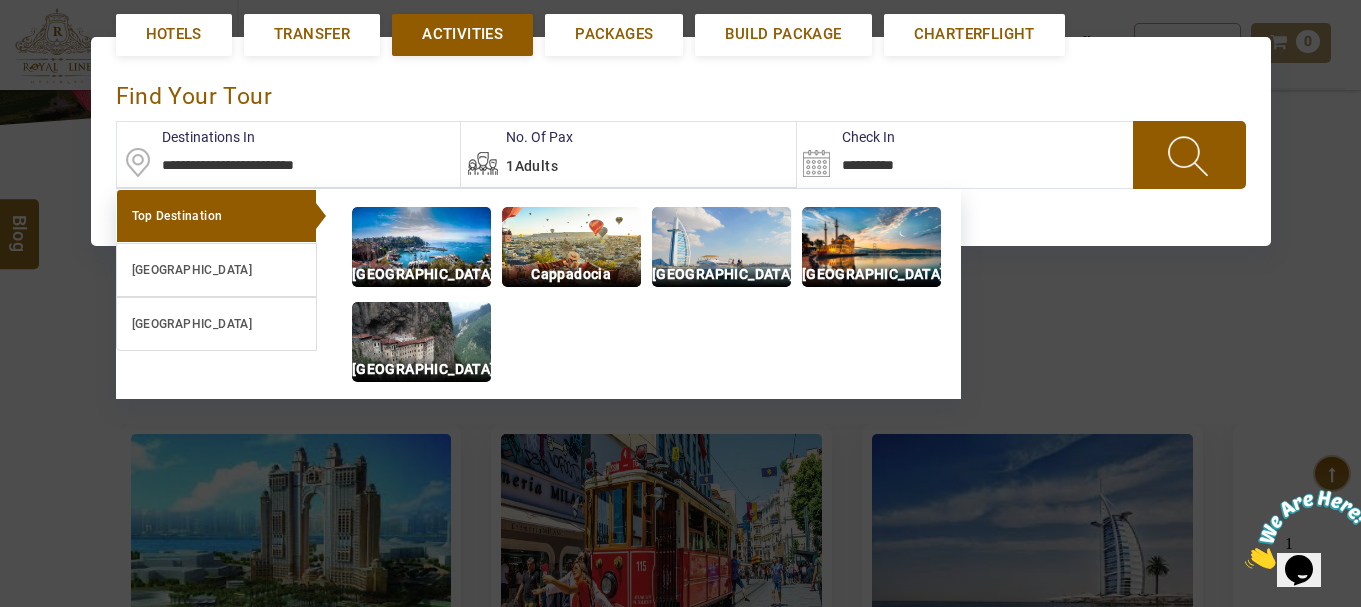 scroll, scrollTop: 0, scrollLeft: 0, axis: both 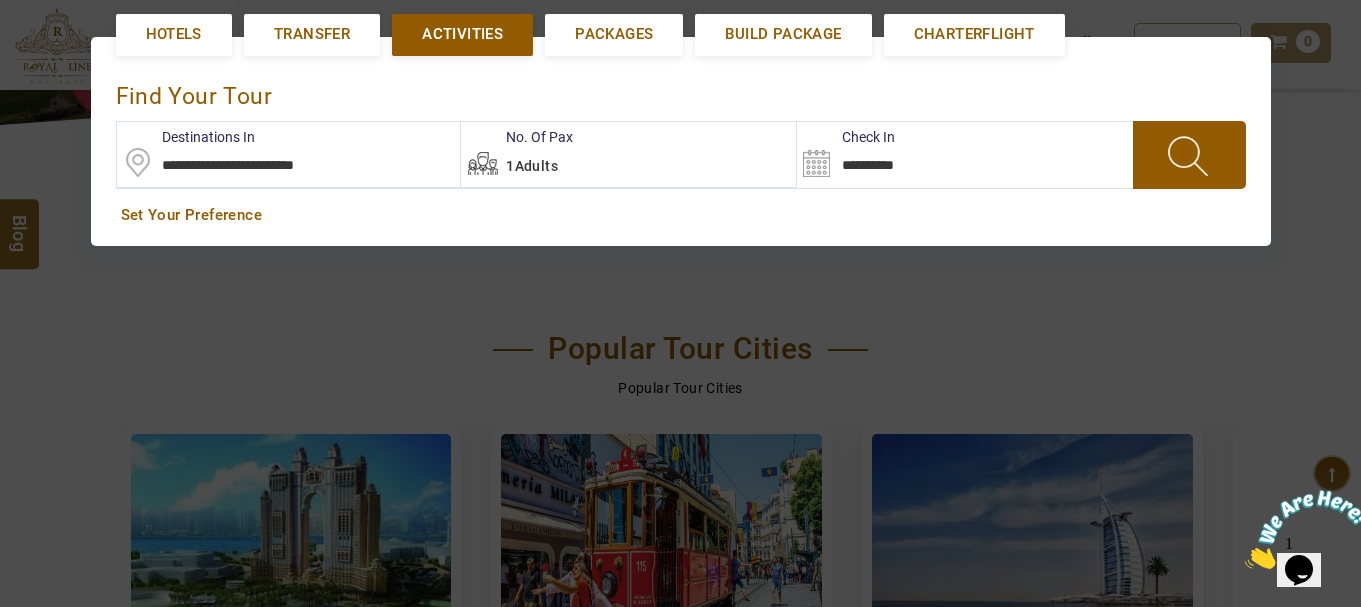 click at bounding box center [1189, 155] 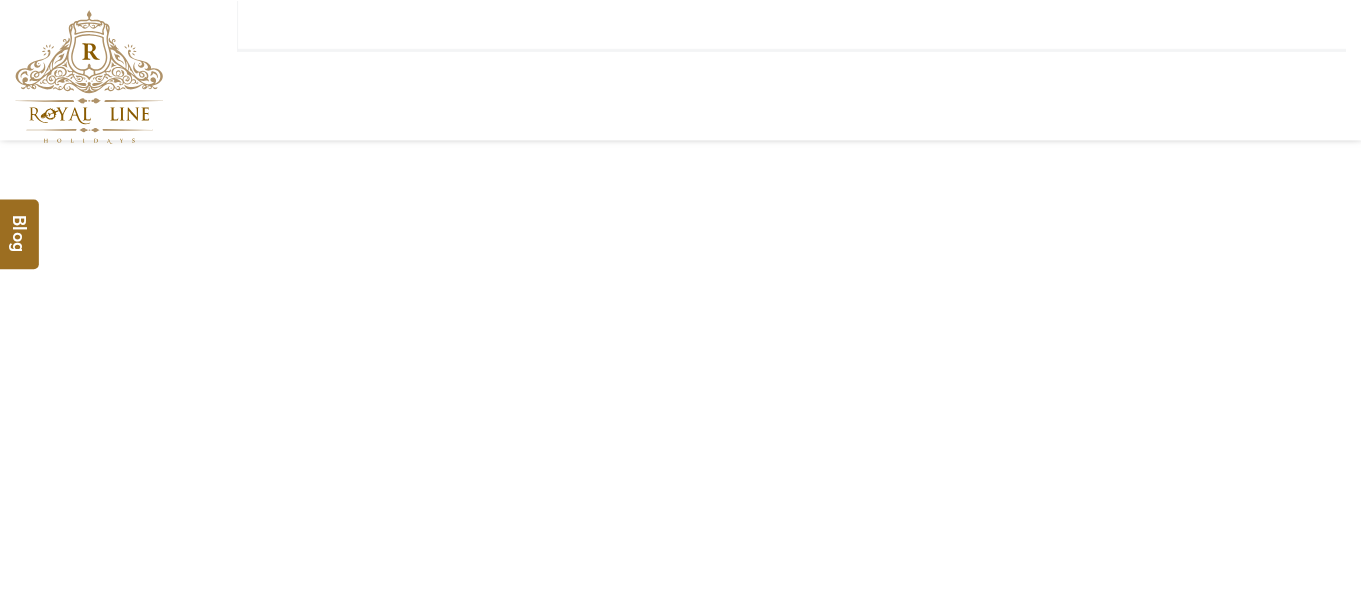 scroll, scrollTop: 0, scrollLeft: 0, axis: both 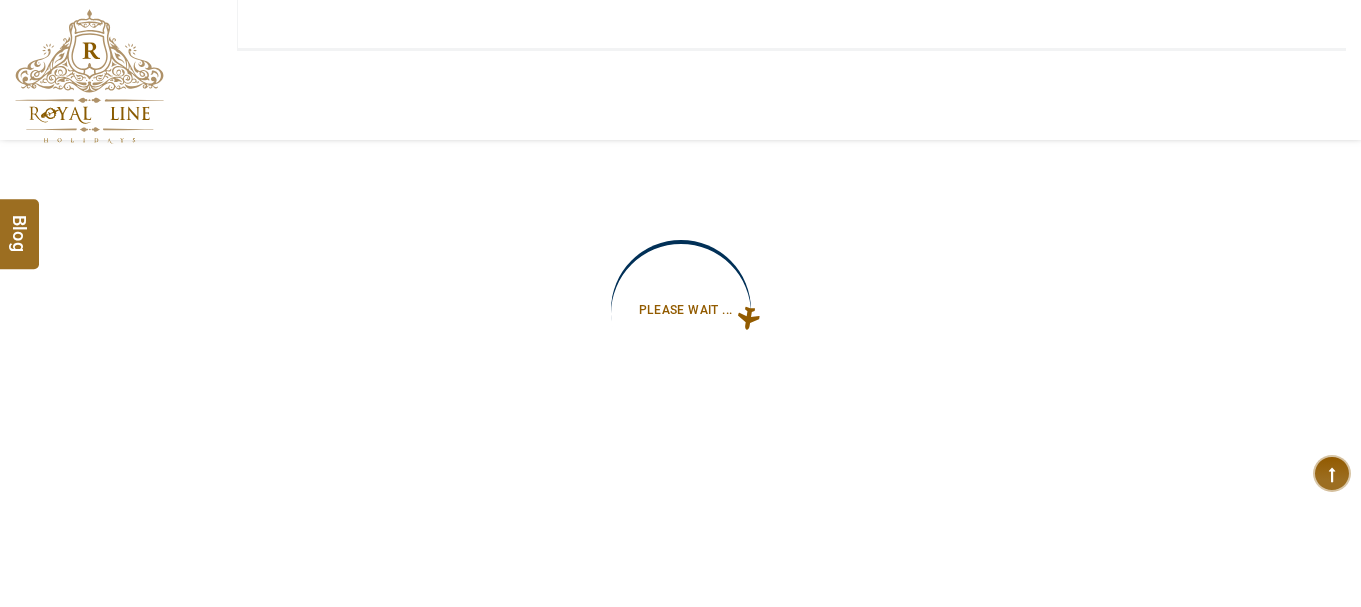 type on "**********" 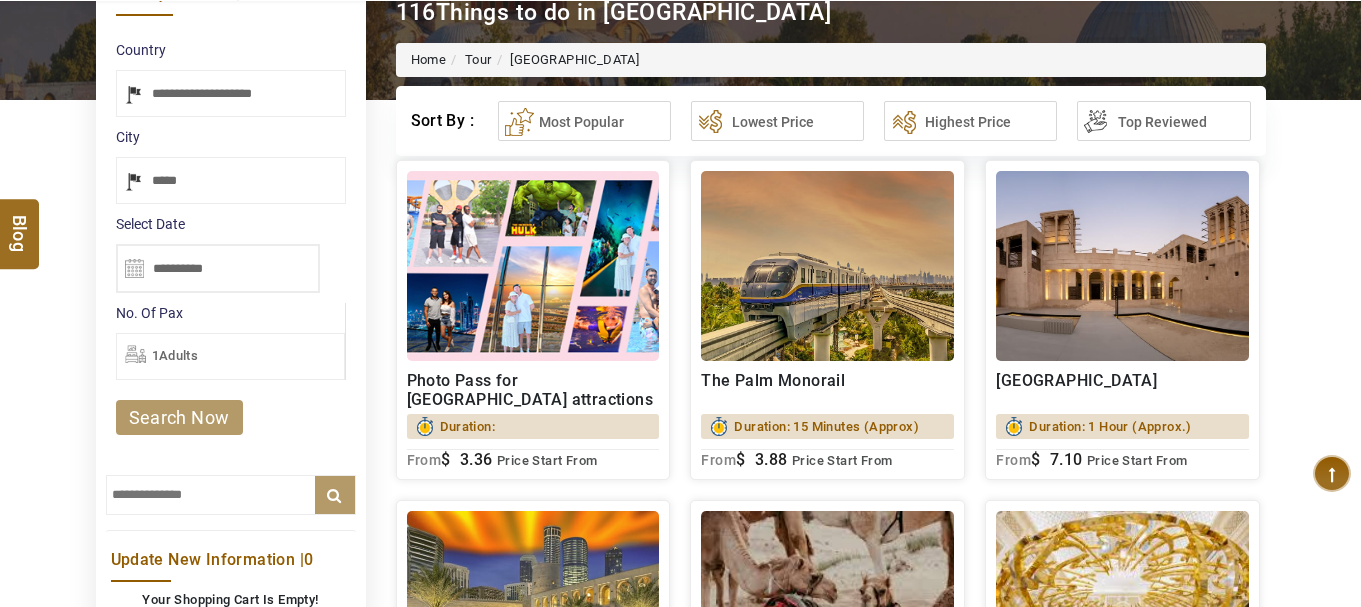 scroll, scrollTop: 300, scrollLeft: 0, axis: vertical 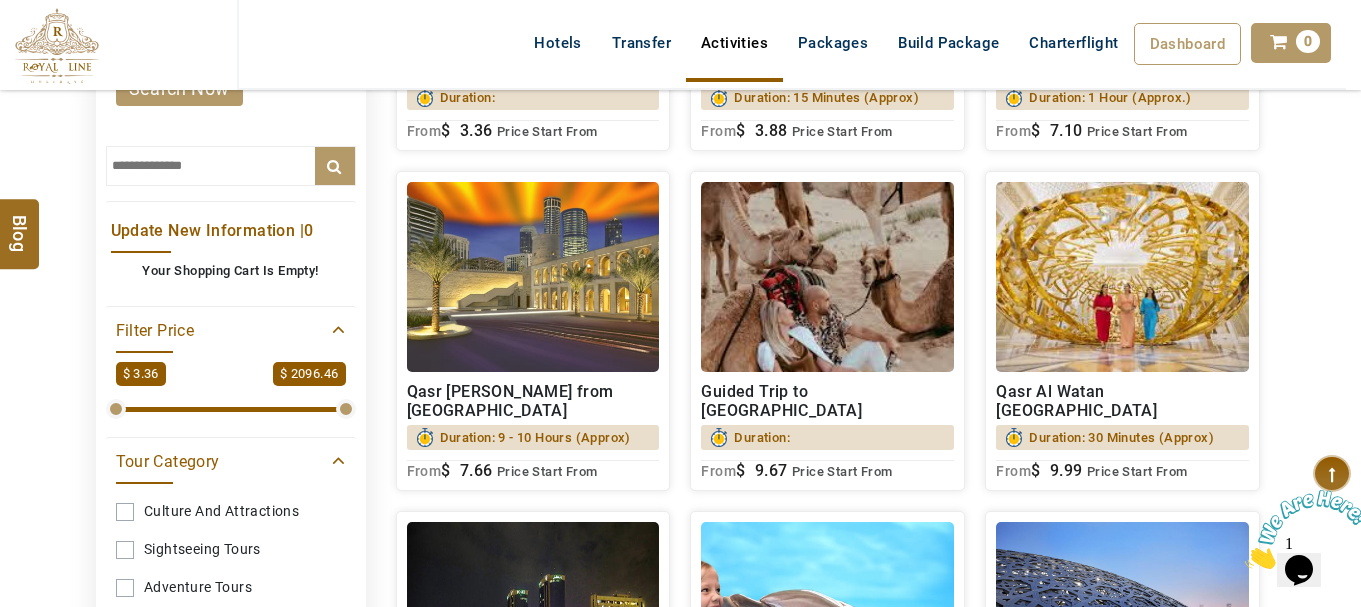 click on "Qasr Al Hosn from Dubai" at bounding box center [533, 401] 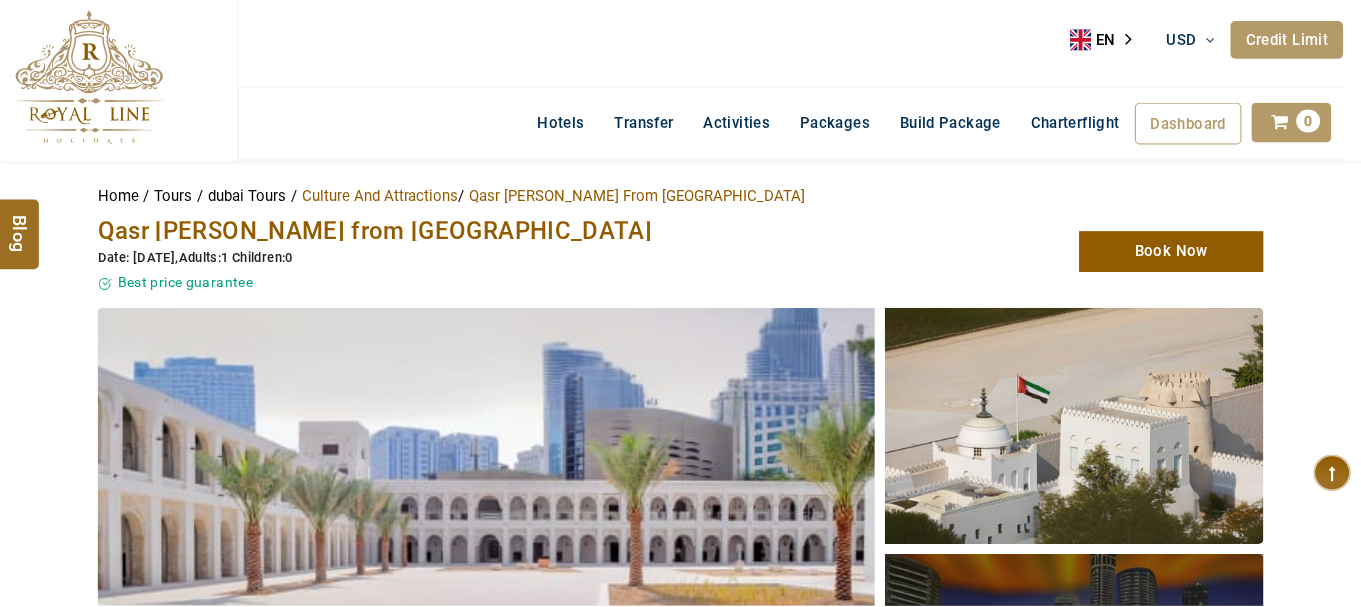 scroll, scrollTop: 0, scrollLeft: 0, axis: both 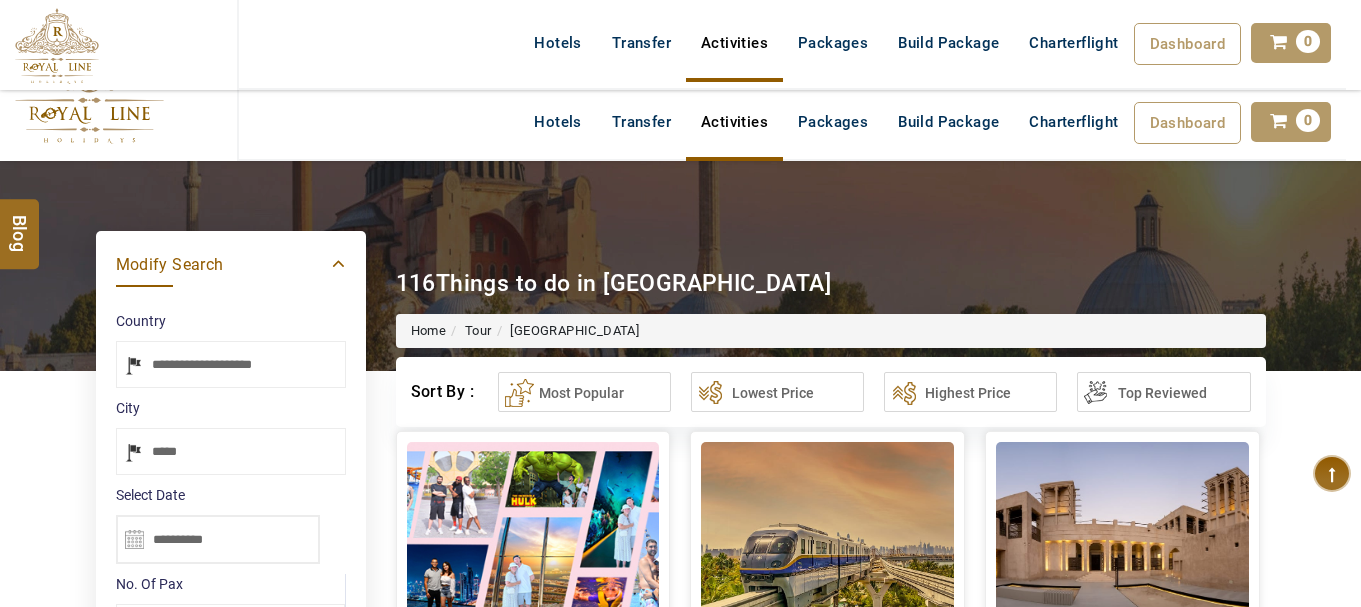 select on "*****" 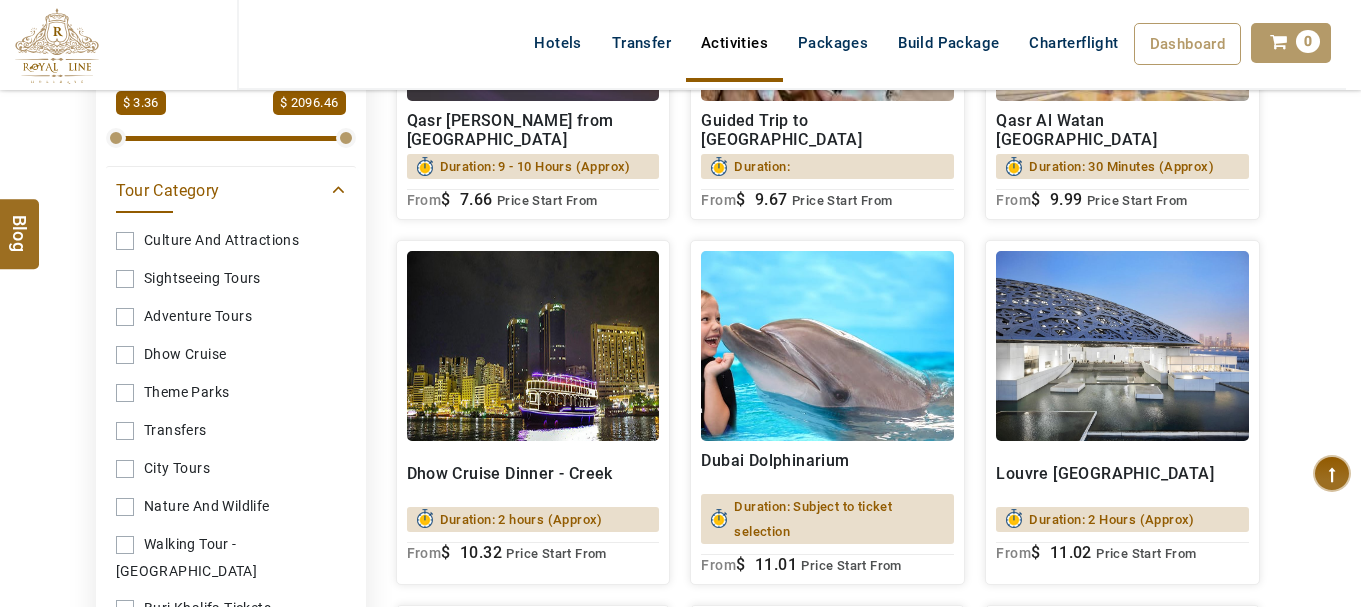 scroll, scrollTop: 900, scrollLeft: 0, axis: vertical 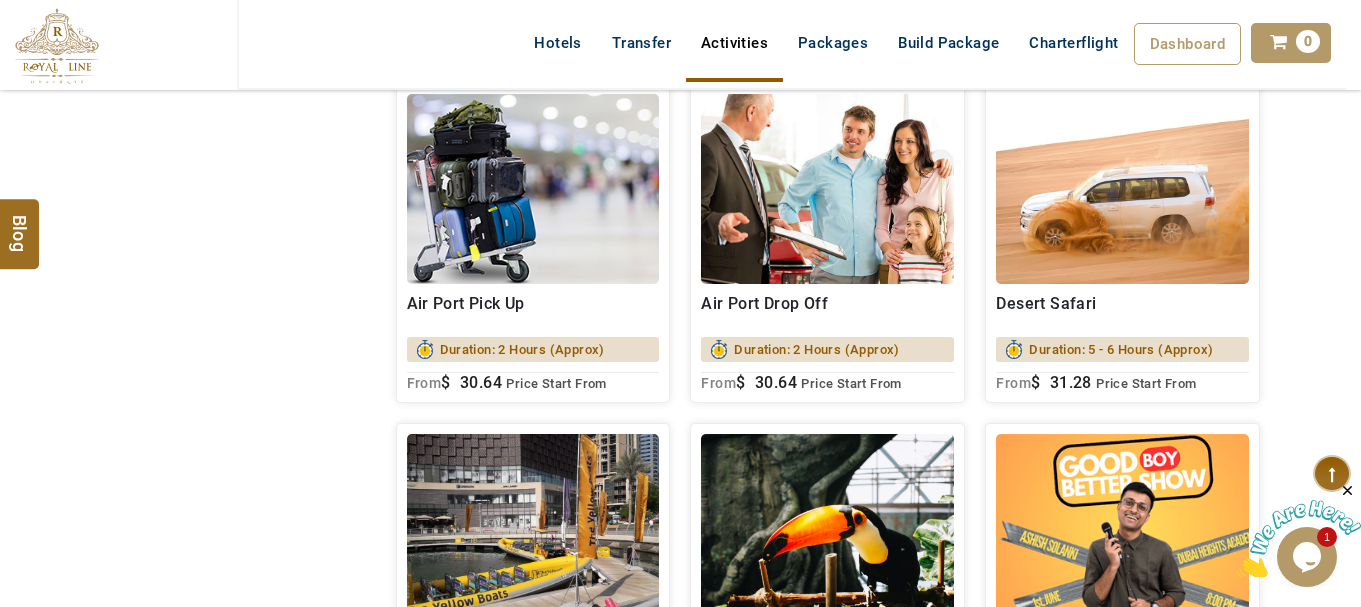 click on "Desert Safari" at bounding box center [1122, 313] 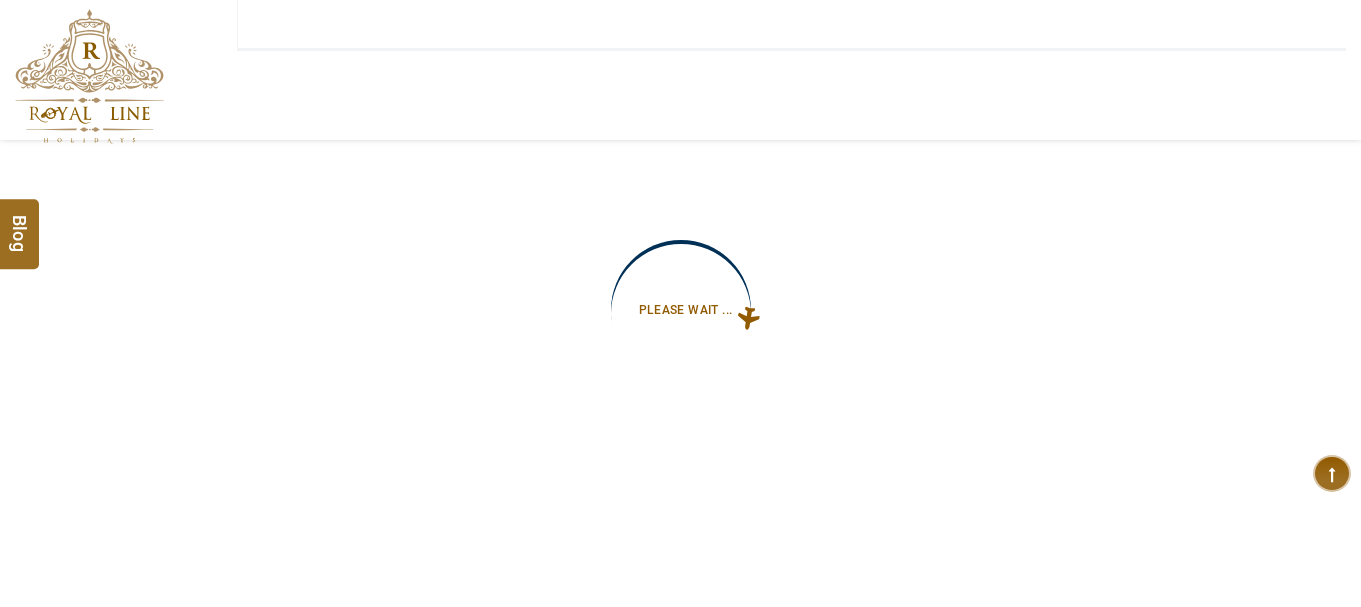 scroll, scrollTop: 0, scrollLeft: 0, axis: both 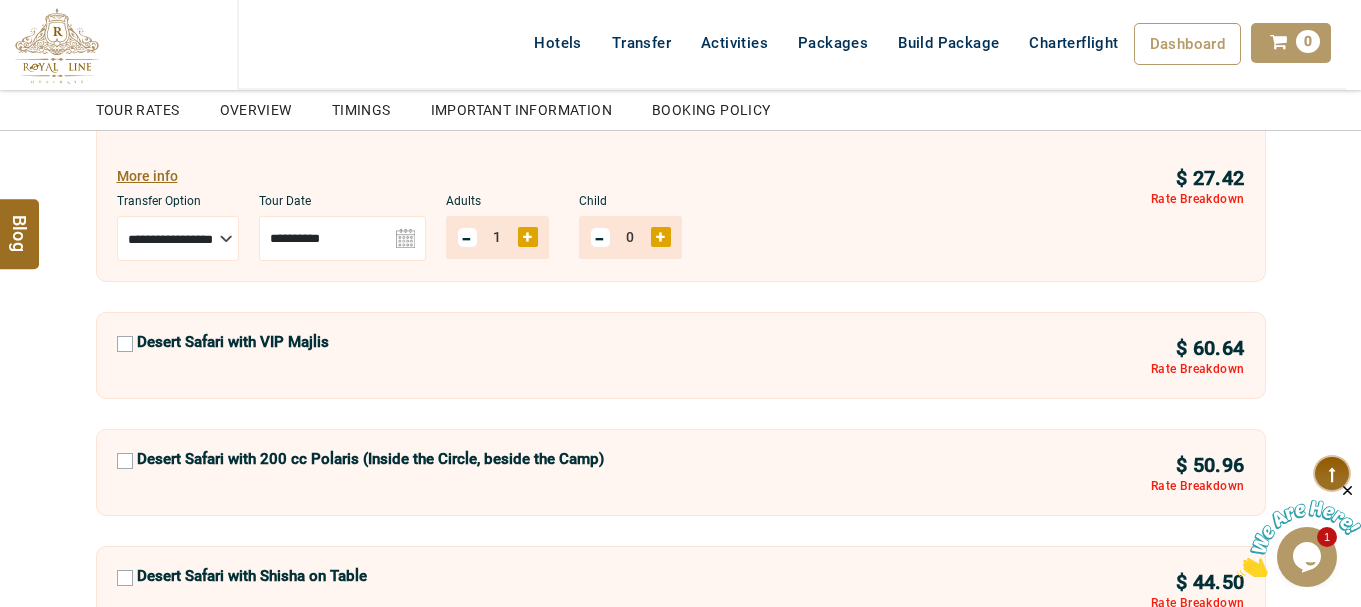 click at bounding box center [342, 238] 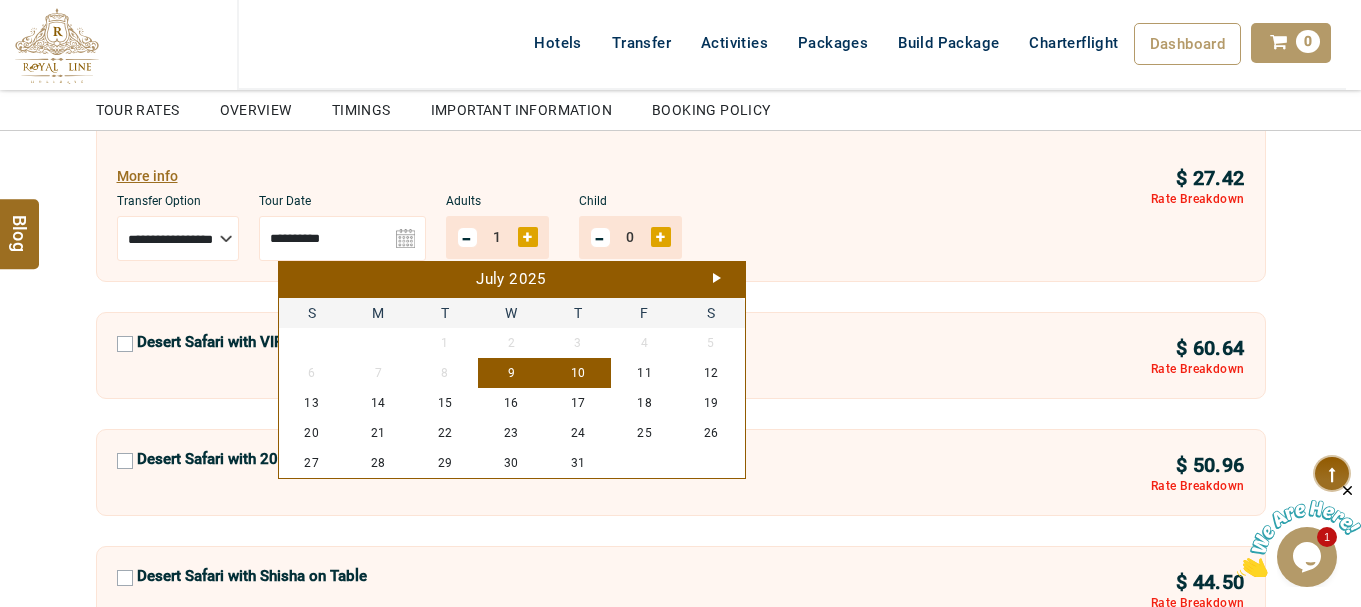 click on "Next" at bounding box center [717, 278] 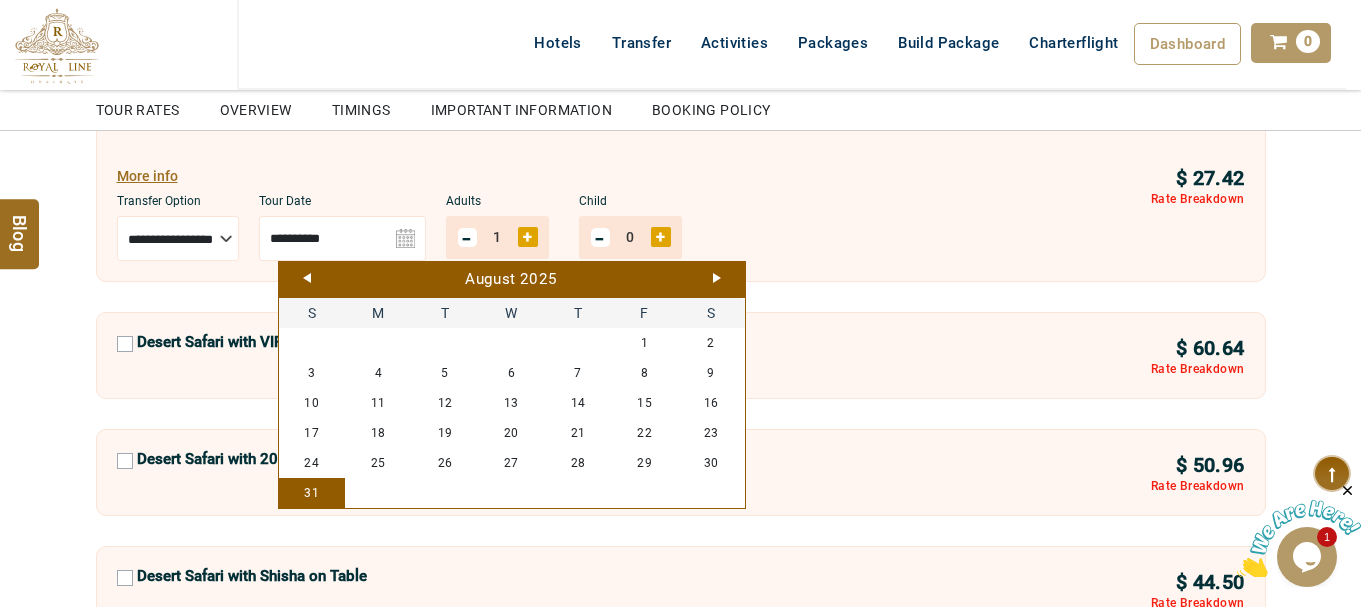 click on "31" at bounding box center (312, 493) 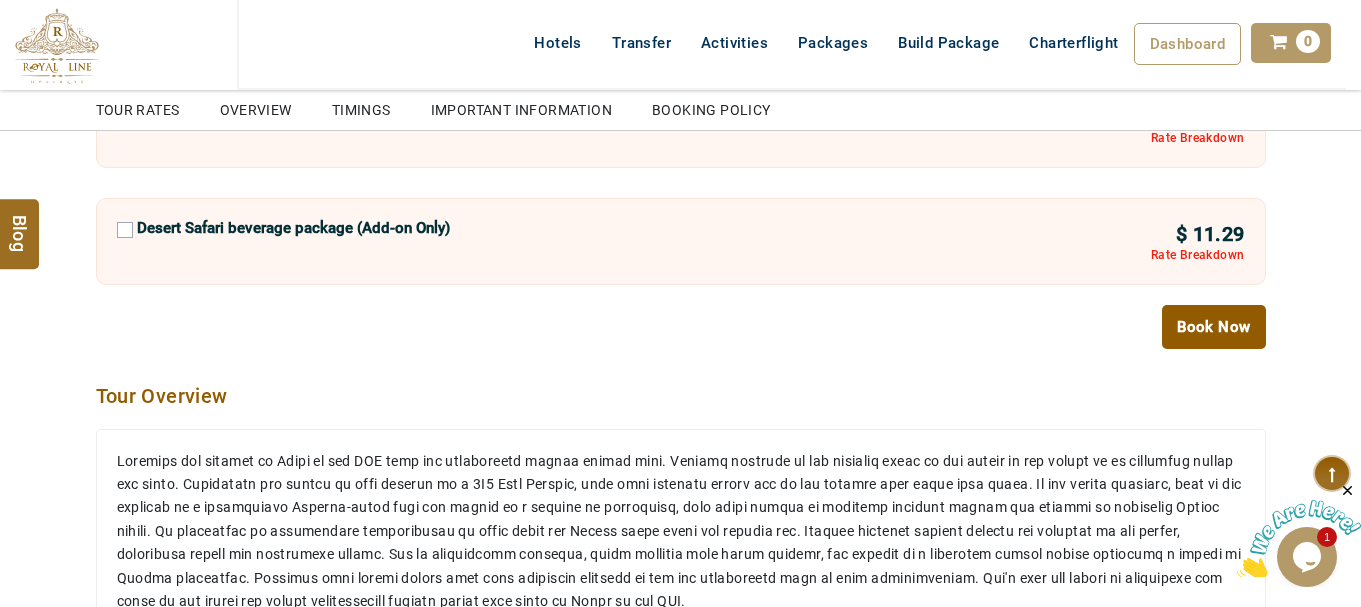 scroll, scrollTop: 1700, scrollLeft: 0, axis: vertical 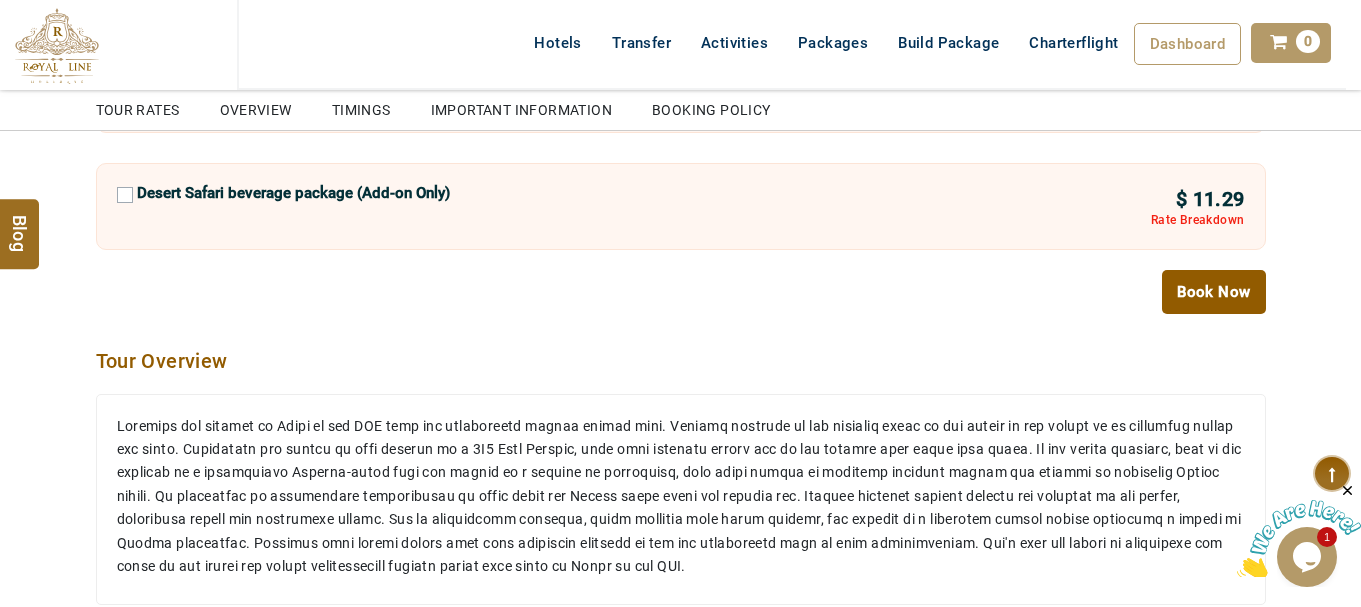 click on "Book Now" at bounding box center [1213, 292] 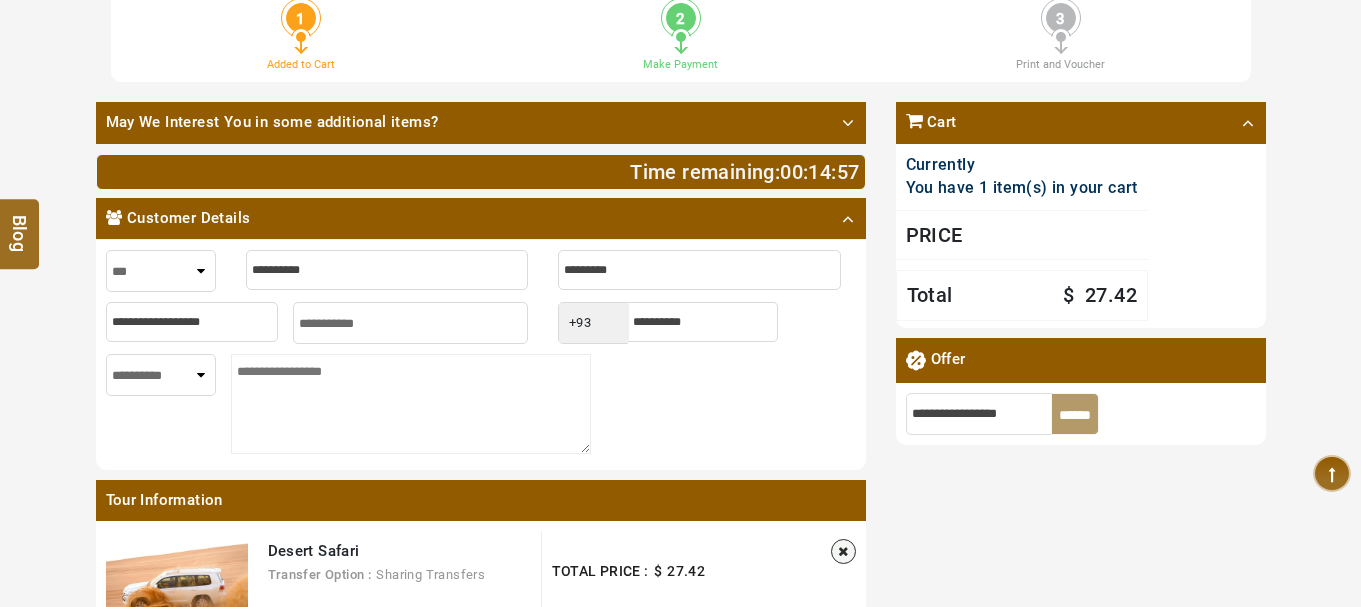 scroll, scrollTop: 500, scrollLeft: 0, axis: vertical 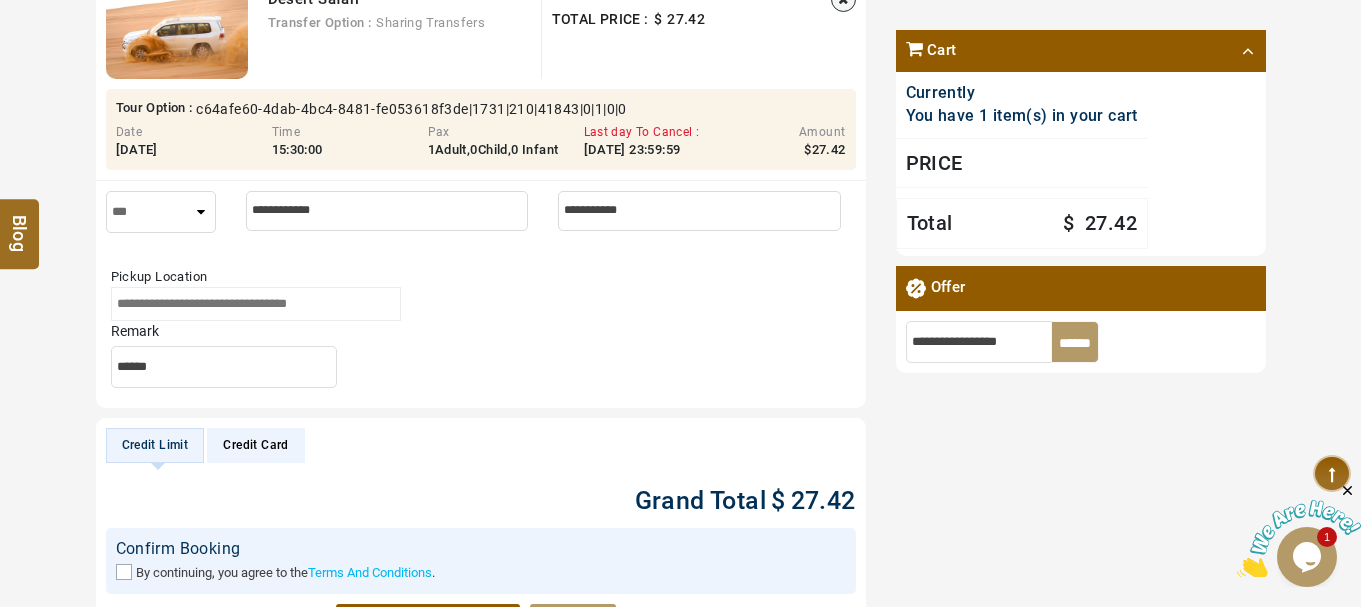click at bounding box center (256, 304) 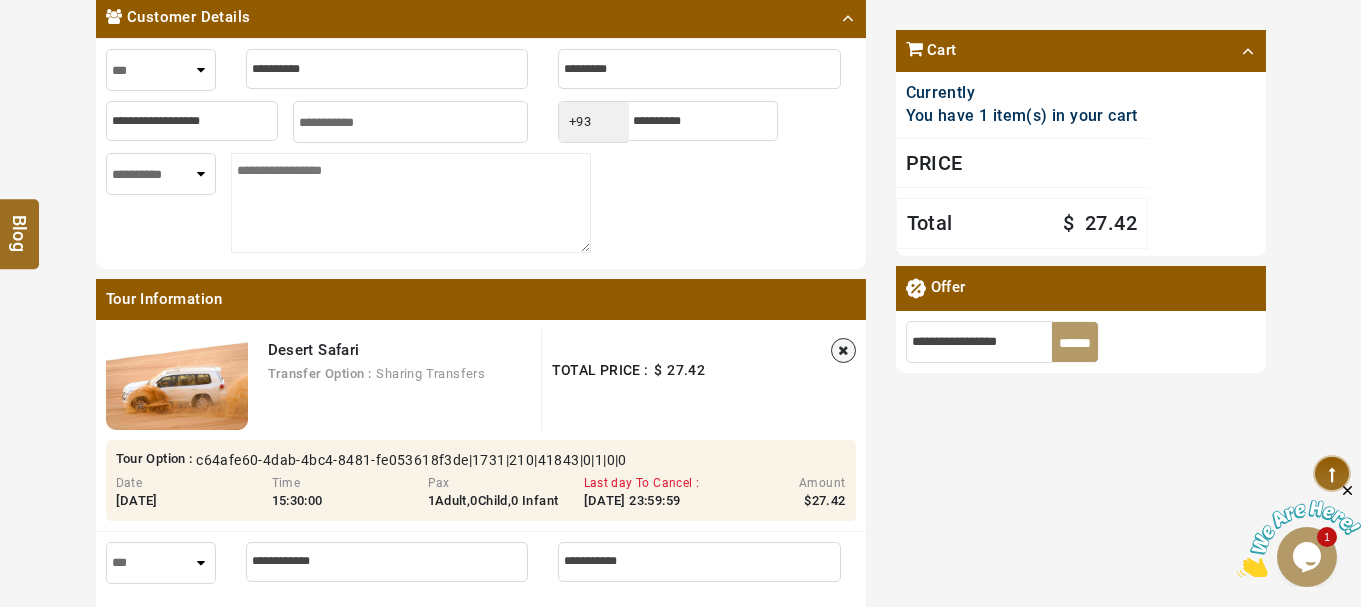 scroll, scrollTop: 900, scrollLeft: 0, axis: vertical 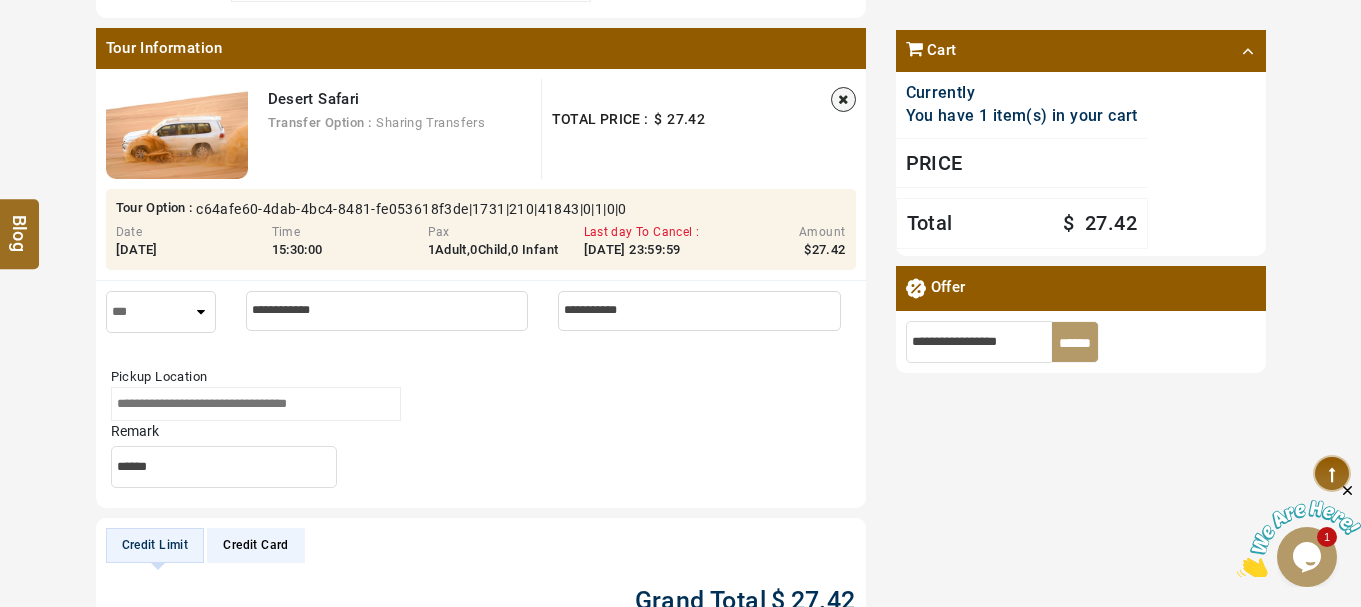 click at bounding box center [256, 404] 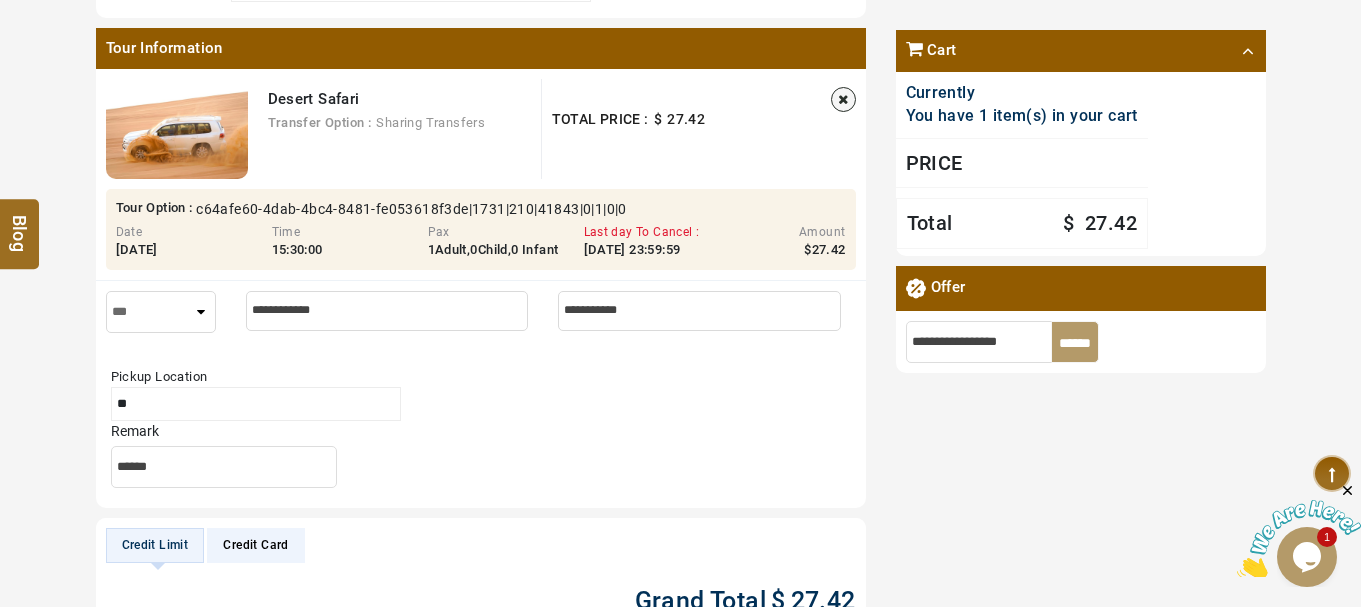 type on "*" 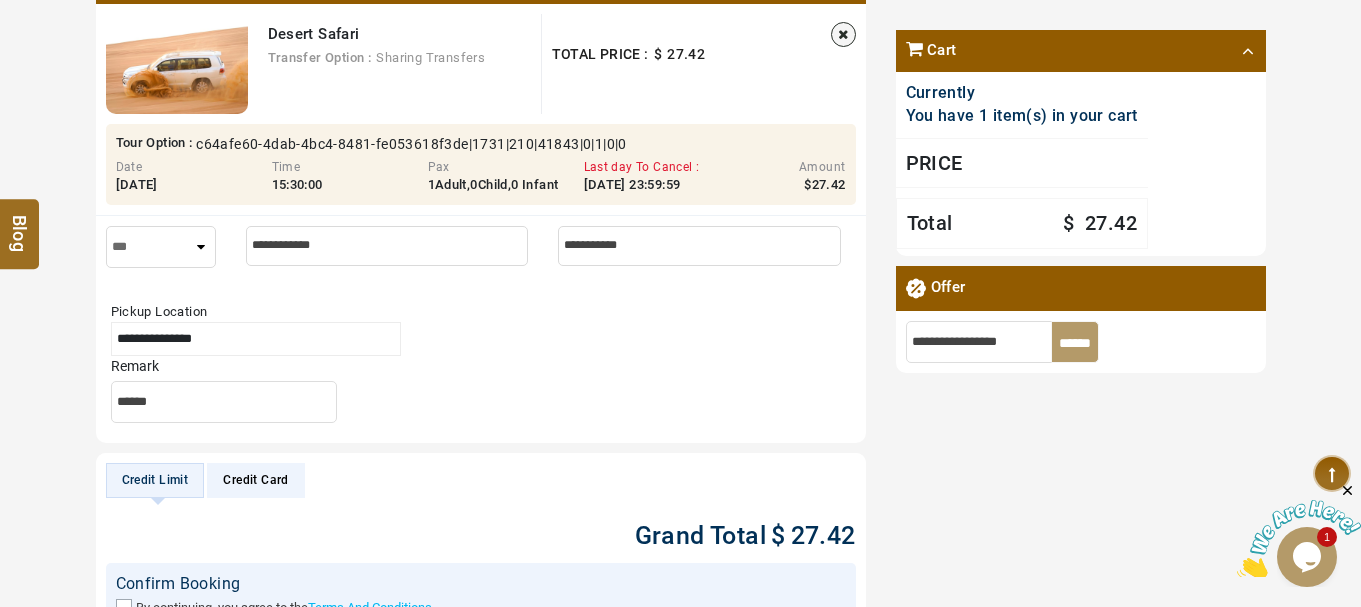 scroll, scrollTop: 1000, scrollLeft: 0, axis: vertical 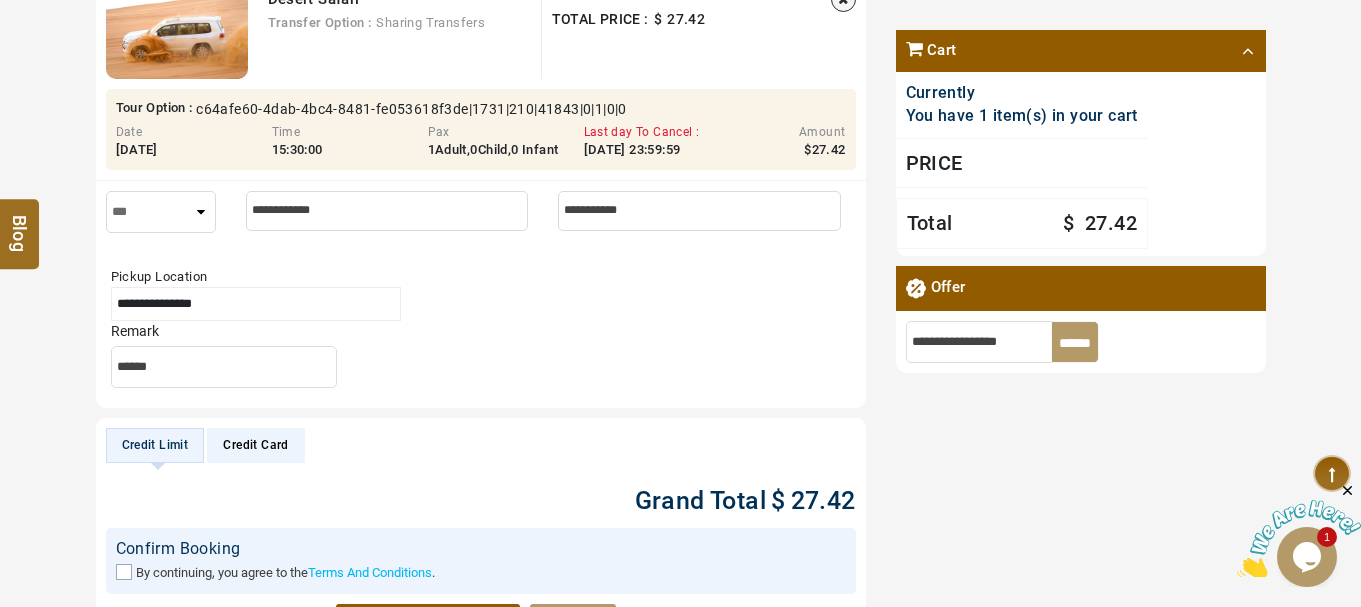 type on "**********" 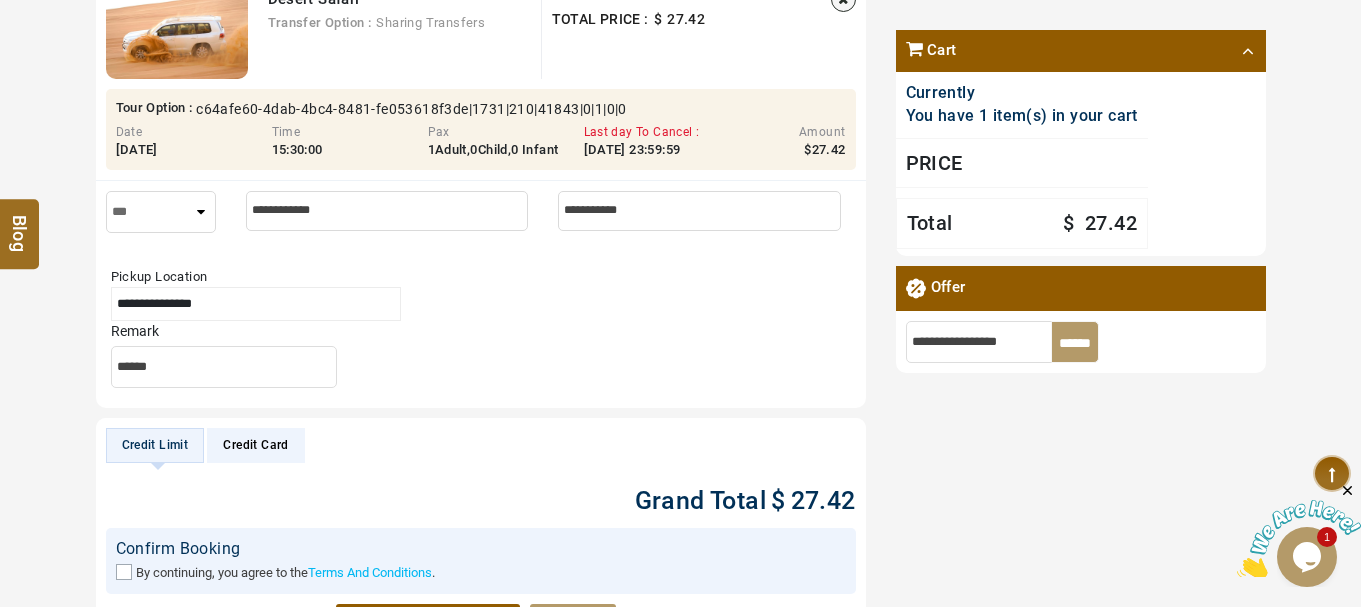 scroll, scrollTop: 500, scrollLeft: 0, axis: vertical 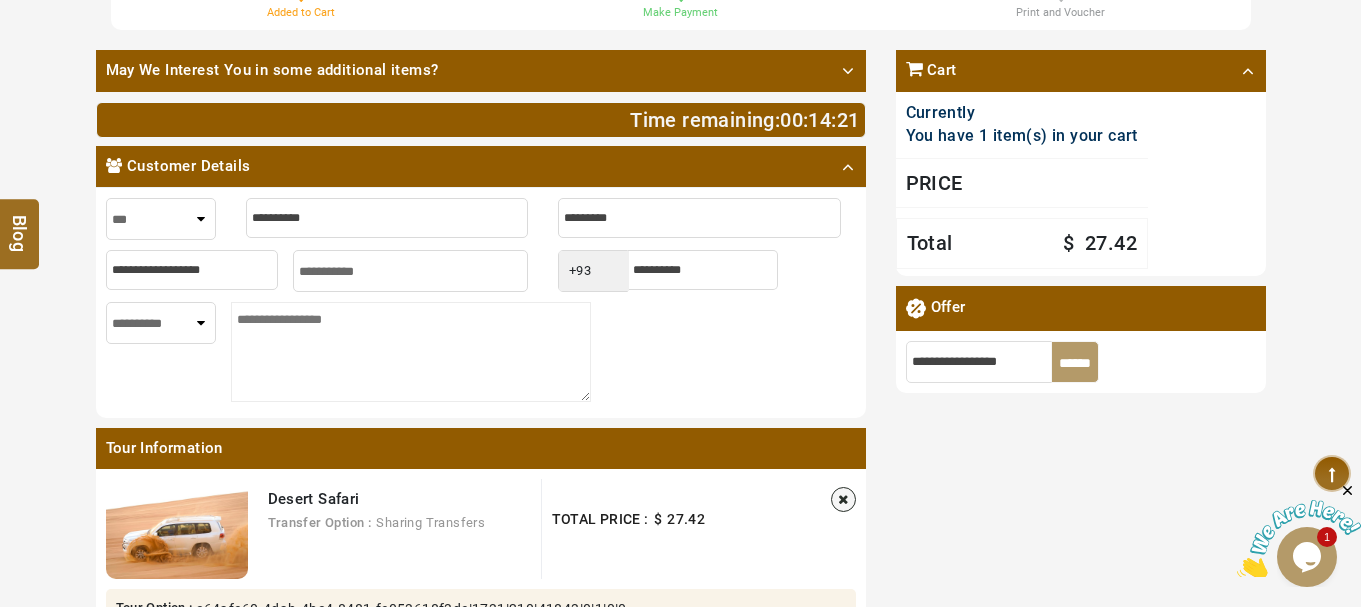click at bounding box center [387, 218] 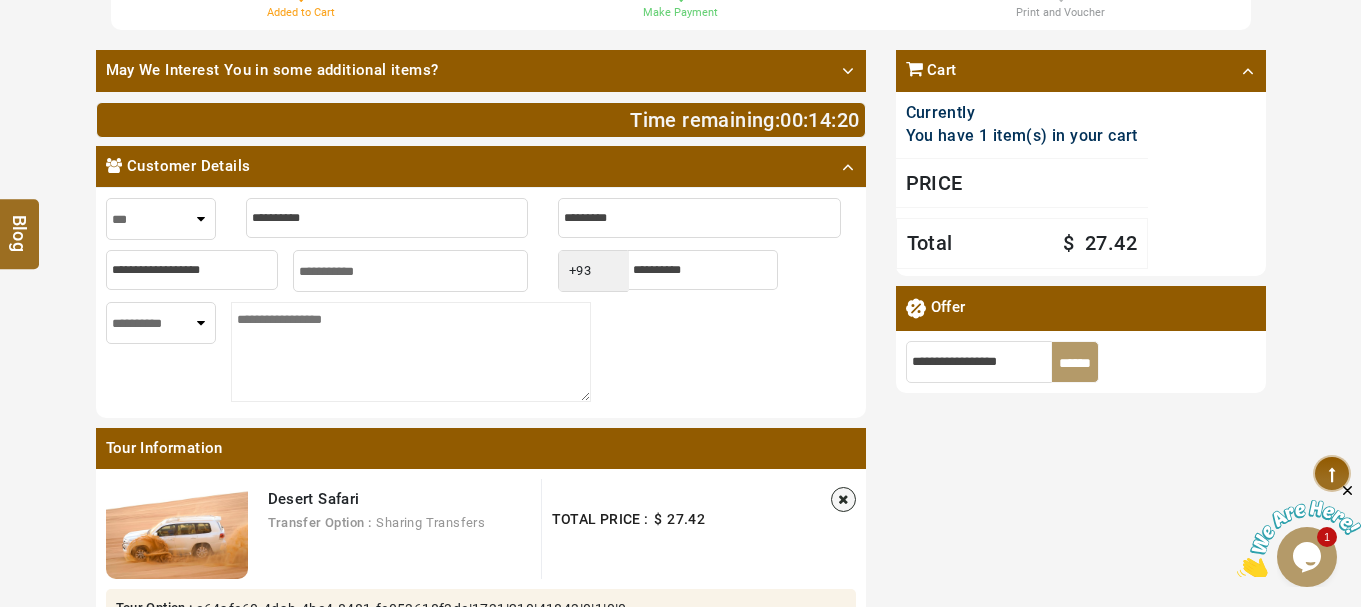 type on "*" 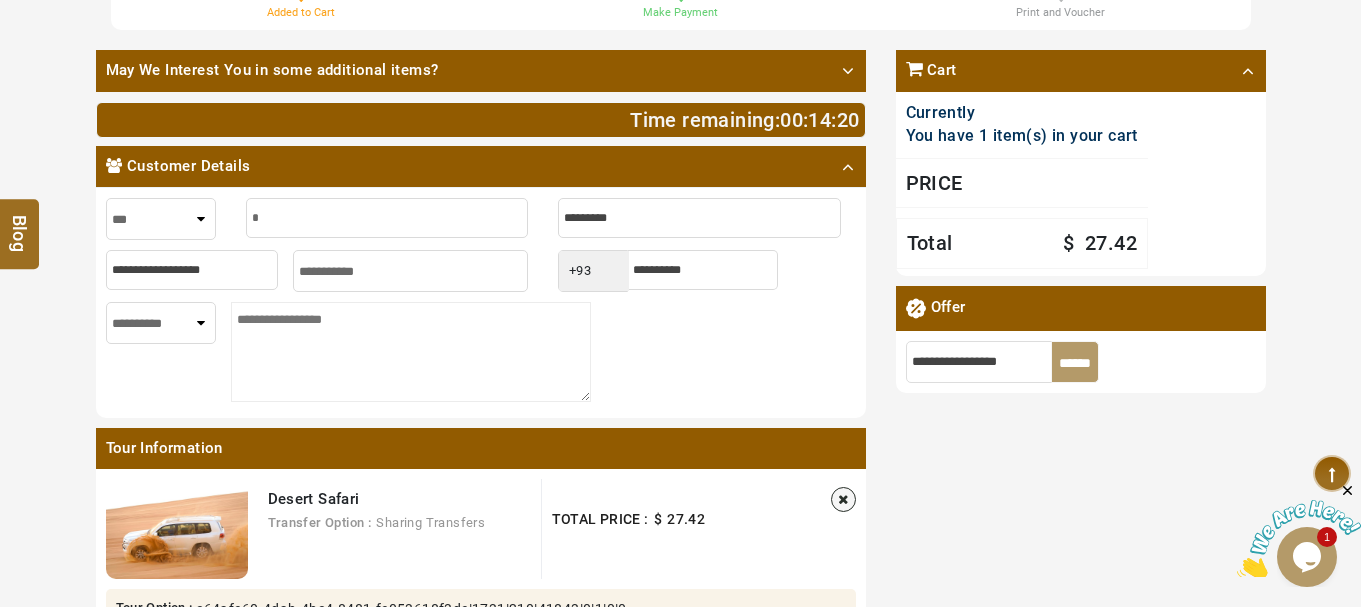 type on "*" 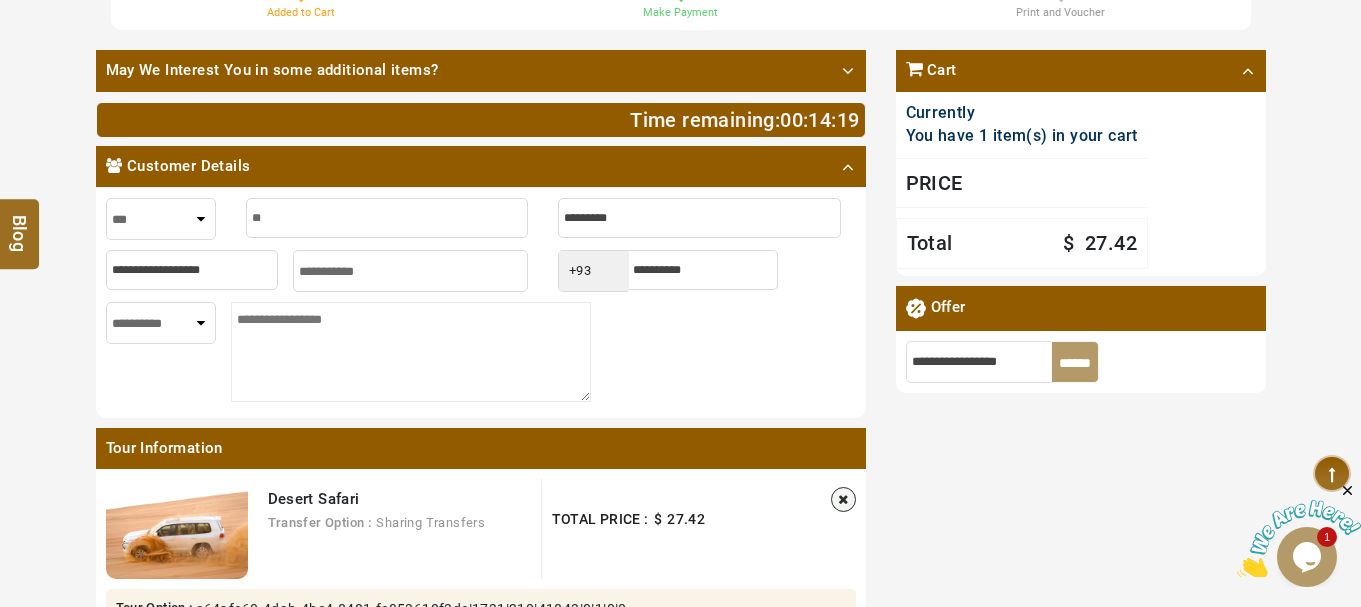 type on "***" 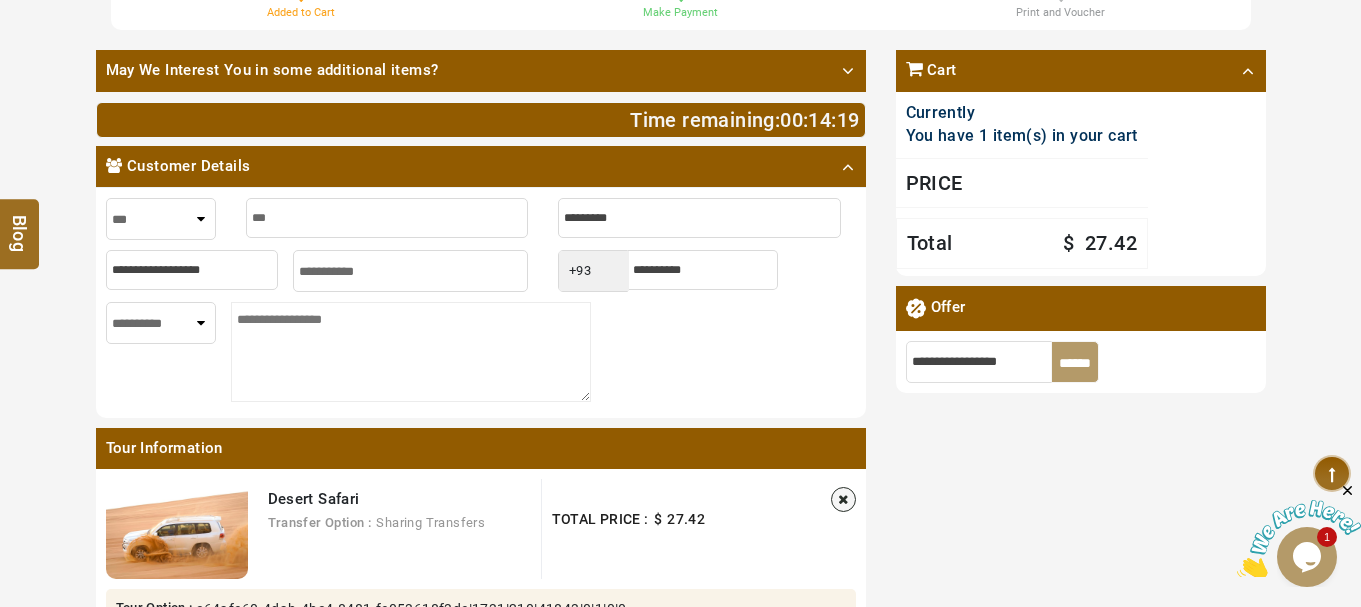 type on "****" 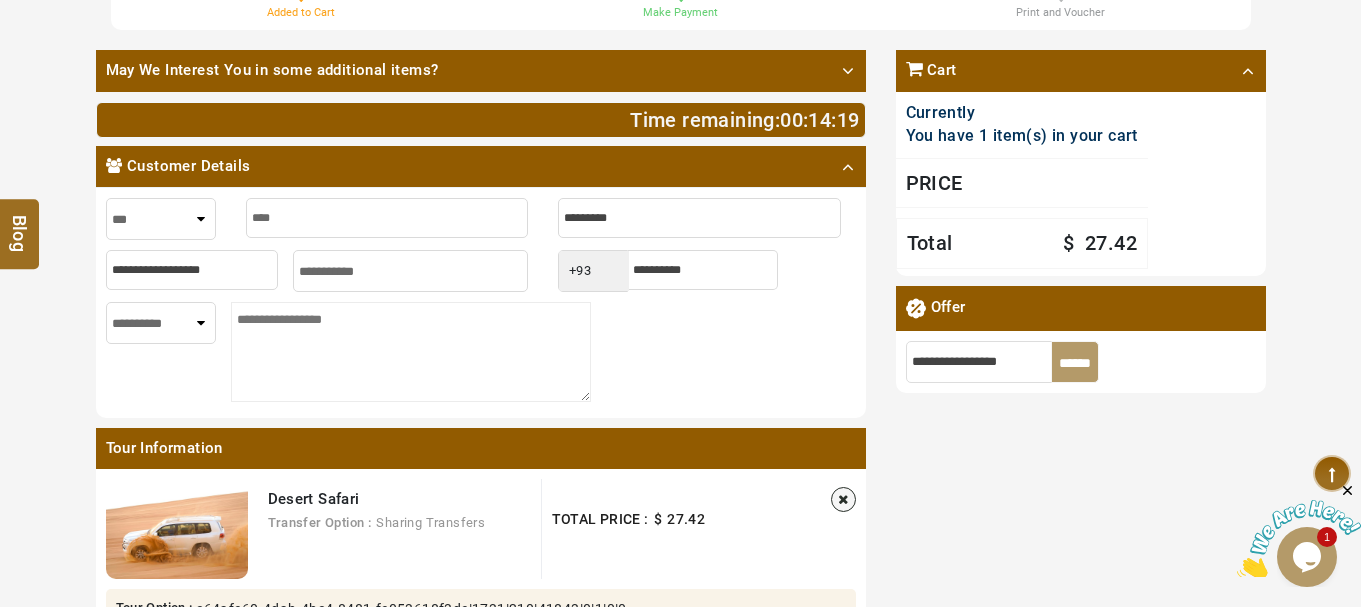 type on "*****" 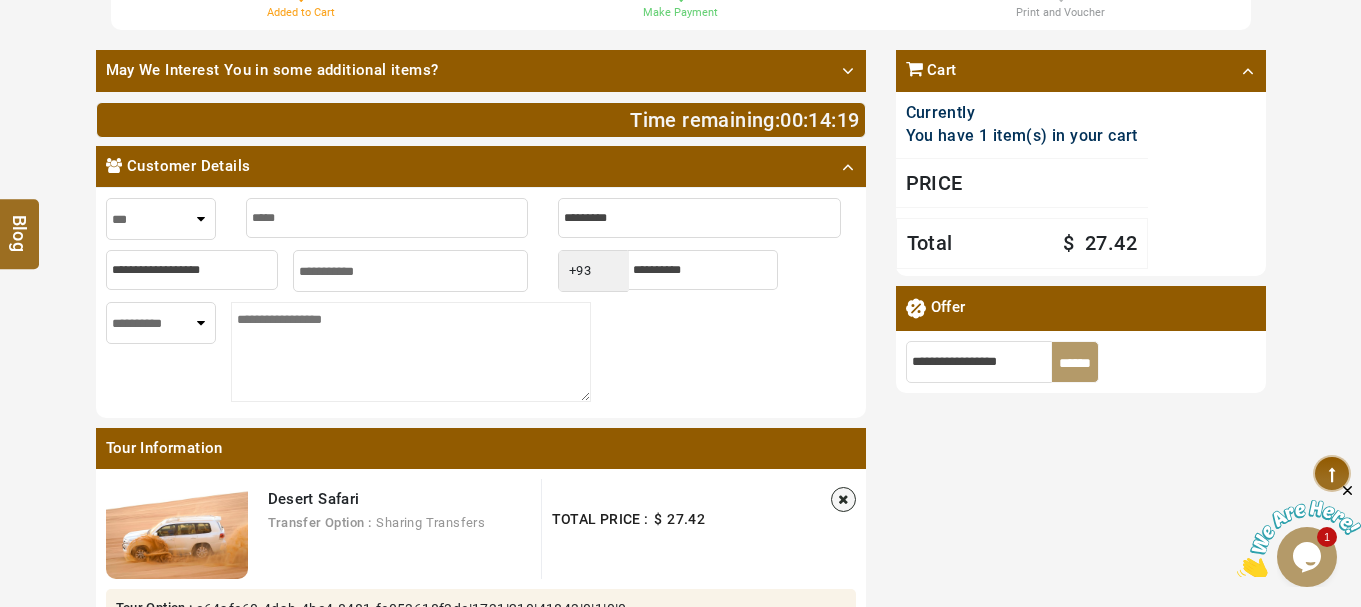 type on "*****" 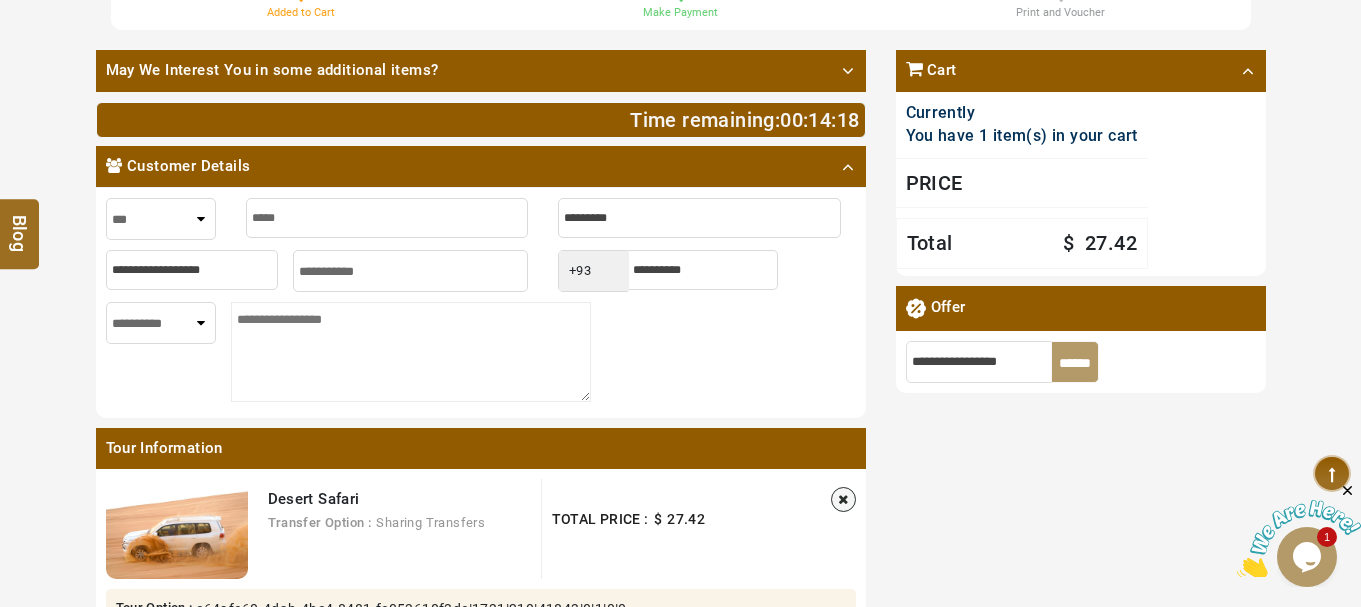 type on "*" 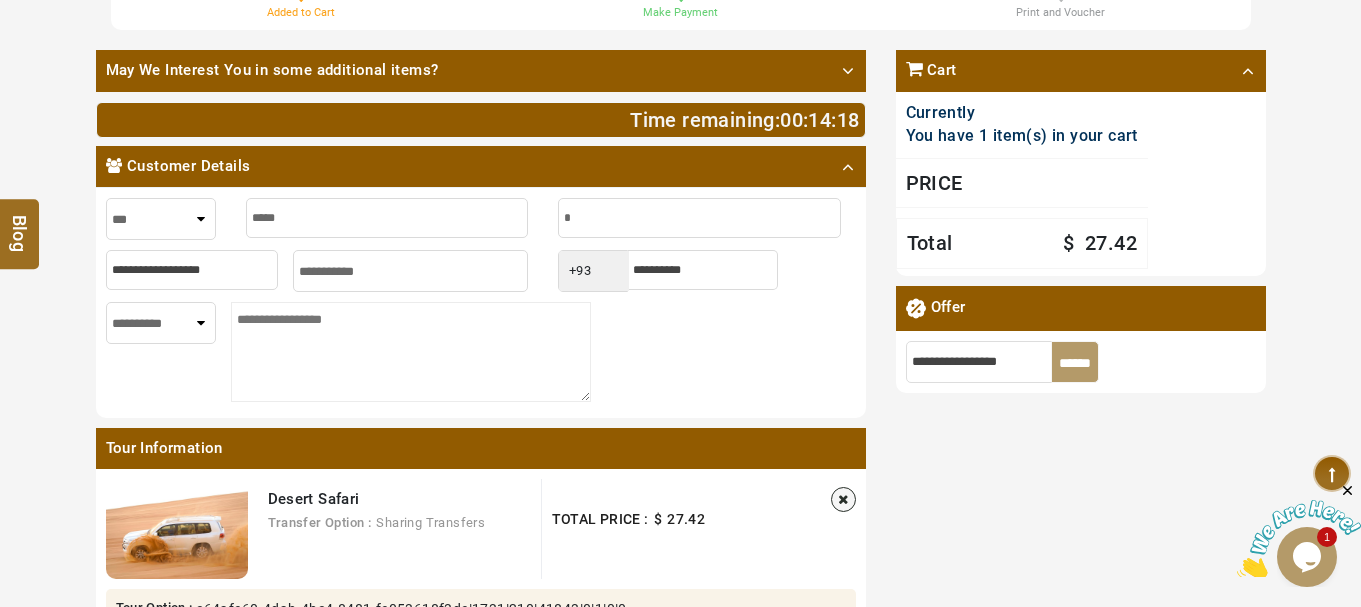 type on "*" 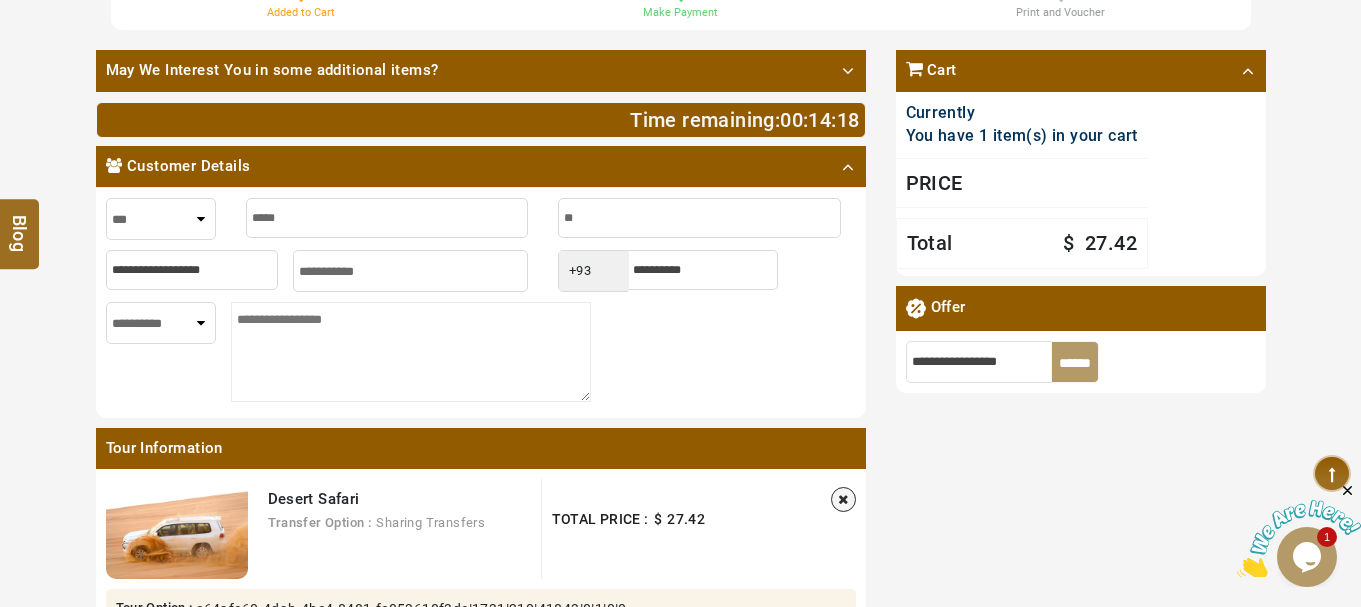type on "***" 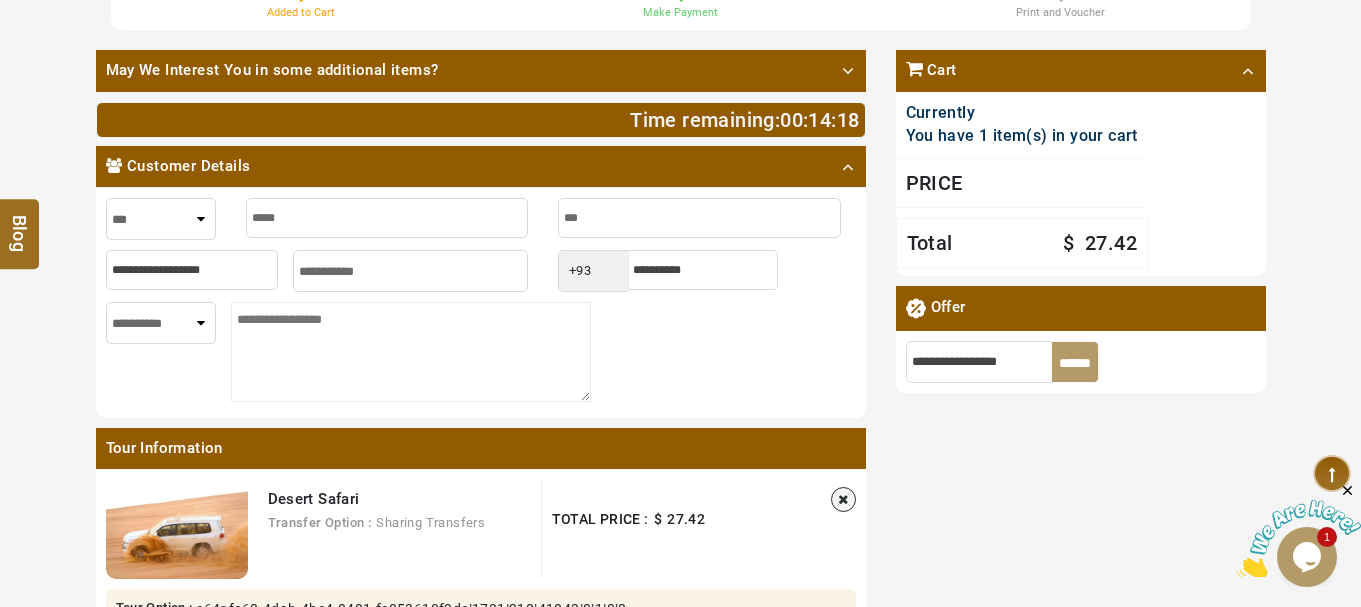 type on "***" 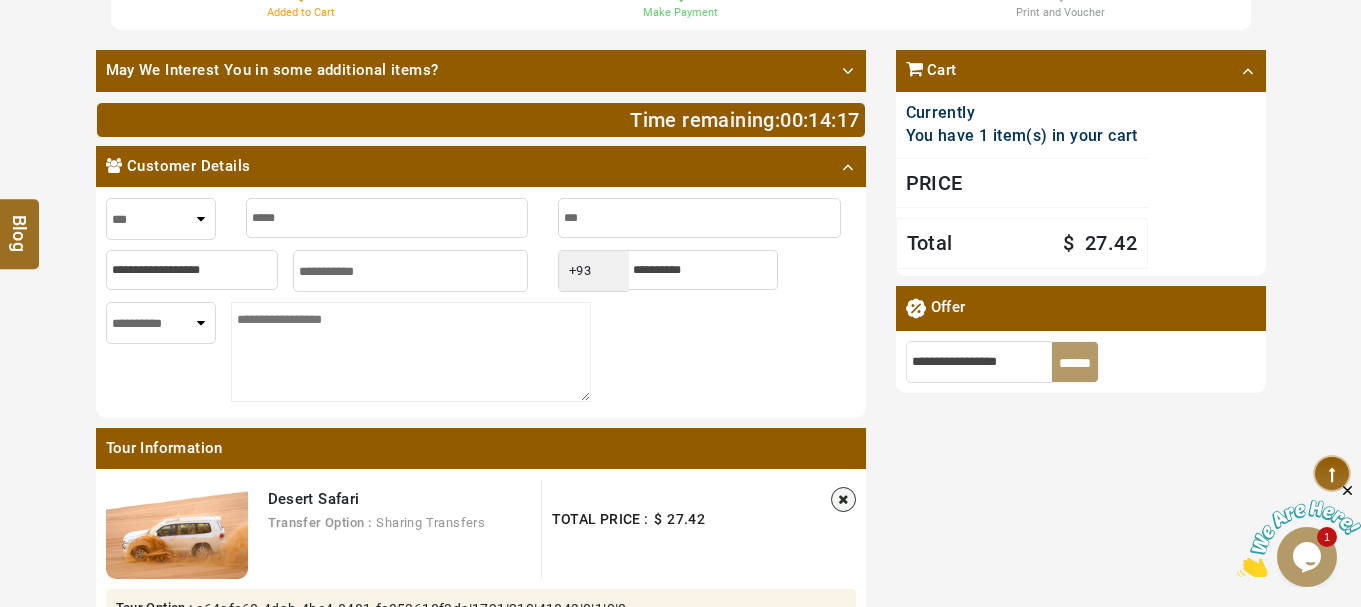 type on "****" 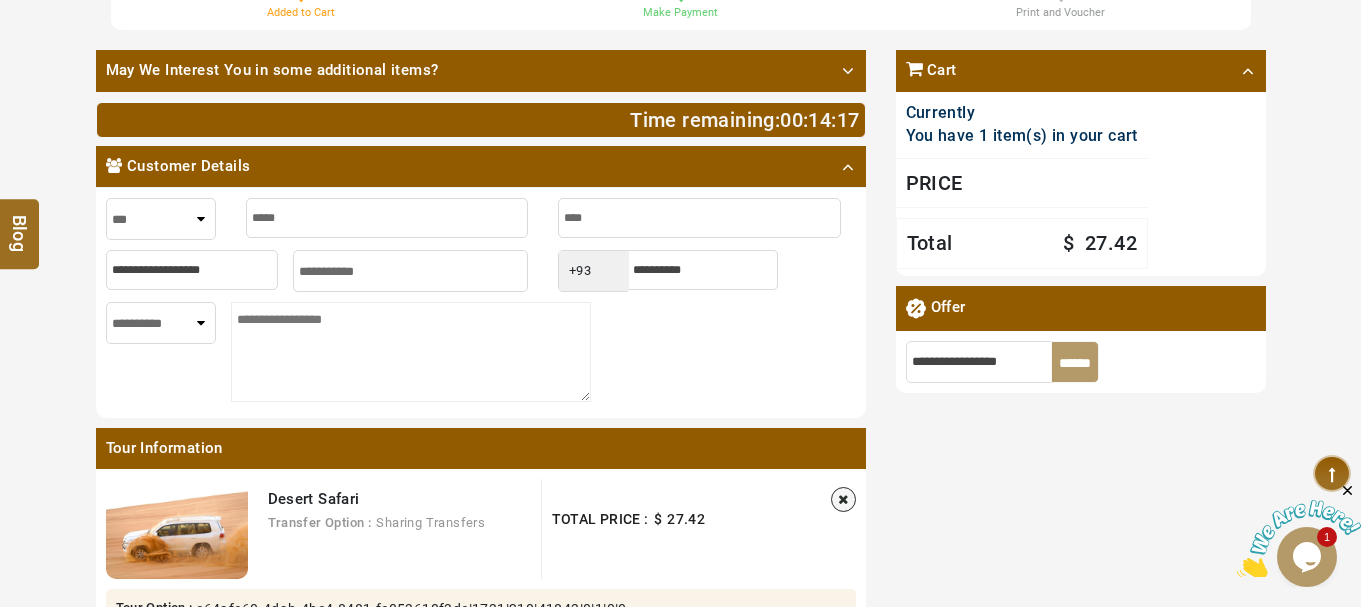 type on "****" 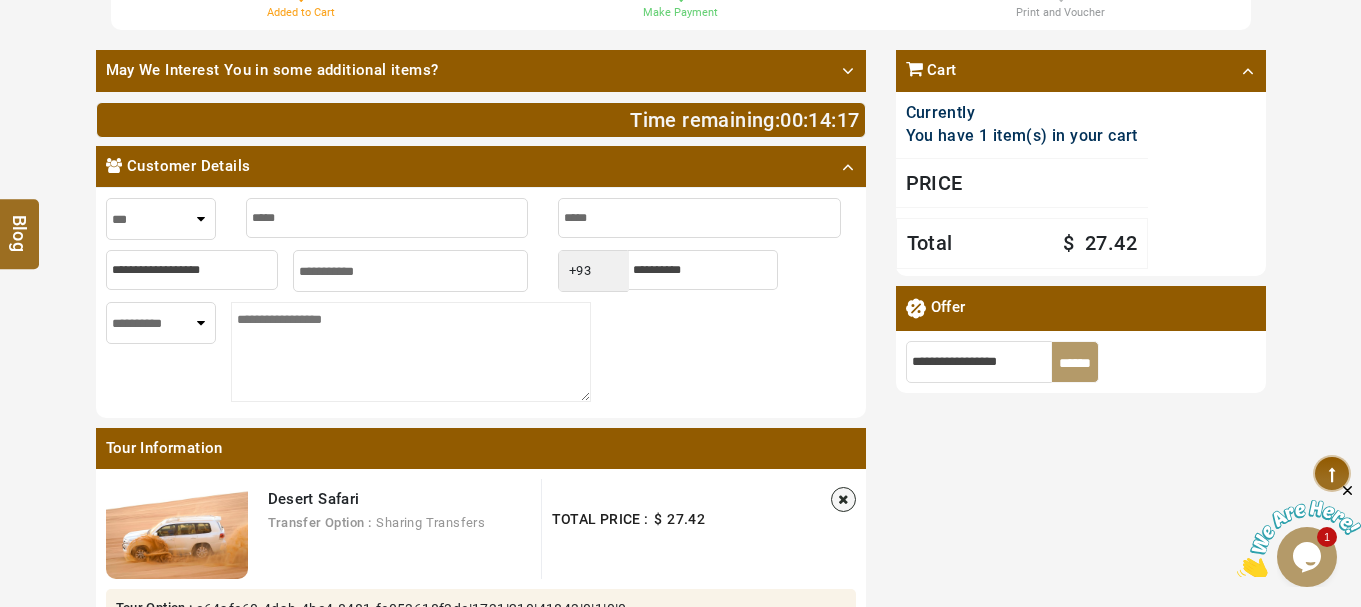 type on "*****" 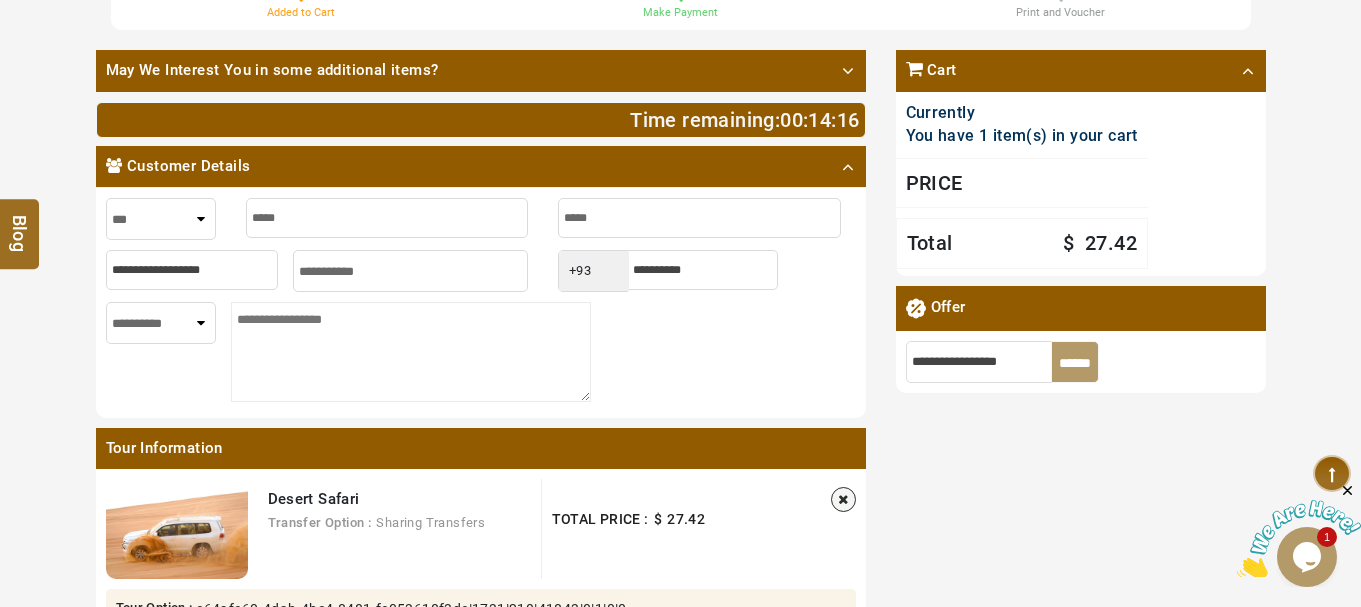 type on "*****" 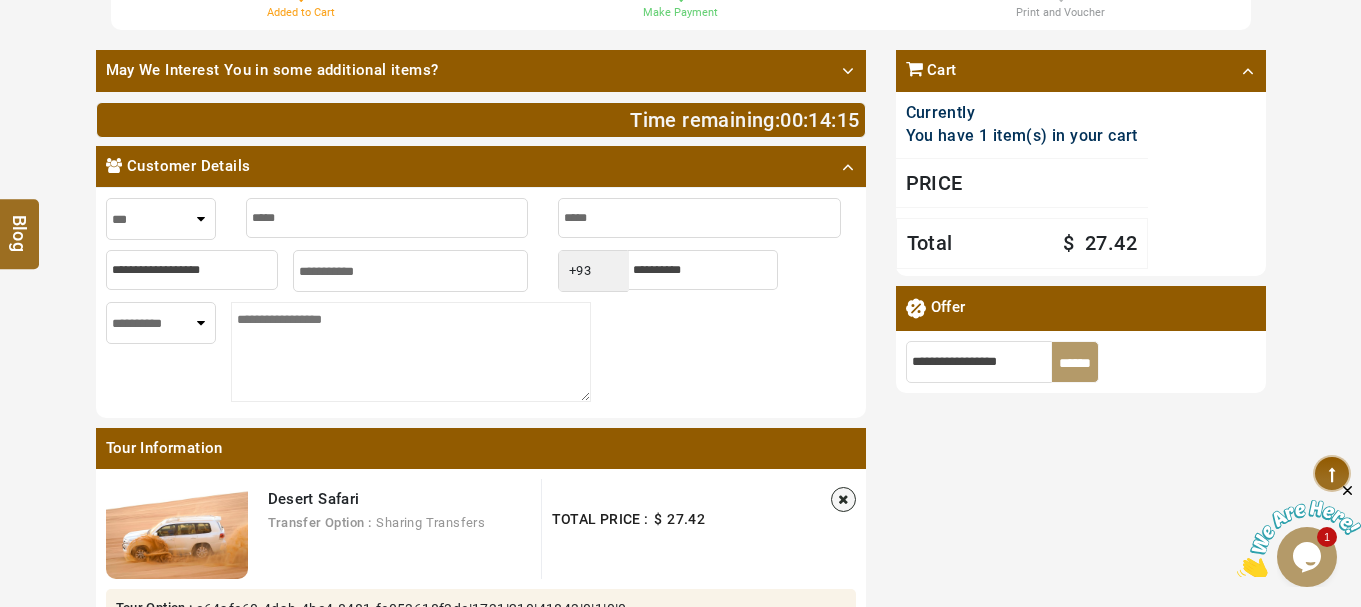 click at bounding box center [192, 270] 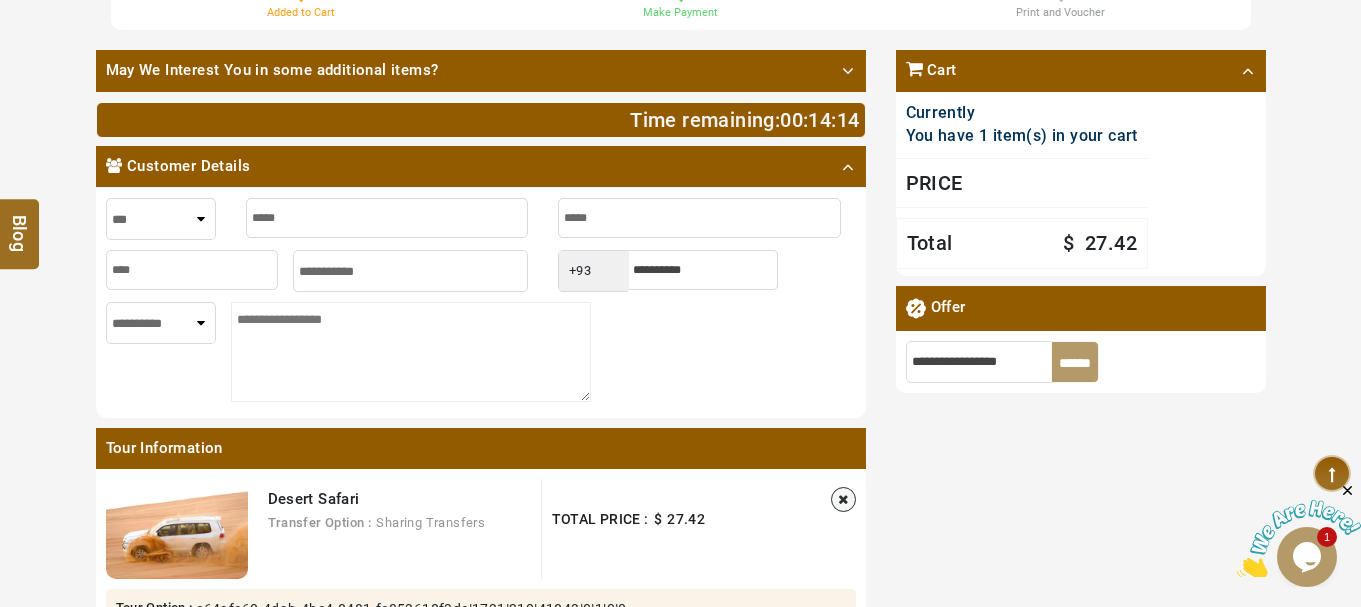type on "****" 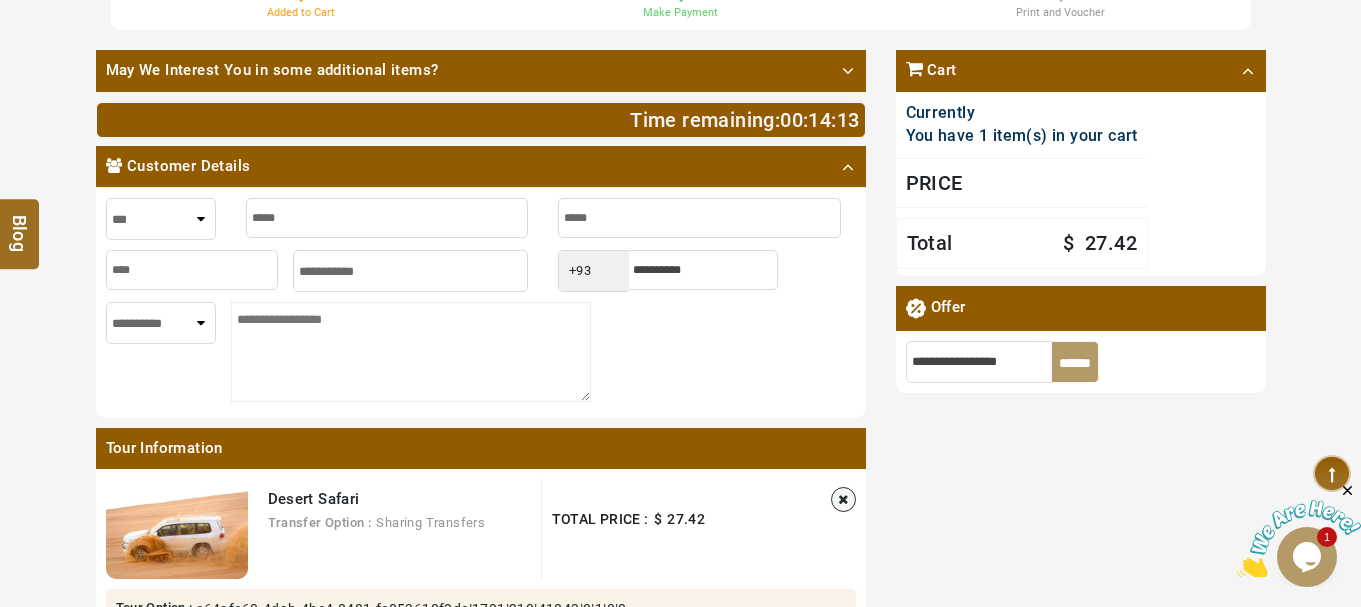 click on "**********" at bounding box center [410, 271] 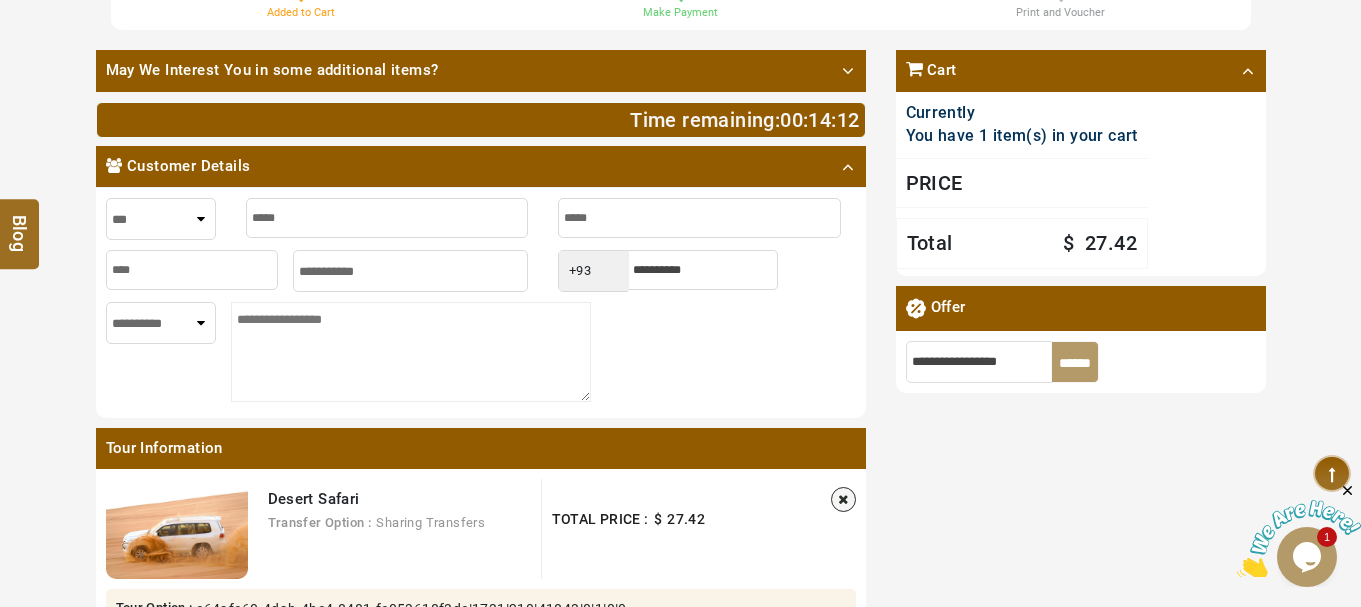 select on "*****" 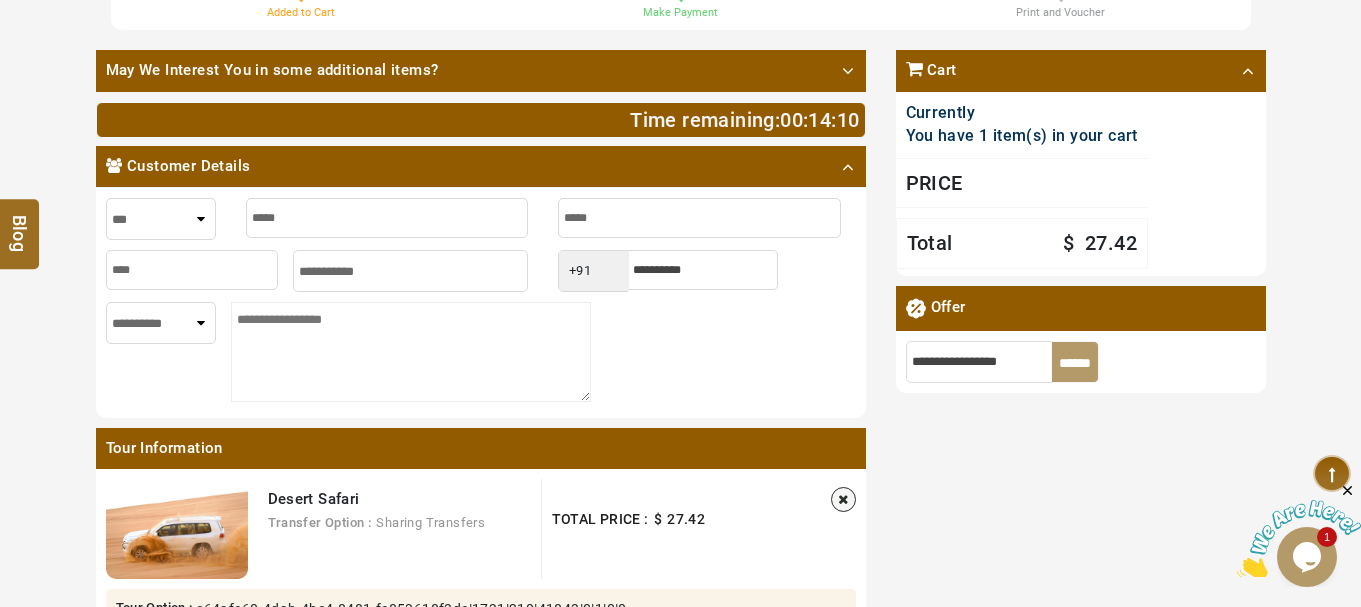 click at bounding box center (703, 270) 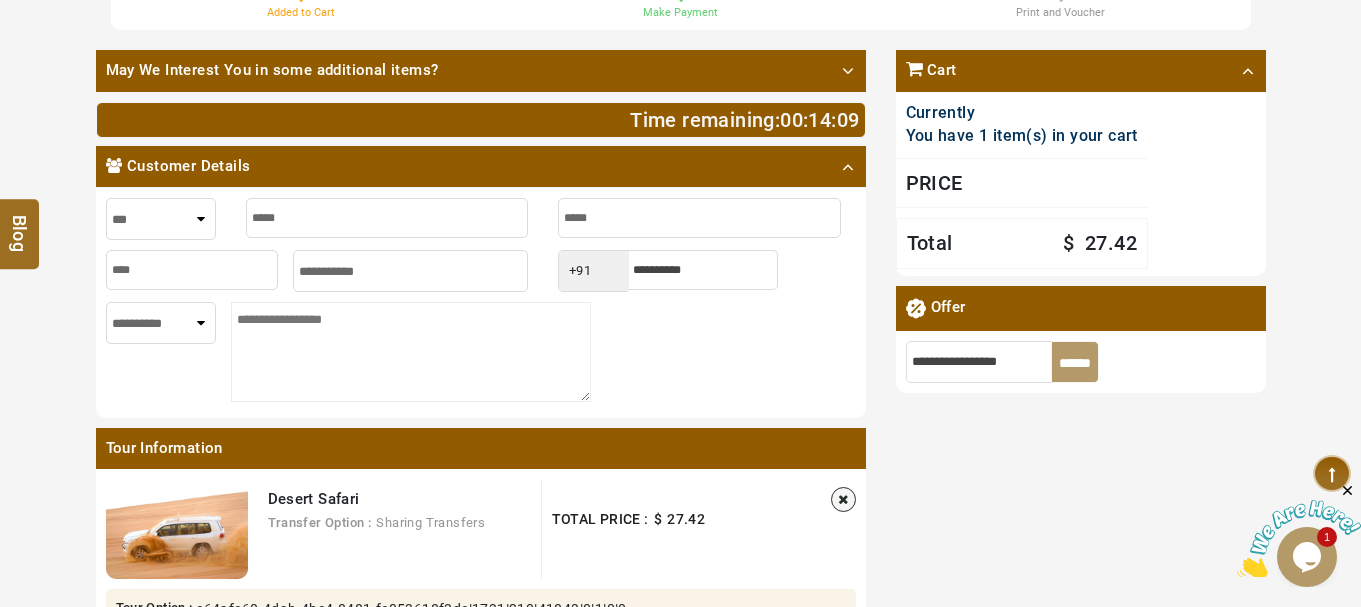 type on "********" 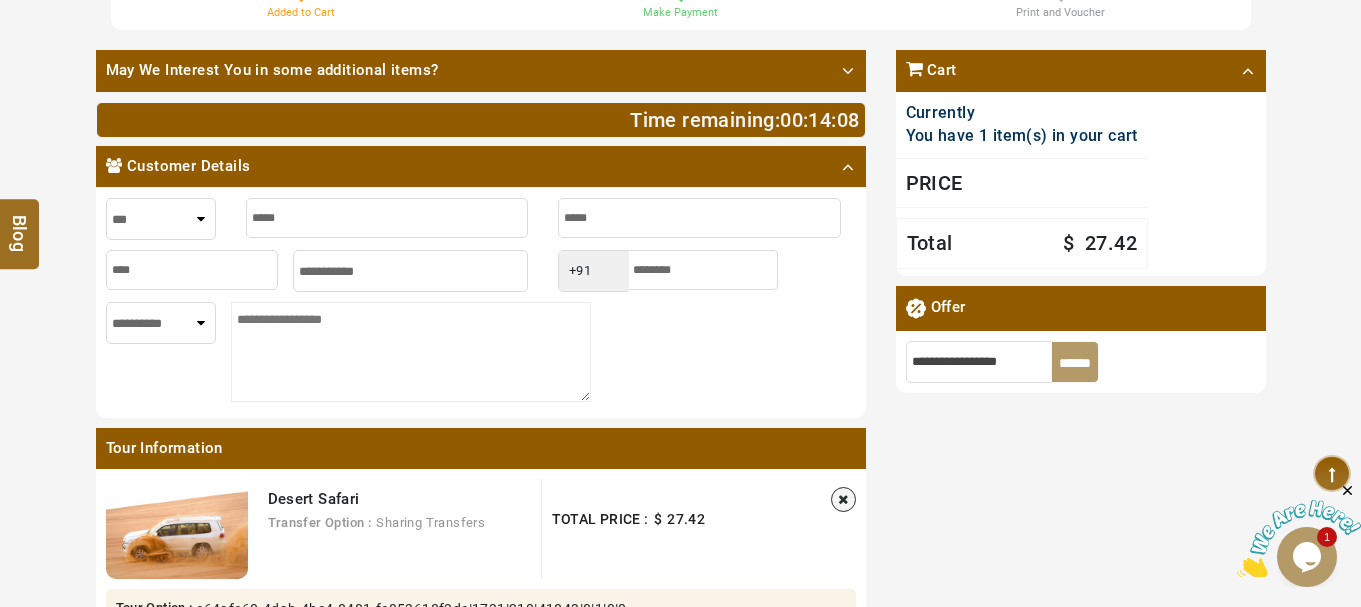 click on "**********" at bounding box center (161, 323) 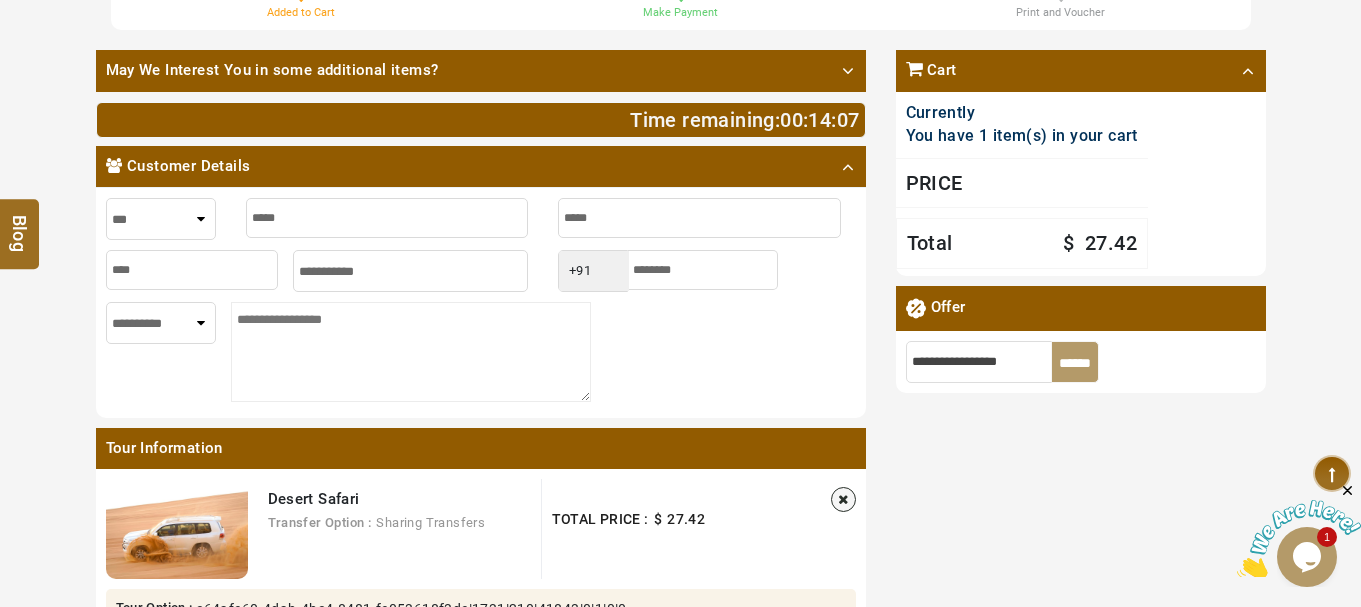 click on "**********" at bounding box center (161, 323) 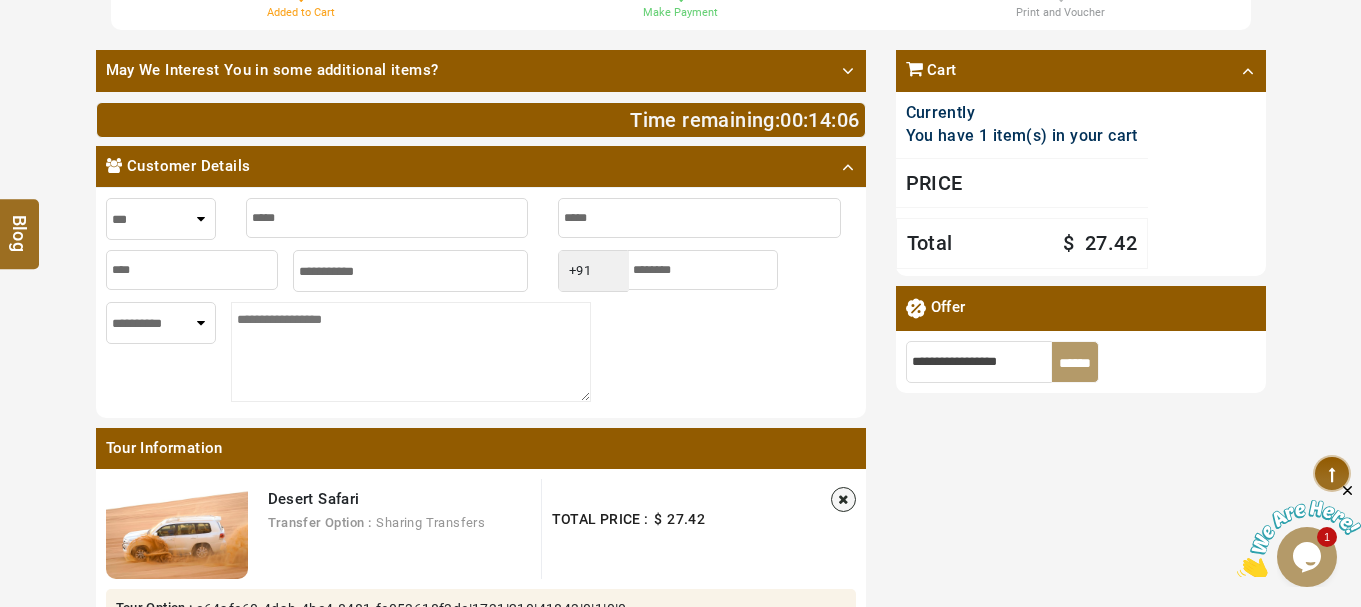 click on "**********" at bounding box center (161, 323) 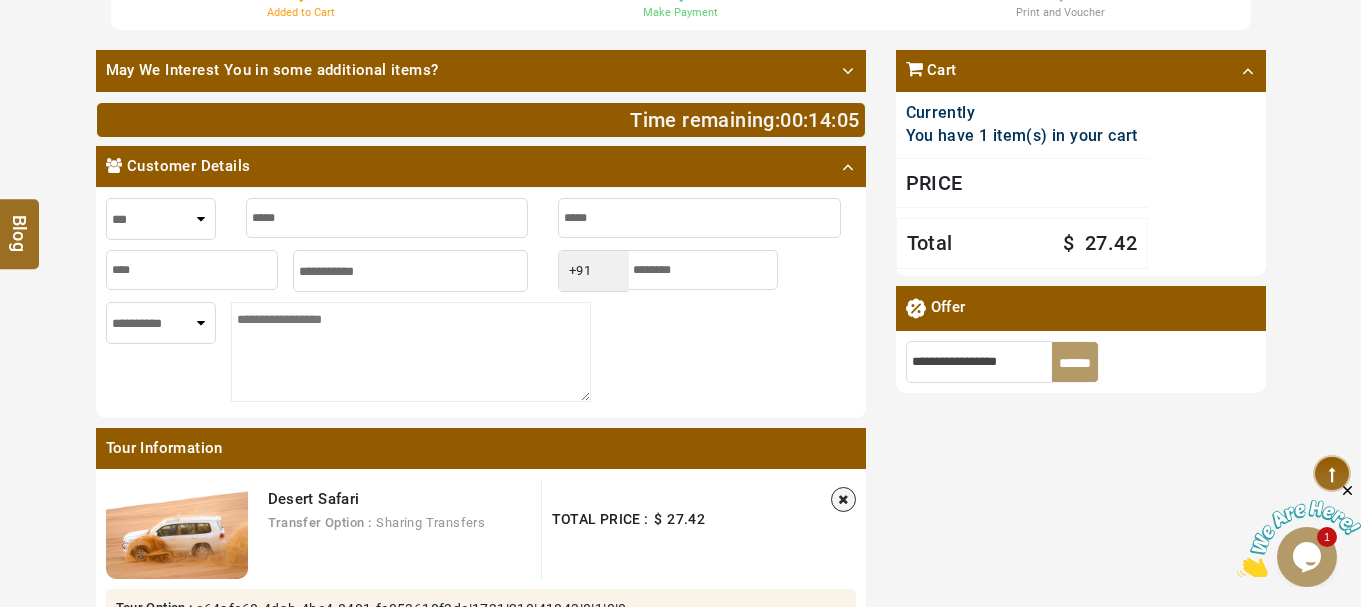 click at bounding box center [411, 352] 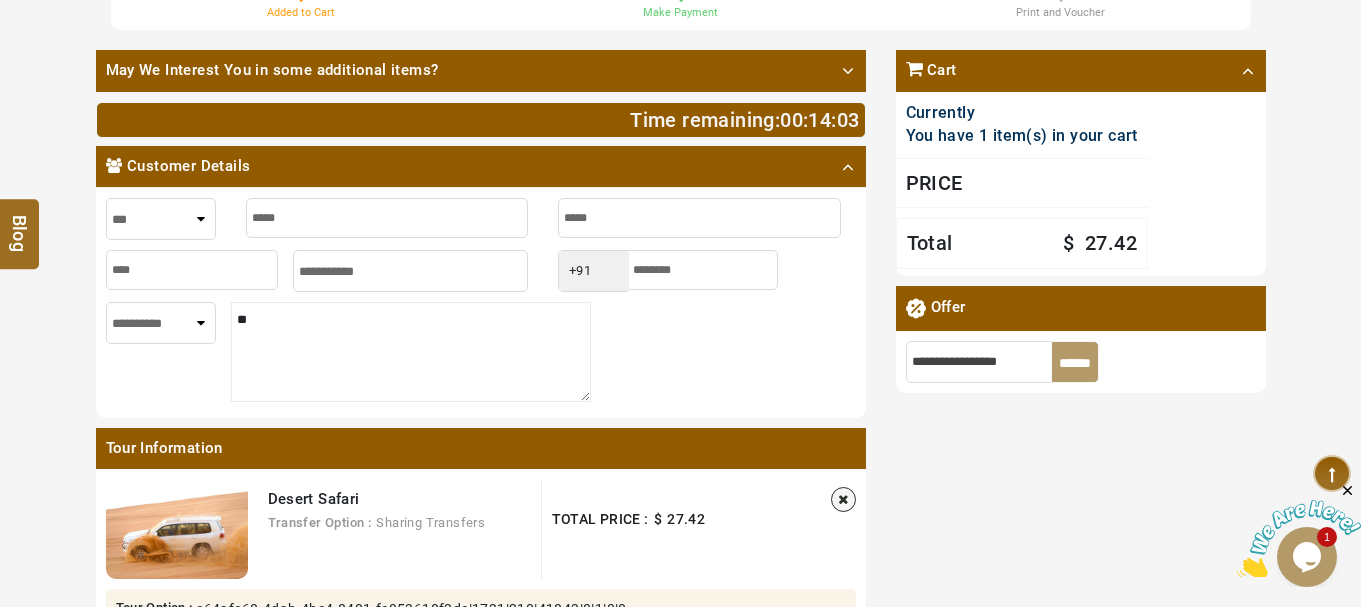 type on "*" 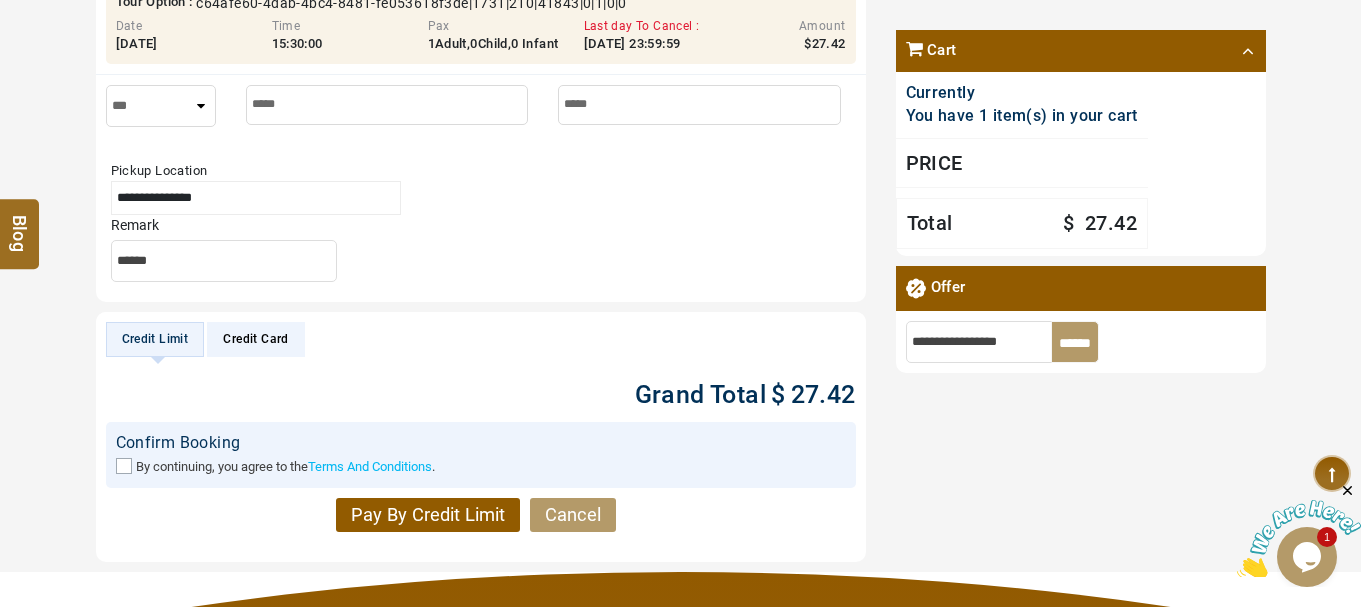 scroll, scrollTop: 1100, scrollLeft: 0, axis: vertical 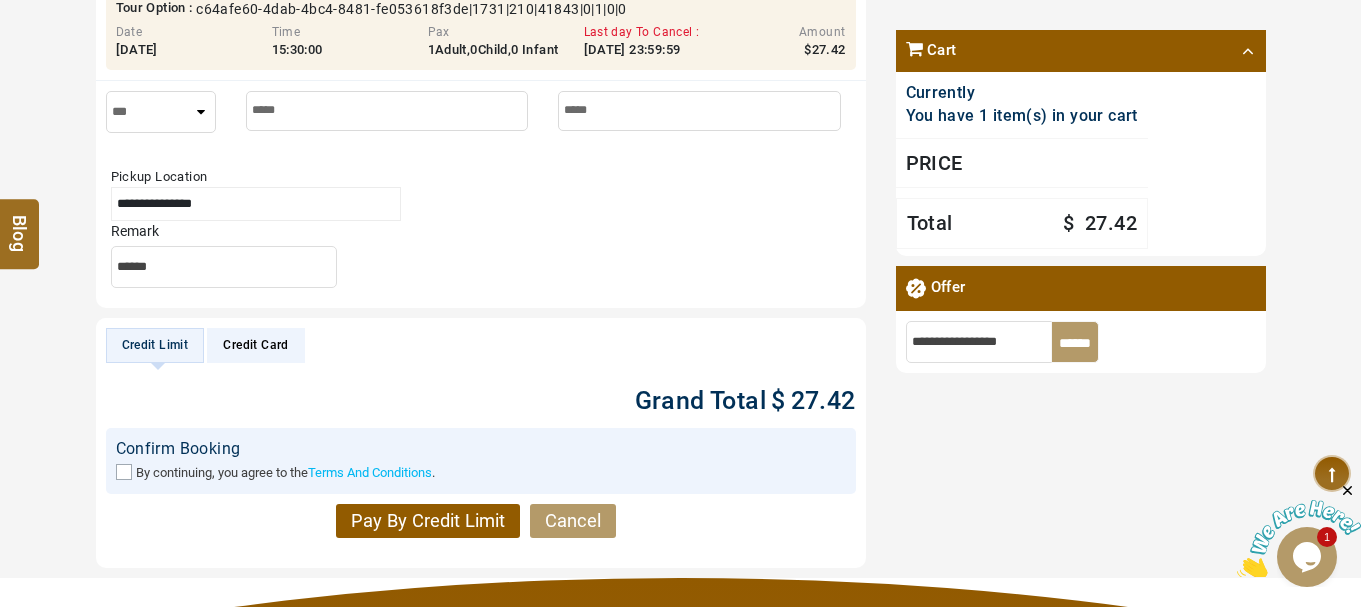 type on "********" 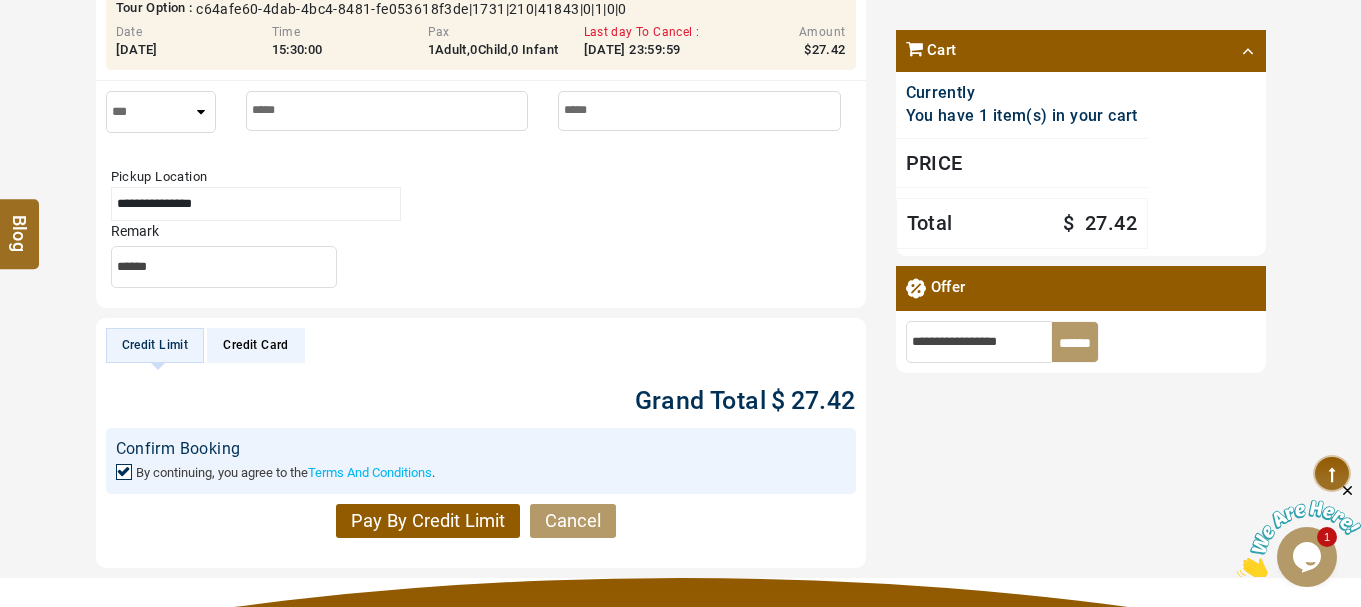 click at bounding box center [224, 267] 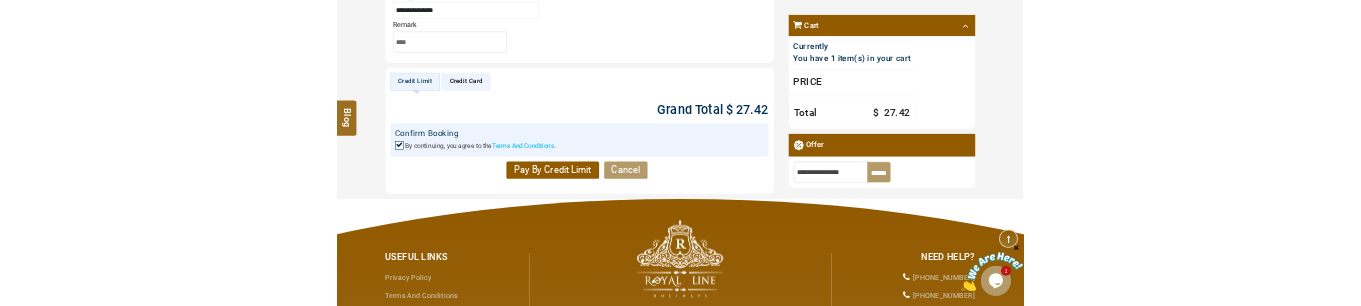 scroll, scrollTop: 1300, scrollLeft: 0, axis: vertical 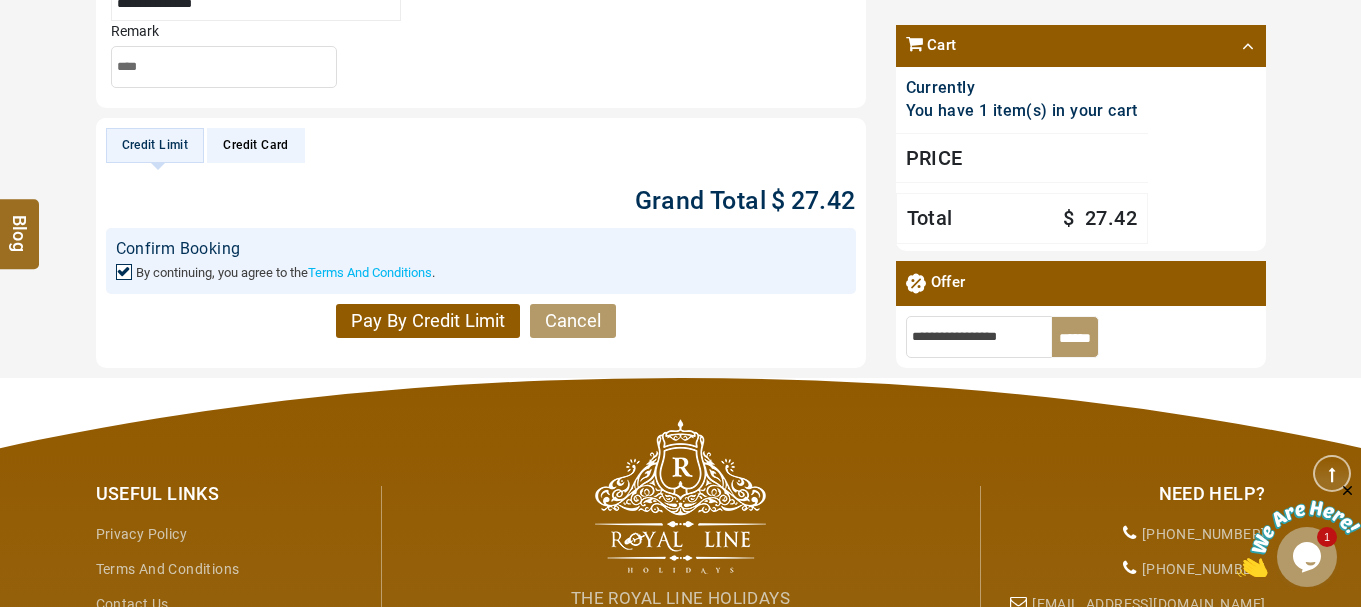 type on "****" 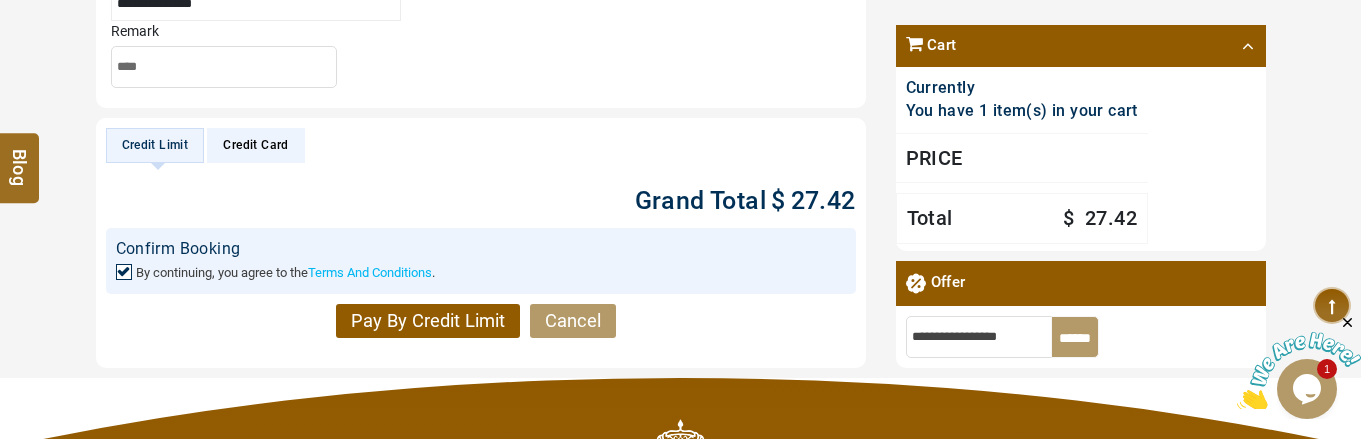 click on "Credit Card" at bounding box center (255, 145) 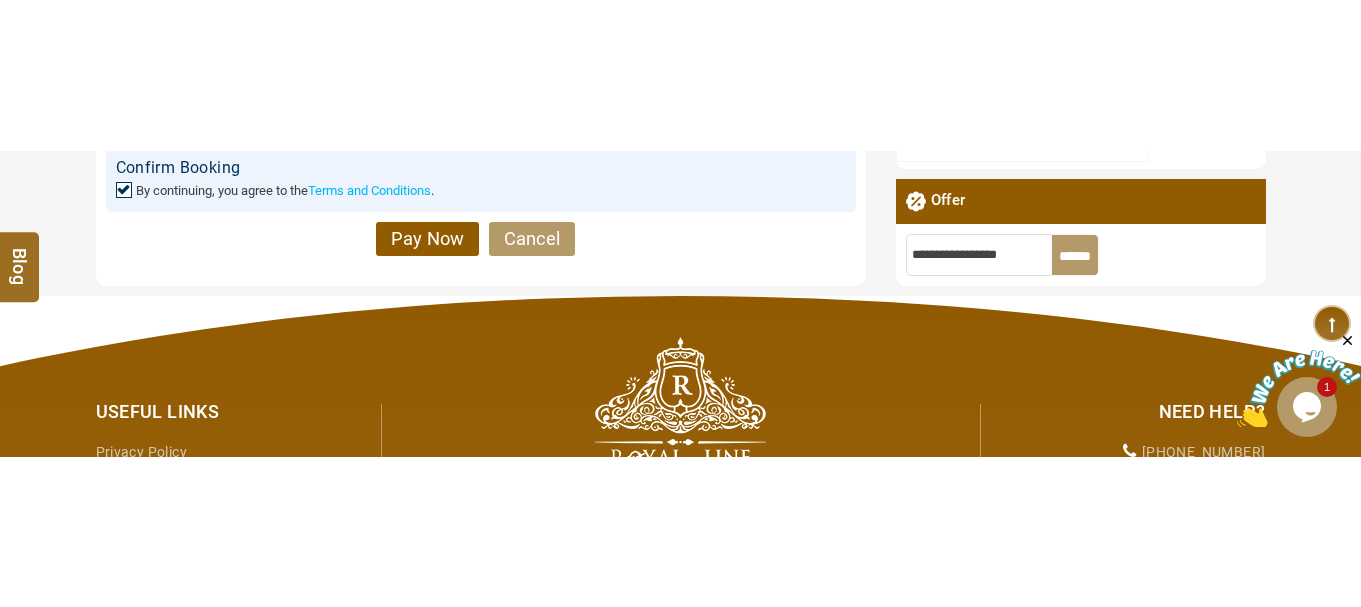 scroll, scrollTop: 1600, scrollLeft: 0, axis: vertical 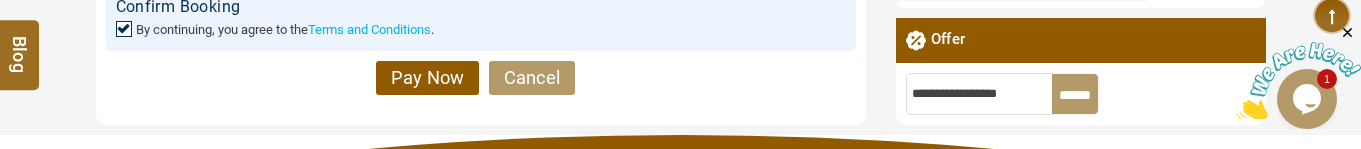 click on "Pay Now" at bounding box center (427, 77) 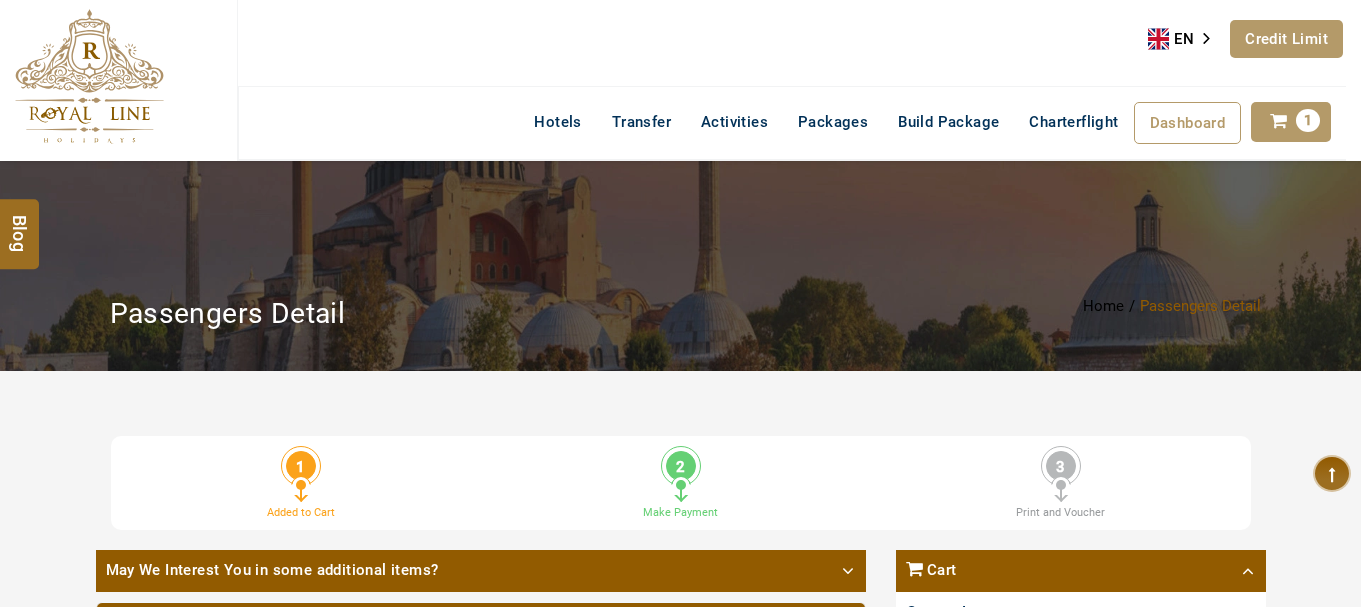 select on "*****" 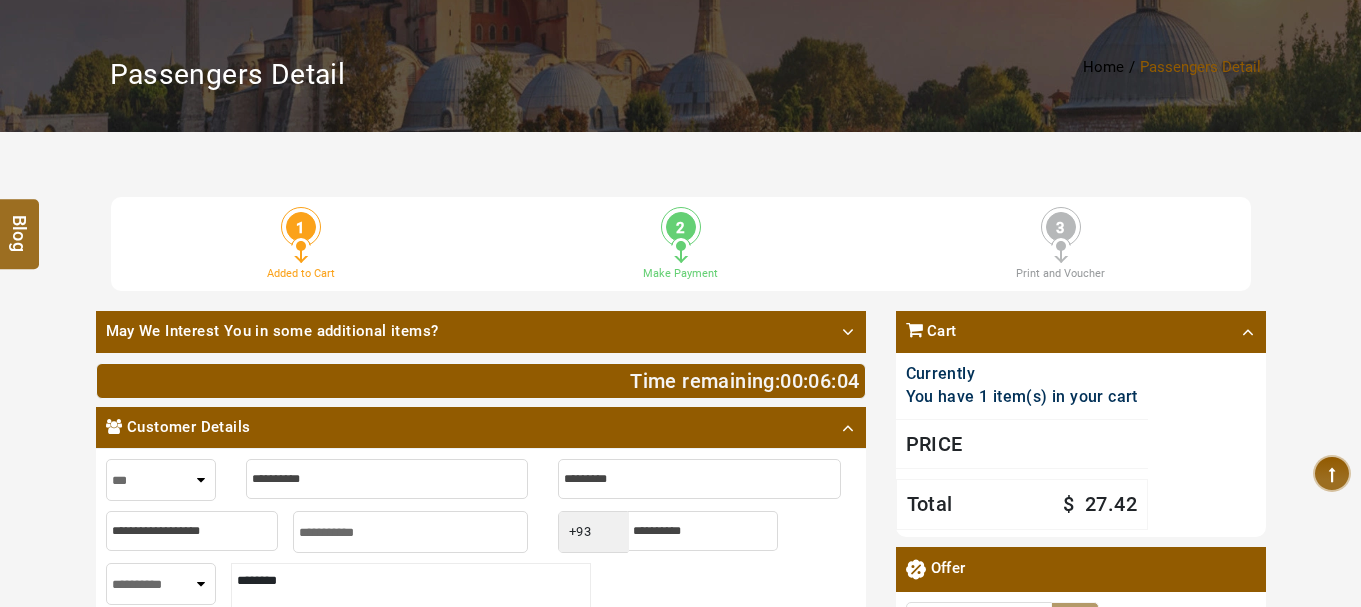 scroll, scrollTop: 0, scrollLeft: 0, axis: both 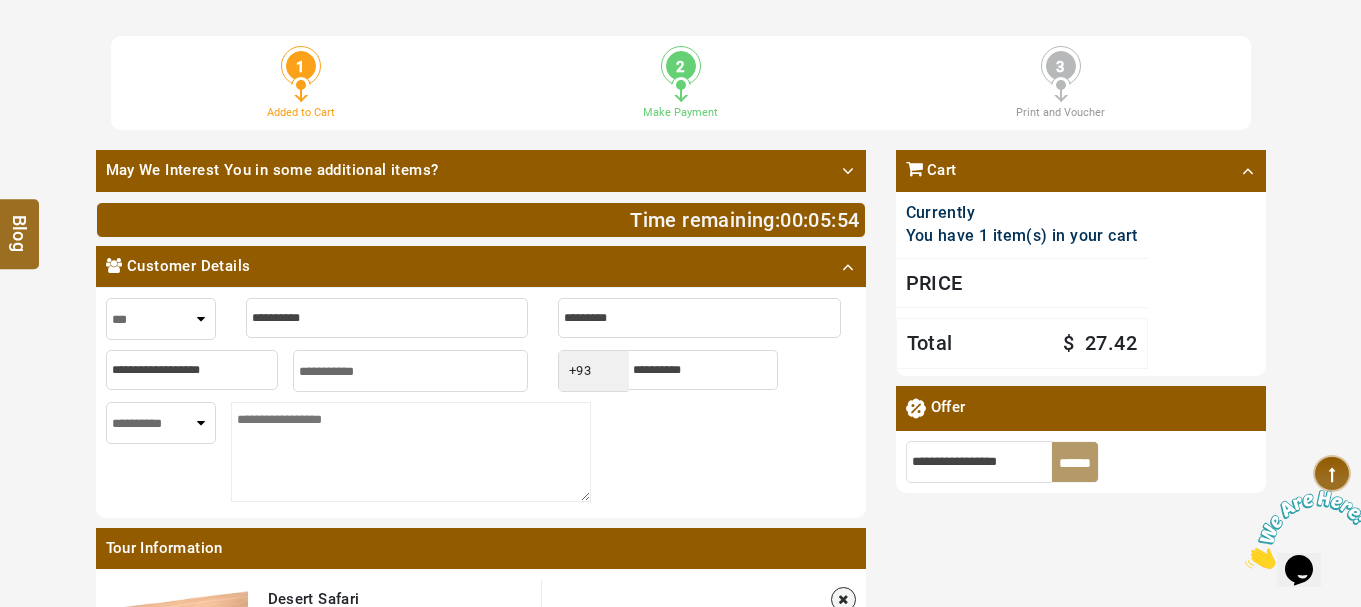 click at bounding box center [387, 318] 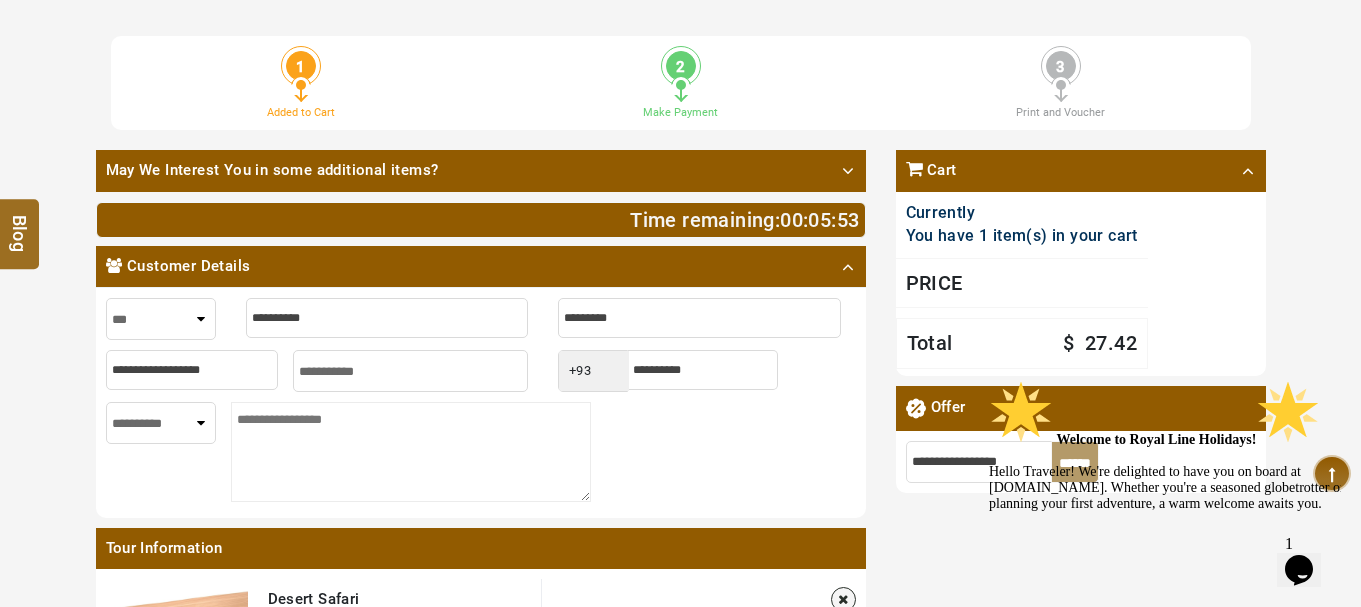 type on "*" 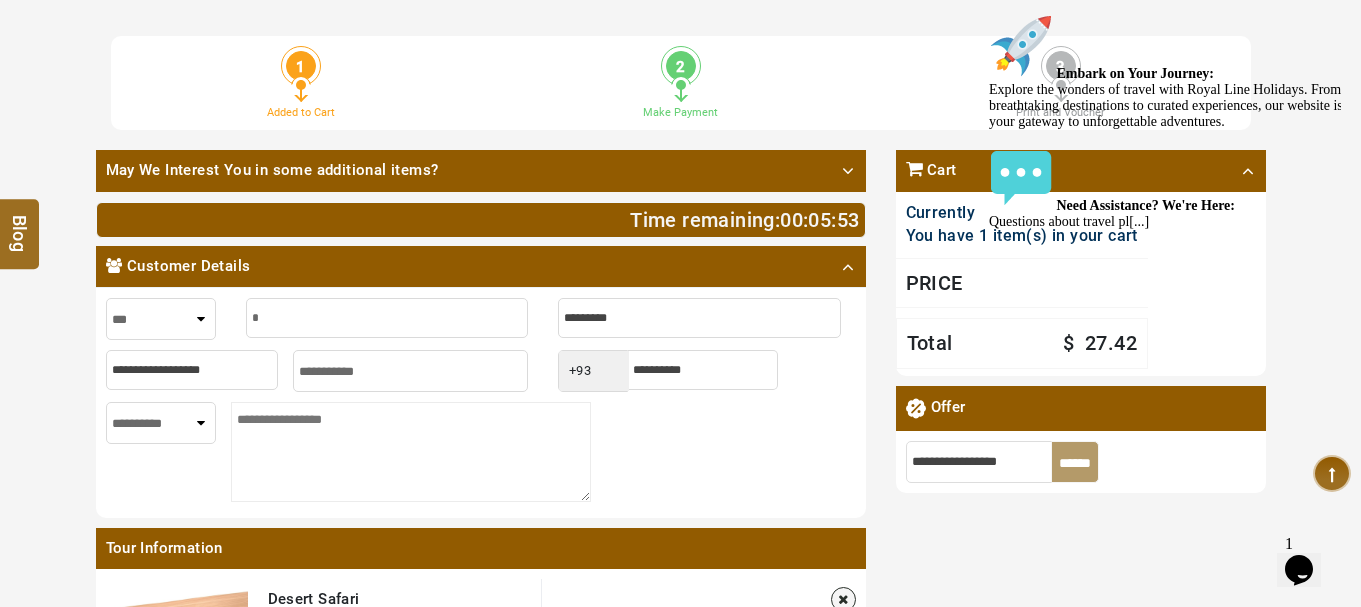 type on "*" 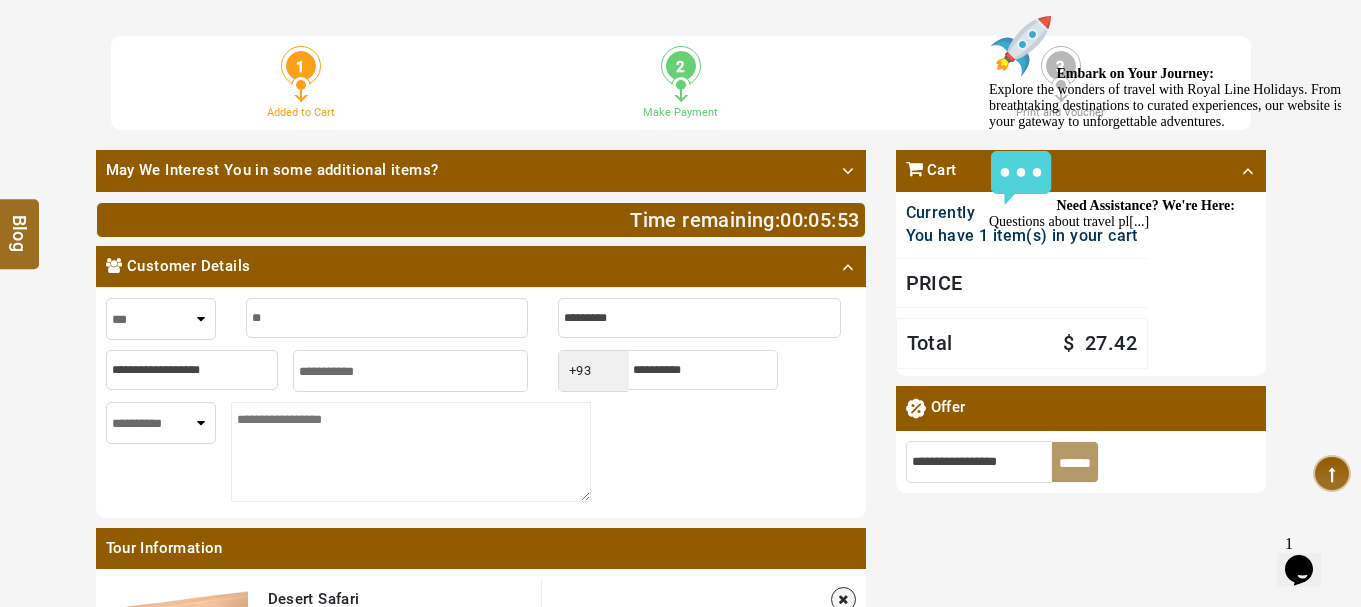 type on "**" 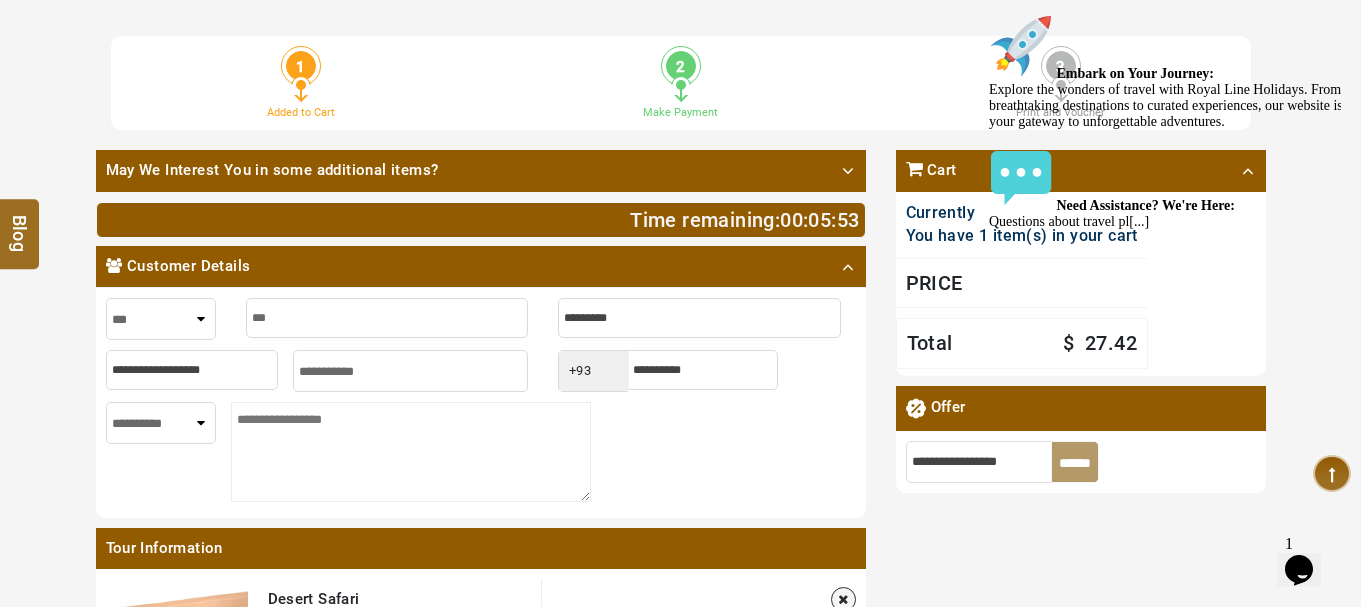 type on "****" 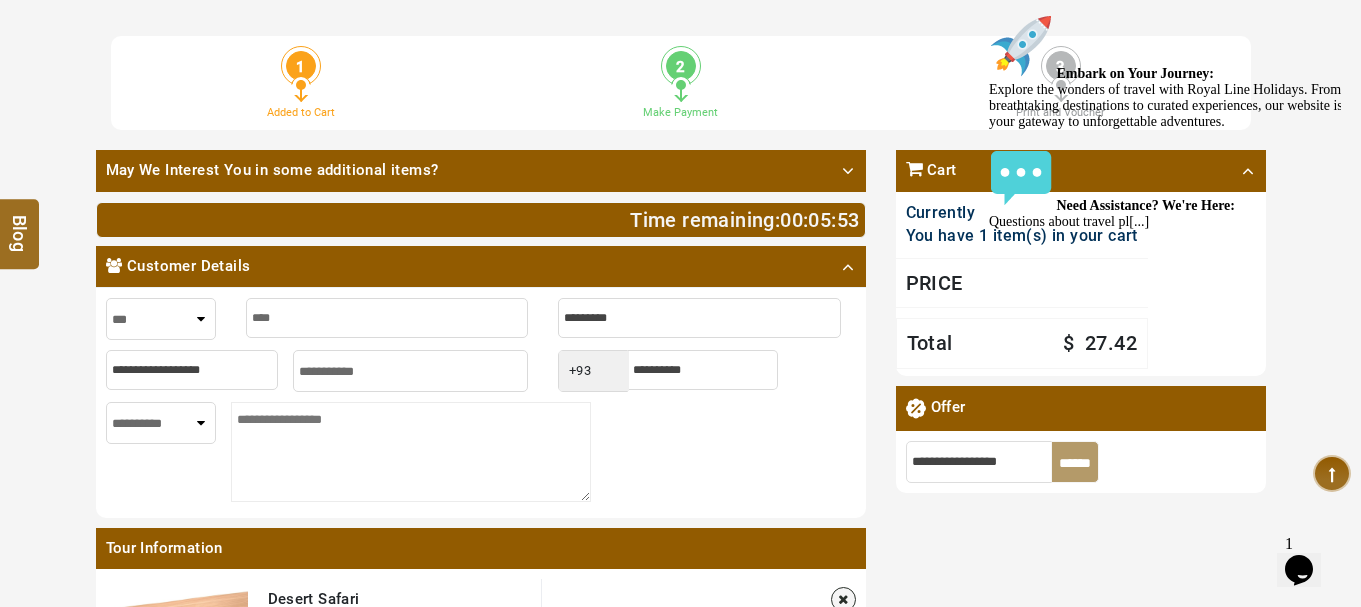 type on "****" 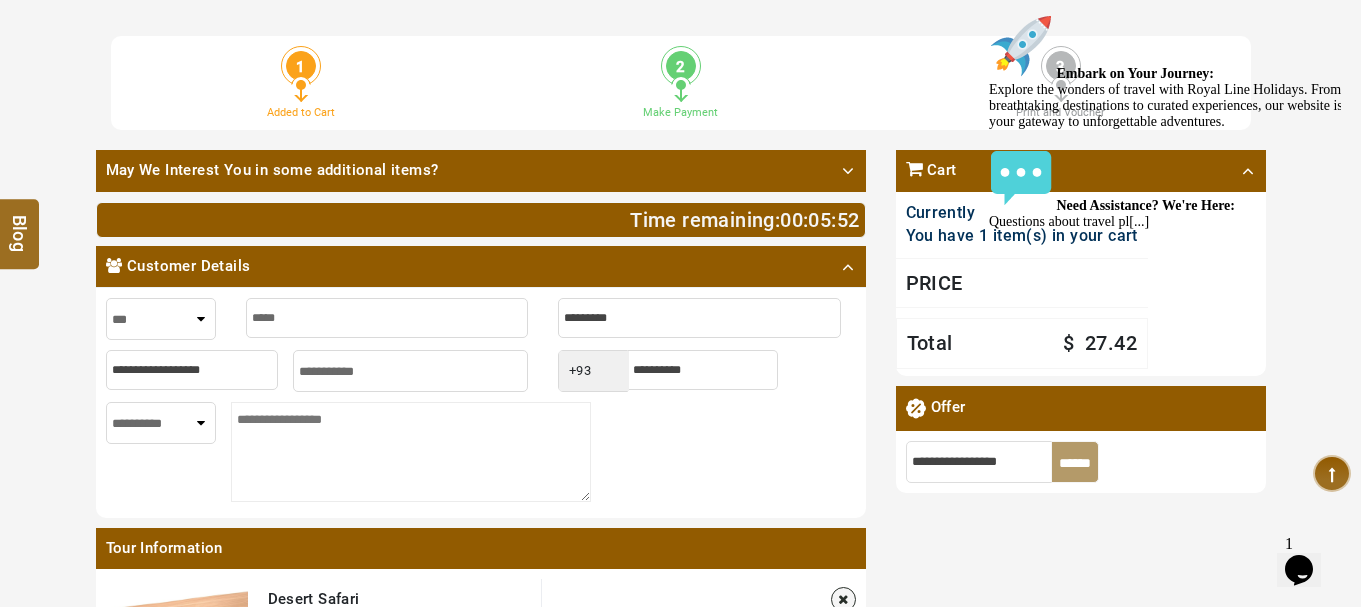 type on "*****" 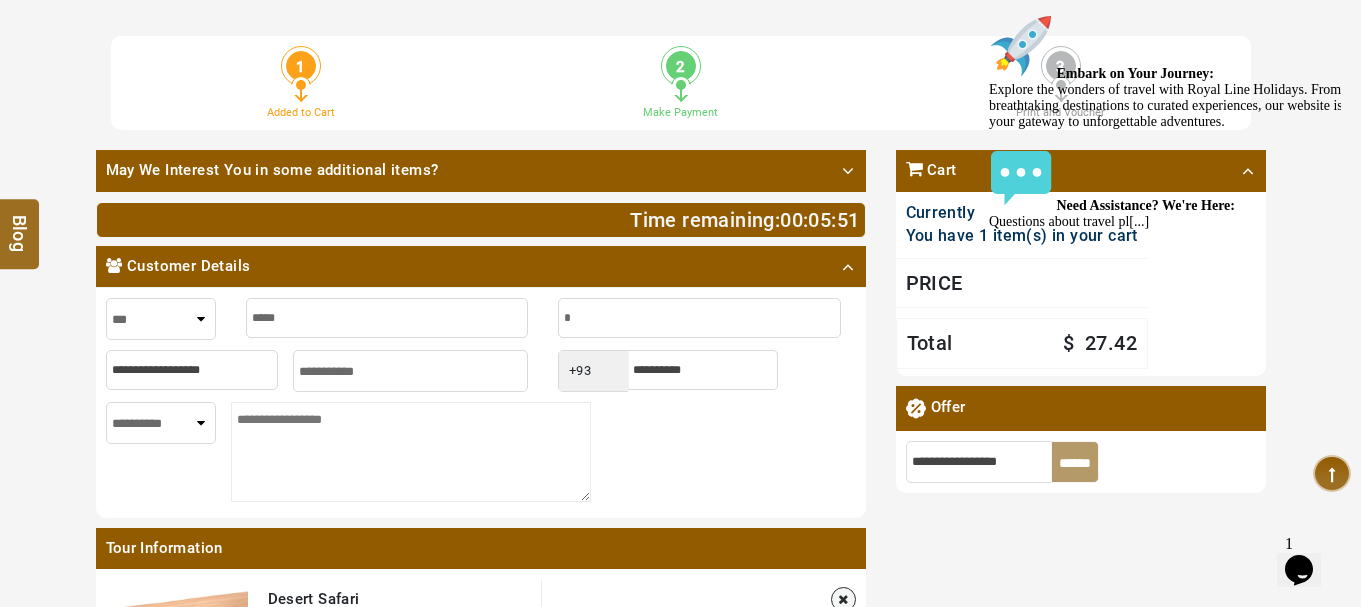 type on "**" 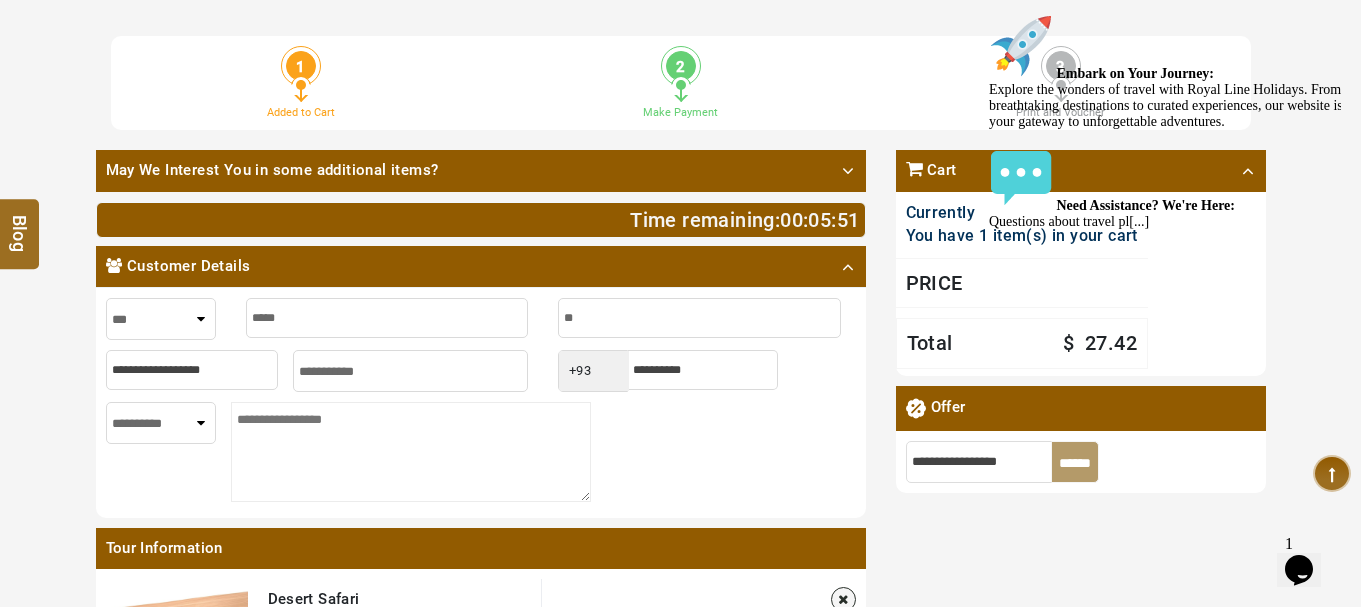 type on "**" 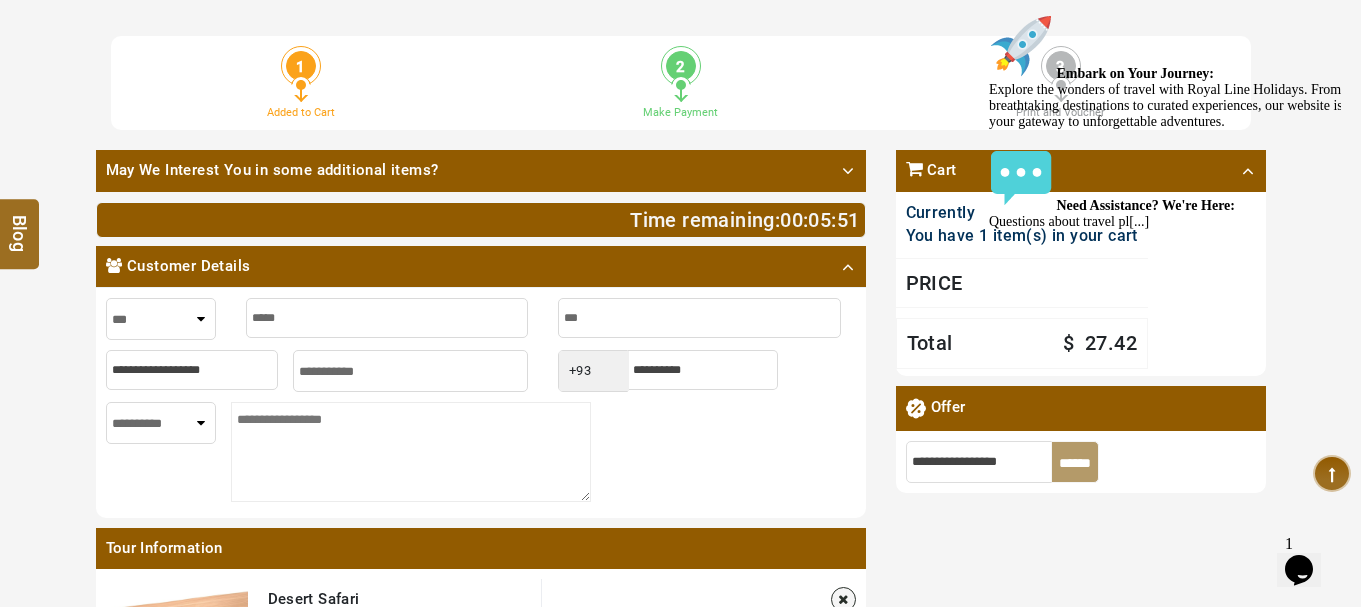 type on "***" 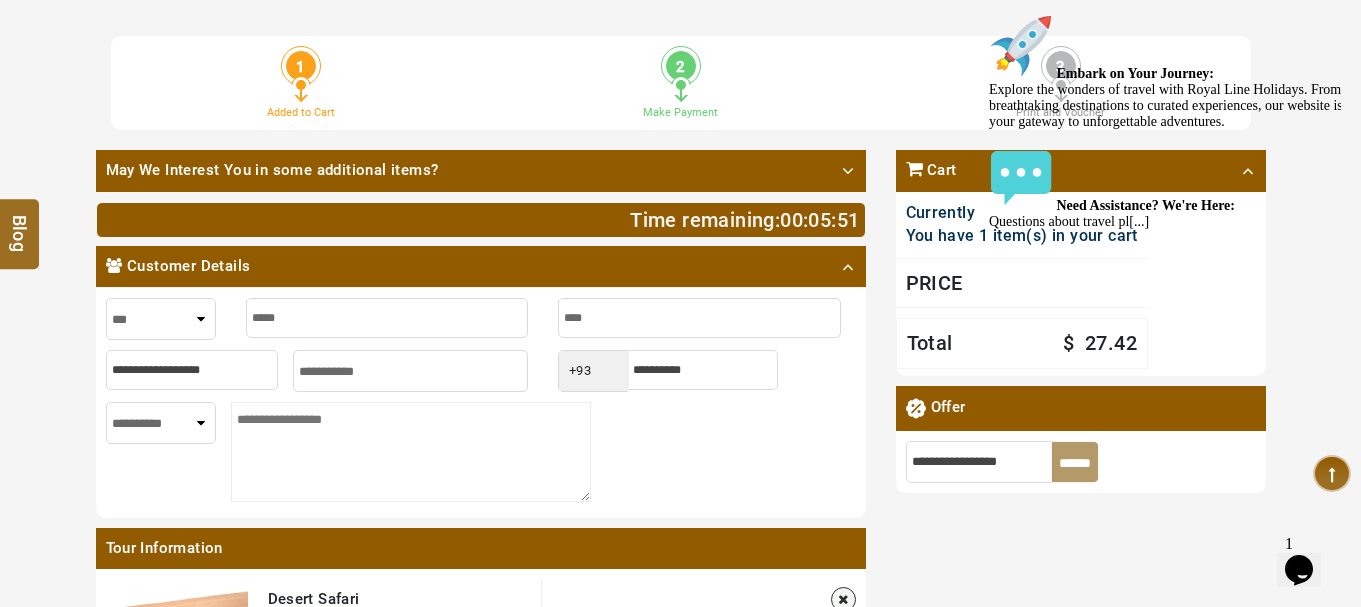 type on "****" 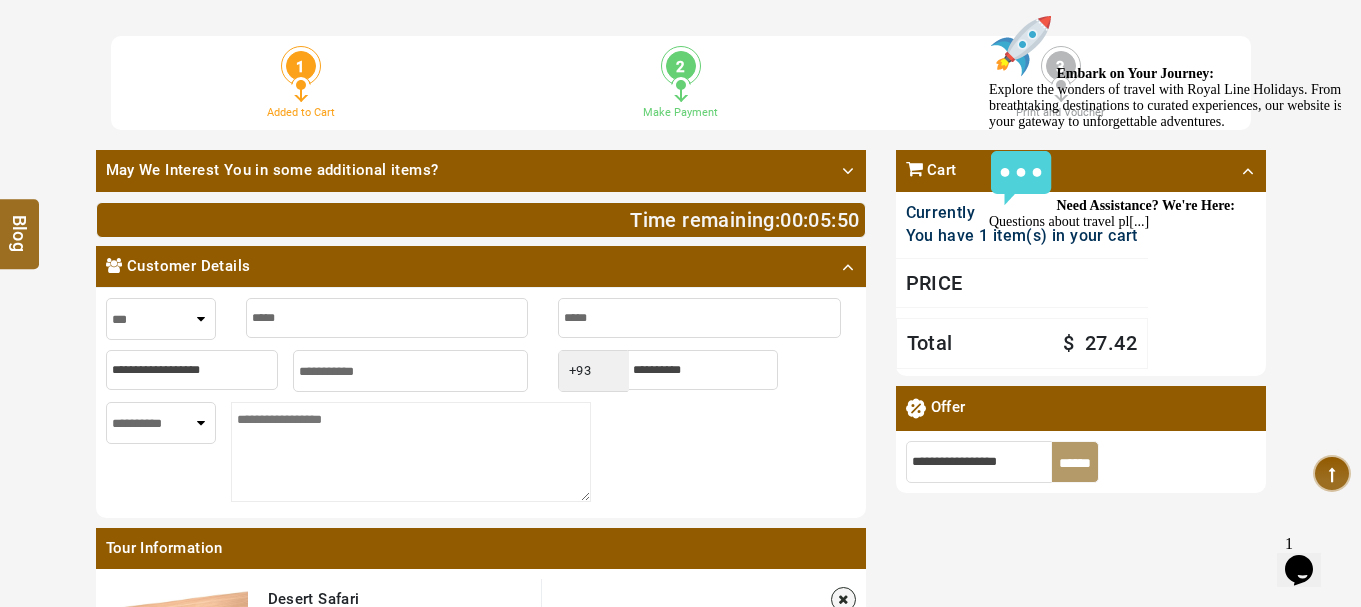 type on "*****" 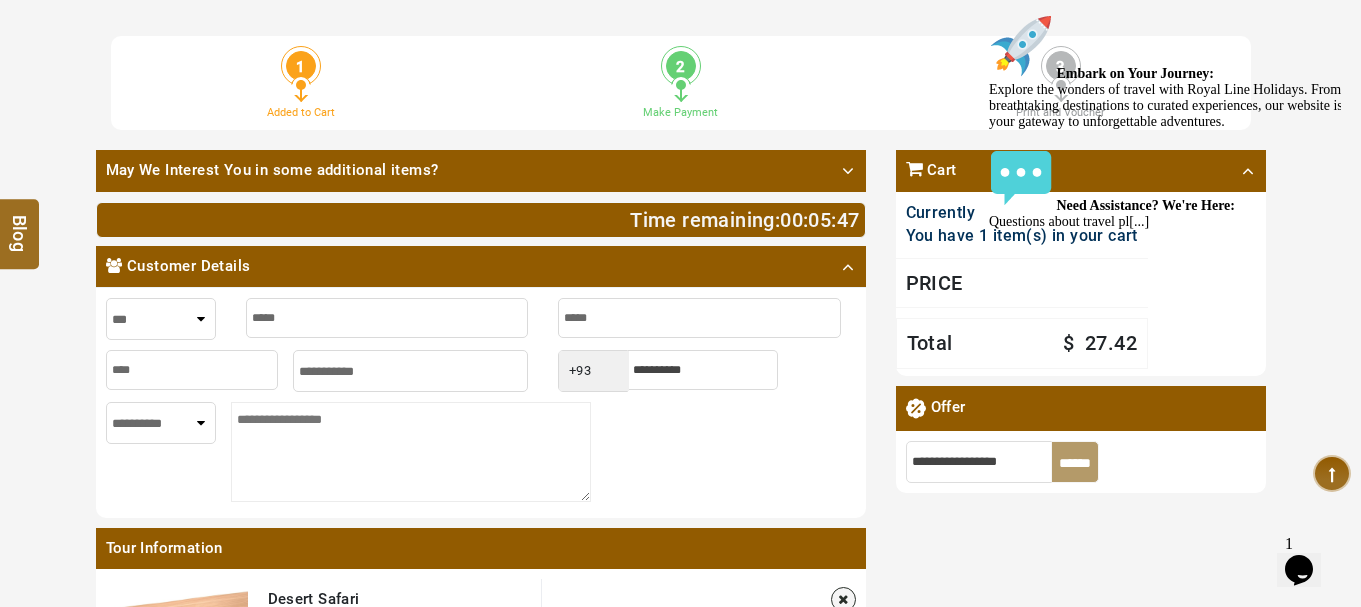 type on "****" 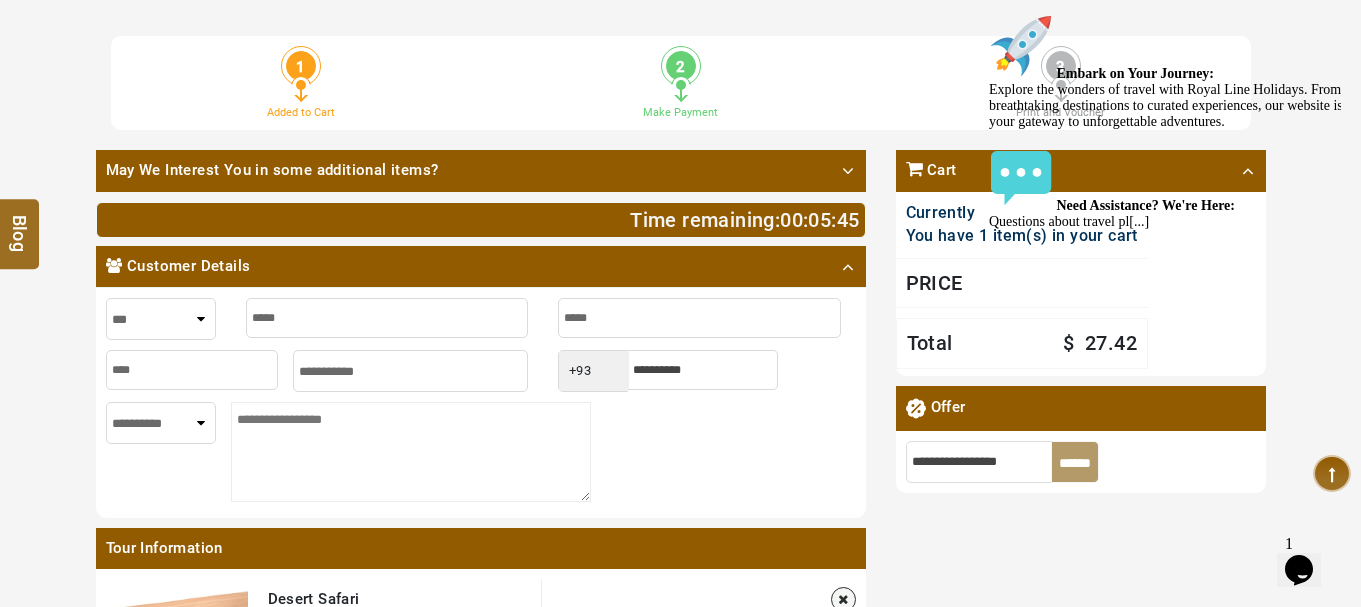 select on "*****" 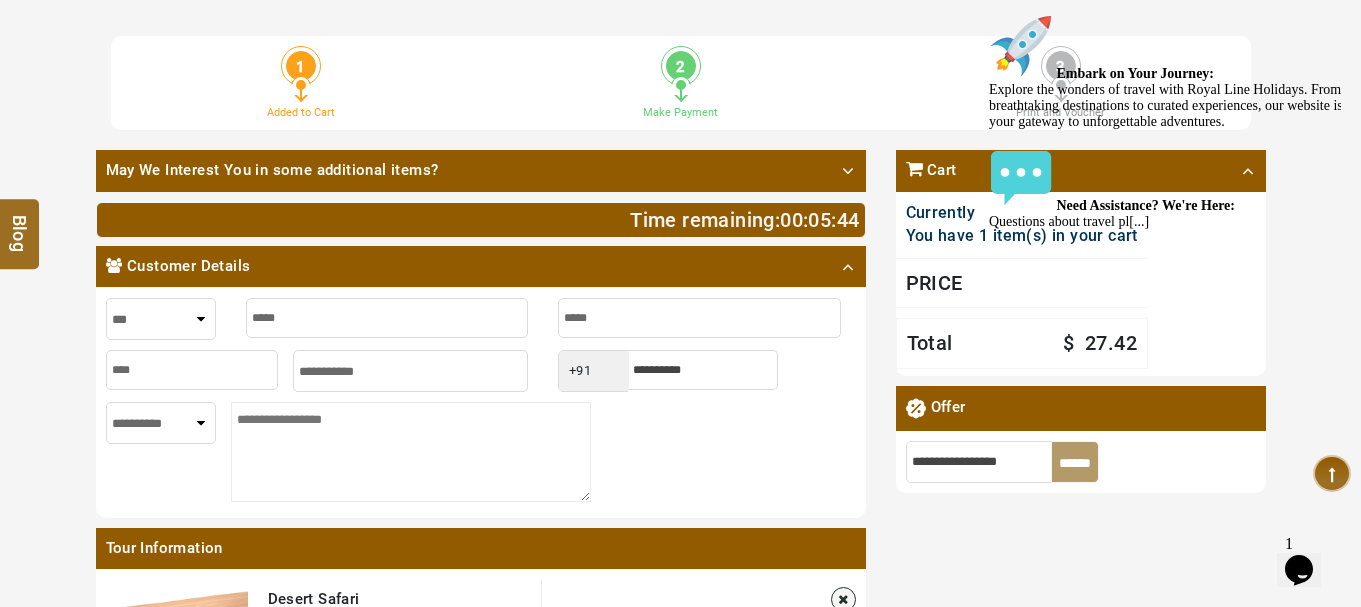 click at bounding box center (703, 370) 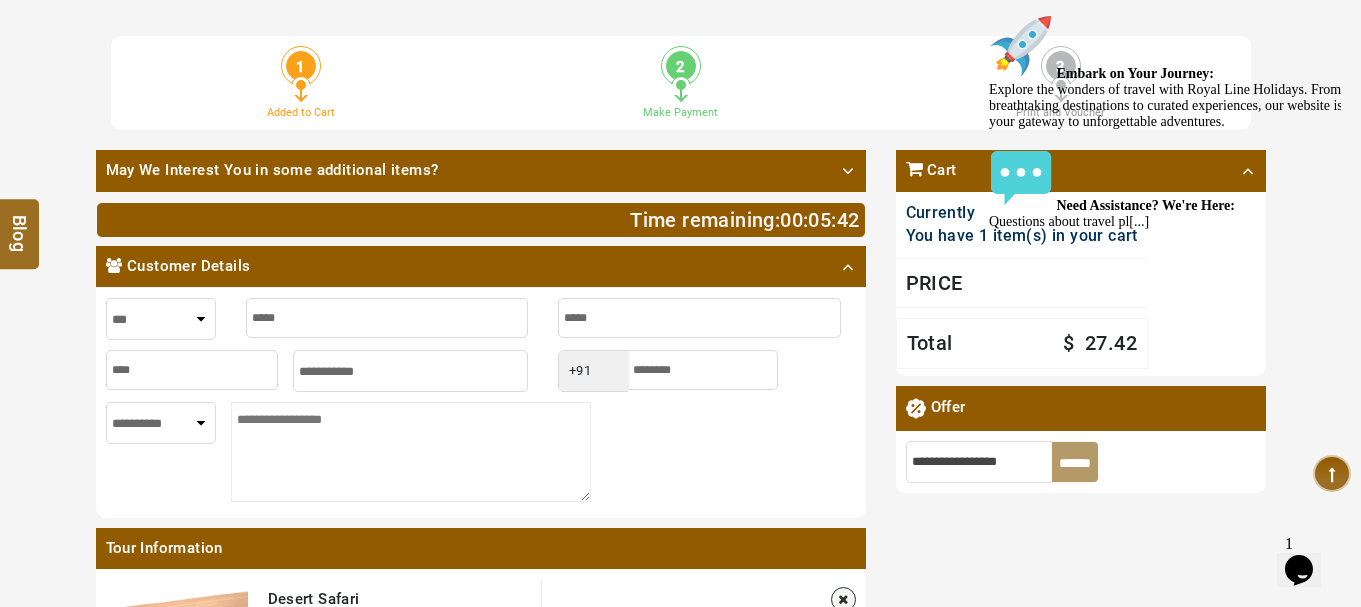 click on "**********" at bounding box center (161, 423) 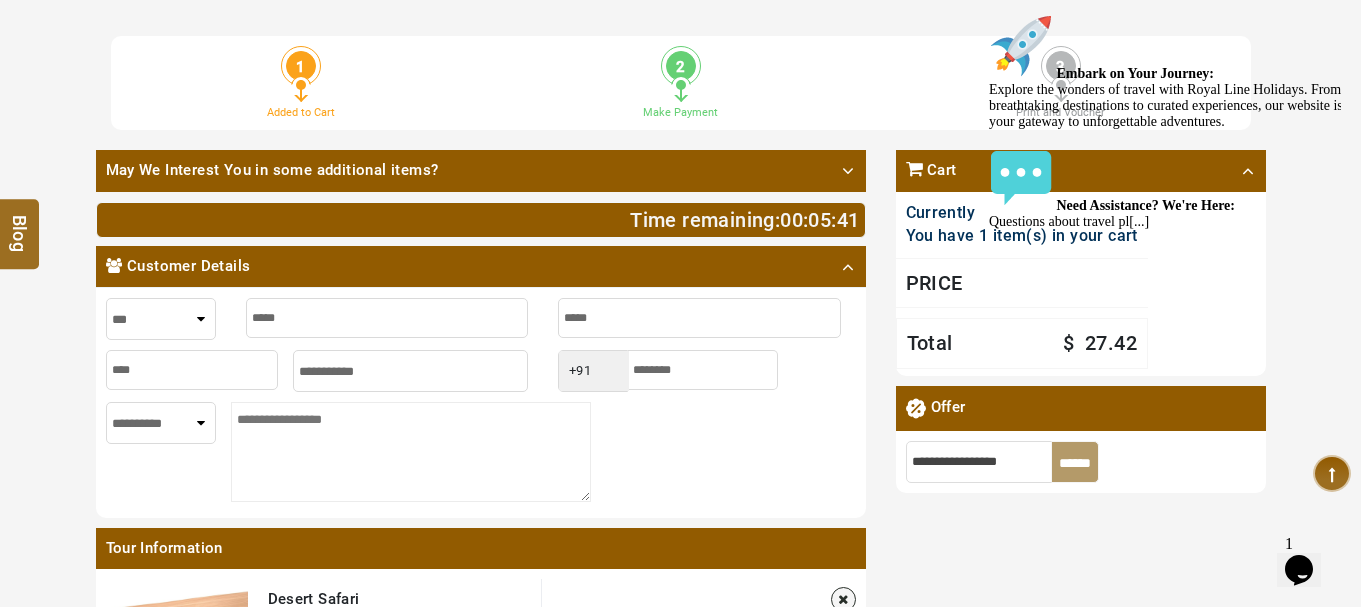 select on "*" 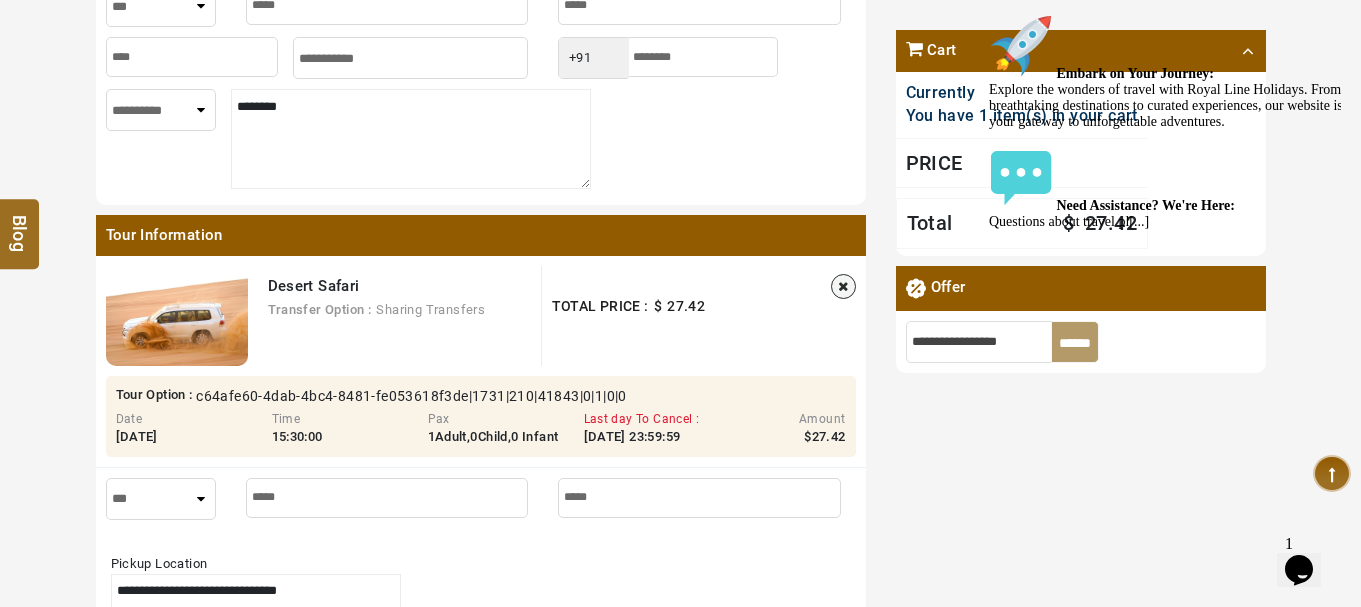 scroll, scrollTop: 900, scrollLeft: 0, axis: vertical 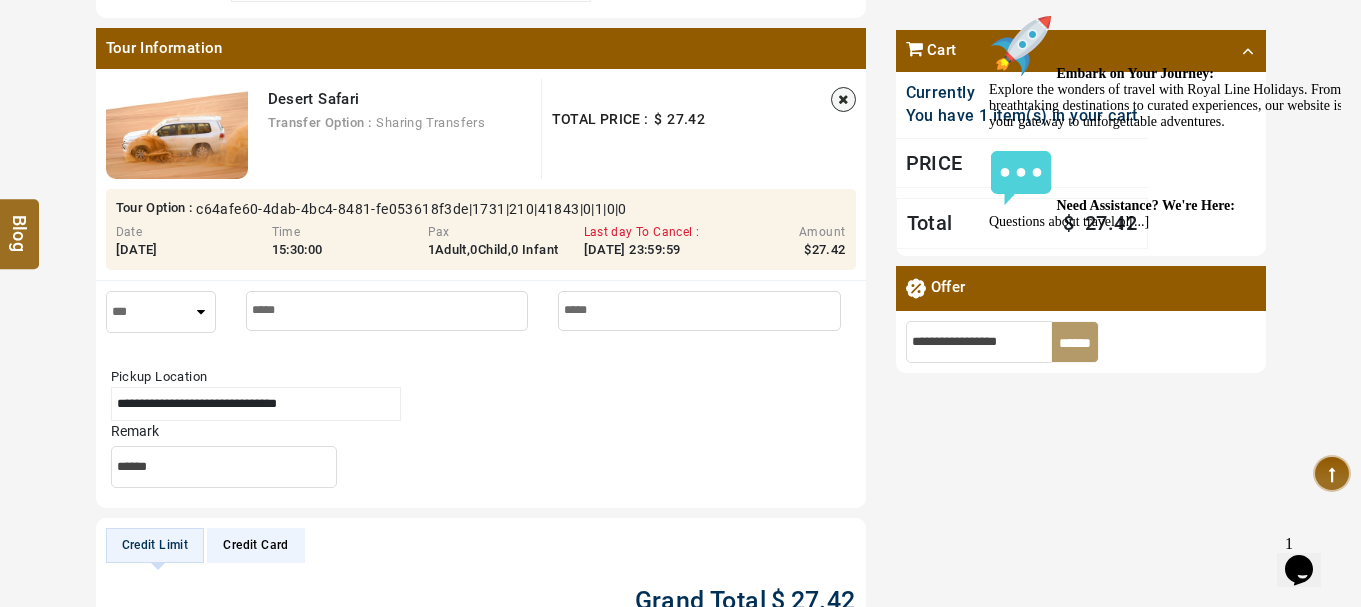 type on "********" 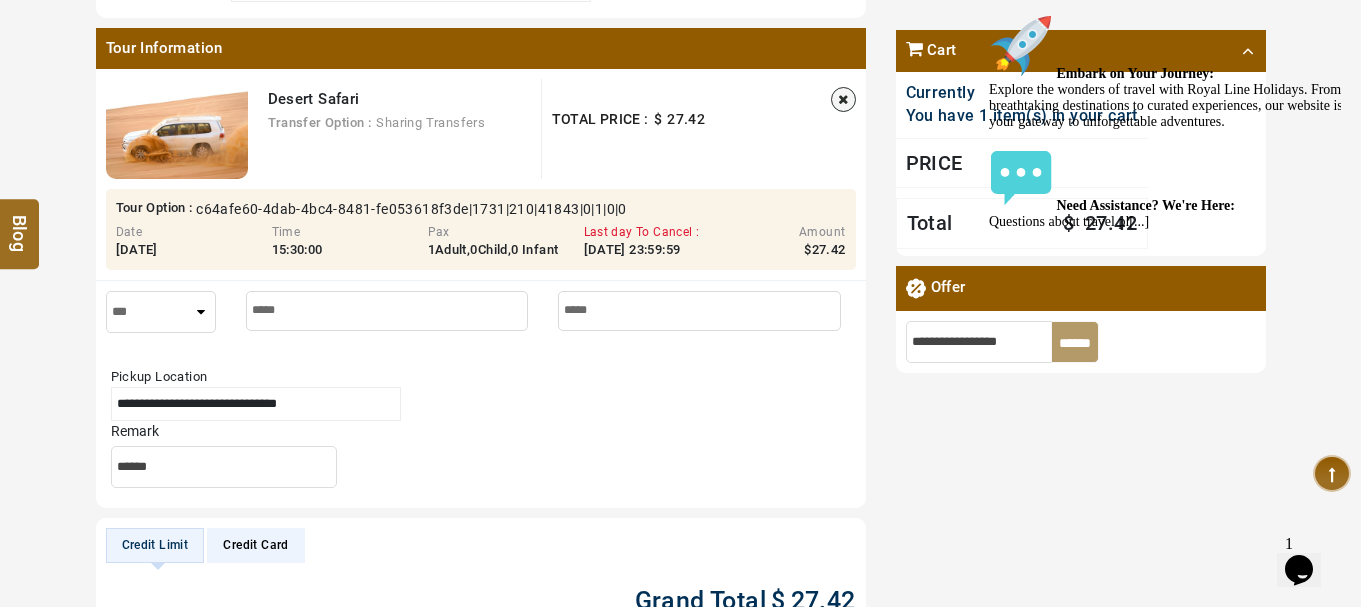 drag, startPoint x: 331, startPoint y: 429, endPoint x: 102, endPoint y: 429, distance: 229 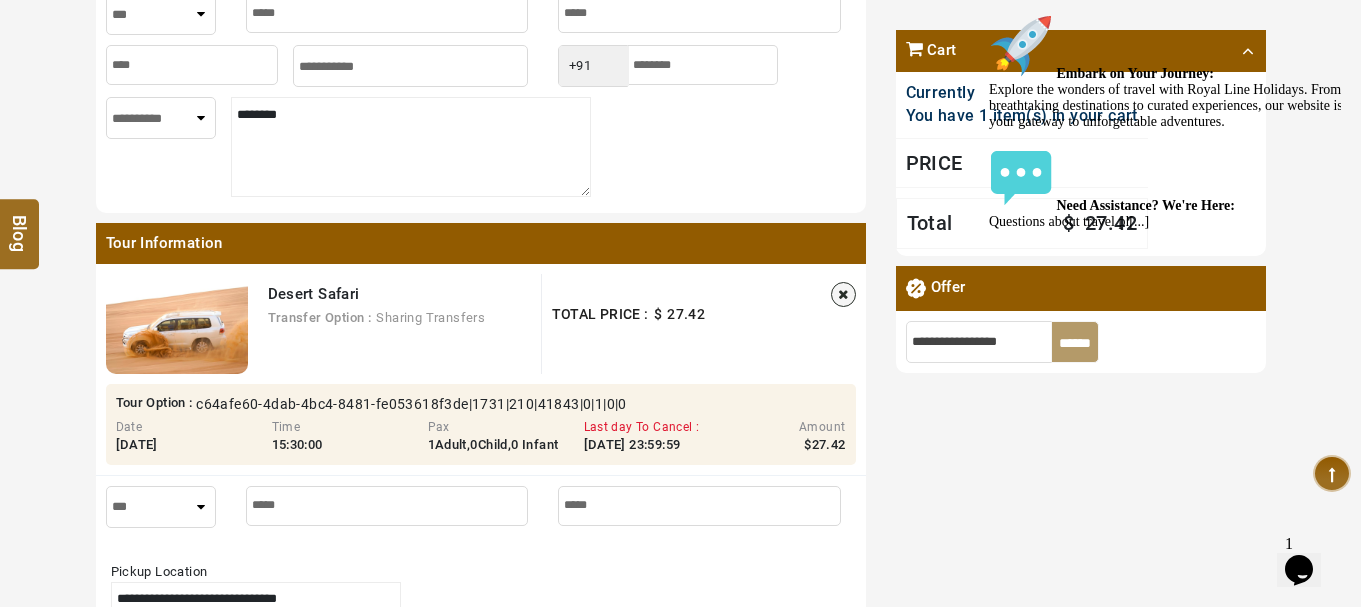scroll, scrollTop: 700, scrollLeft: 0, axis: vertical 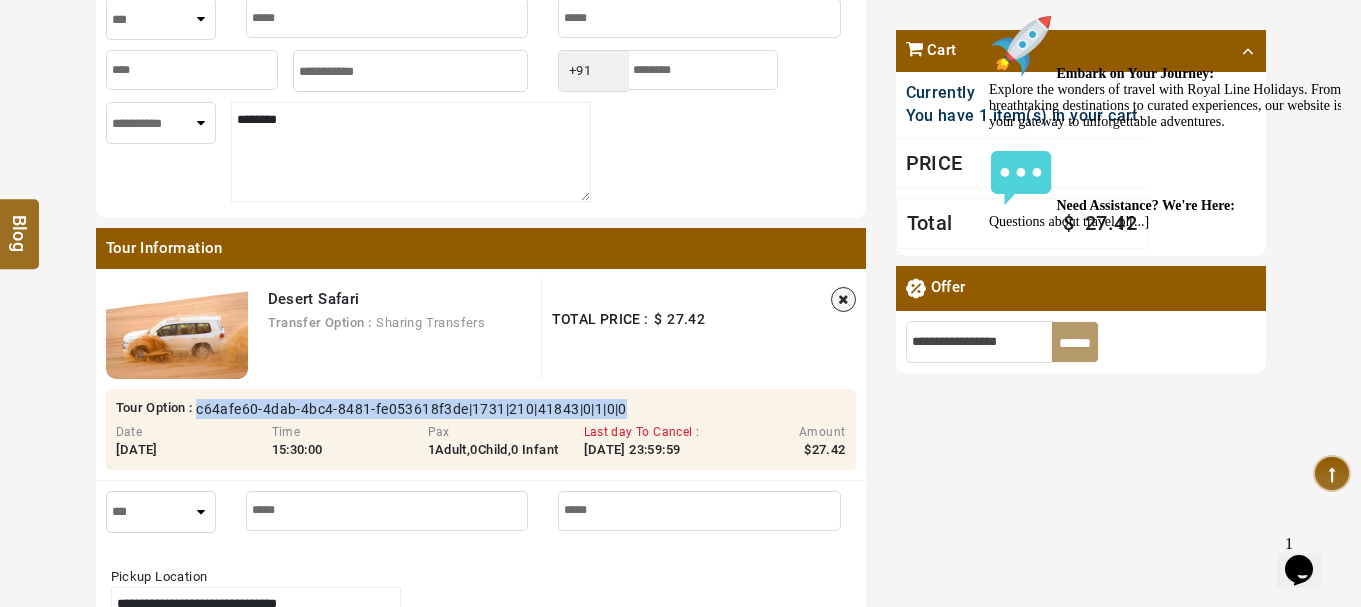 drag, startPoint x: 201, startPoint y: 431, endPoint x: 657, endPoint y: 434, distance: 456.00986 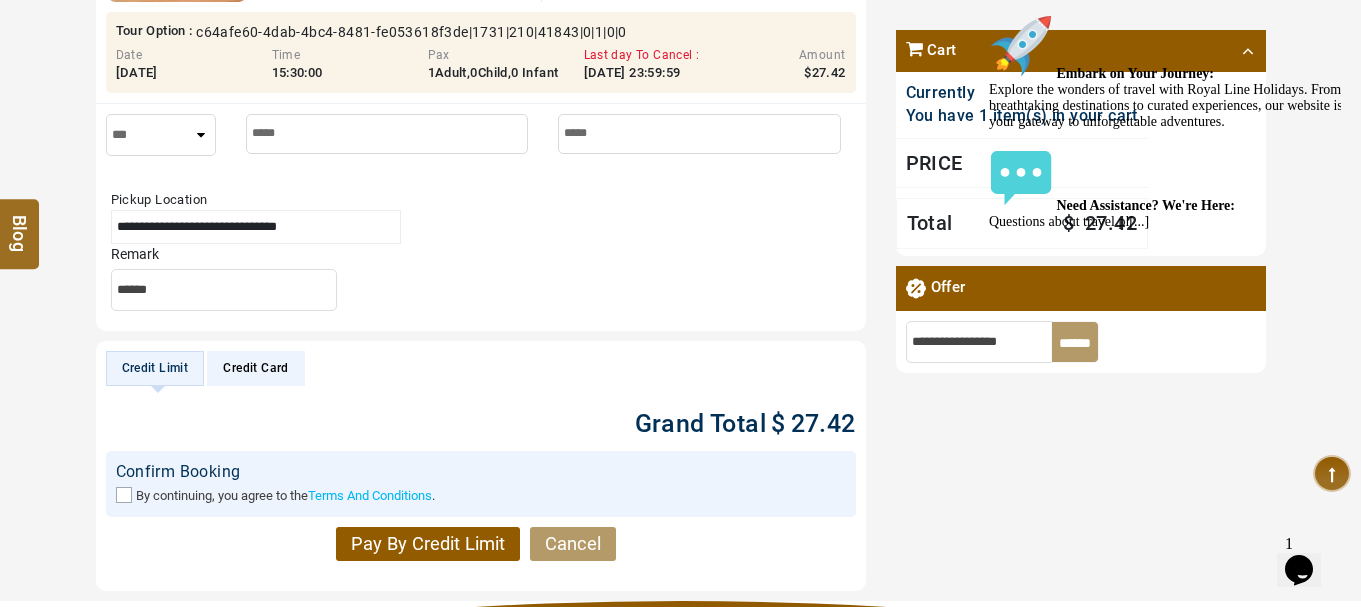 scroll, scrollTop: 1100, scrollLeft: 0, axis: vertical 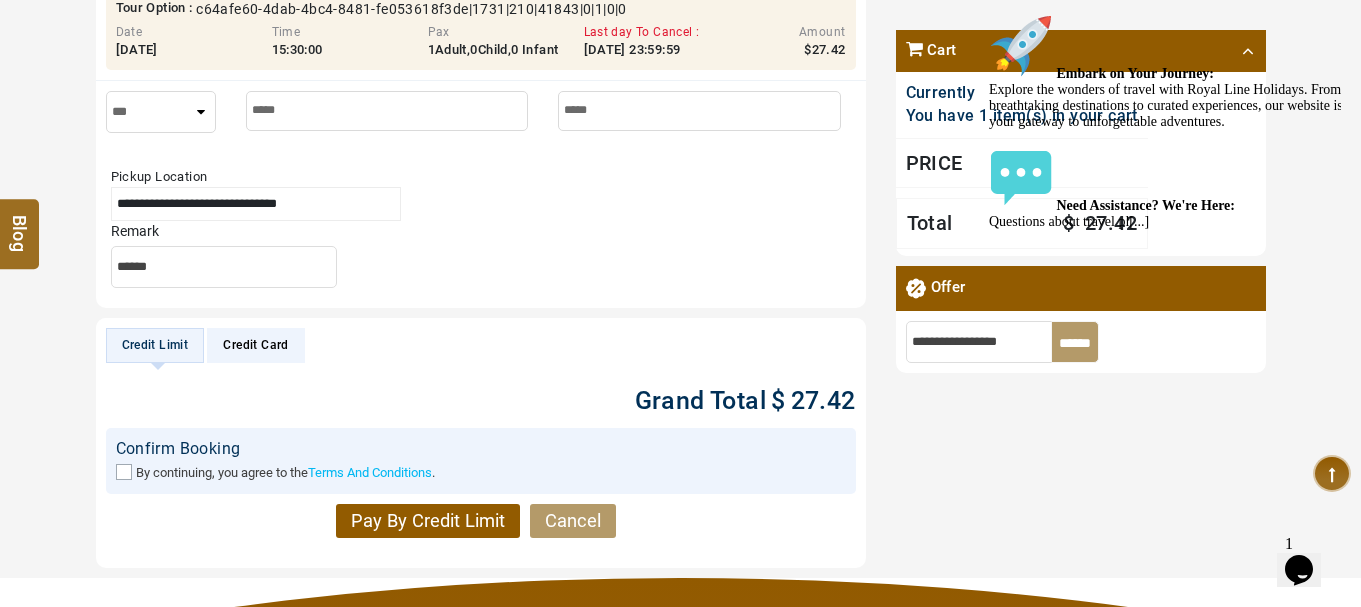 click on "**********" at bounding box center (256, 204) 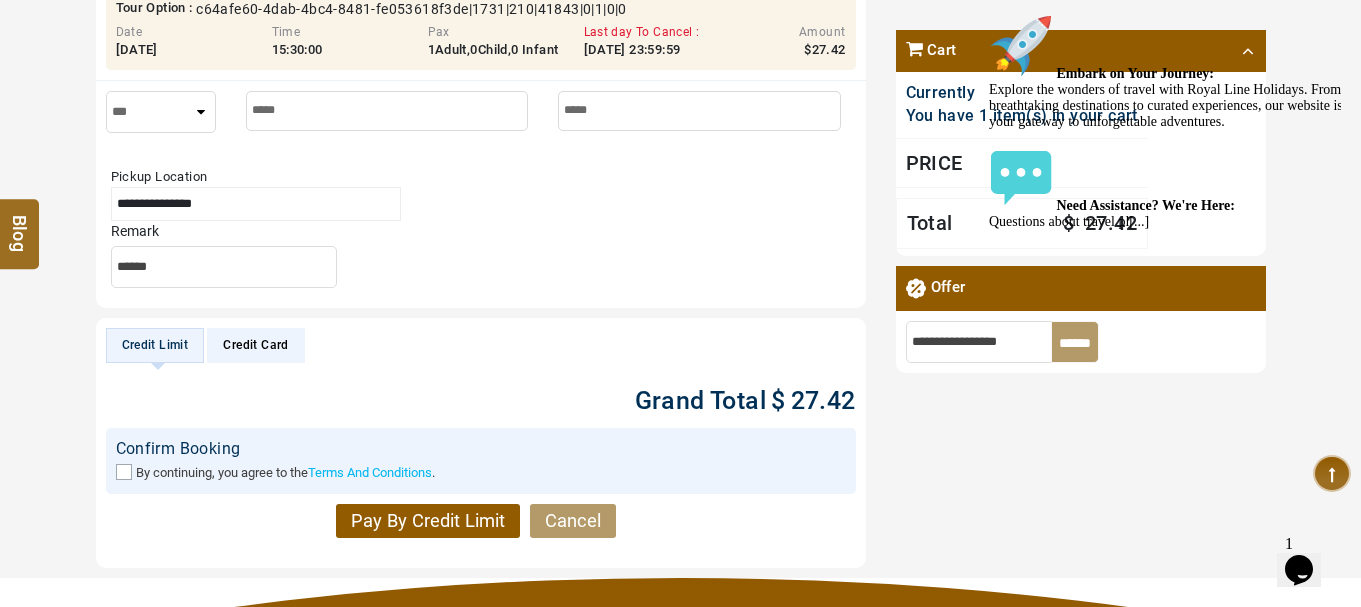 type on "**********" 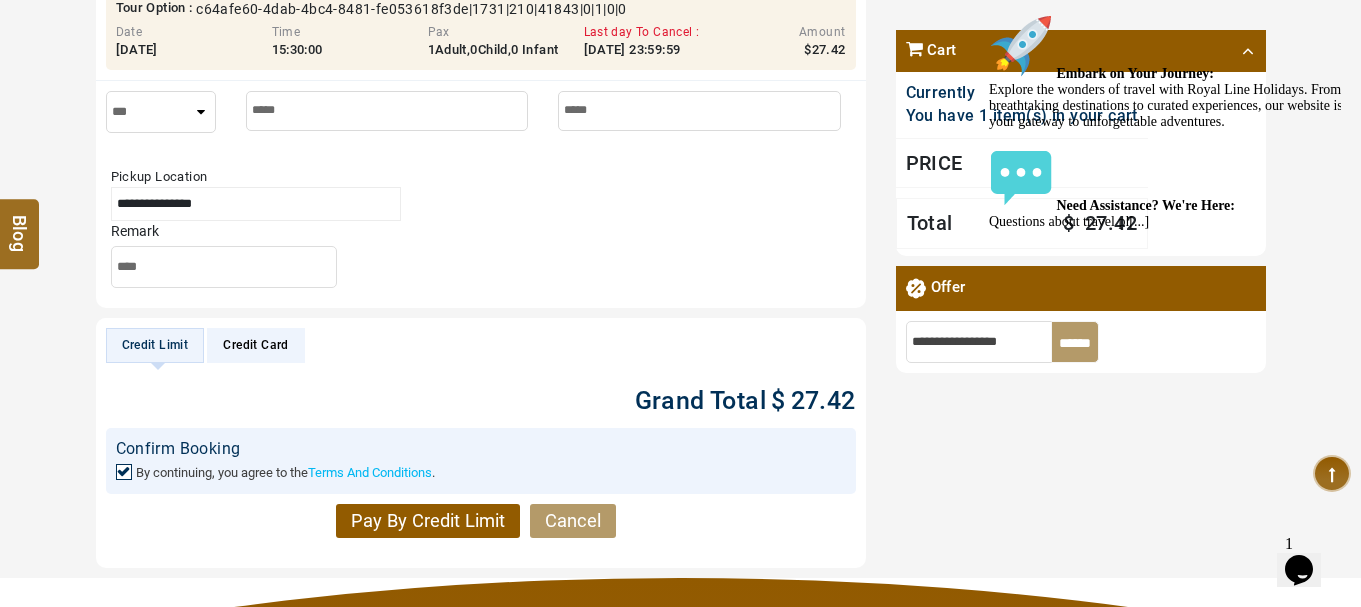click on "Credit Card" at bounding box center [255, 345] 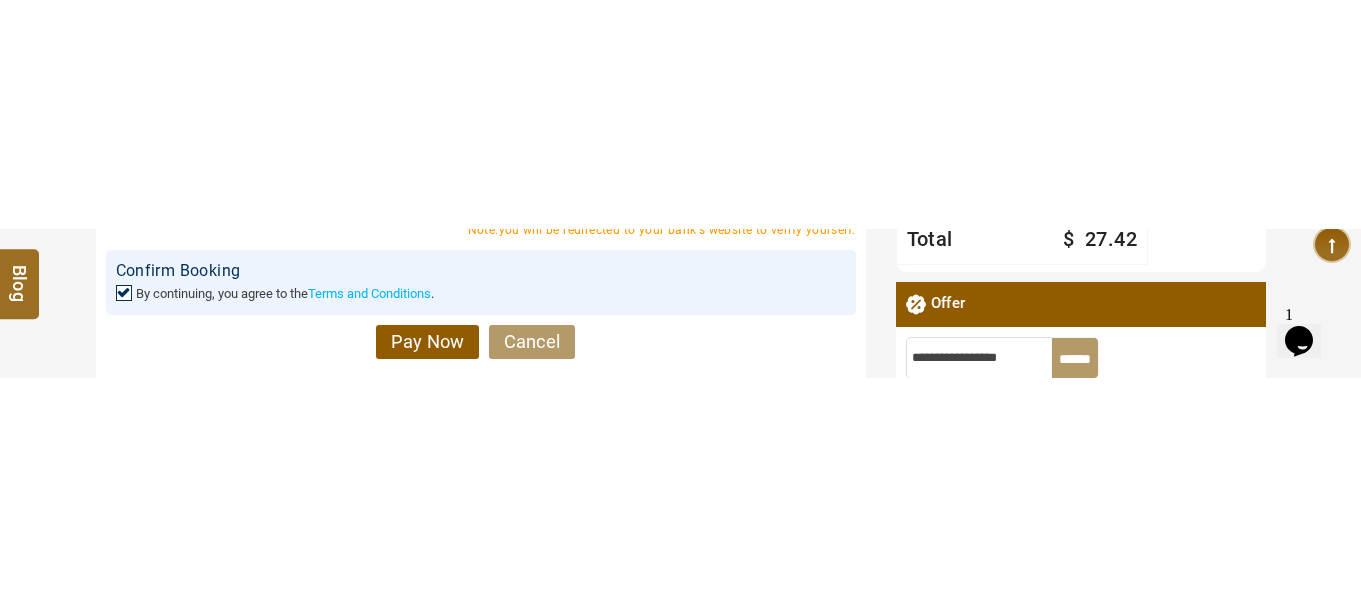 scroll, scrollTop: 1600, scrollLeft: 0, axis: vertical 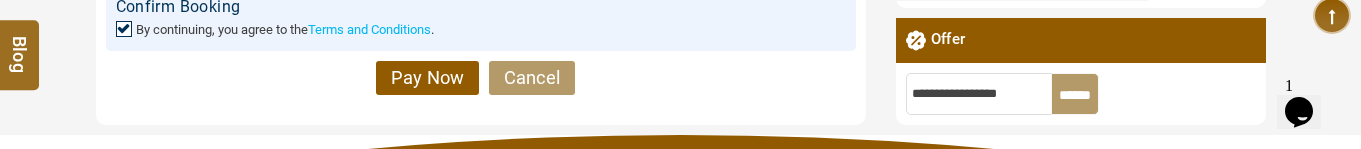 click on "Pay Now" at bounding box center [427, 77] 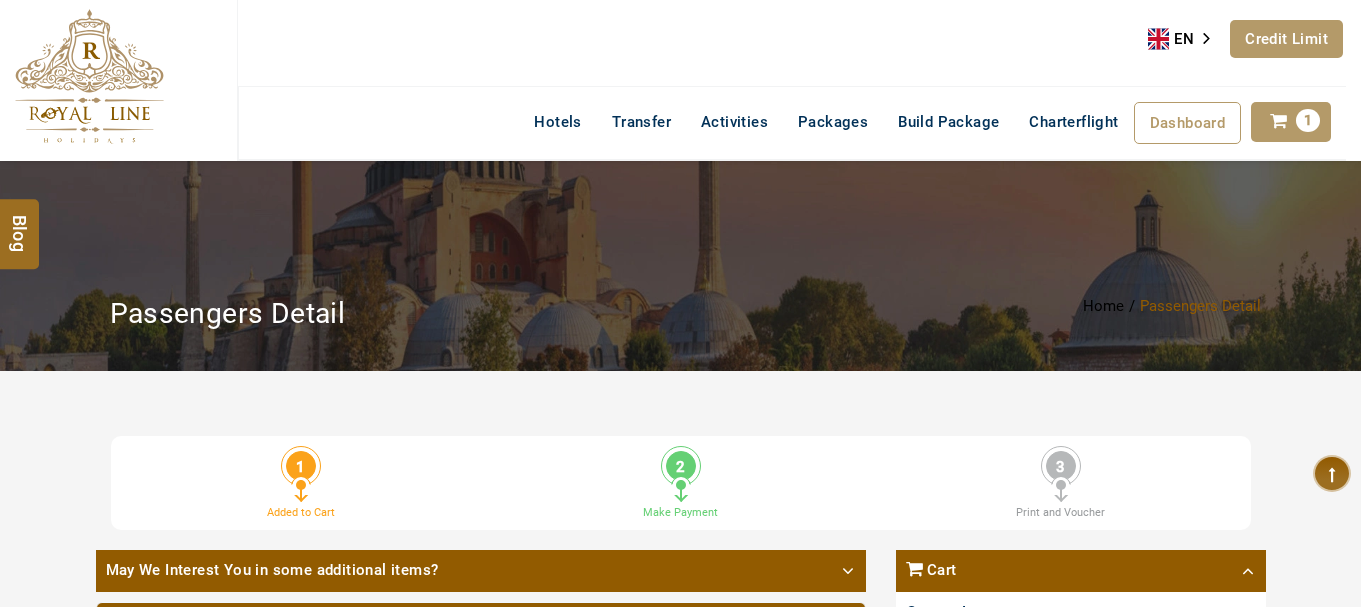 select on "*****" 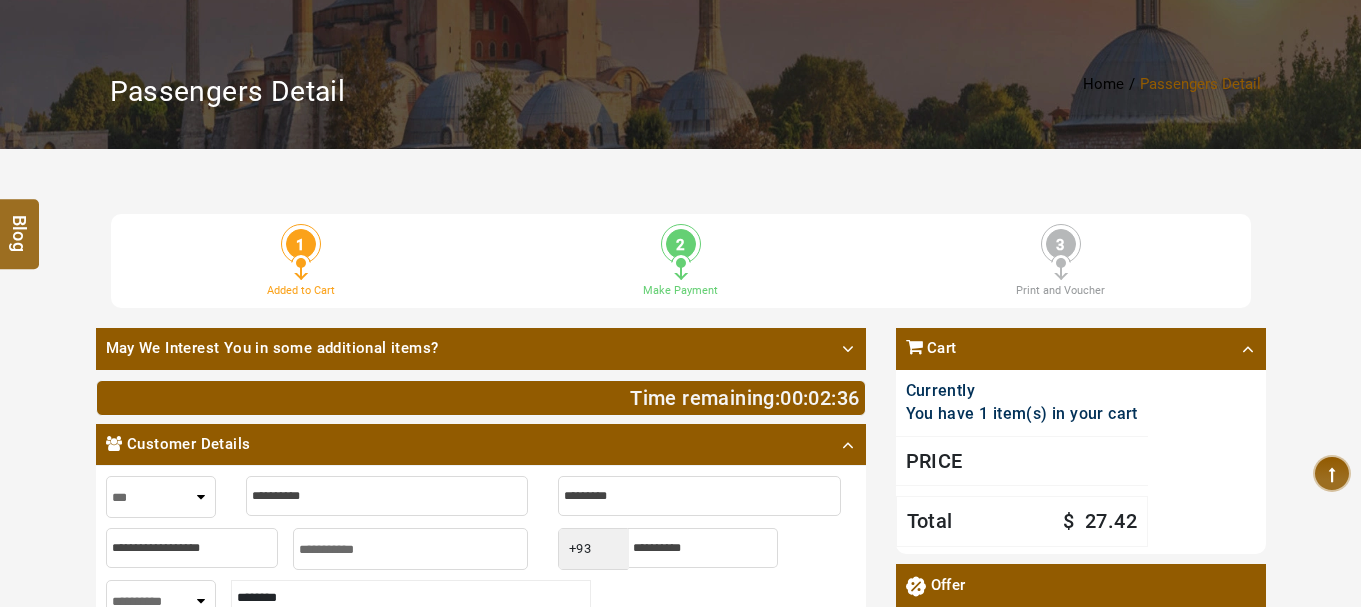 scroll, scrollTop: 0, scrollLeft: 0, axis: both 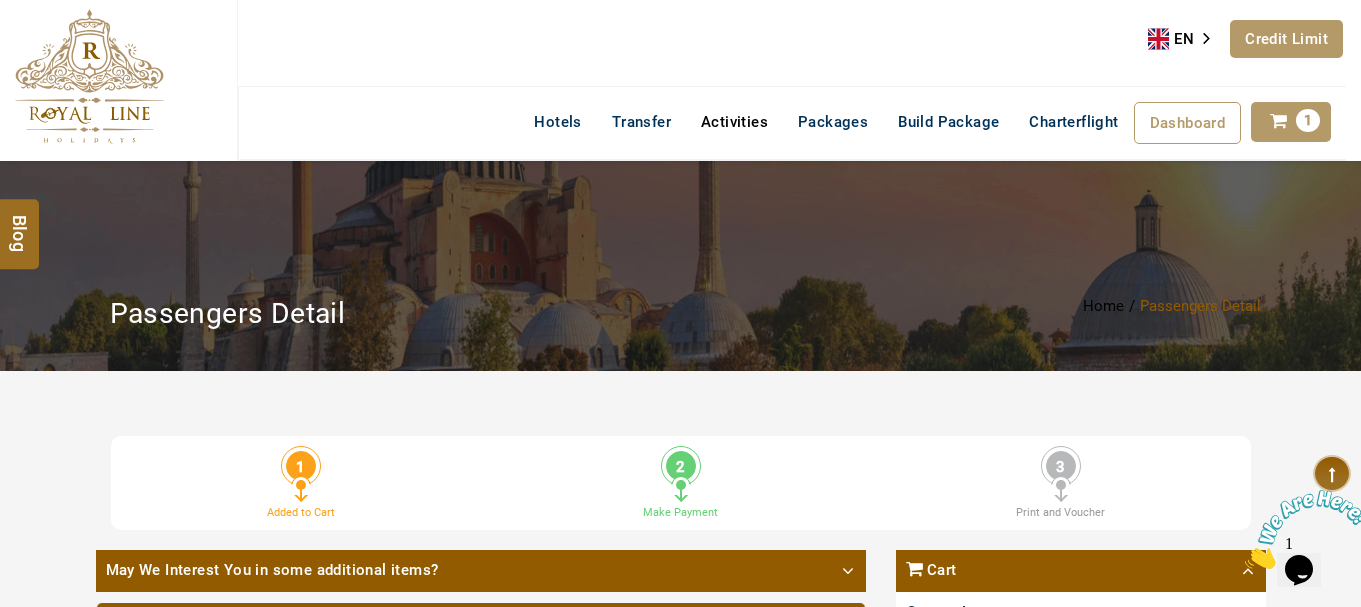 click on "Activities" at bounding box center (734, 122) 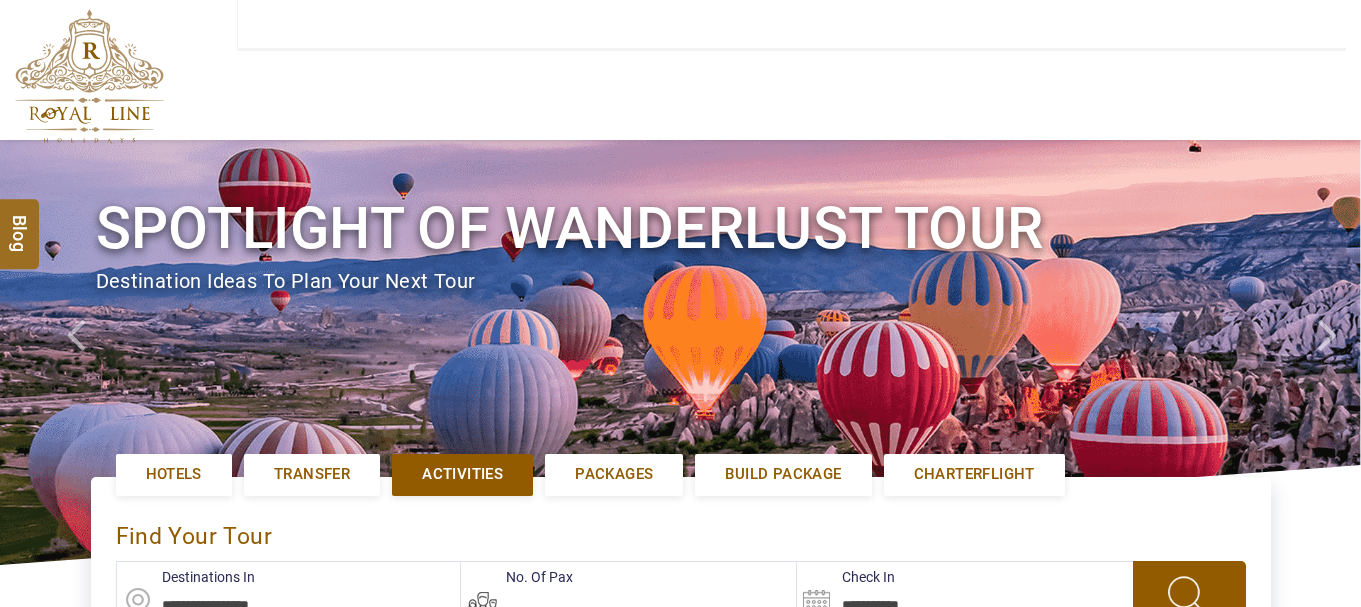 scroll, scrollTop: 0, scrollLeft: 0, axis: both 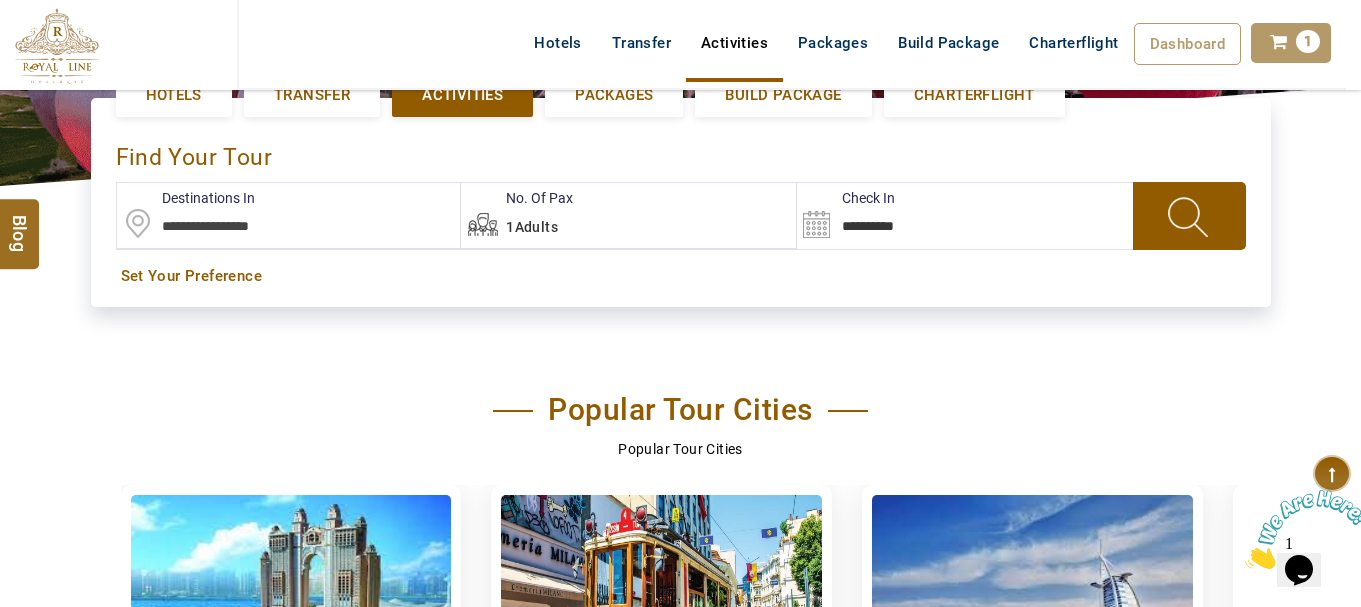 click at bounding box center (289, 215) 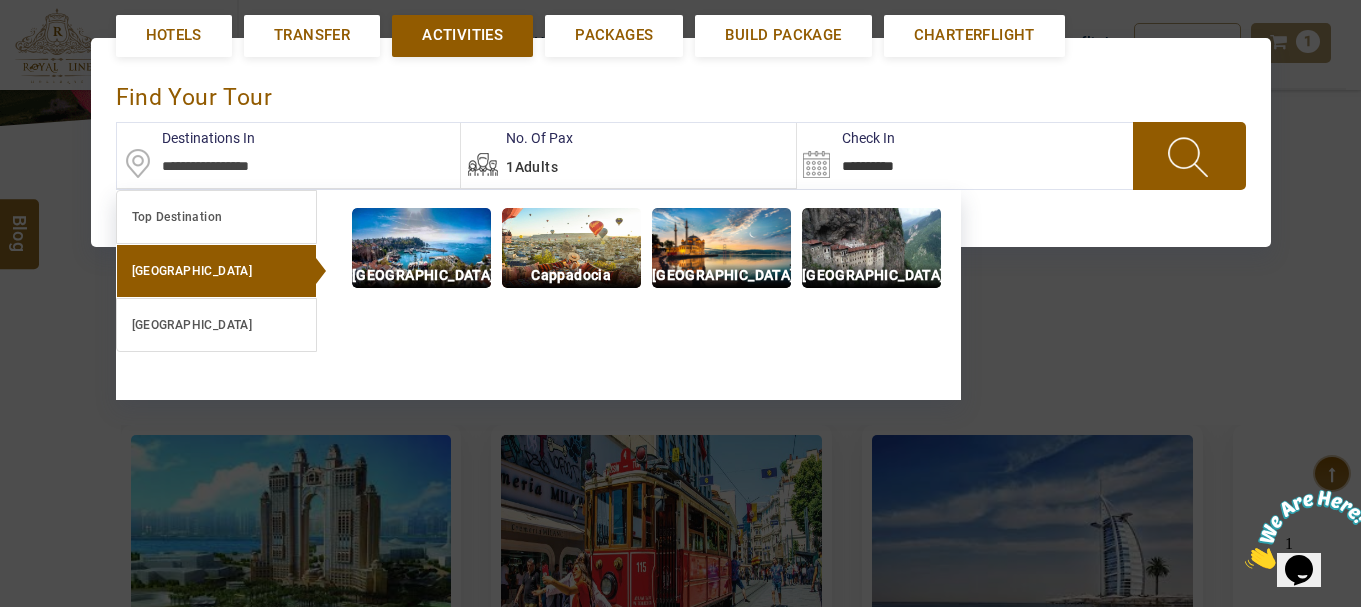 click on "Turkey" at bounding box center [216, 271] 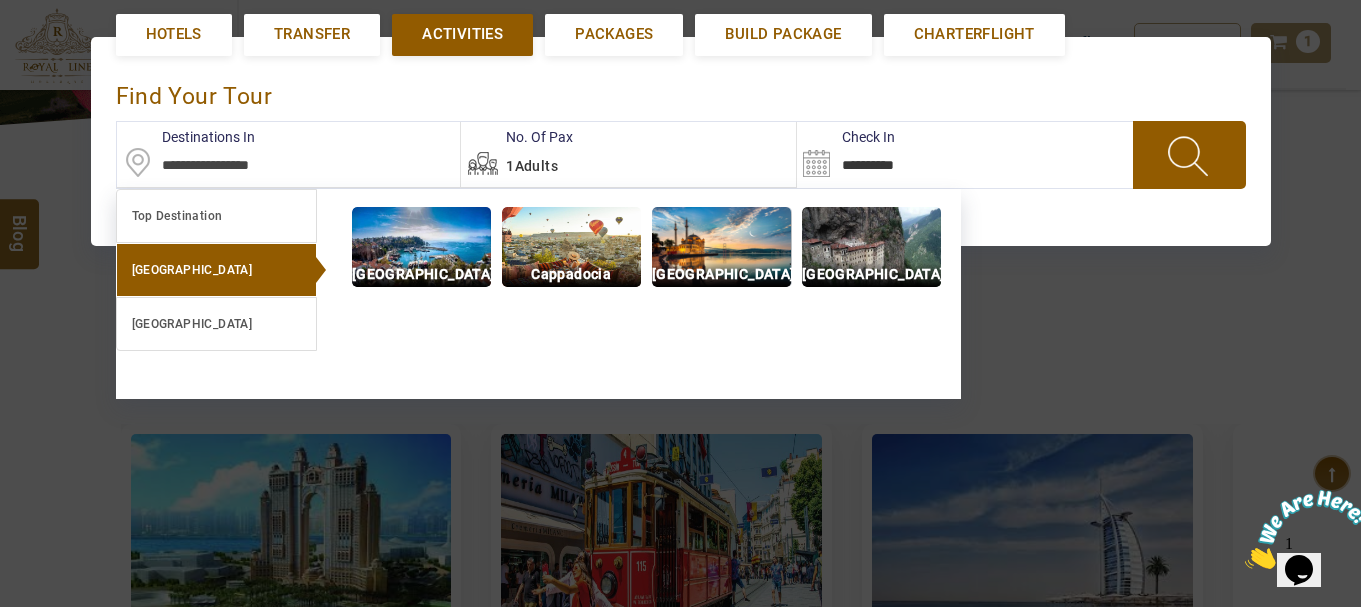 click at bounding box center (721, 247) 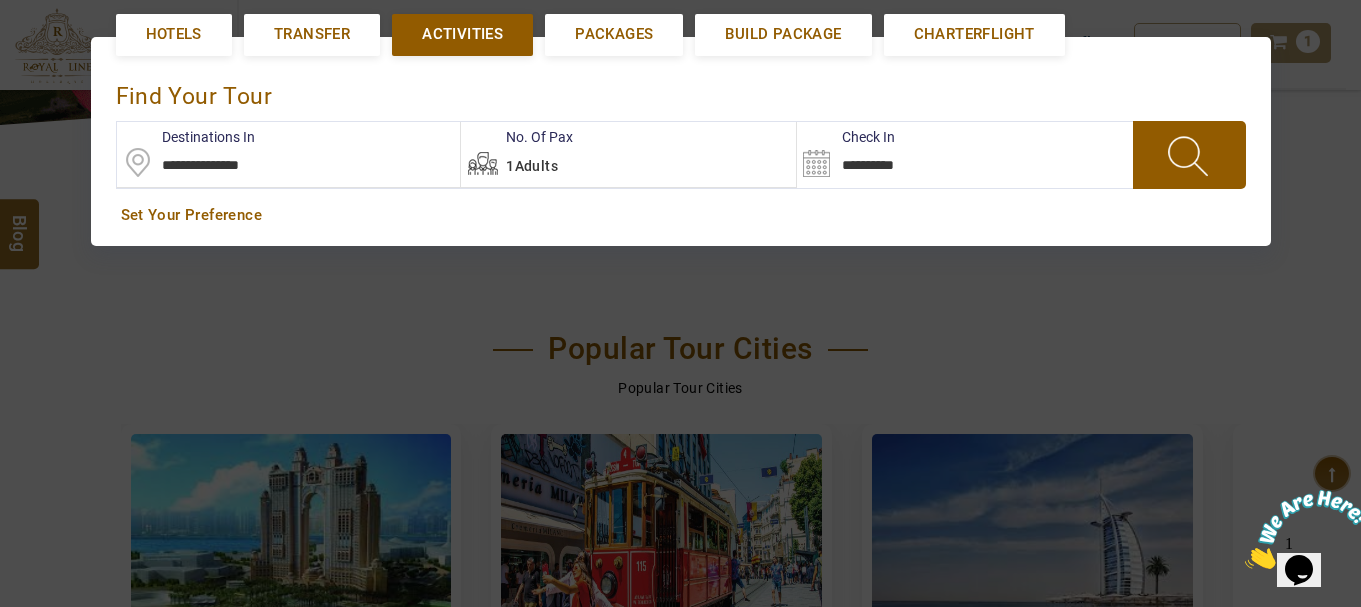 click on "1Adults" at bounding box center (628, 154) 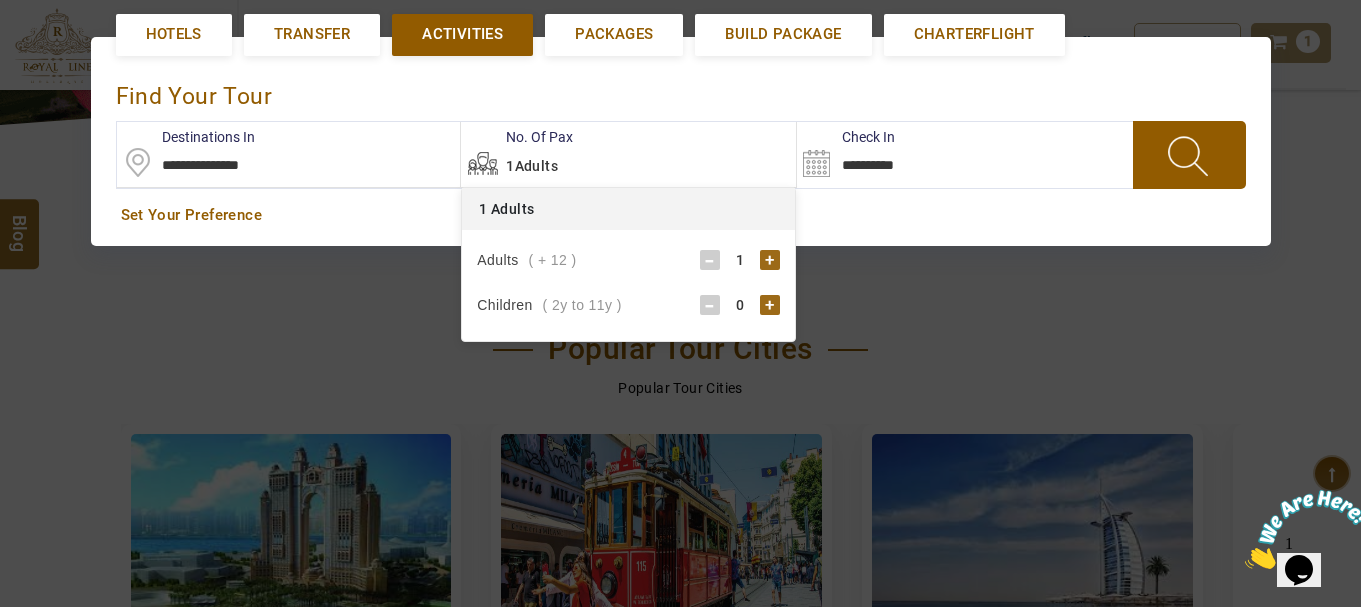 click on "find your Tour" at bounding box center (681, 91) 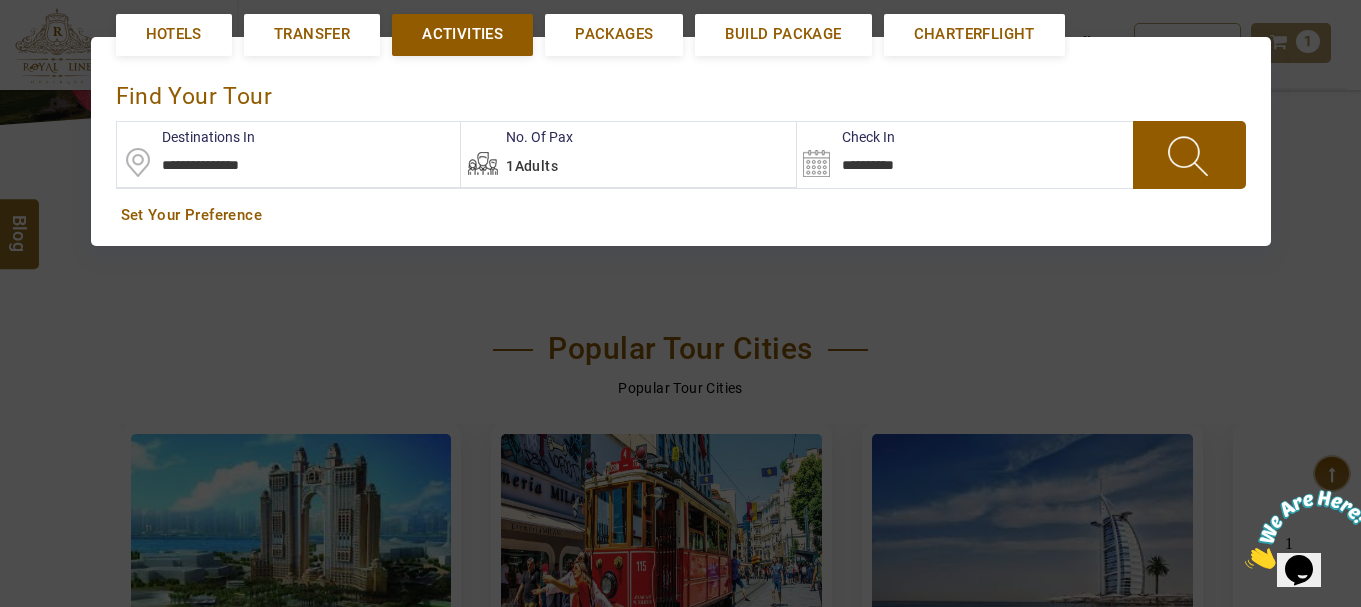 click on "**********" at bounding box center (965, 155) 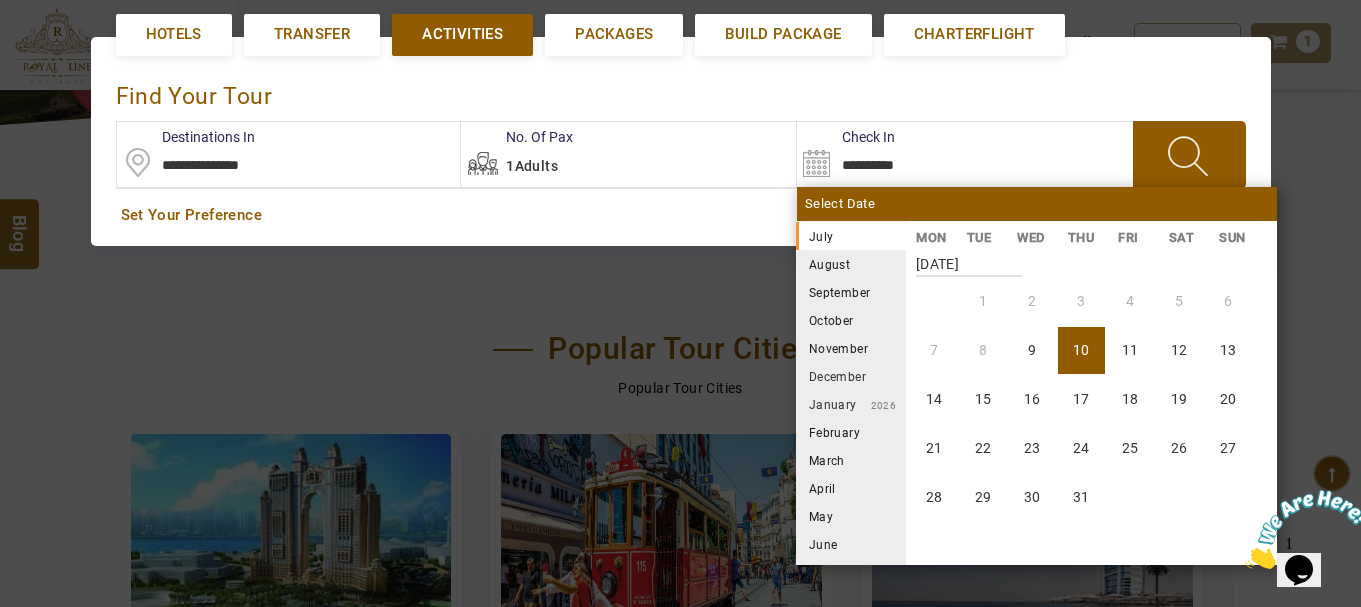 click on "August" at bounding box center [851, 264] 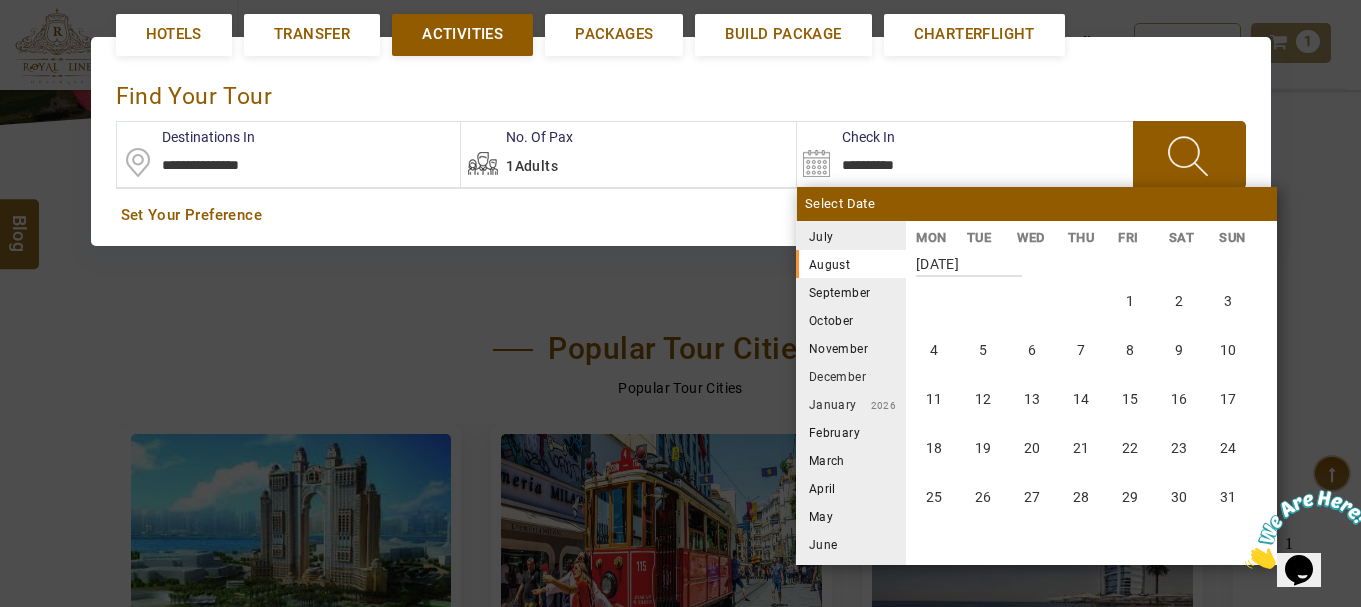 click on "September" at bounding box center (851, 292) 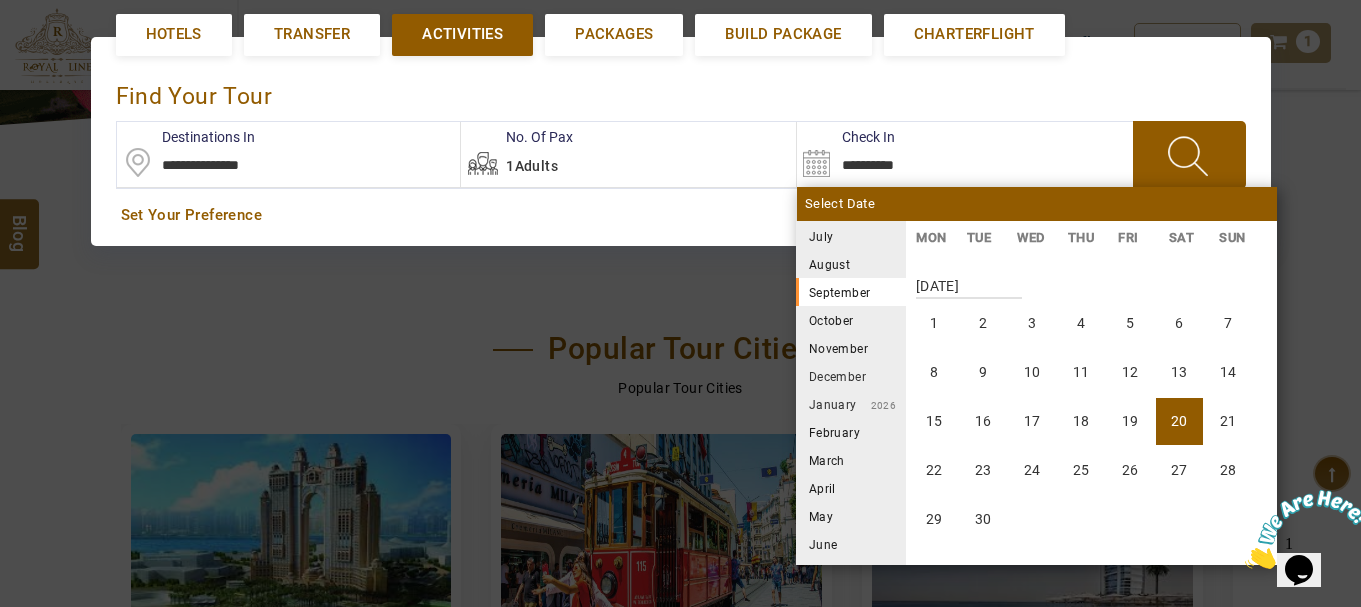 scroll, scrollTop: 740, scrollLeft: 0, axis: vertical 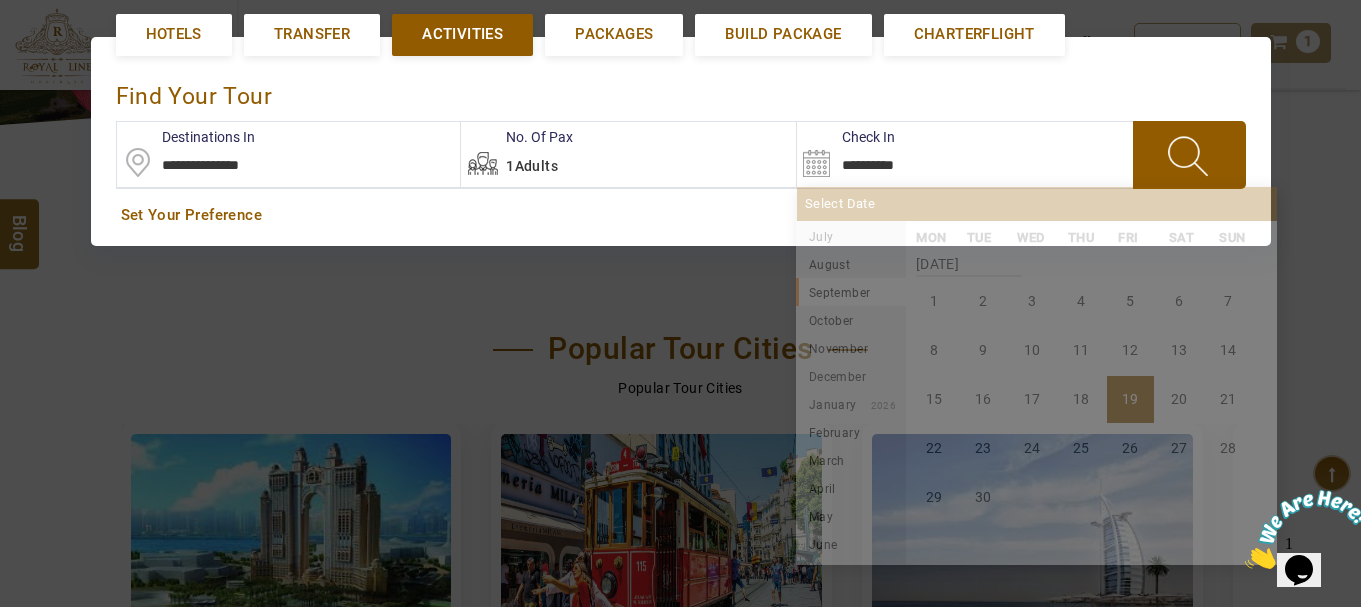 click on "**********" at bounding box center [680, 140] 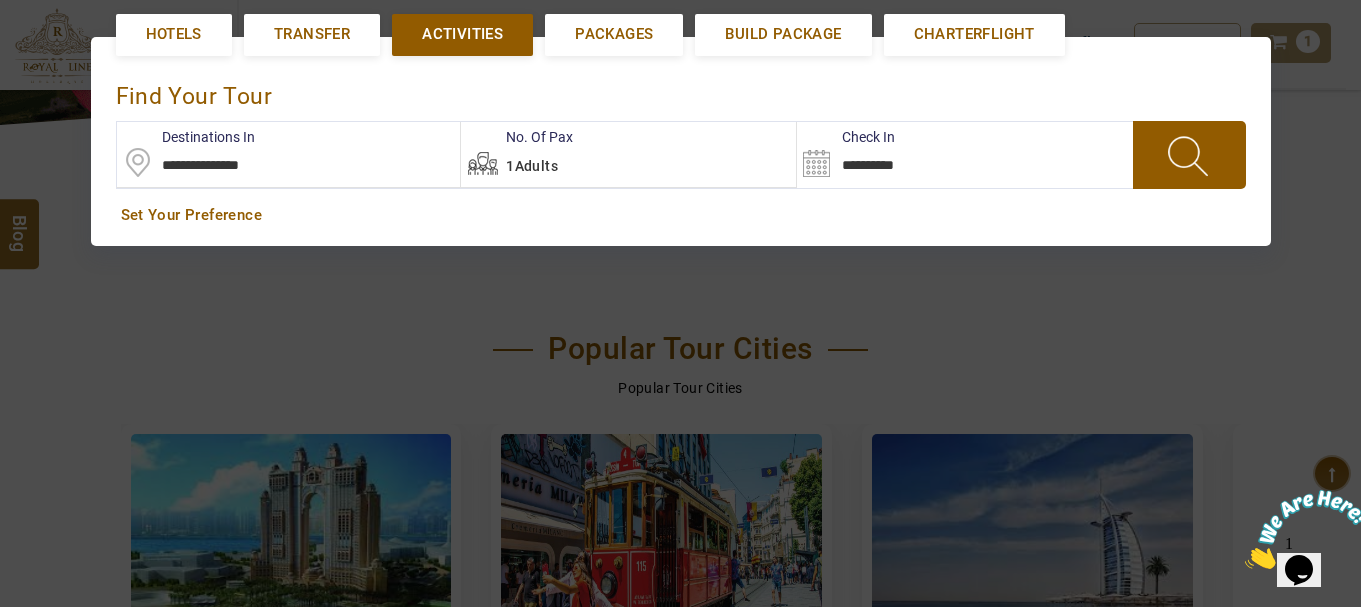 click at bounding box center [1189, 155] 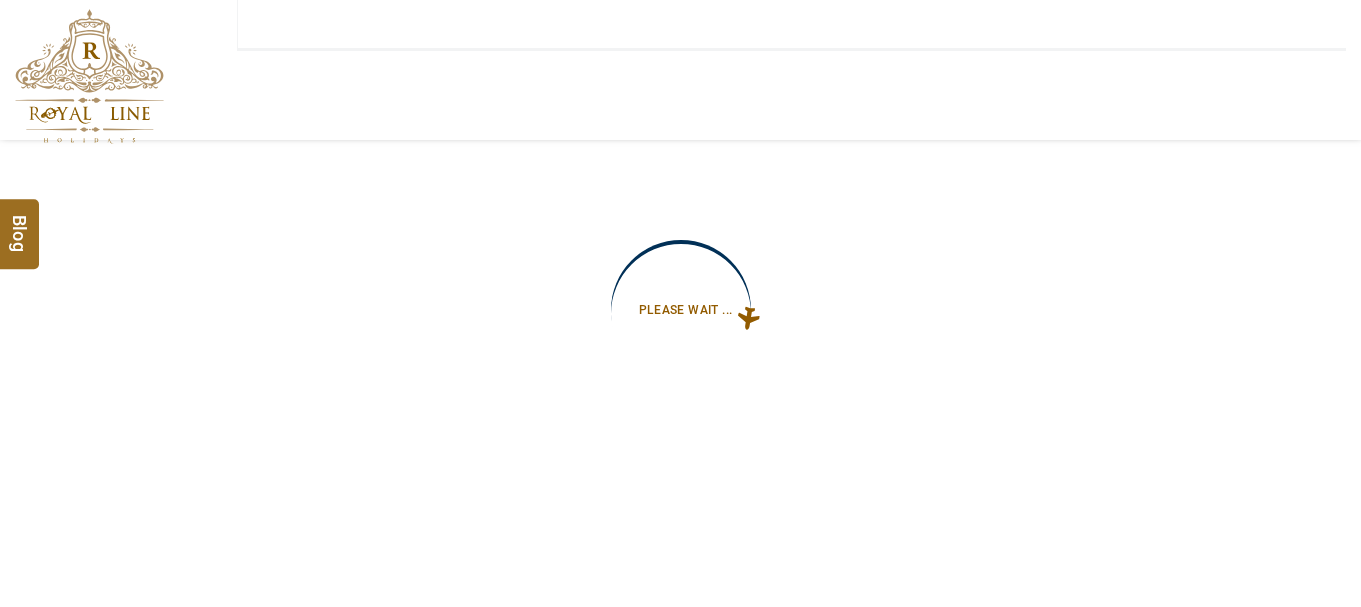 type on "**********" 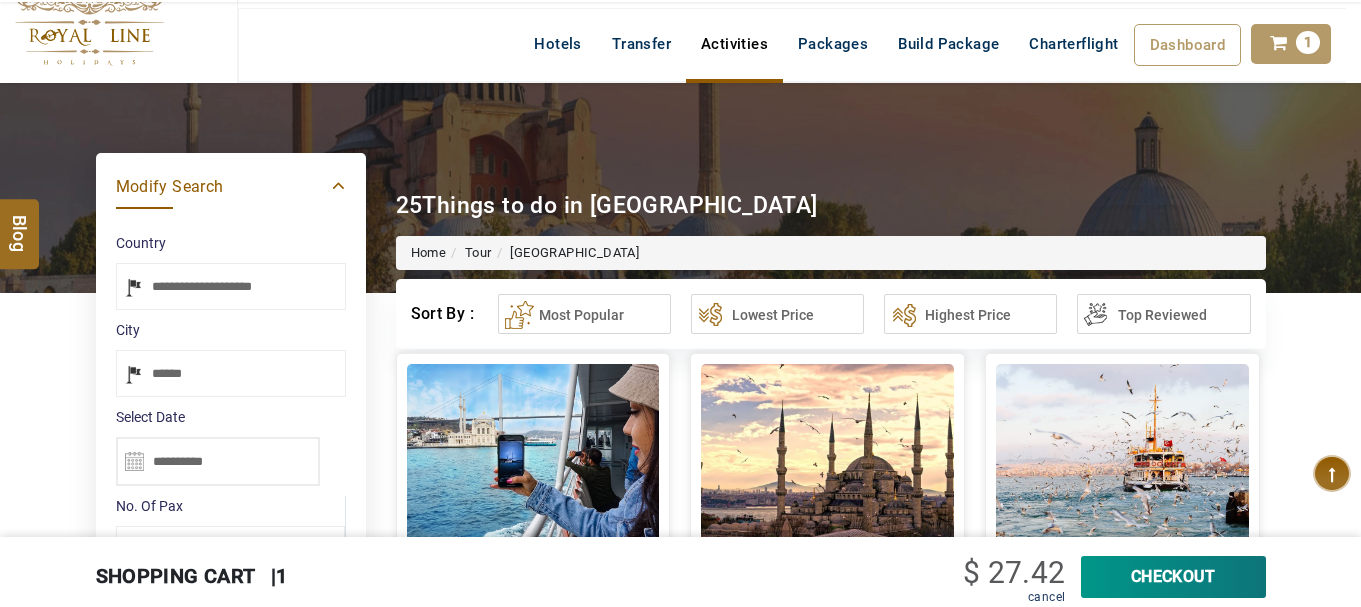 scroll, scrollTop: 500, scrollLeft: 0, axis: vertical 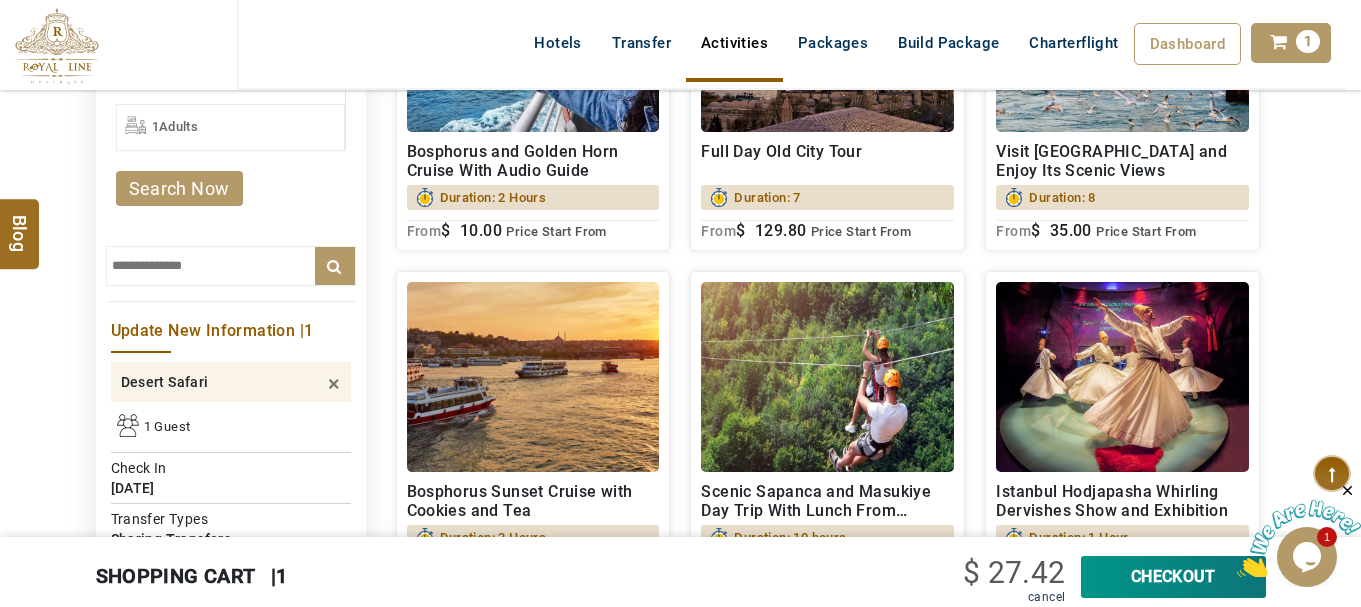 click on "Bosphorus Sunset Cruise with Cookies and Tea" at bounding box center (533, 501) 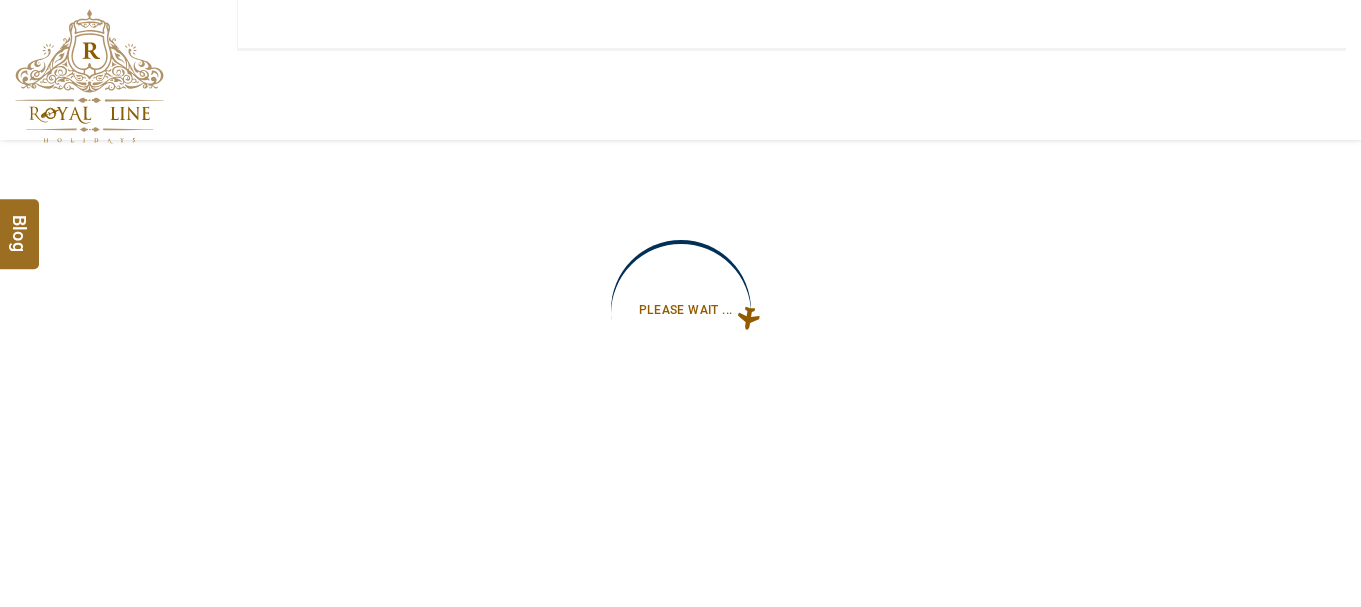 type on "**********" 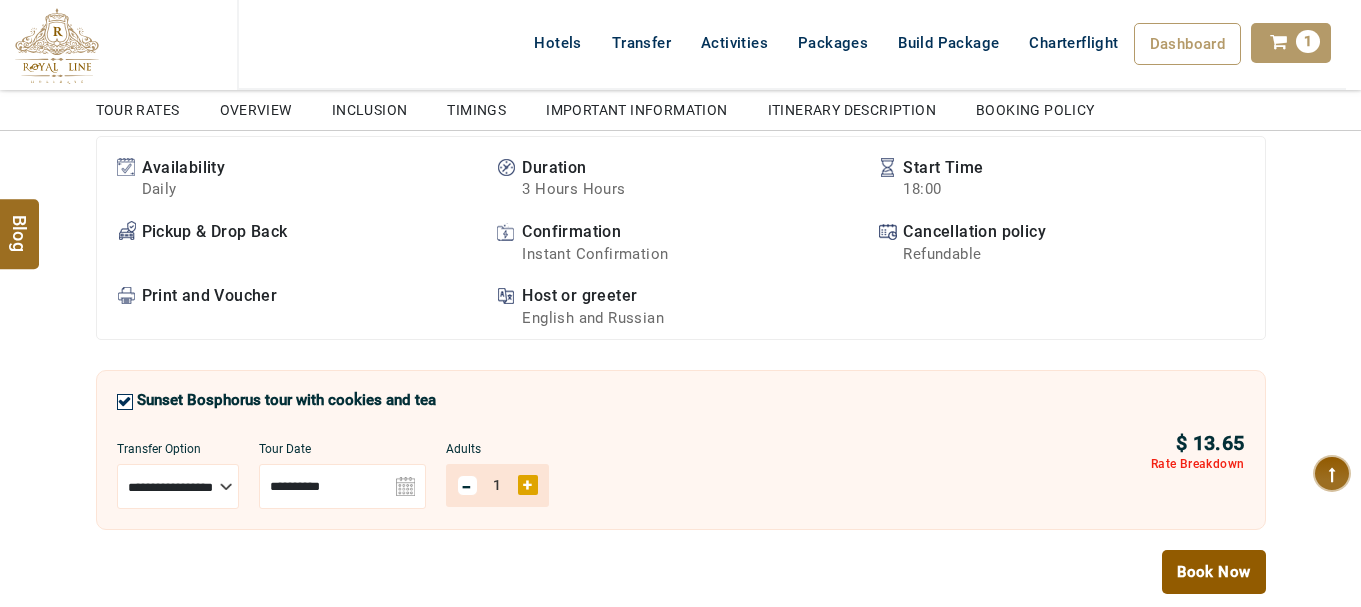 scroll, scrollTop: 1100, scrollLeft: 0, axis: vertical 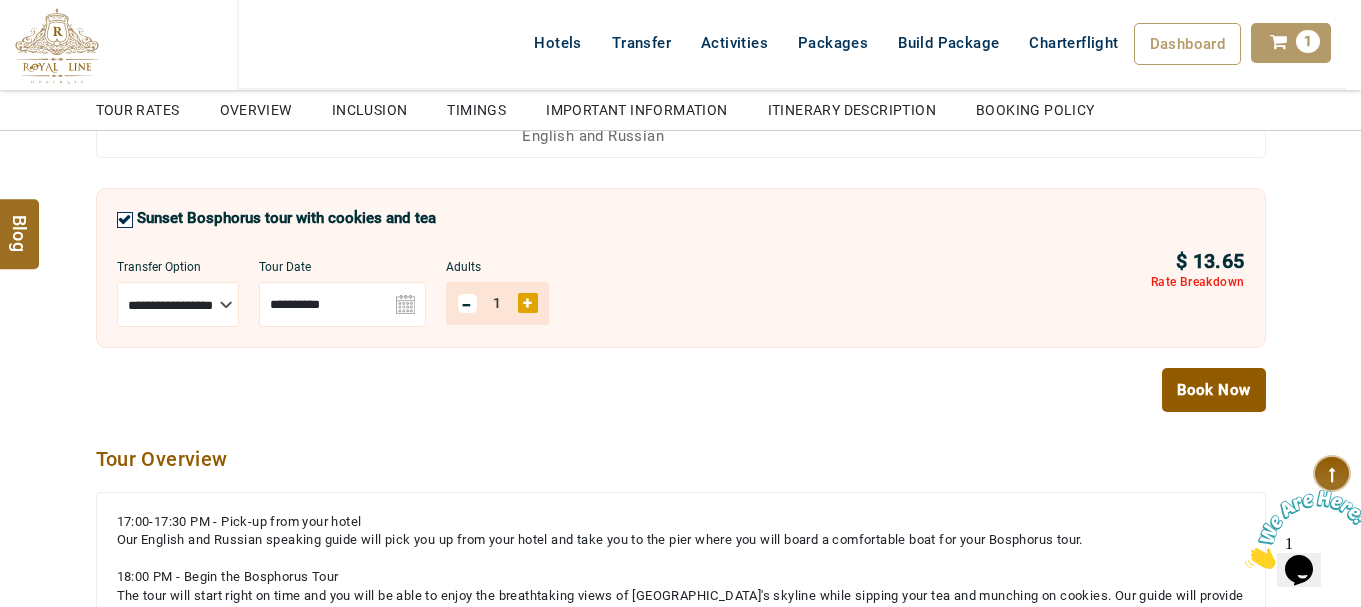 click at bounding box center [342, 304] 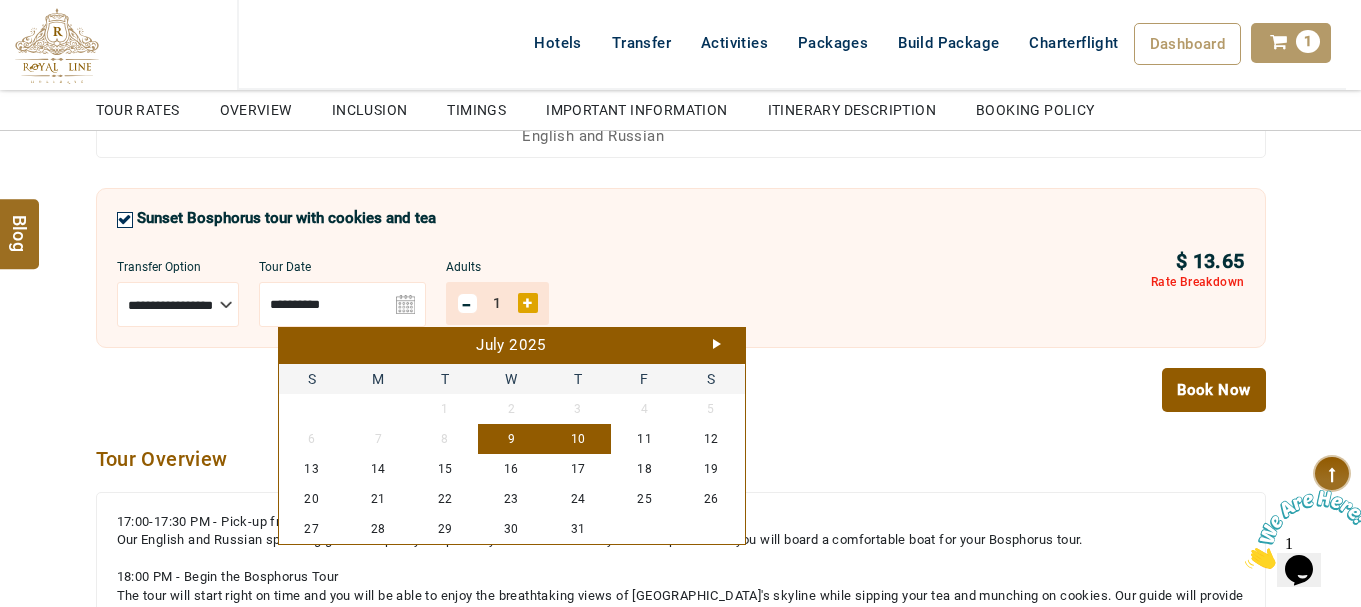 click on "Next" at bounding box center [717, 344] 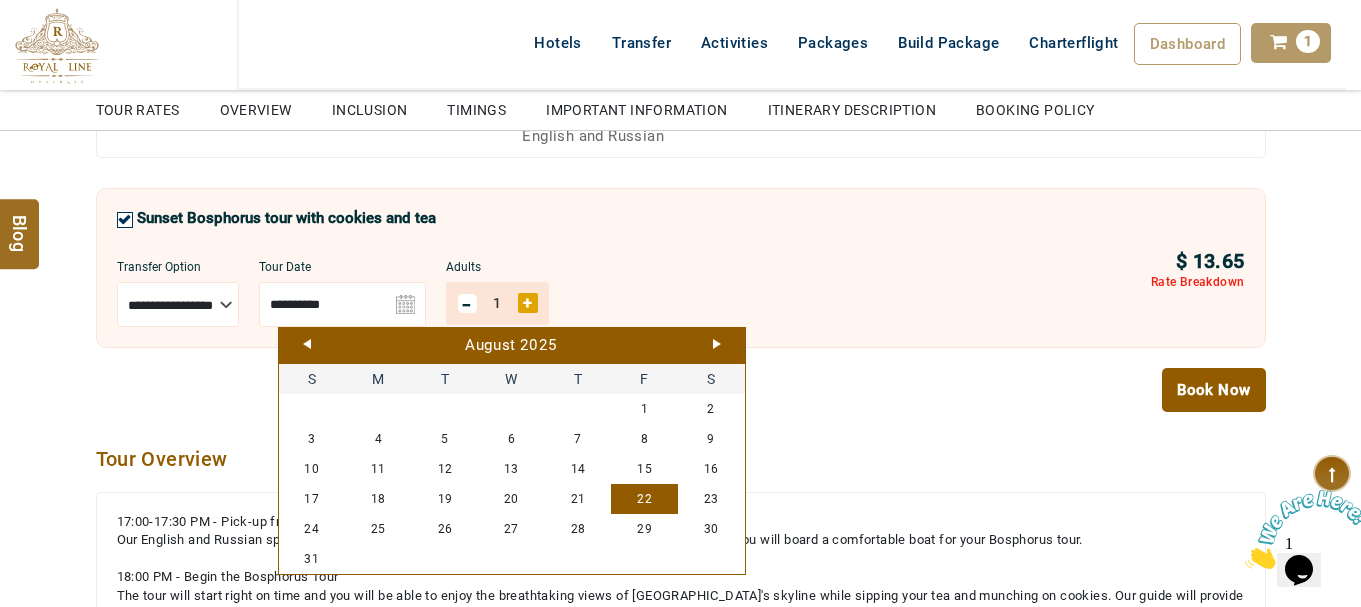 click on "22" at bounding box center (644, 499) 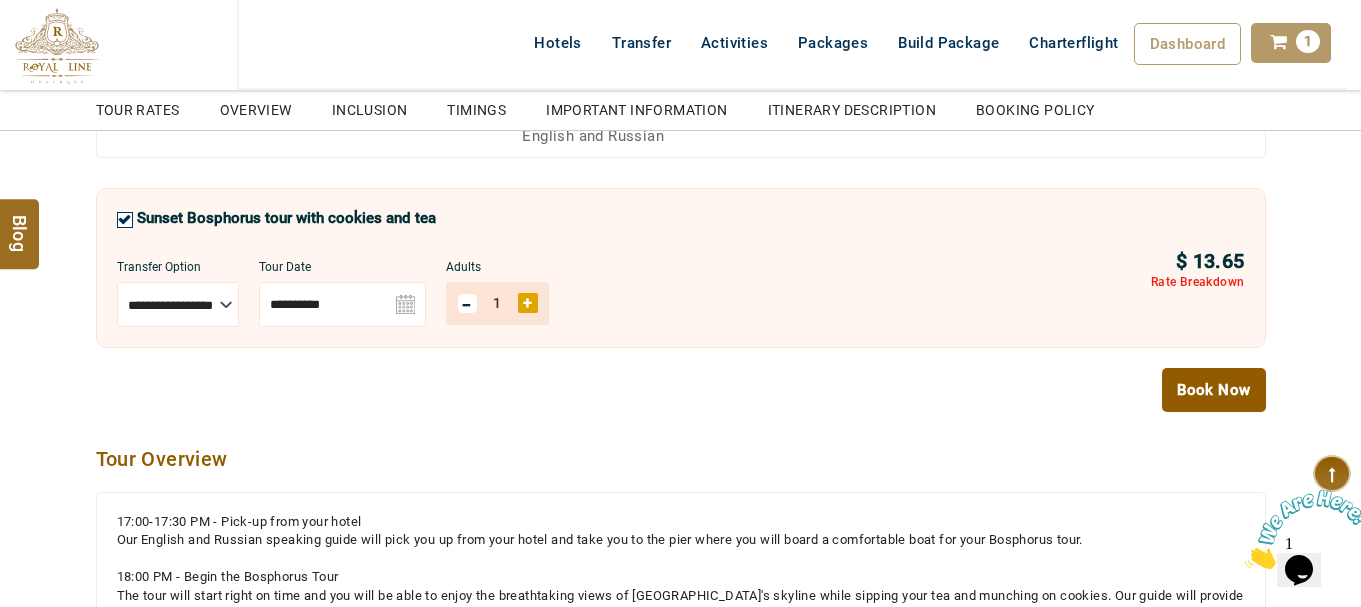 click at bounding box center (342, 304) 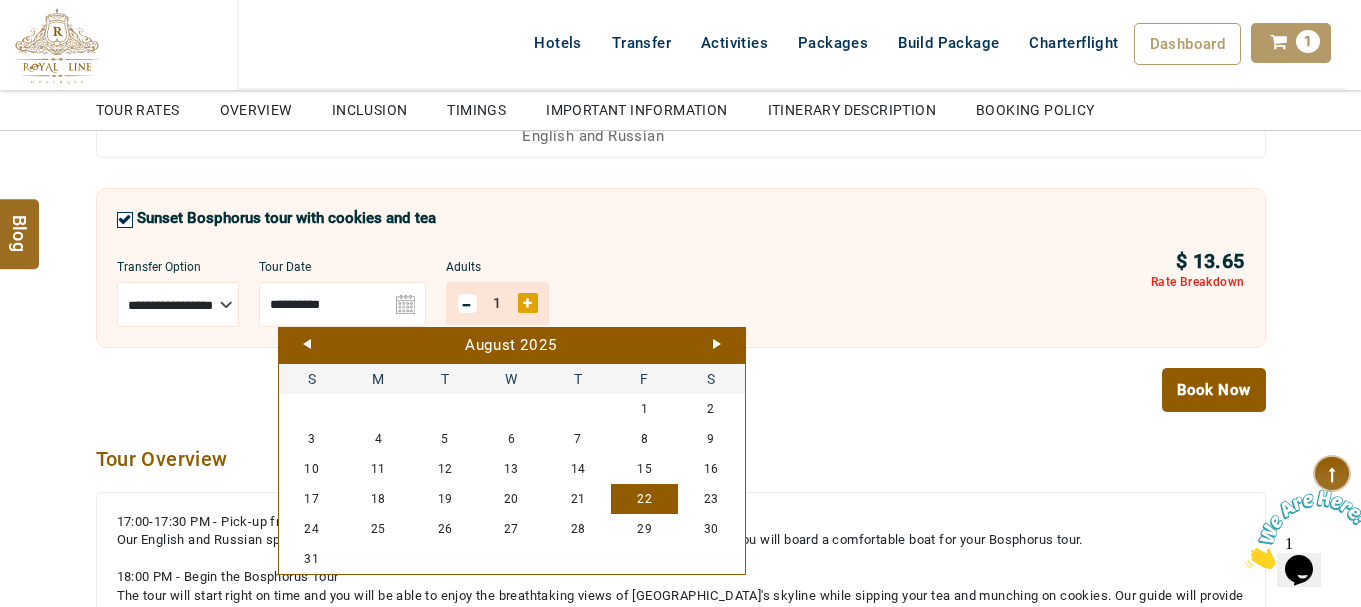 click on "August   2025" at bounding box center (512, 346) 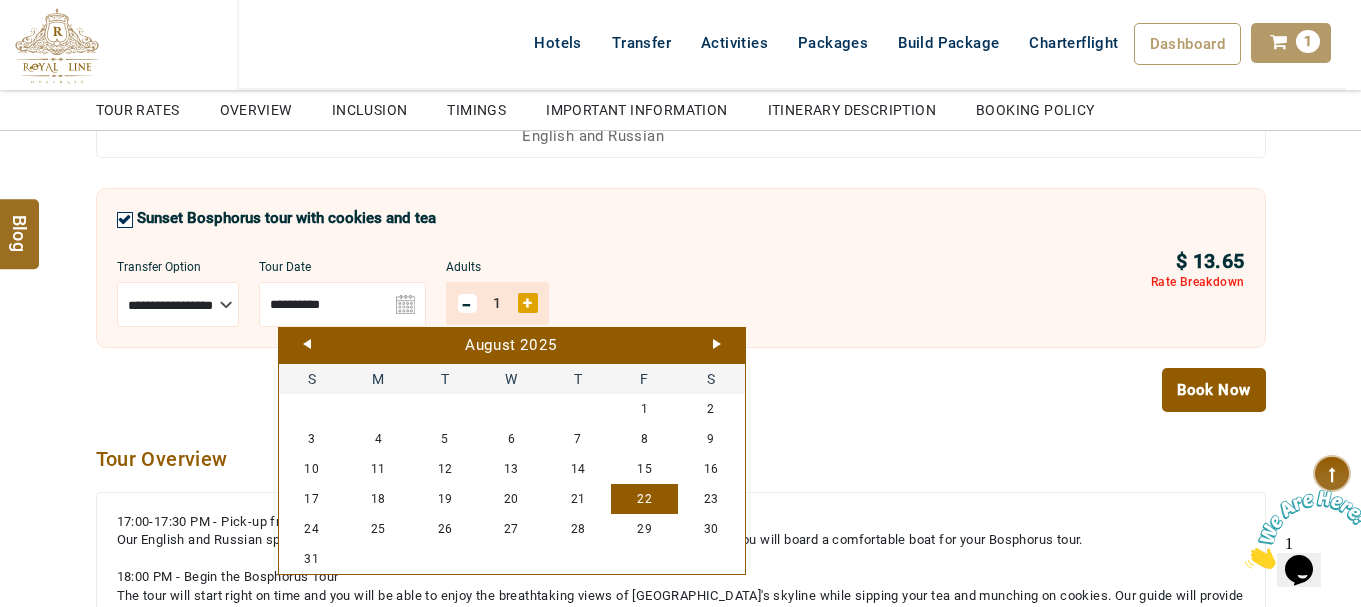 click on "Next" at bounding box center [717, 344] 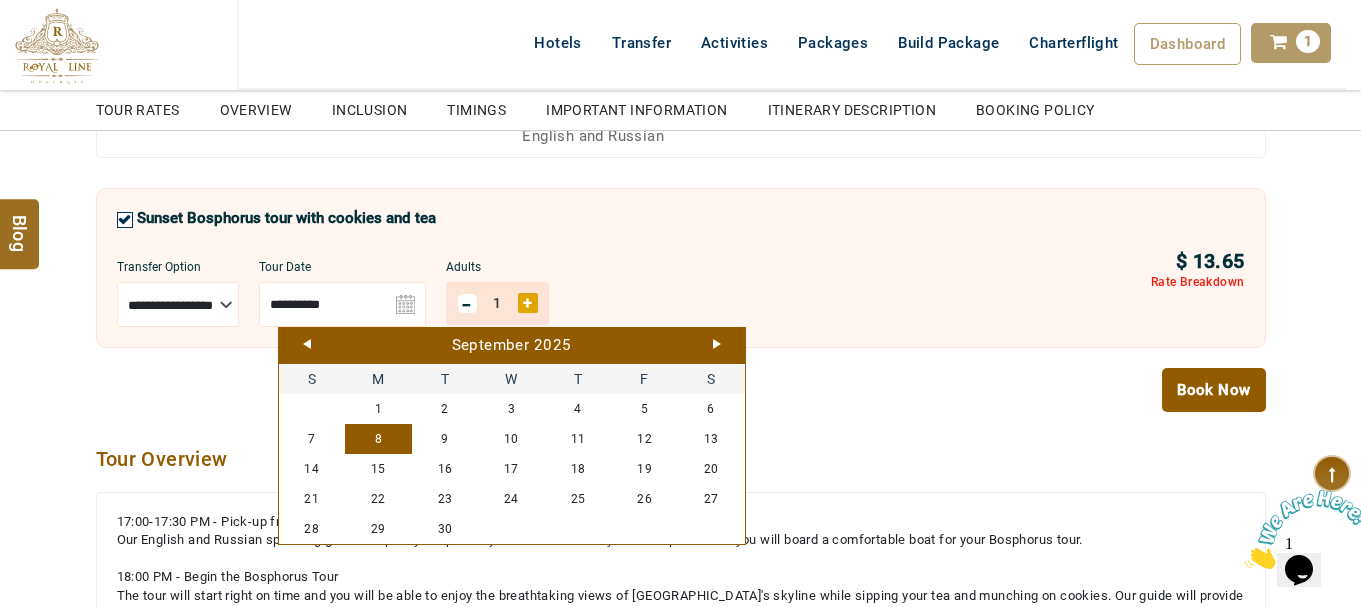 click on "8" at bounding box center (378, 439) 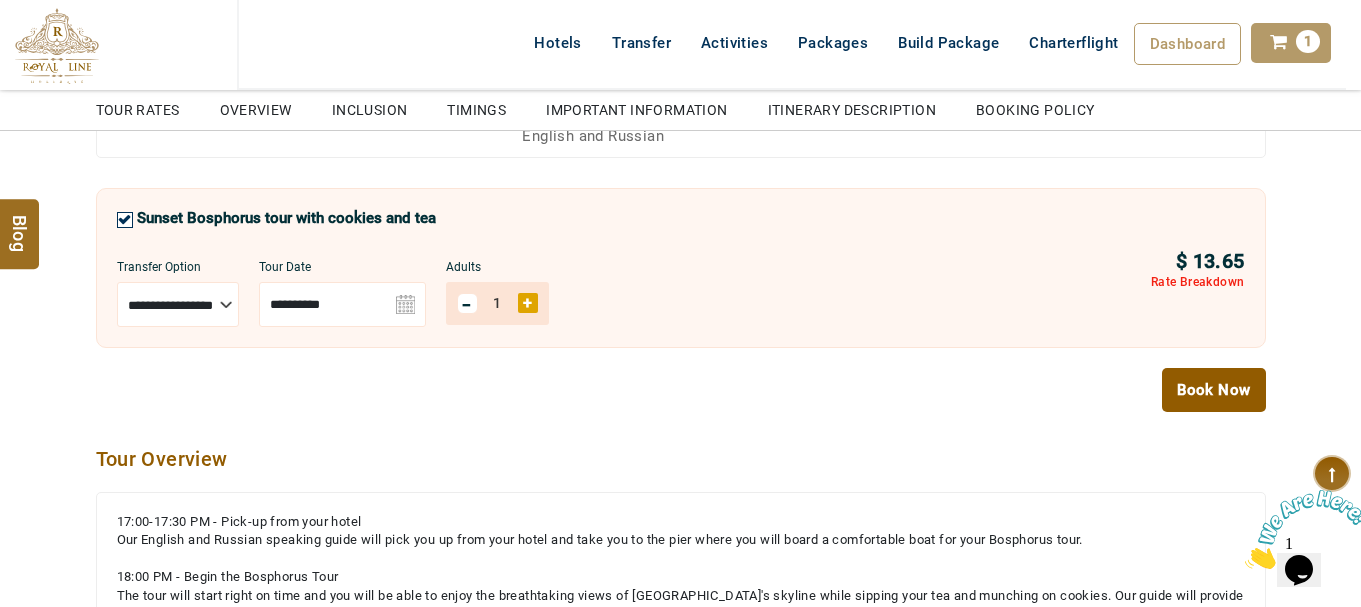 click at bounding box center [342, 304] 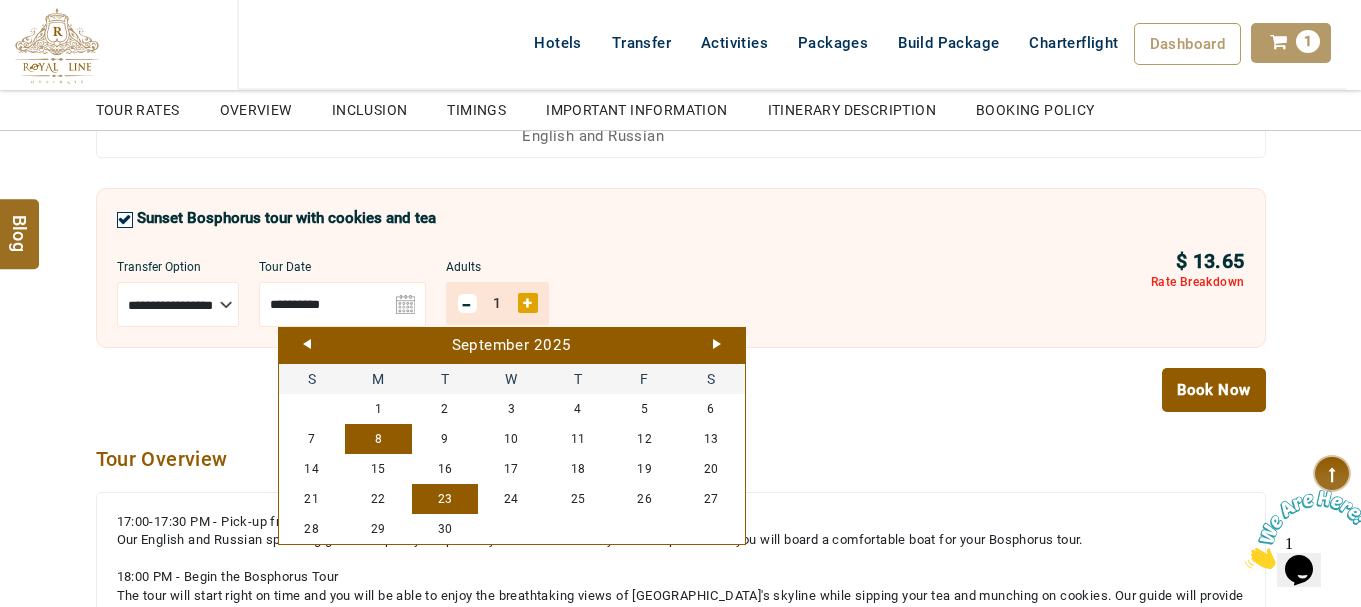 click on "23" at bounding box center [445, 499] 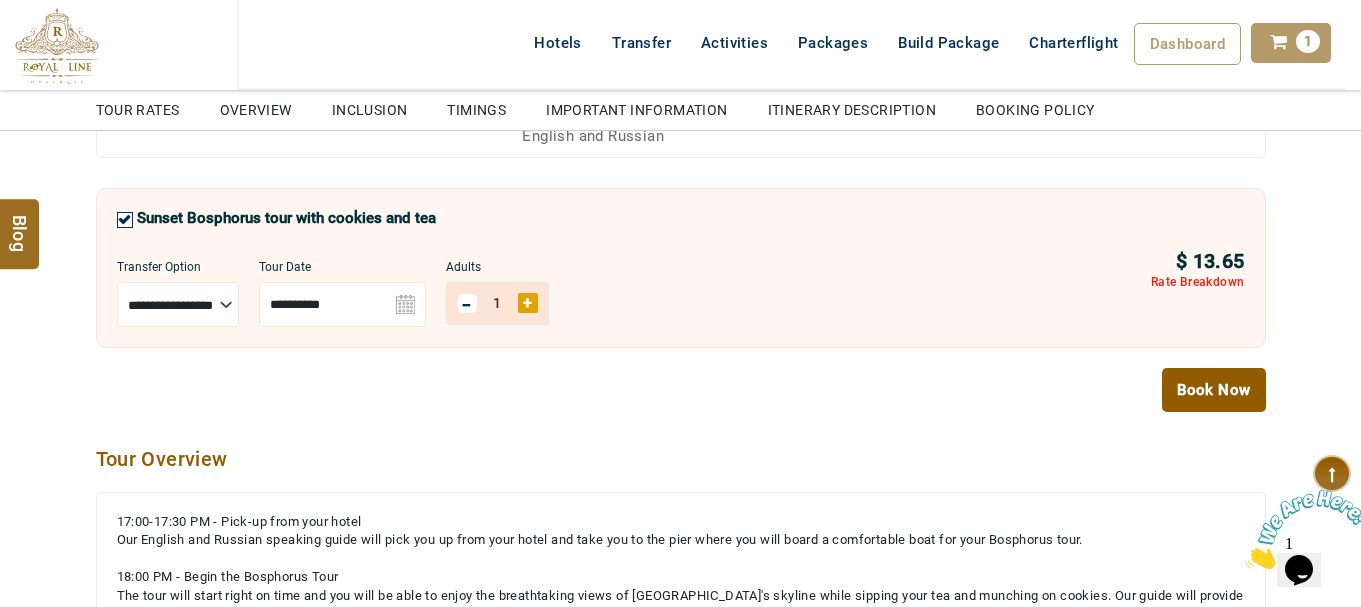 click on "Book Now" at bounding box center (1213, 390) 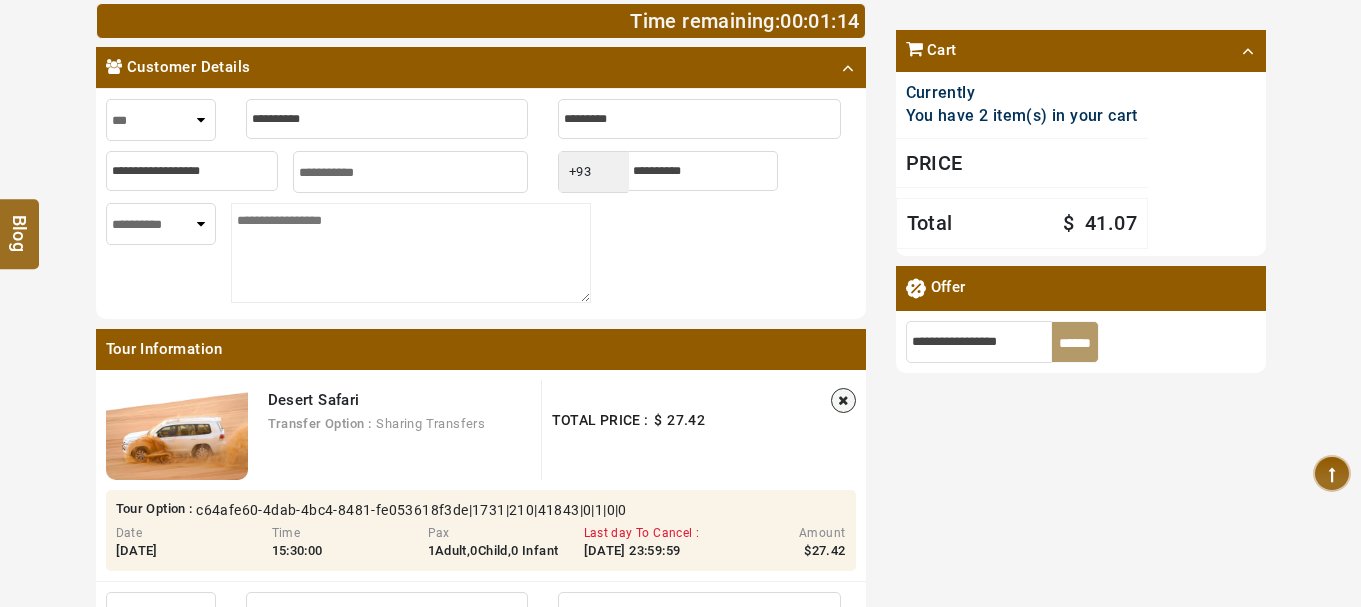 scroll, scrollTop: 600, scrollLeft: 0, axis: vertical 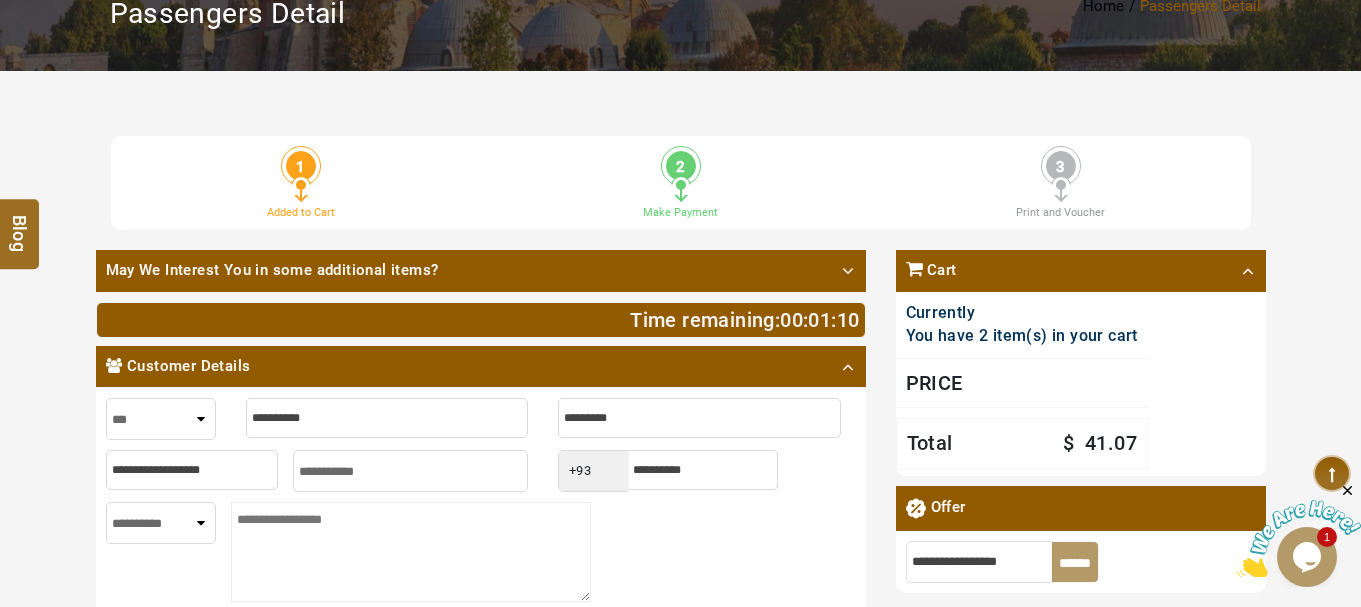 drag, startPoint x: 282, startPoint y: 411, endPoint x: 428, endPoint y: 421, distance: 146.34207 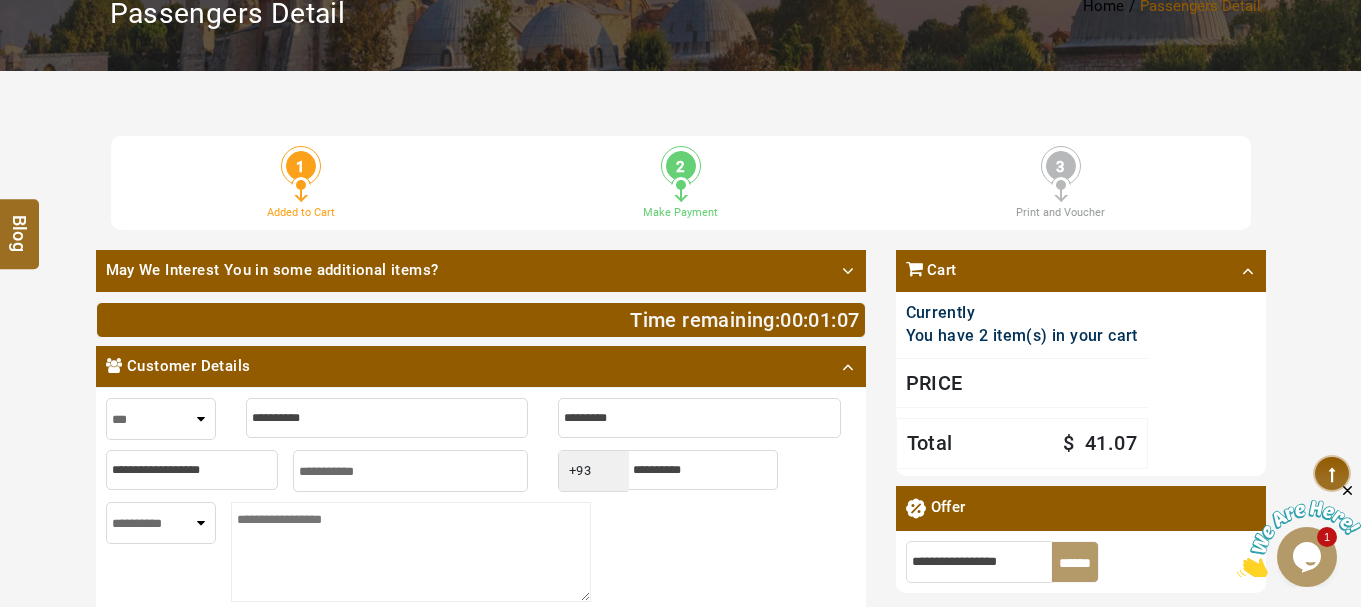 type on "*" 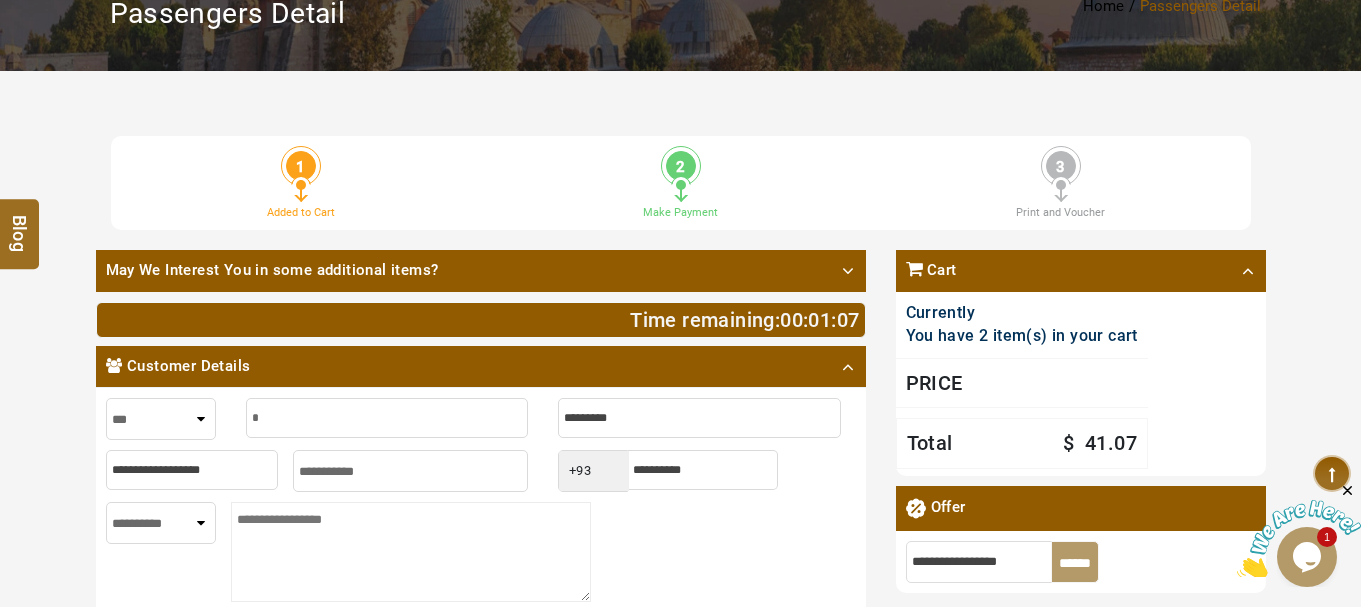 type on "*" 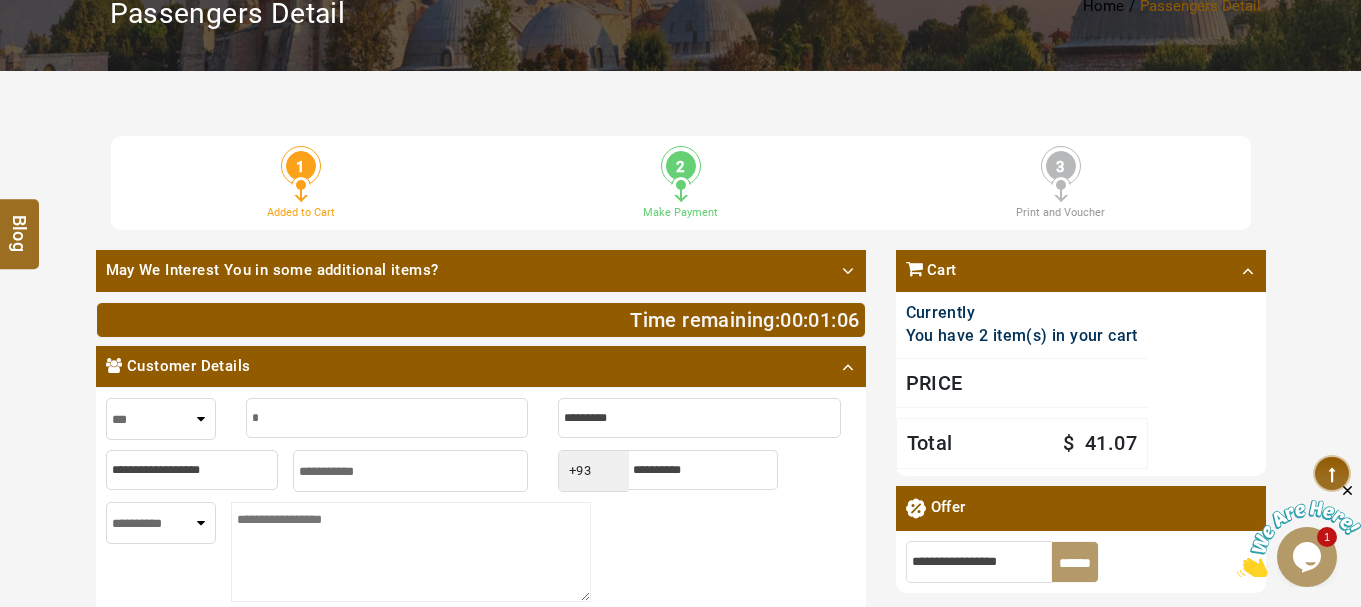 type on "**" 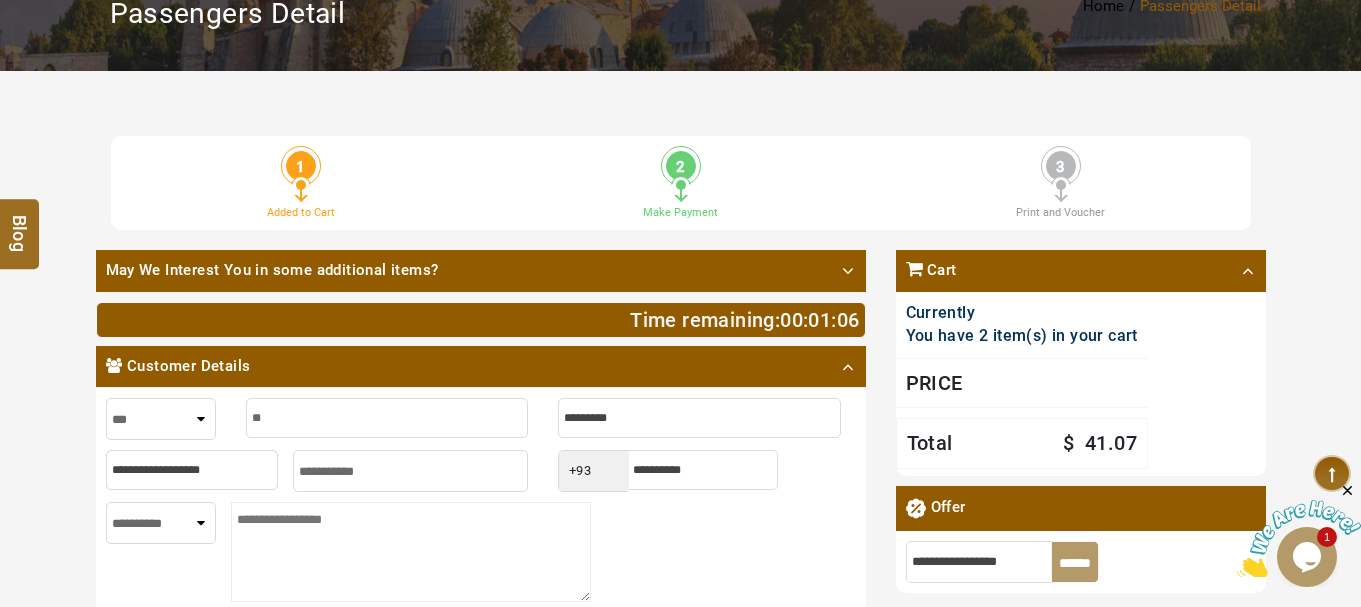 type on "**" 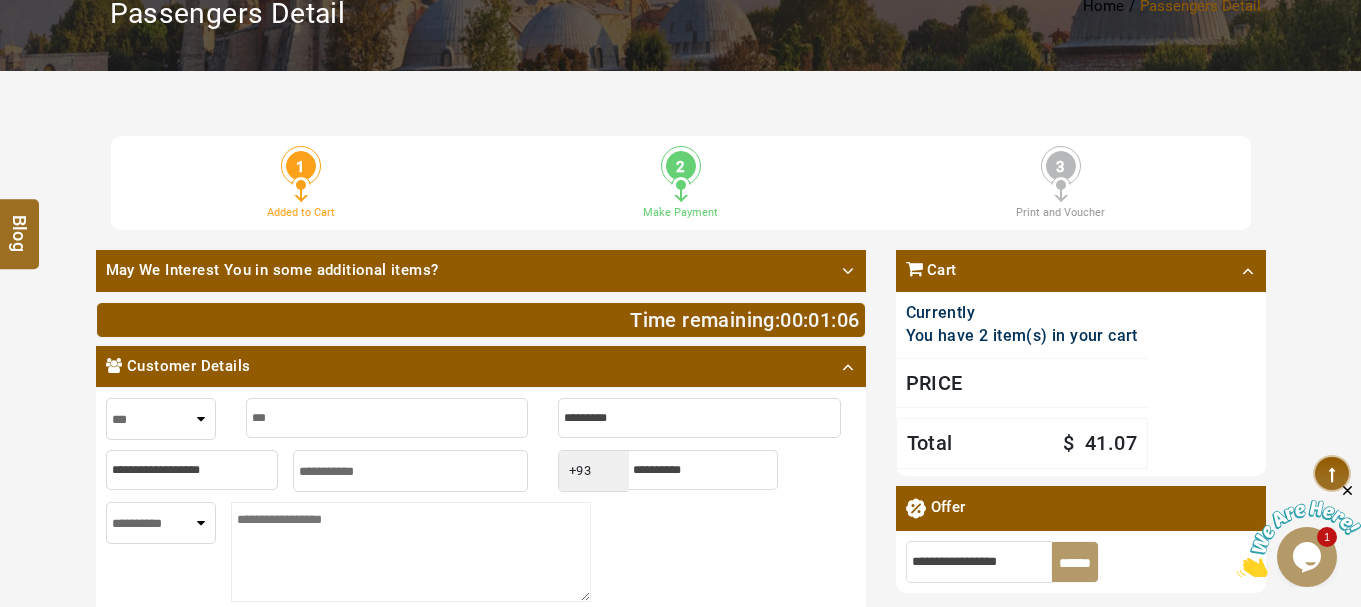 type on "****" 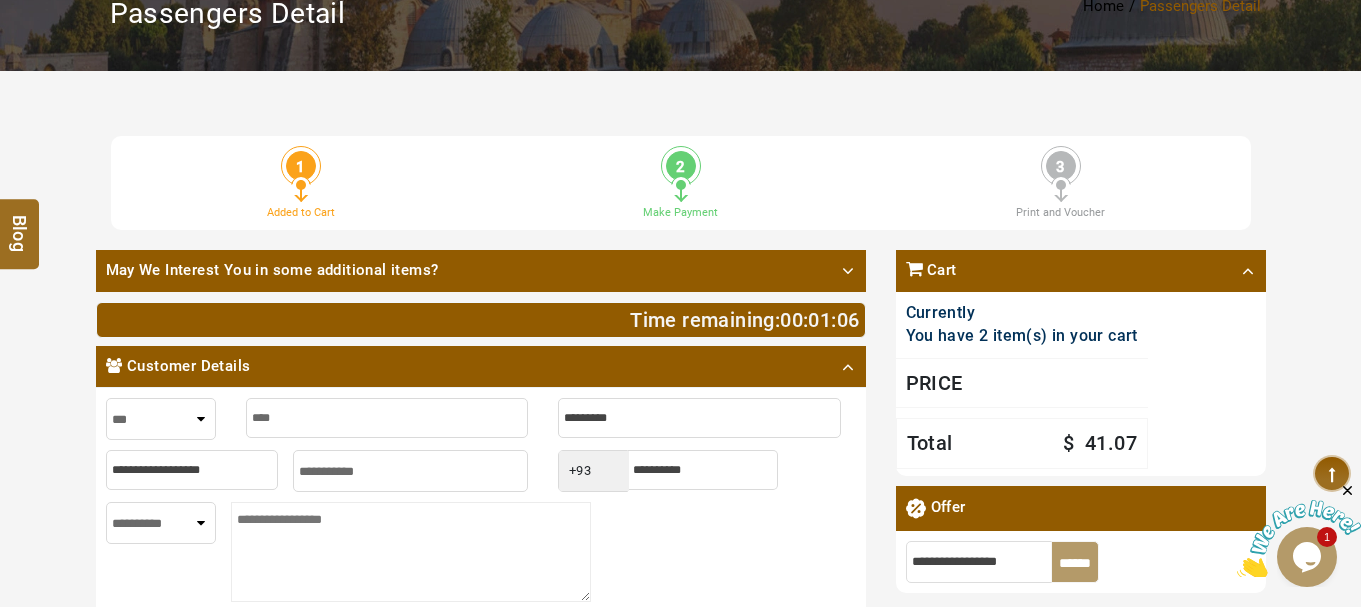 type on "****" 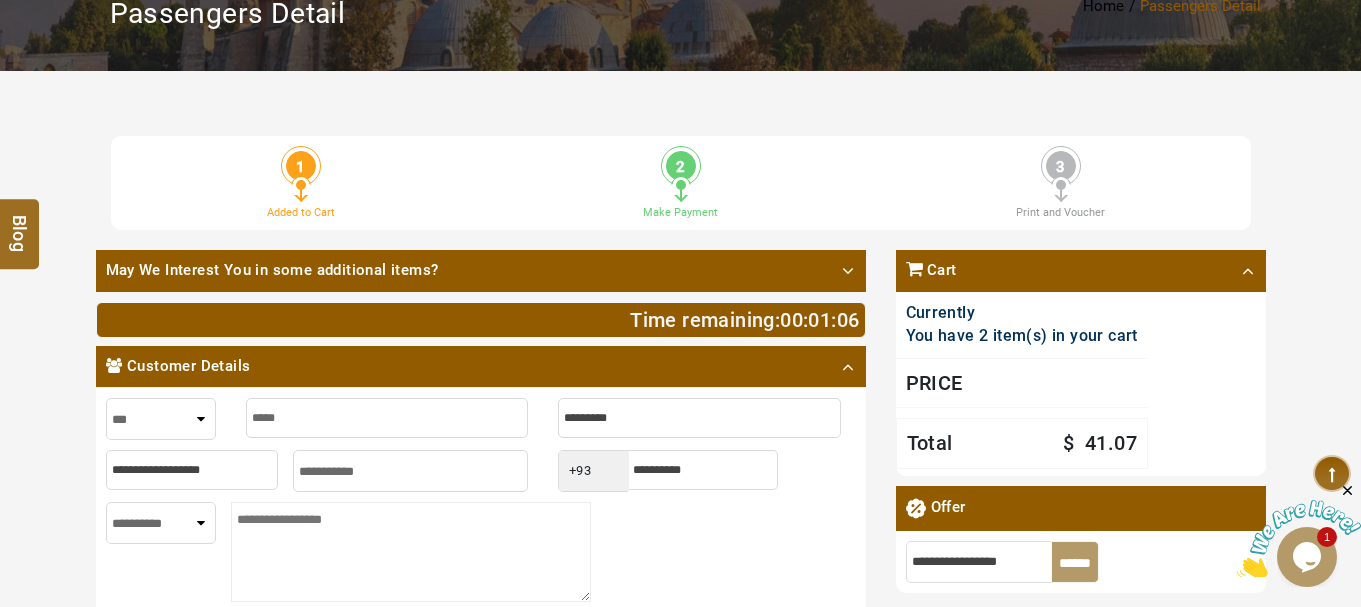 type on "******" 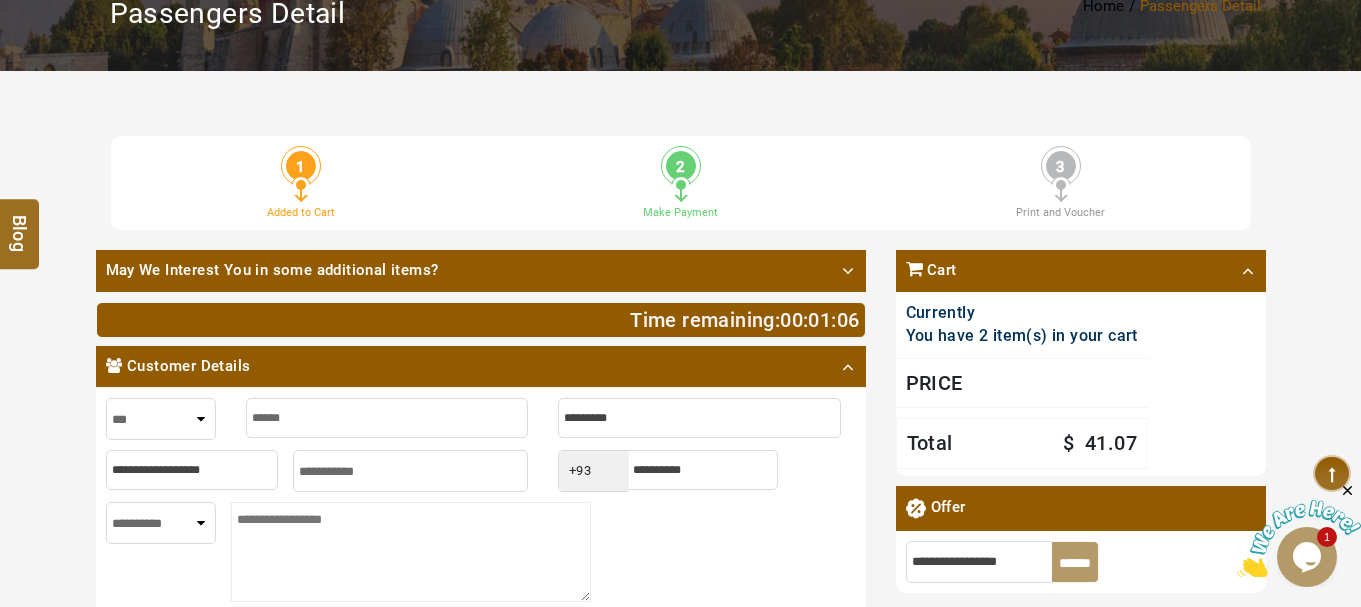 type on "******" 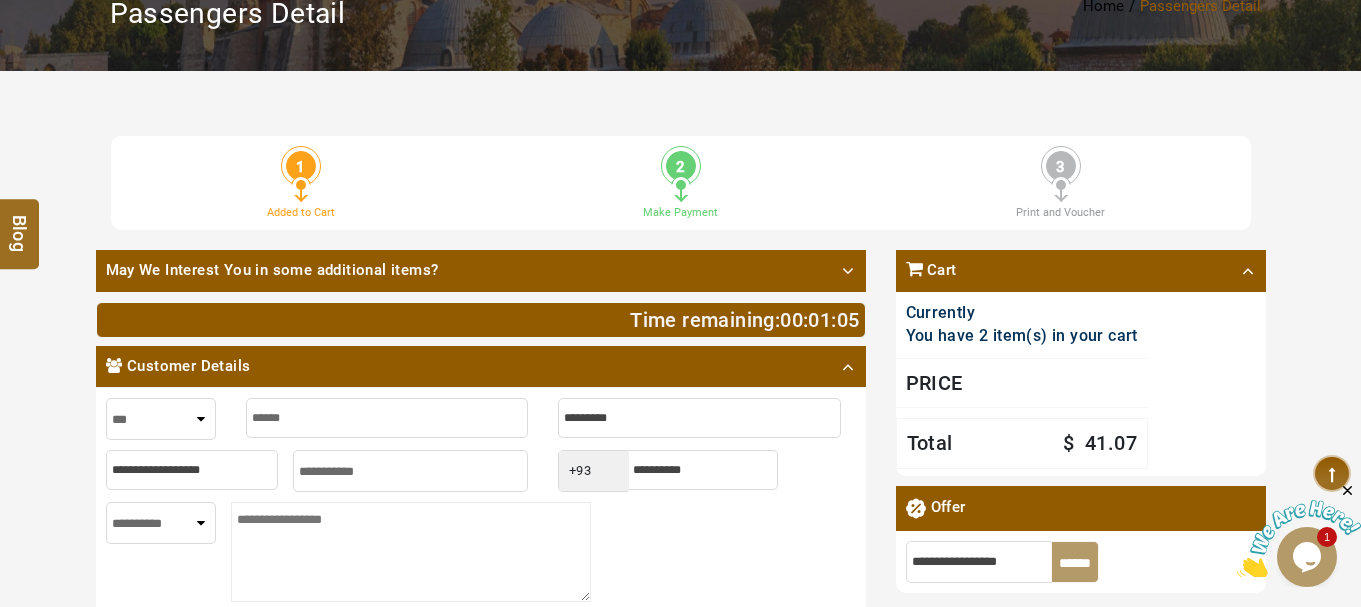 type on "******" 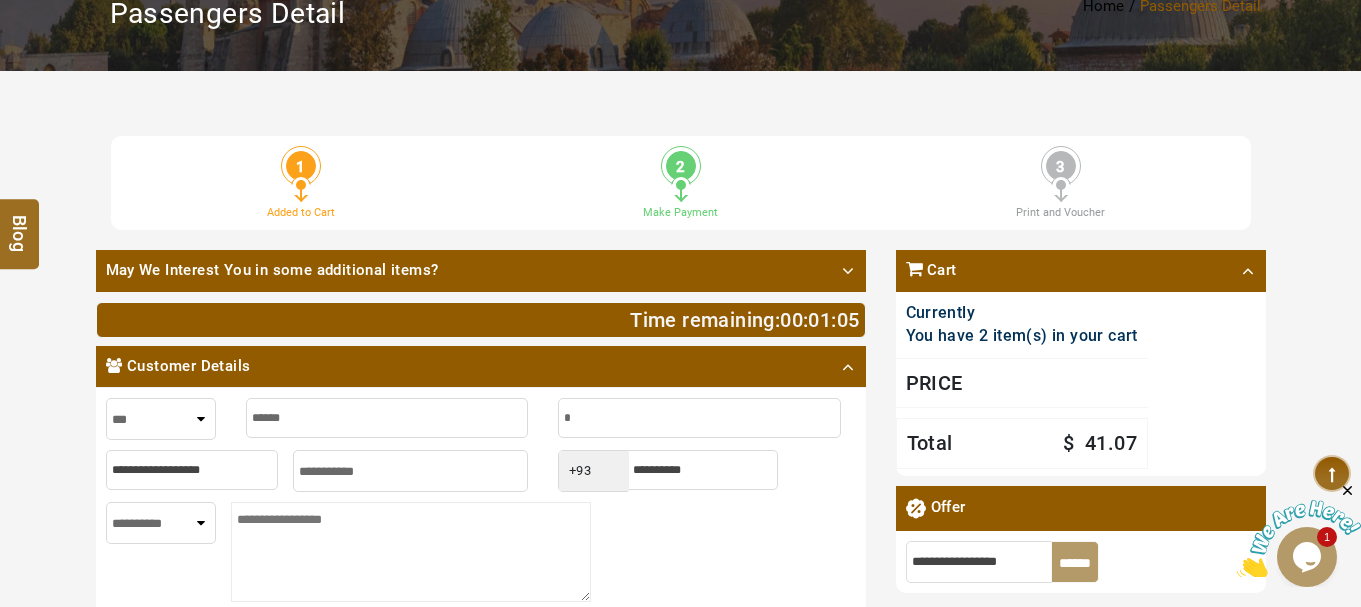 type on "*" 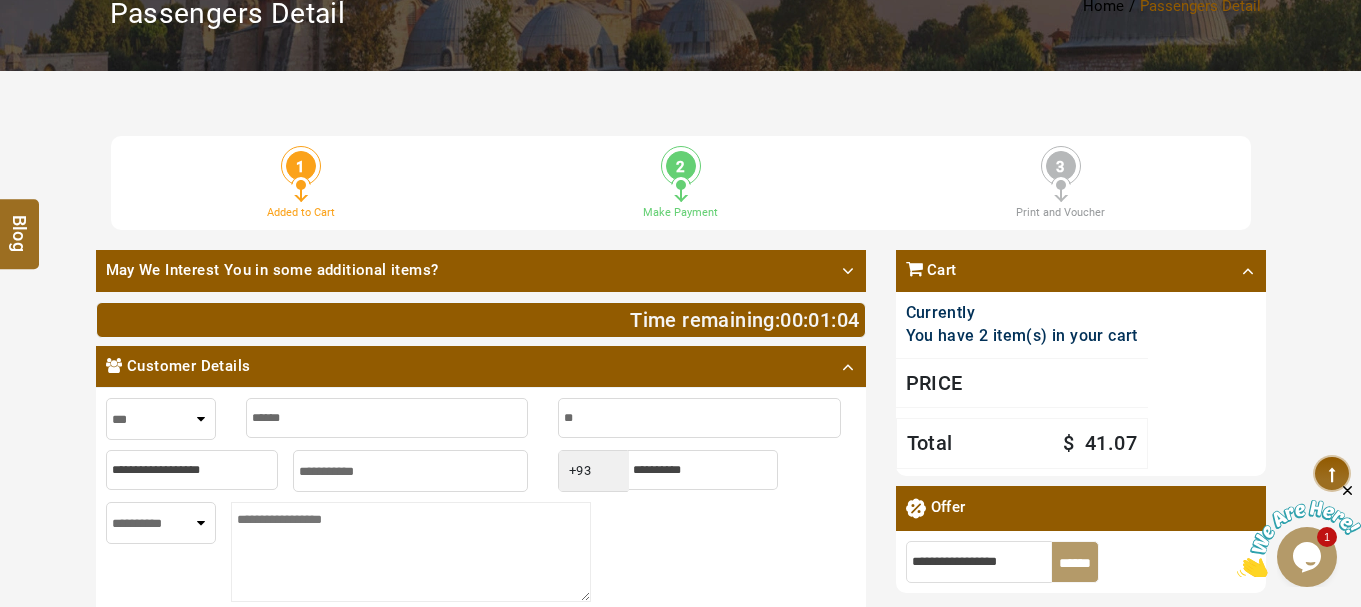 type on "***" 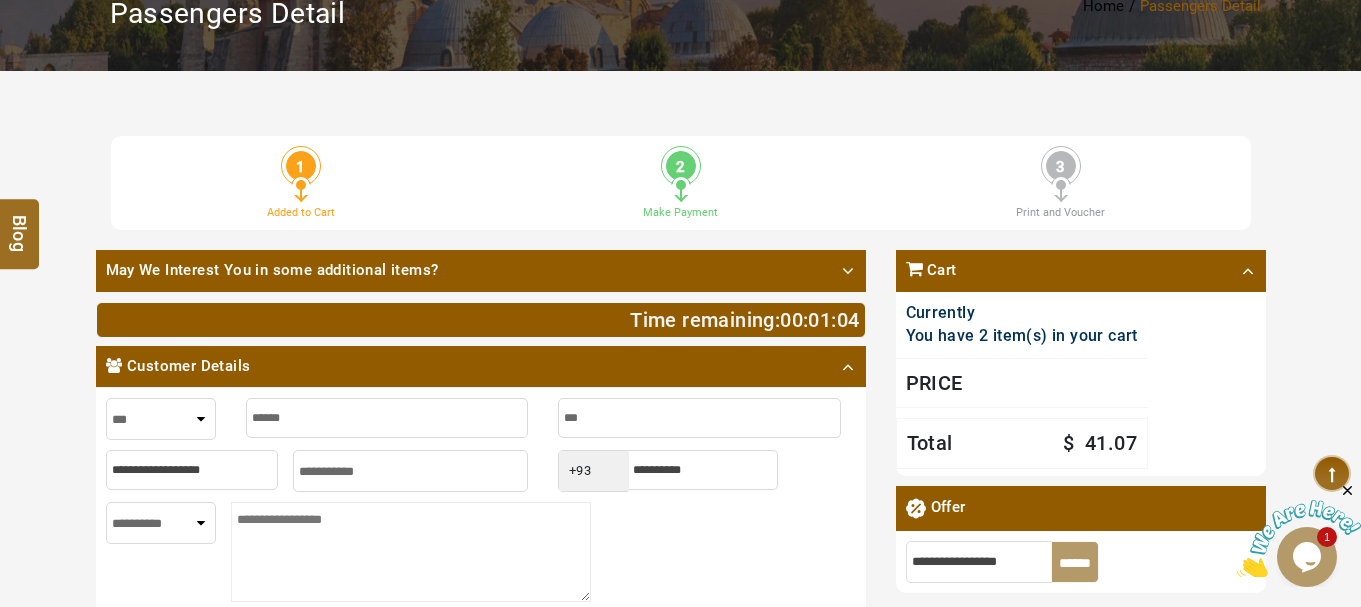 type on "***" 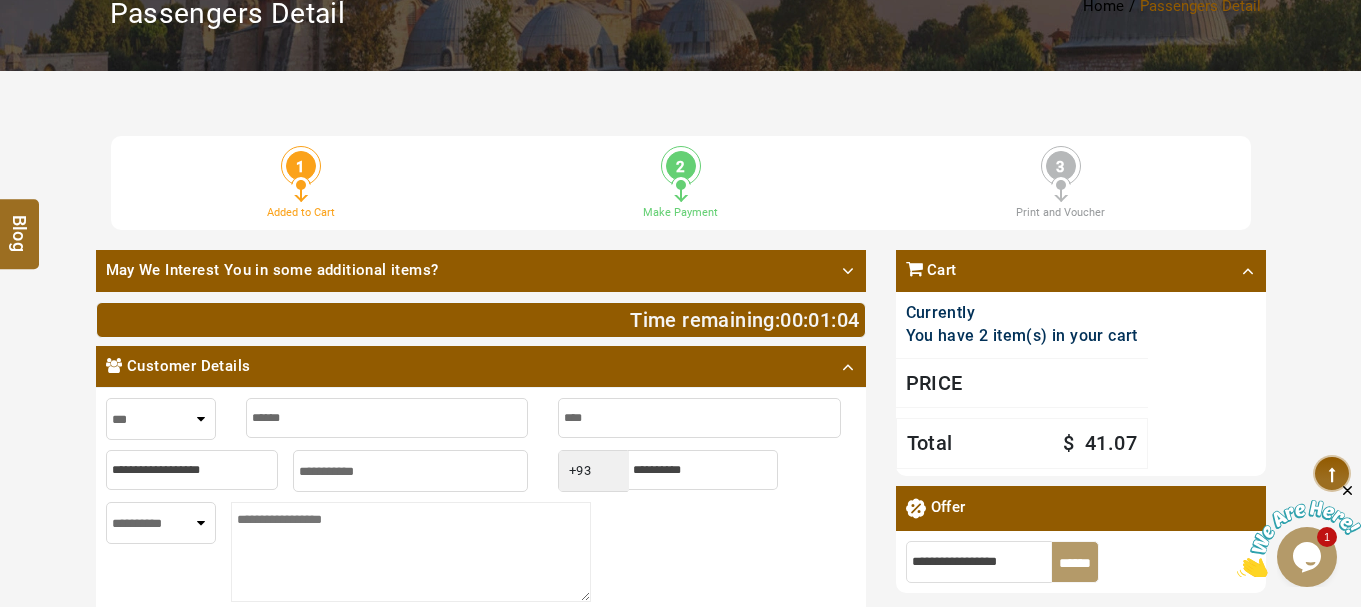 type on "*****" 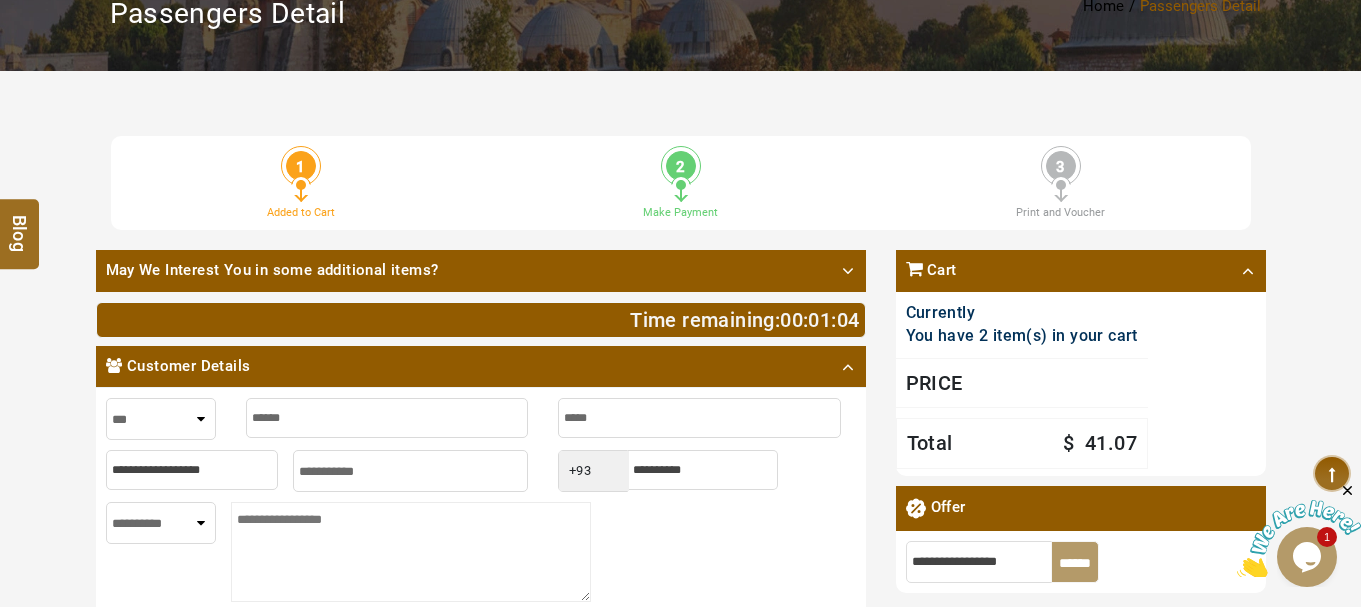 type on "*****" 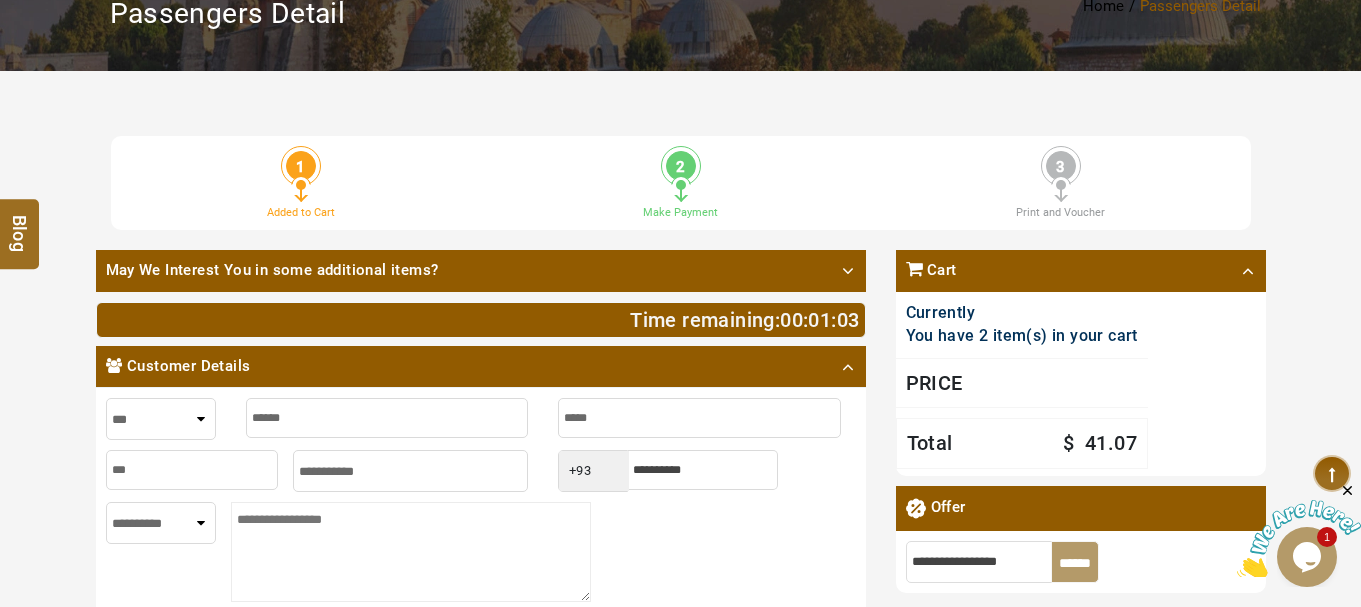 type on "***" 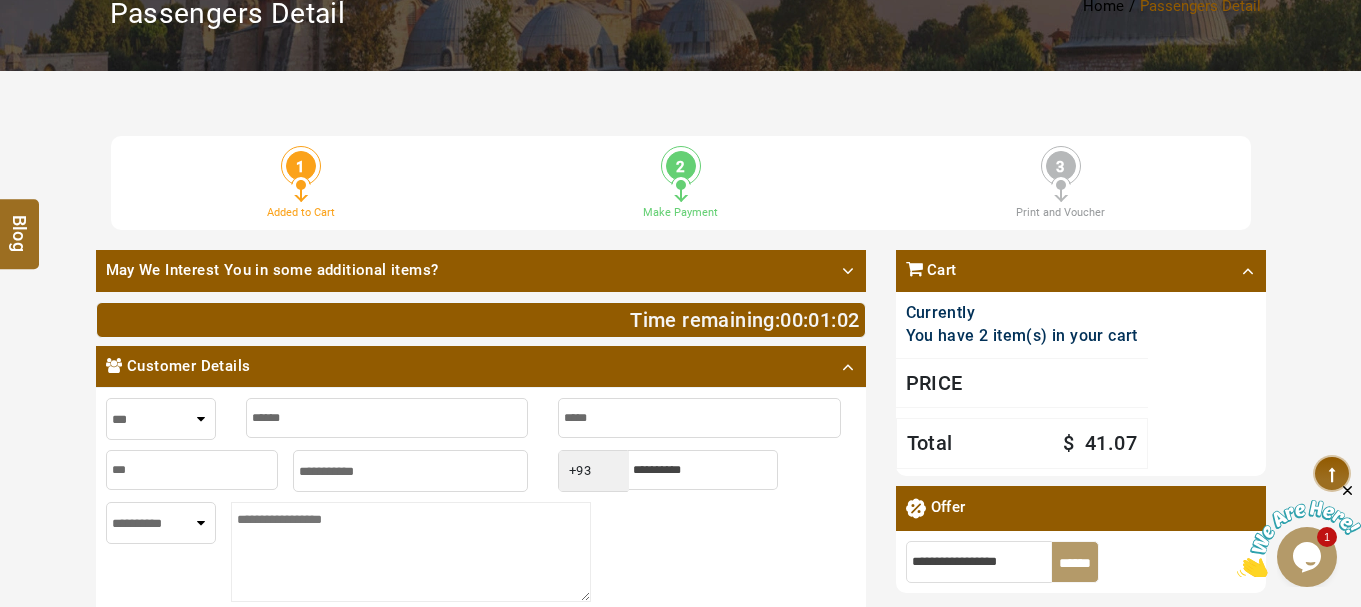 click at bounding box center (703, 470) 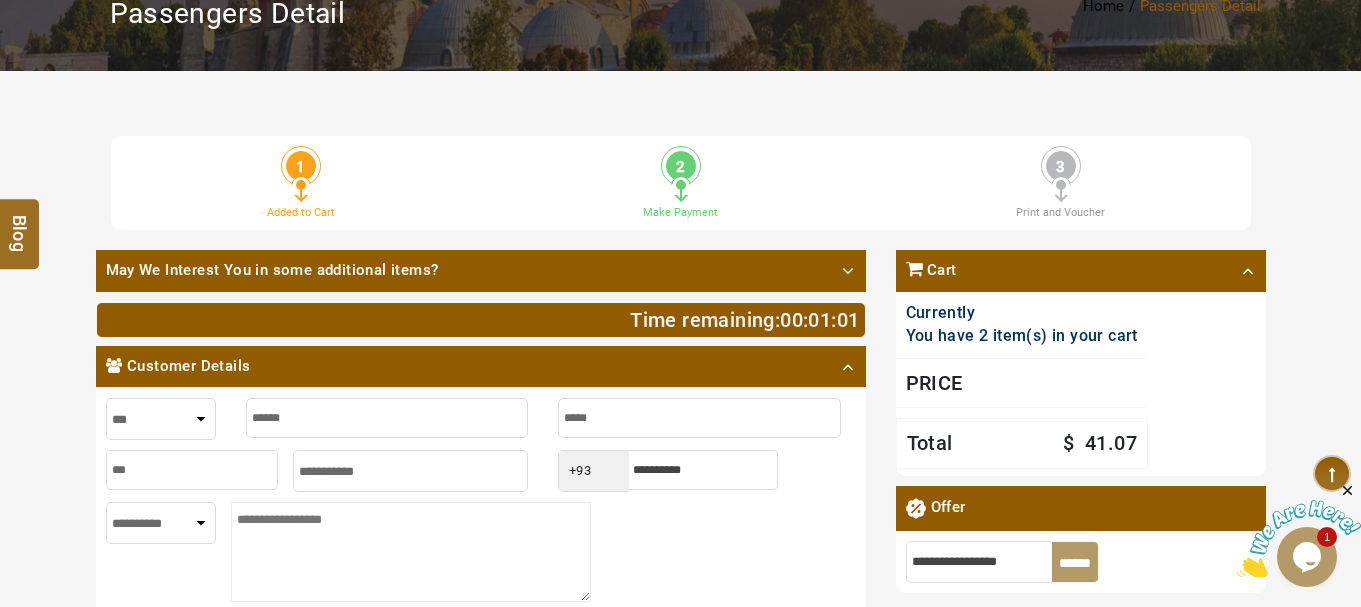 type on "********" 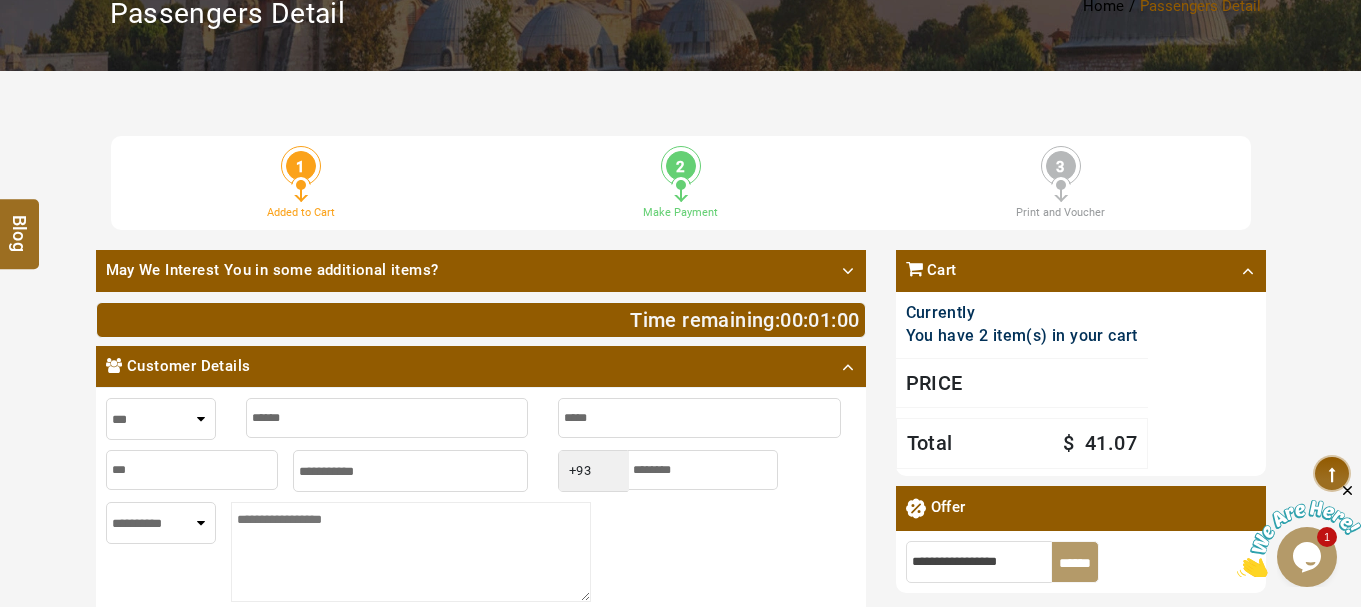 click on "**********" at bounding box center [680, 870] 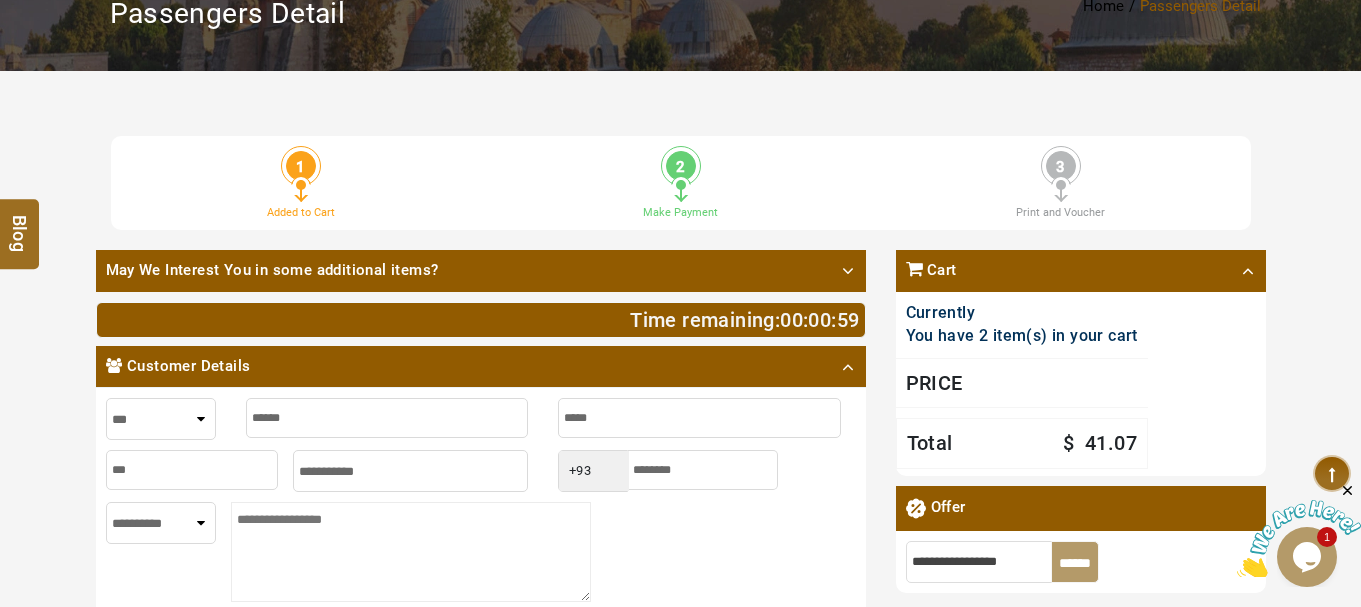 select on "*" 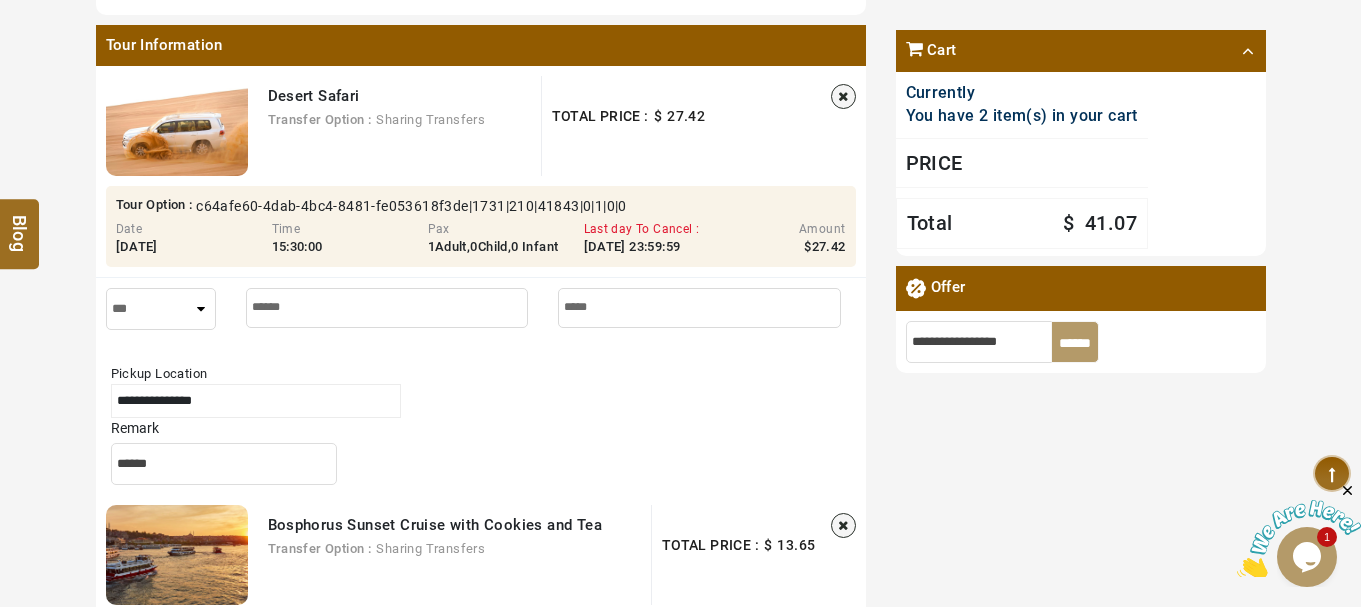 scroll, scrollTop: 1000, scrollLeft: 0, axis: vertical 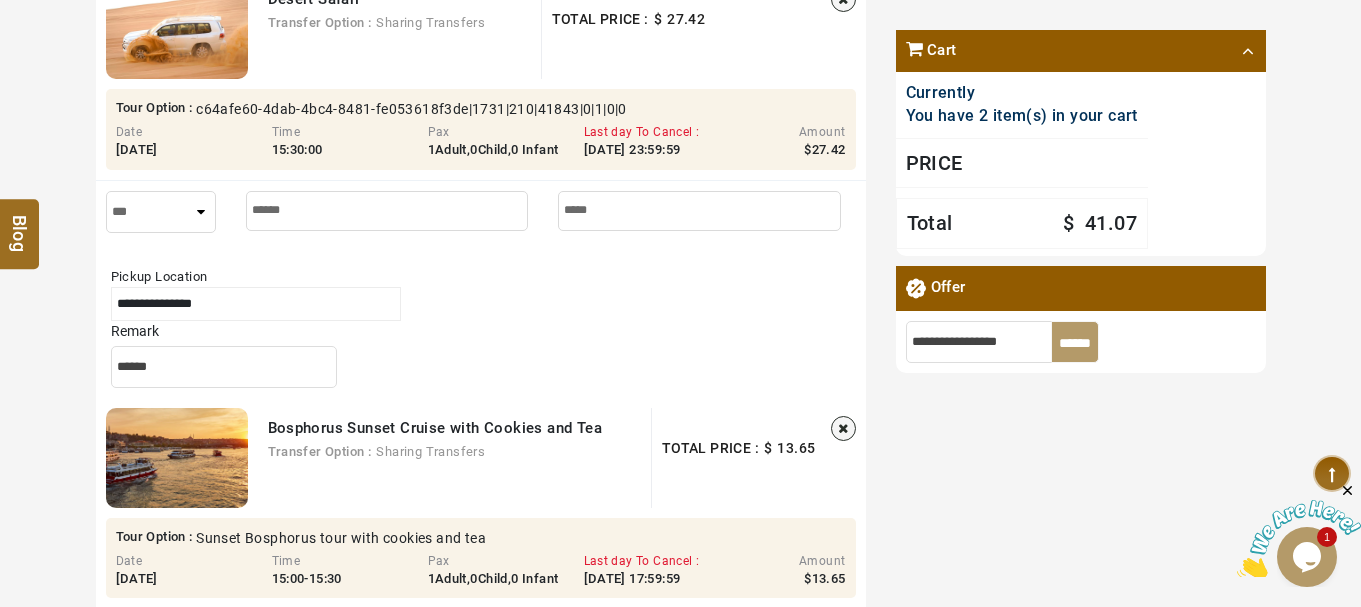 type on "********" 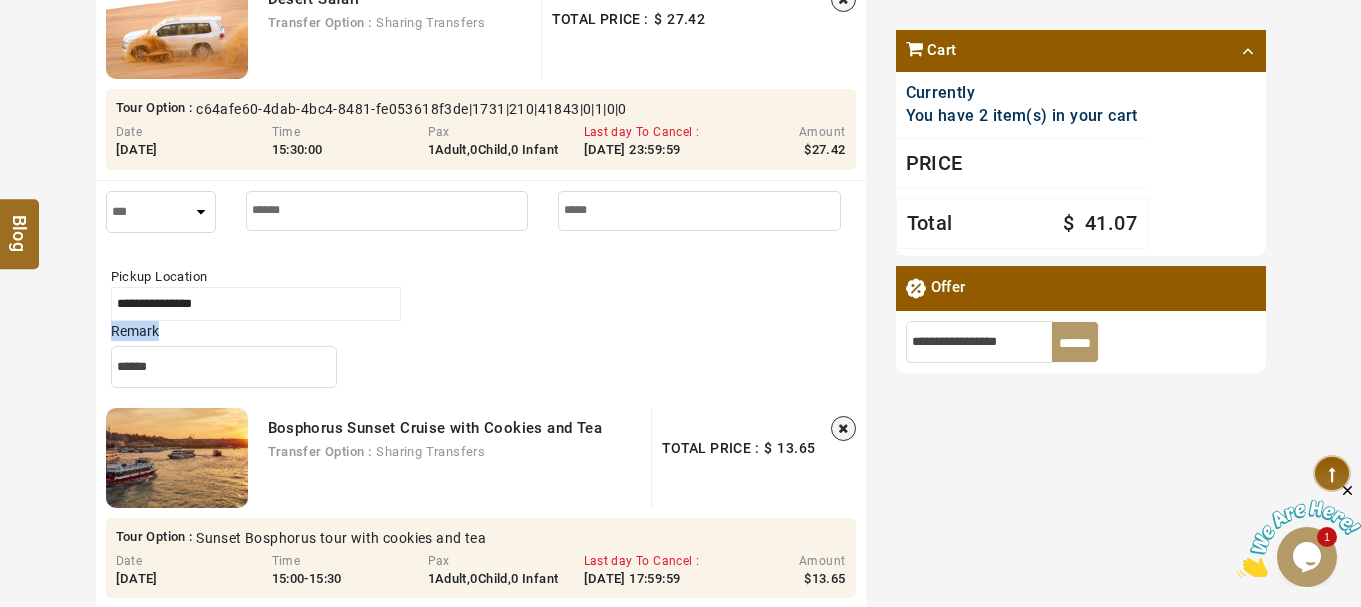 click on "Remark" at bounding box center [135, 331] 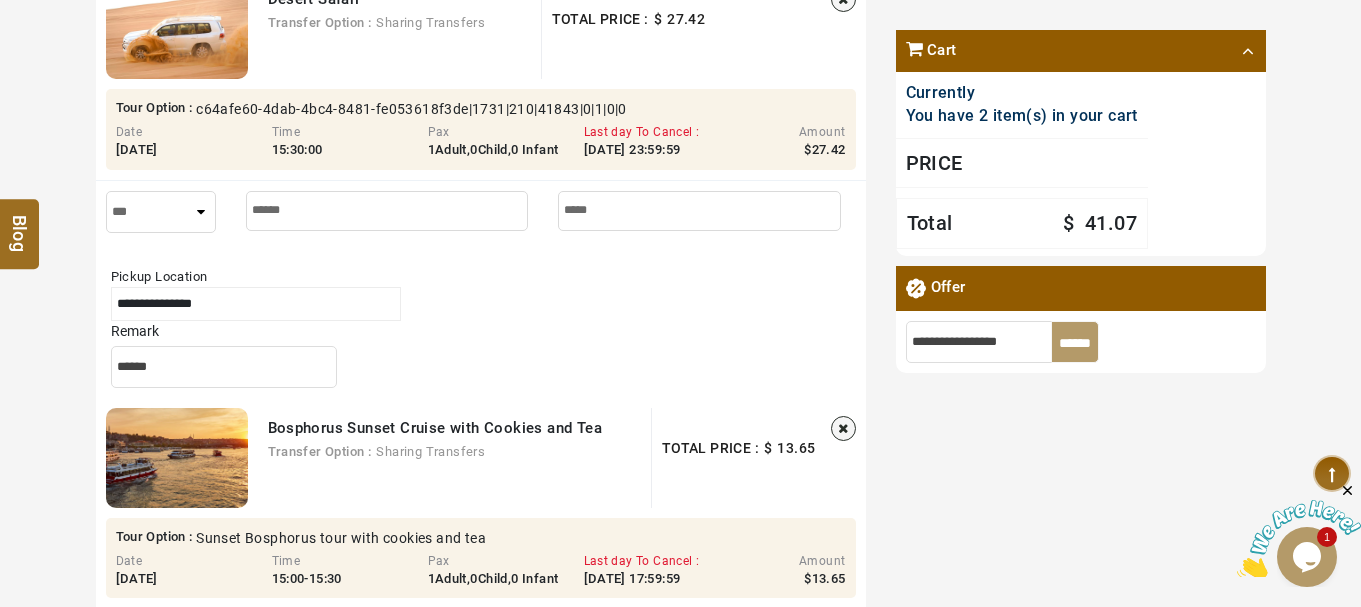 click on "Remark" at bounding box center [135, 331] 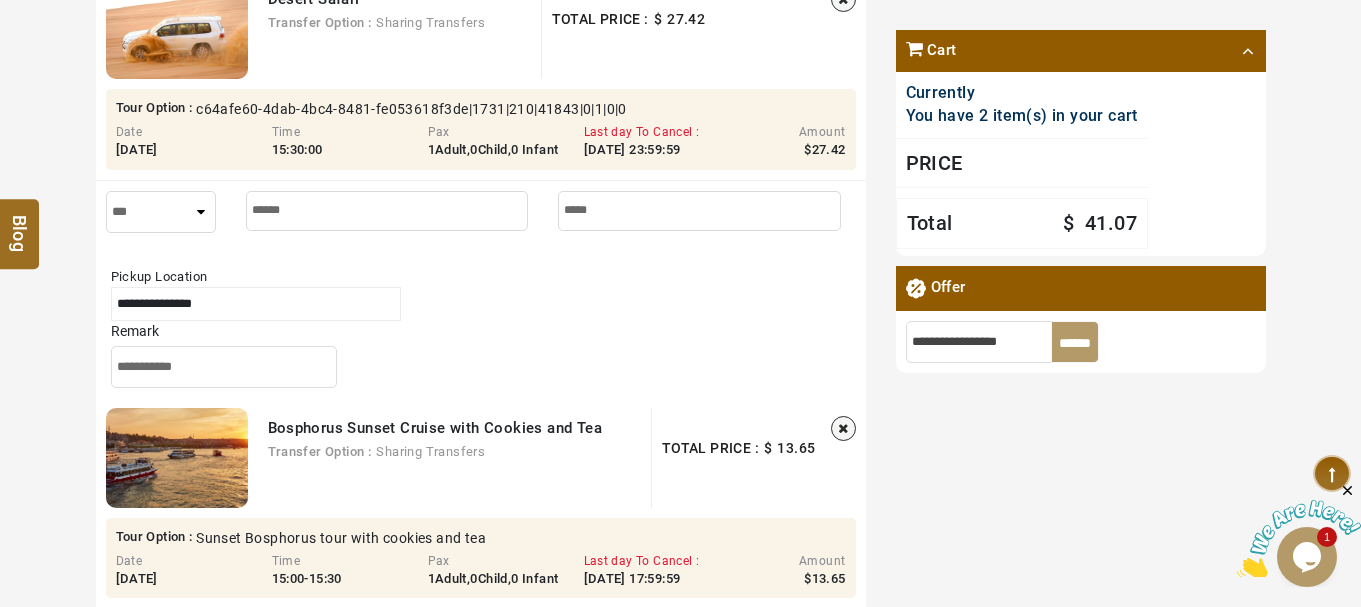 click on "**********" at bounding box center [224, 367] 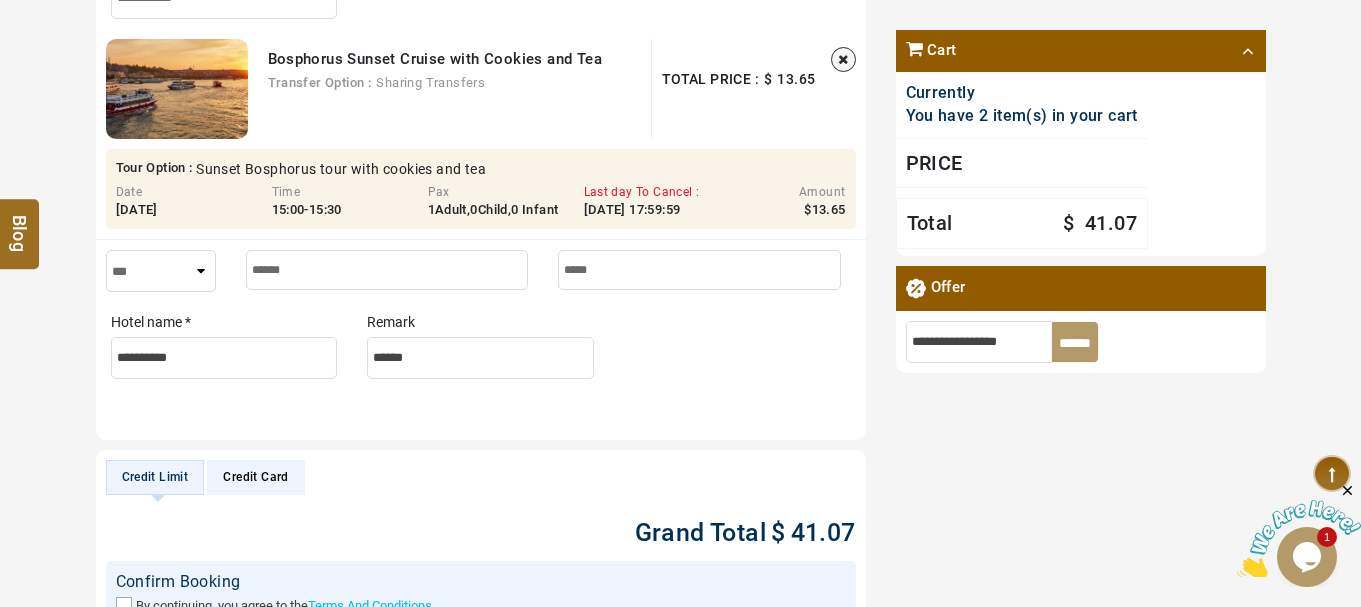 scroll, scrollTop: 1400, scrollLeft: 0, axis: vertical 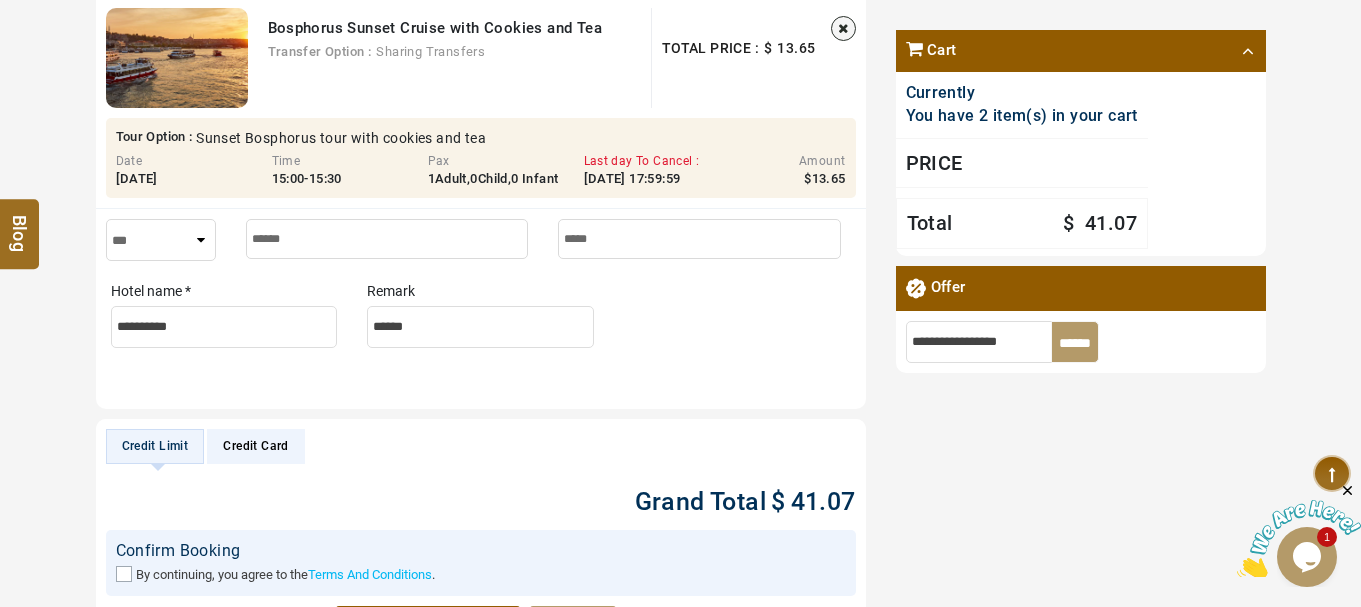 type on "**********" 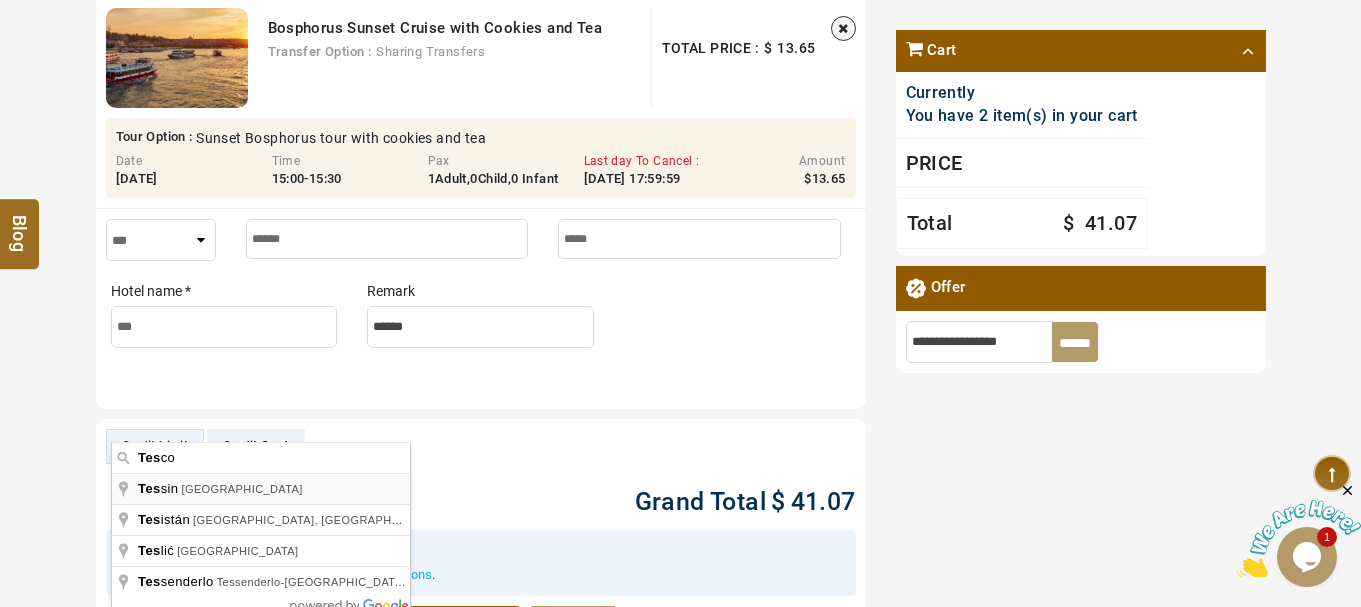 type on "**********" 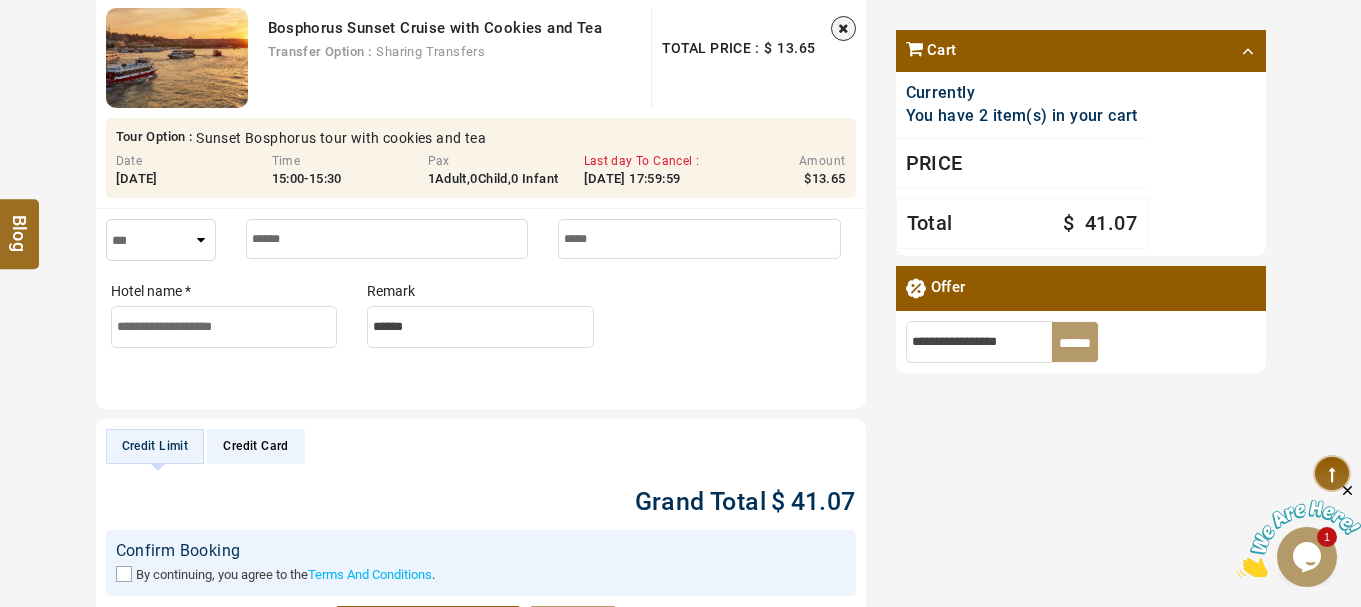 click at bounding box center [480, 327] 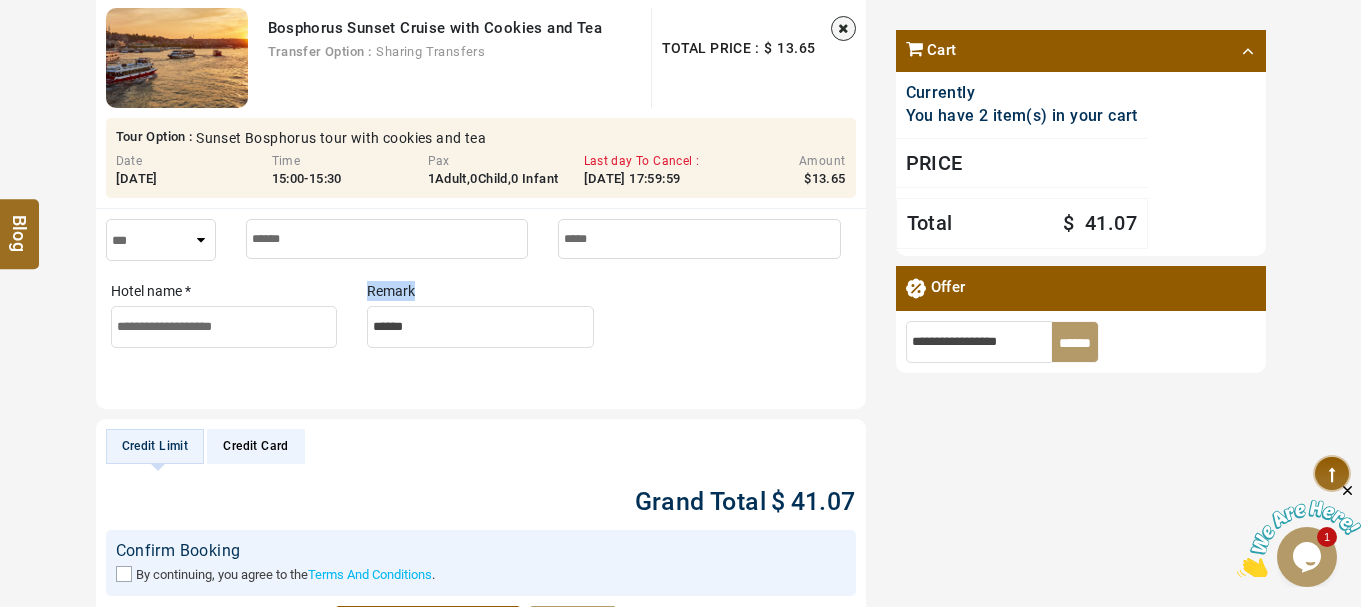 click on "Remark" at bounding box center [391, 291] 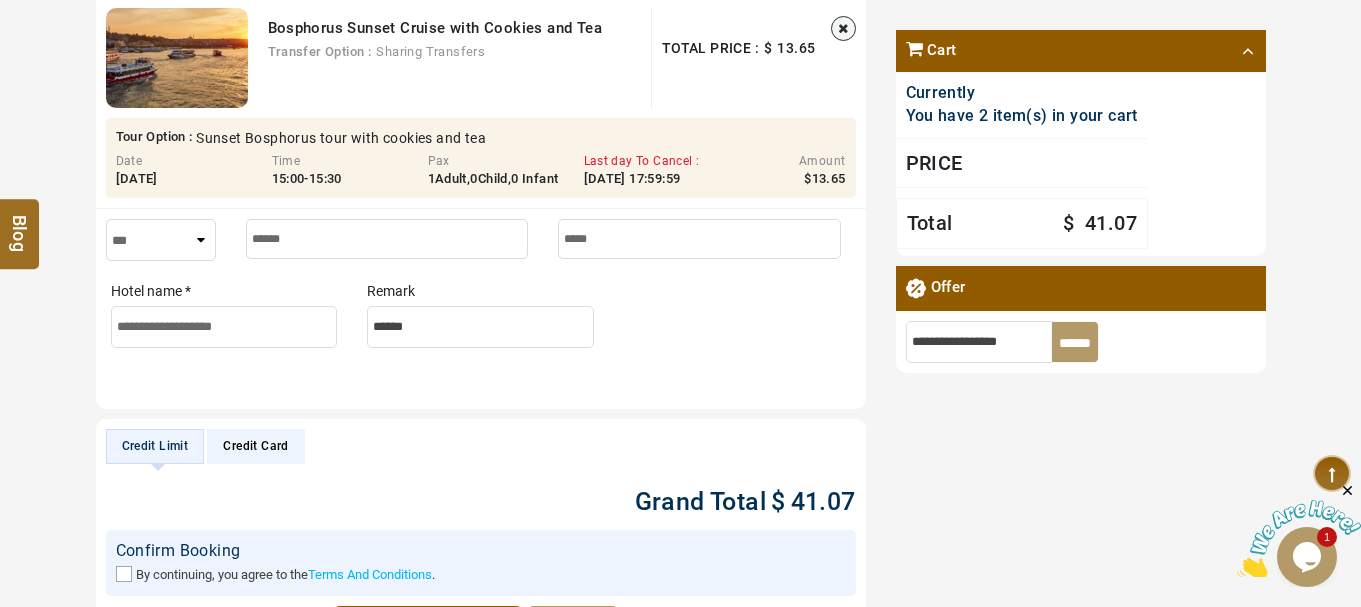 click at bounding box center [480, 327] 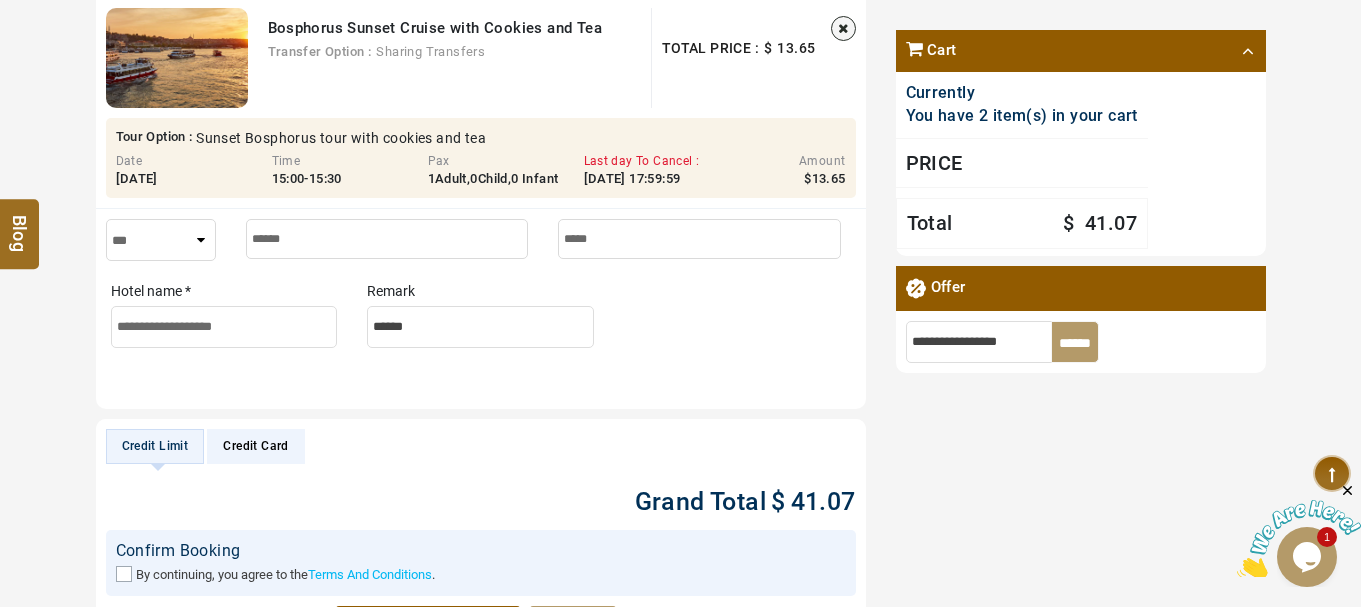 click at bounding box center [480, 327] 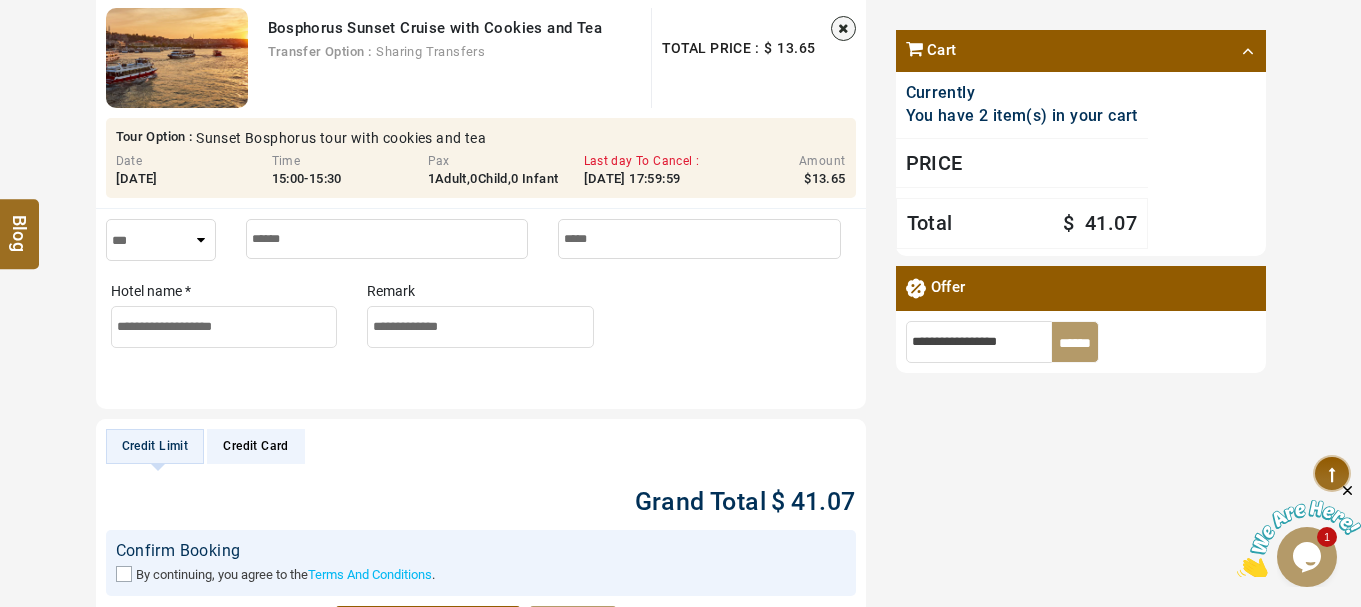 click on "**********" at bounding box center [480, 327] 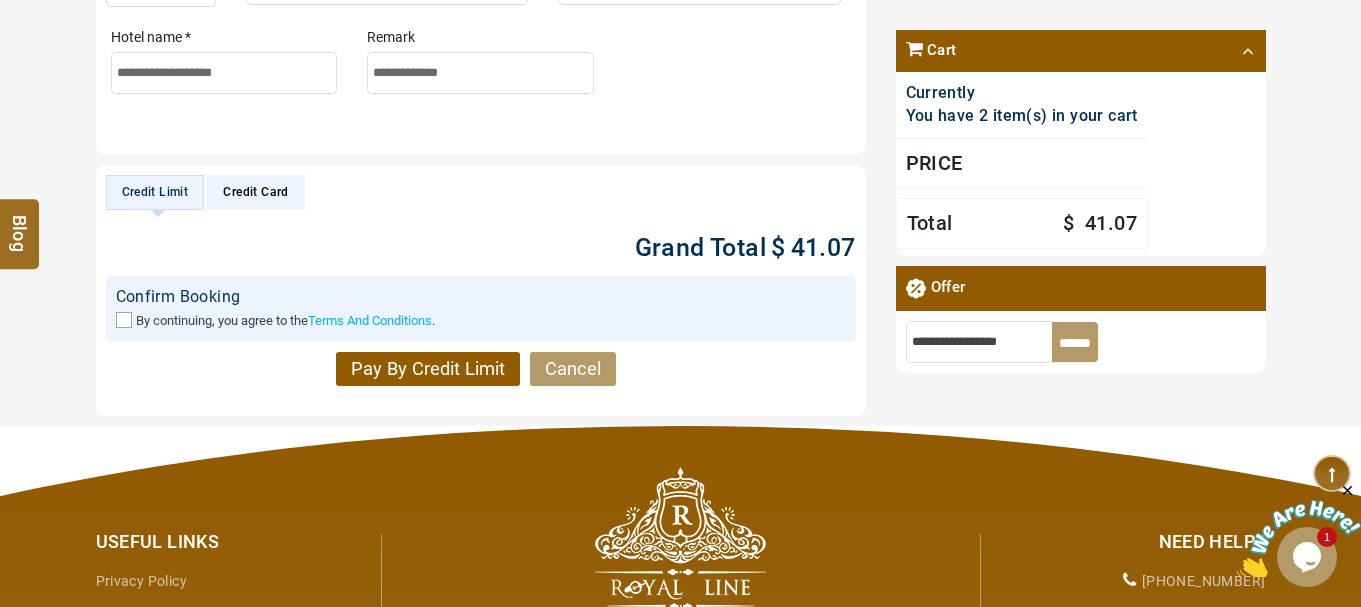scroll, scrollTop: 1700, scrollLeft: 0, axis: vertical 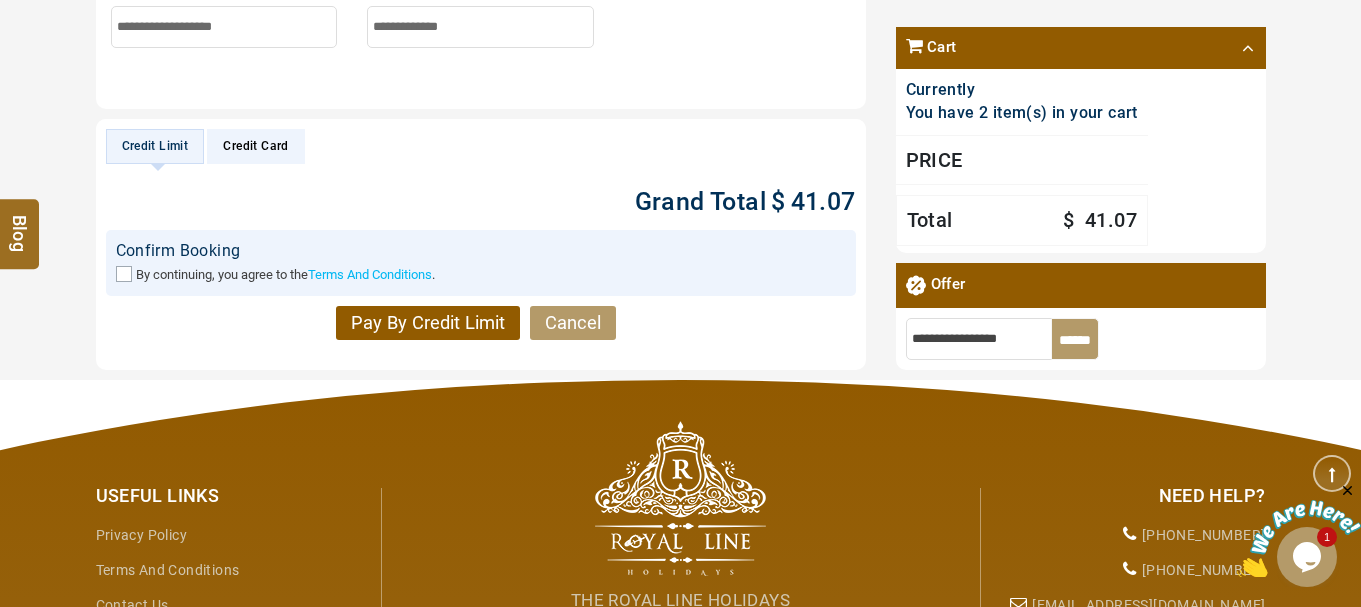 type on "**********" 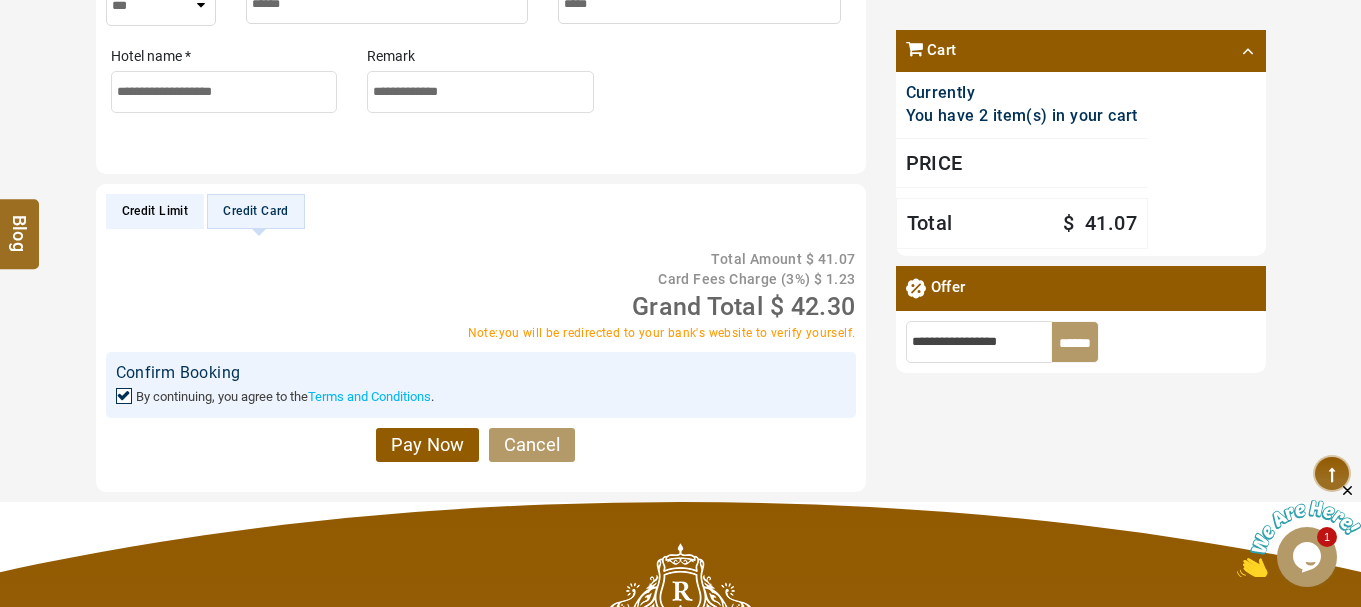 scroll, scrollTop: 1600, scrollLeft: 0, axis: vertical 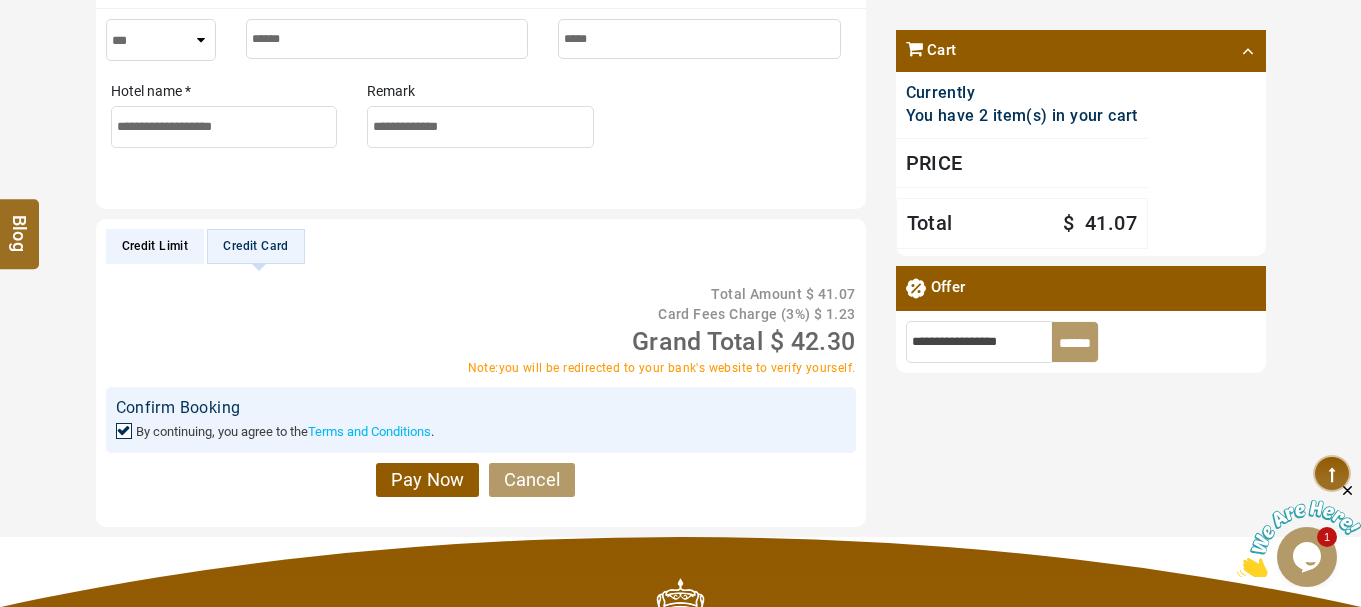 drag, startPoint x: 489, startPoint y: 226, endPoint x: 317, endPoint y: 224, distance: 172.01163 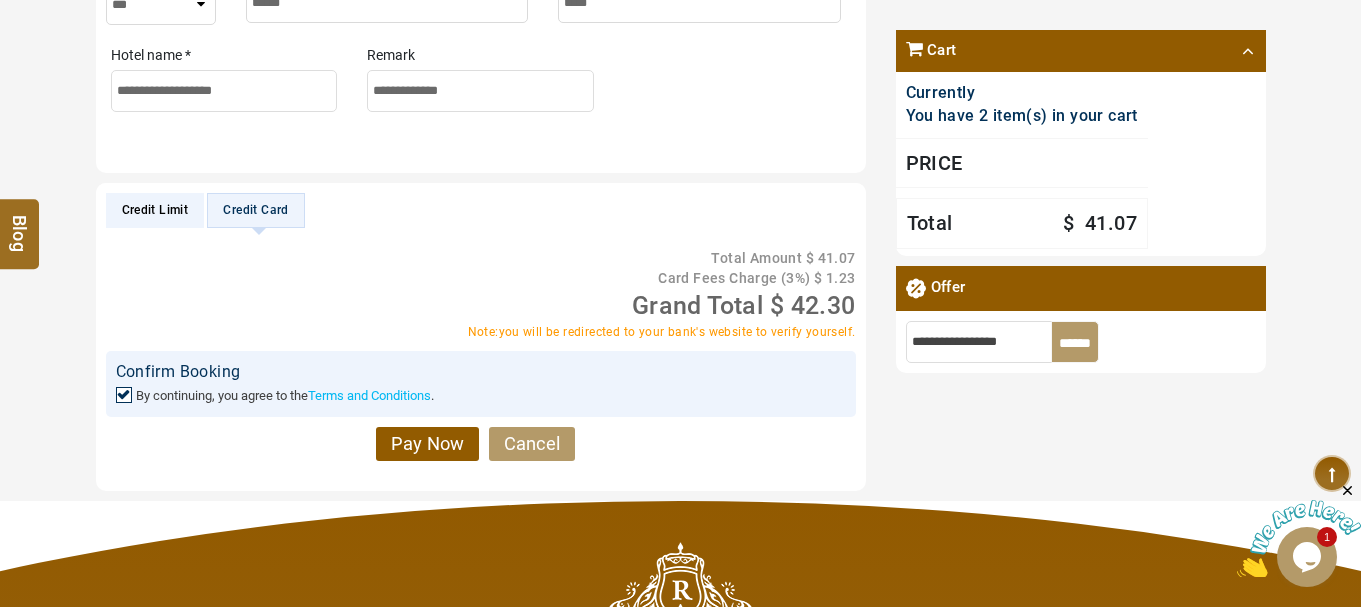 scroll, scrollTop: 1700, scrollLeft: 0, axis: vertical 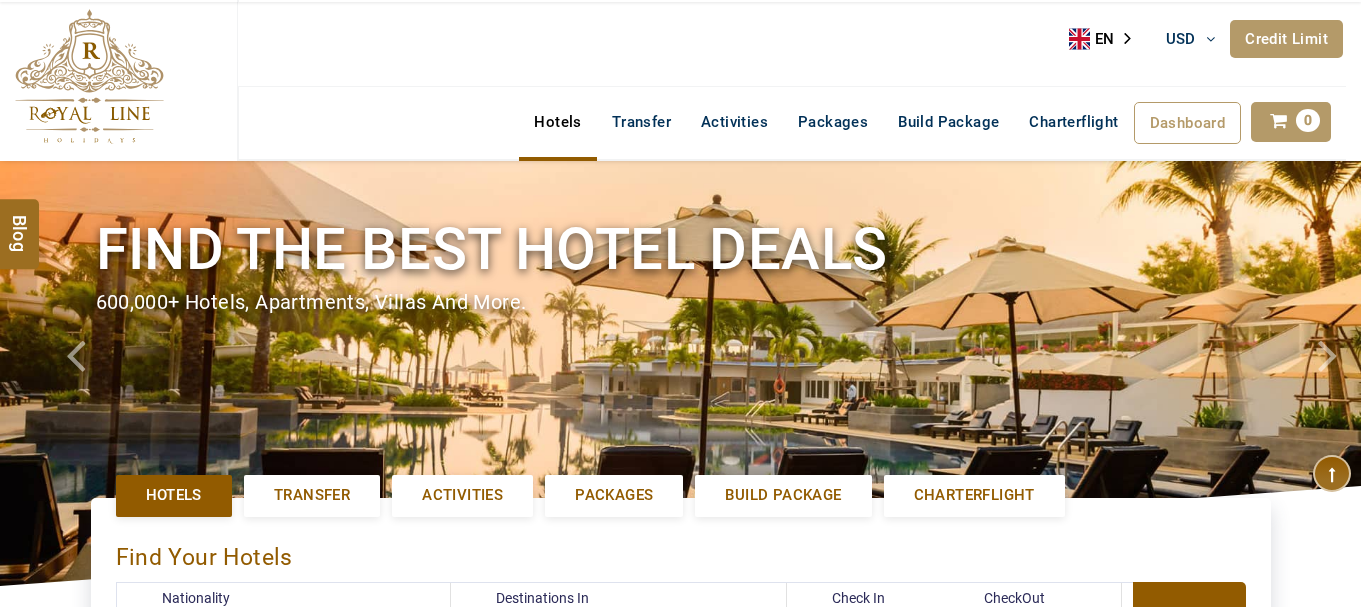 select on "*****" 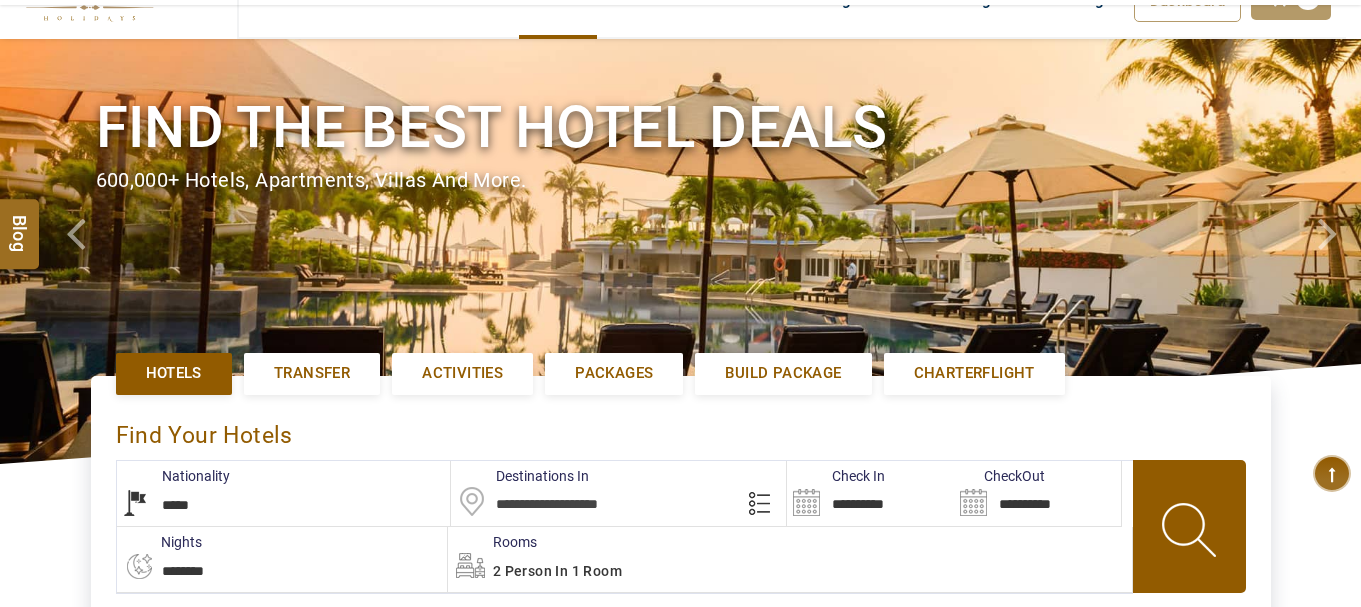 scroll, scrollTop: 300, scrollLeft: 0, axis: vertical 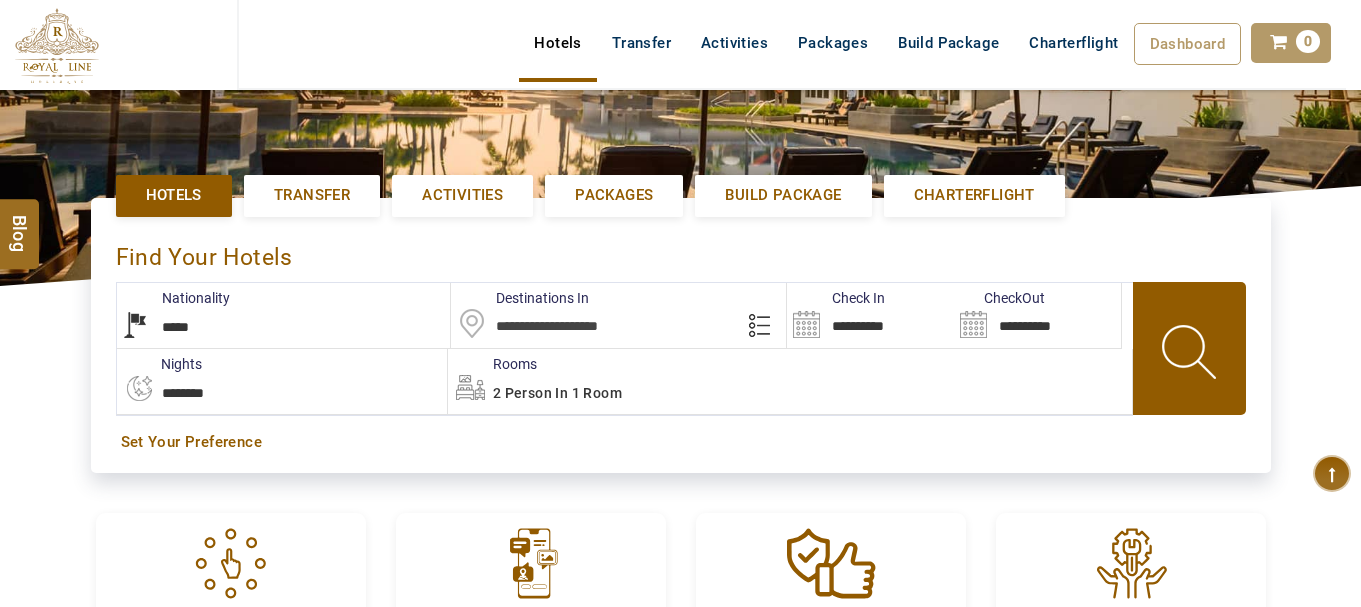 click on "Activities" at bounding box center (462, 195) 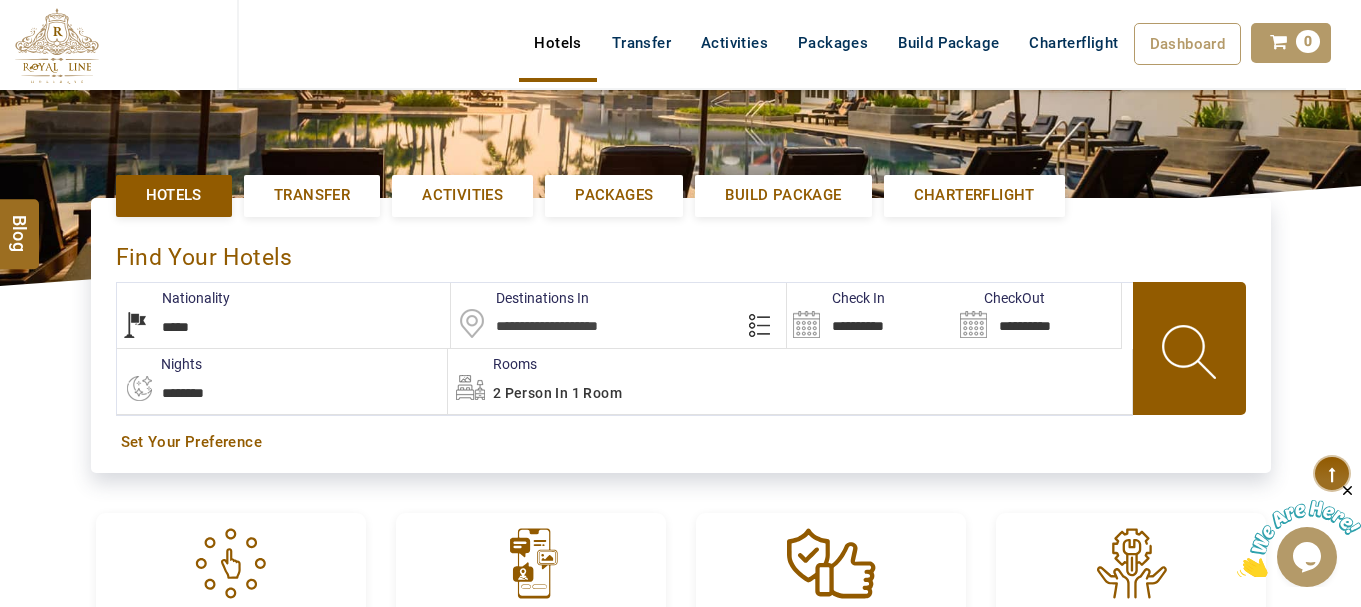 scroll, scrollTop: 0, scrollLeft: 0, axis: both 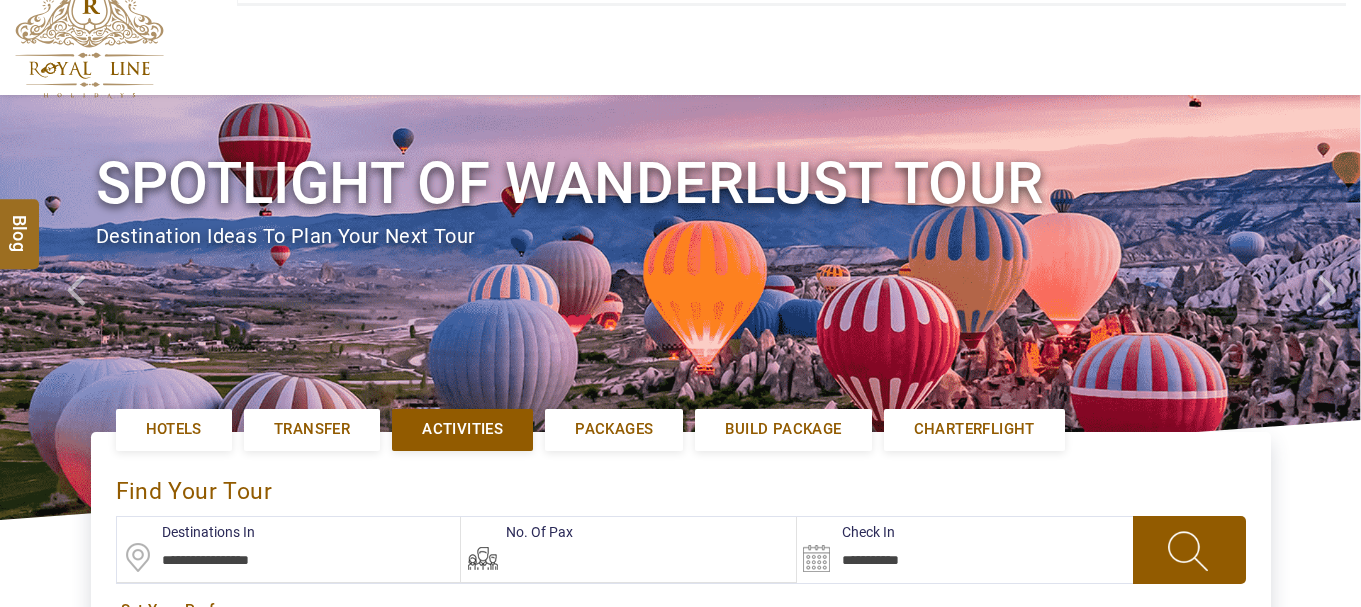 click at bounding box center [289, 549] 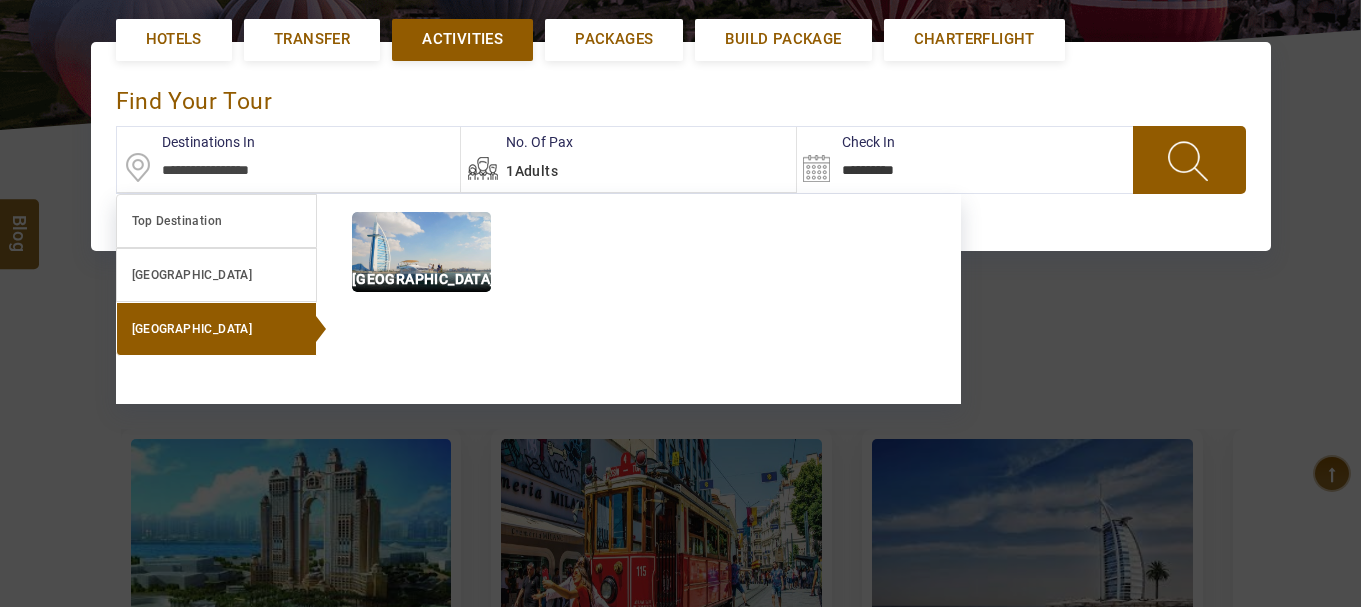 scroll, scrollTop: 461, scrollLeft: 0, axis: vertical 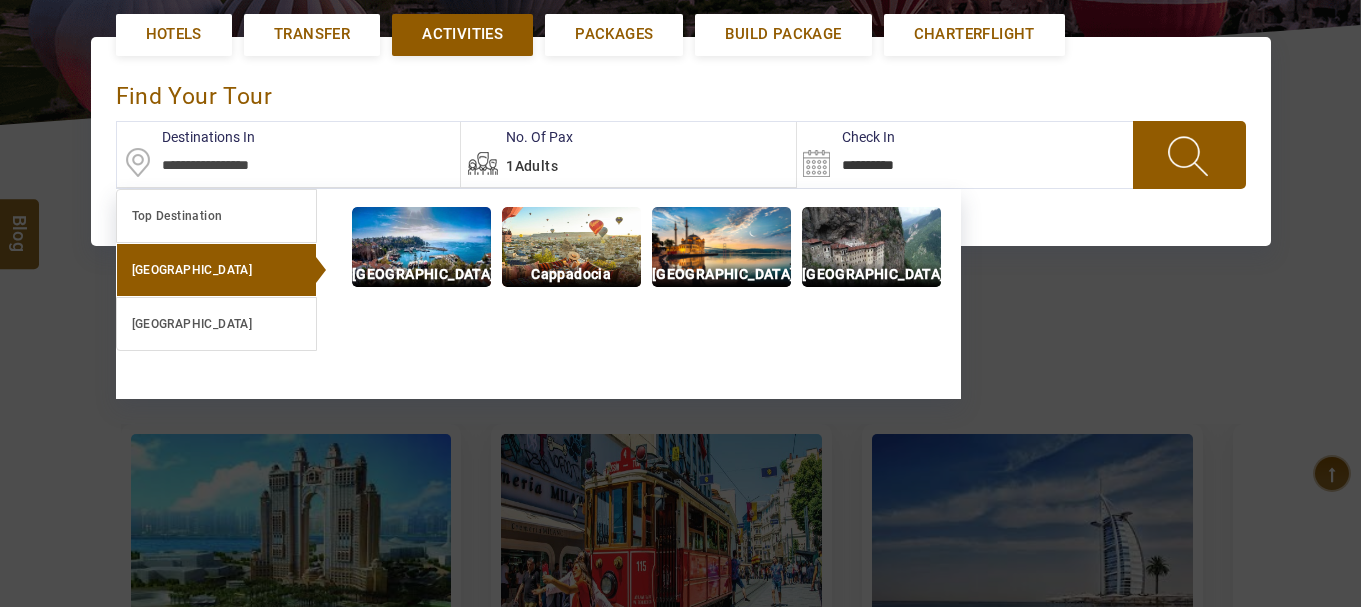 click on "Turkey" at bounding box center [216, 270] 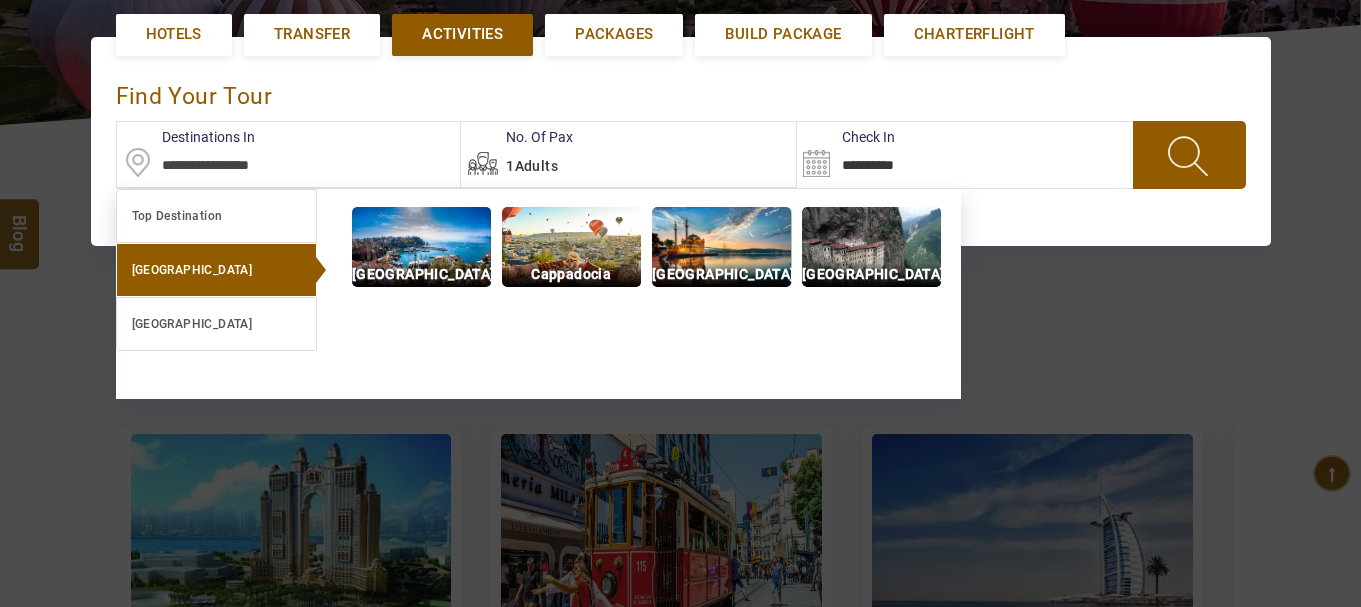 click at bounding box center (721, 247) 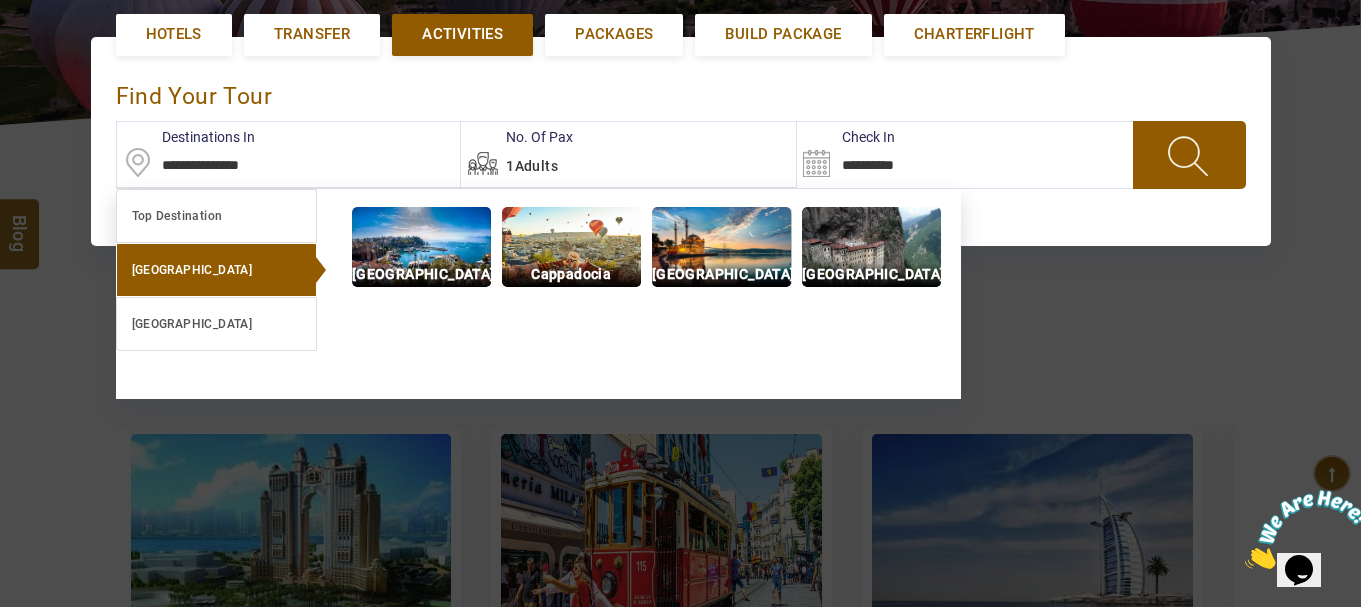 scroll, scrollTop: 0, scrollLeft: 0, axis: both 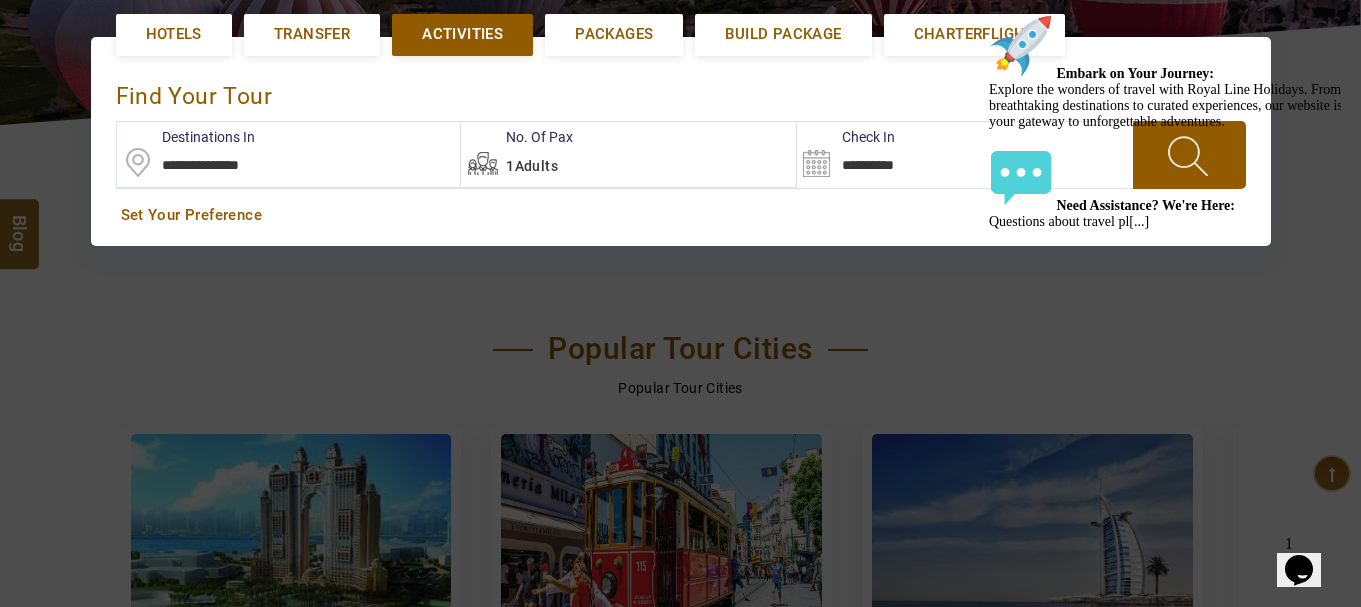 click on "**********" at bounding box center [681, 141] 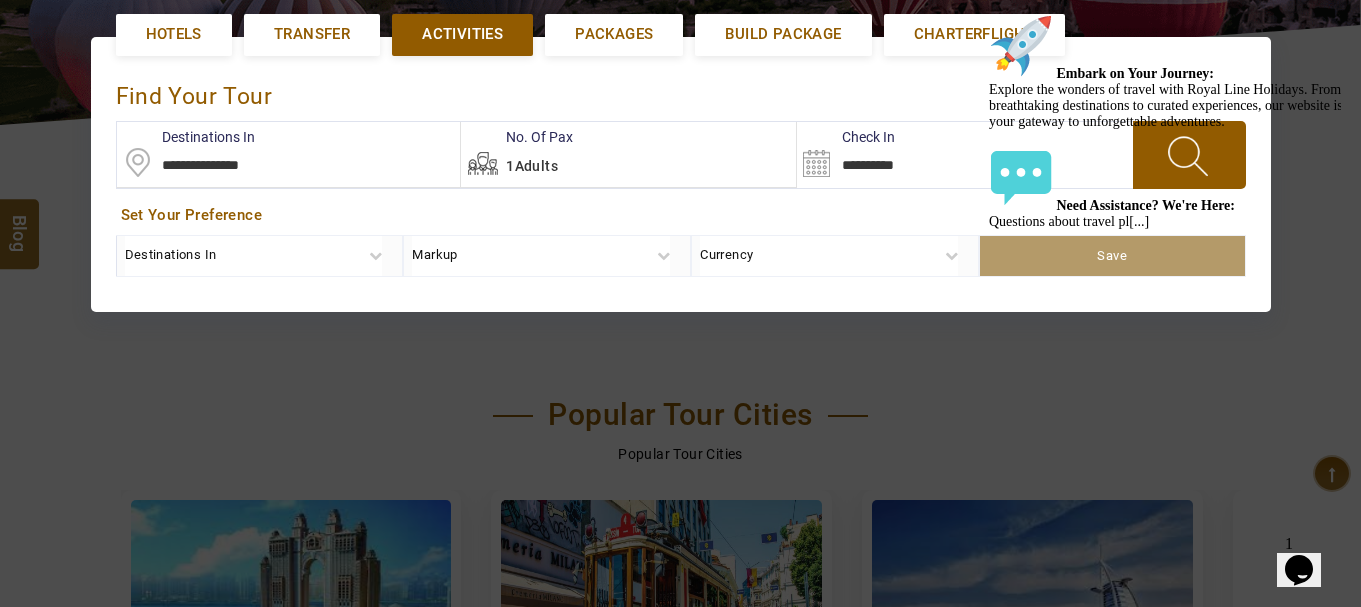 click on "Destinations In  Abu Dhabi Agadir Agra Ajman Alanya Alexandria Almaty Amman Antalya Aswan Athens Ayutthaya Baku Bali Bangkok Barcelona BATUMI Belgrade Bentota Bihac Bishkek Bled Budapest Bukhara Cairo Cannes Cape Town Cappadocia Casablanca CHAIL Changi Chiang Mai Colombo Dahab Damnoen Saduak Delhi Doha Dubai Dublin Dubrovnik Edinburgh El Gouna Faro Fez Florence FUNCHAL Genting Highlands Goa Gudauri Hanoi Ho Chi Minh City Hoi An Hong Kong Hua Hin Hurghada Hvar Istanbul Jaipur Jakarta Jeddah Johannesburg Johor Bahru Jurong East Kathmandu Khasab Kochi Koh Chang Koh Lanta Koh Phangan Koh Phi Phi Koh Samui Kovalam Krabi Kuala Lumpur KUTAISI Langkawi LARNACA LIMASSOL Lisbon LIVERPOOL Ljubljana London Luxor Macau Madrid Mahe Island Maldives Manali Manama Manchester Mandai Marina Bay Marrakech Marseille MASIRAH Mauritius Melaka Milan Mombasa Mostar MUNNAR Muscat MYKONOS Nainital Nairobi Naples NEGERI SEMBILAN Negombo NEVSEHIR New Delhi Nice Nizwa PAPHOS Paris Pattaya Penang PERAK Petra Phuket Pokhara Porto Prague Sur" at bounding box center (681, 253) 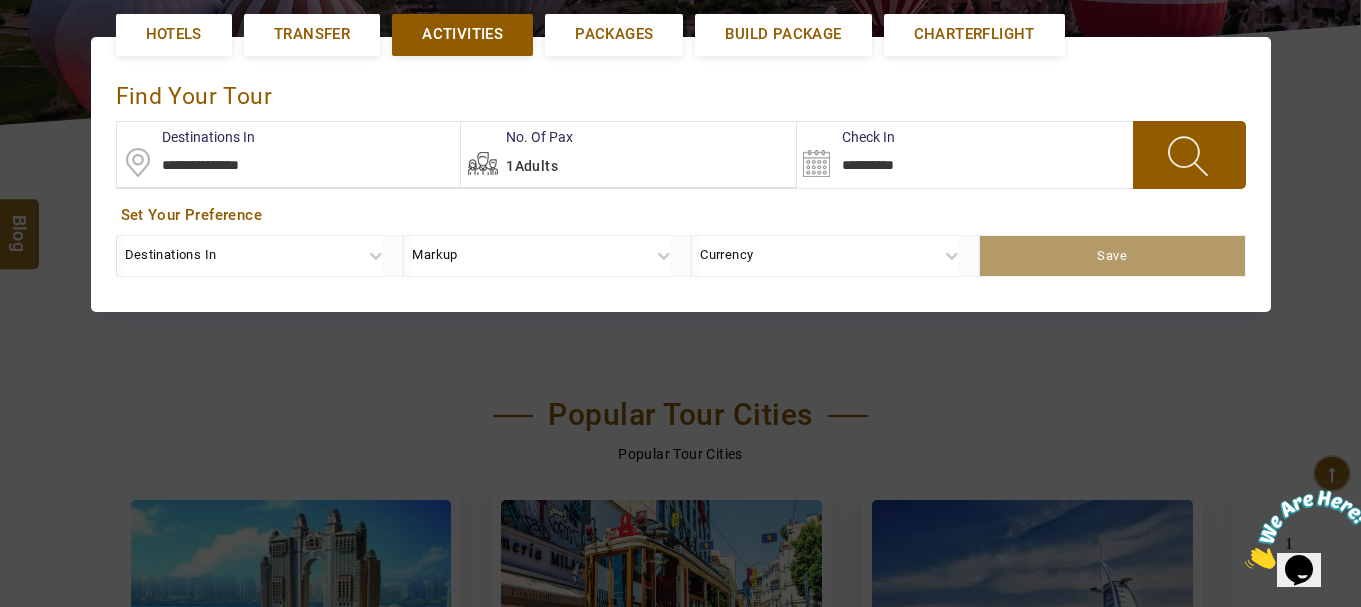 click on "Activities" at bounding box center (462, 34) 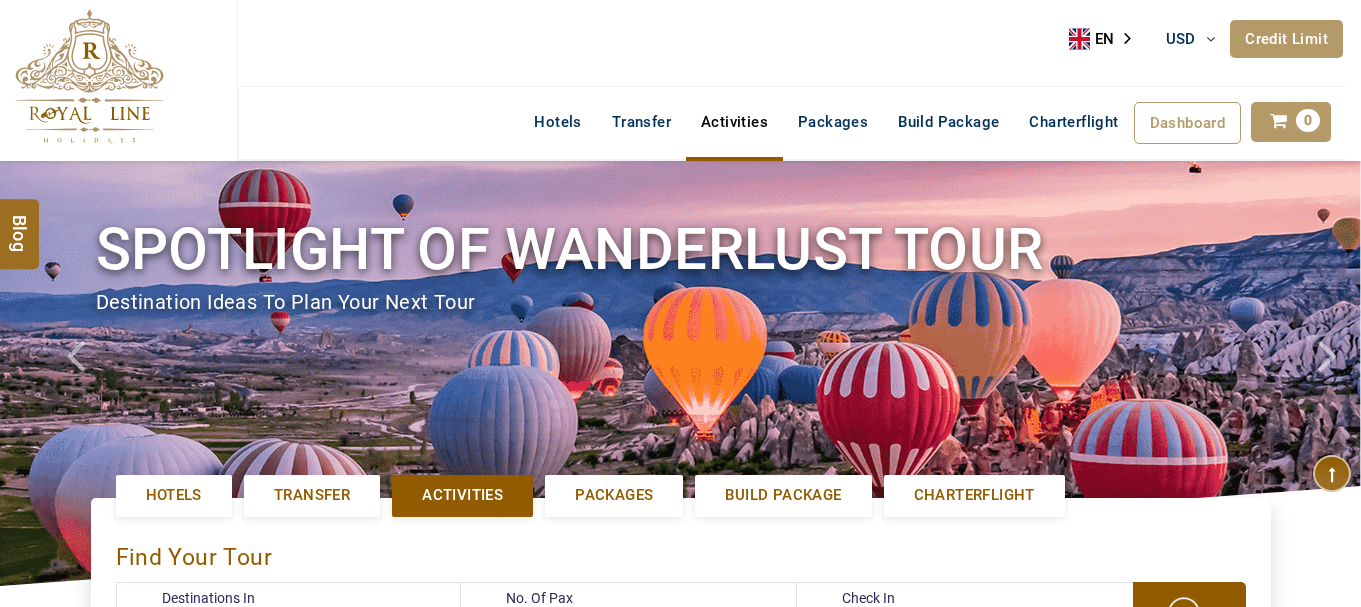 scroll, scrollTop: 100, scrollLeft: 0, axis: vertical 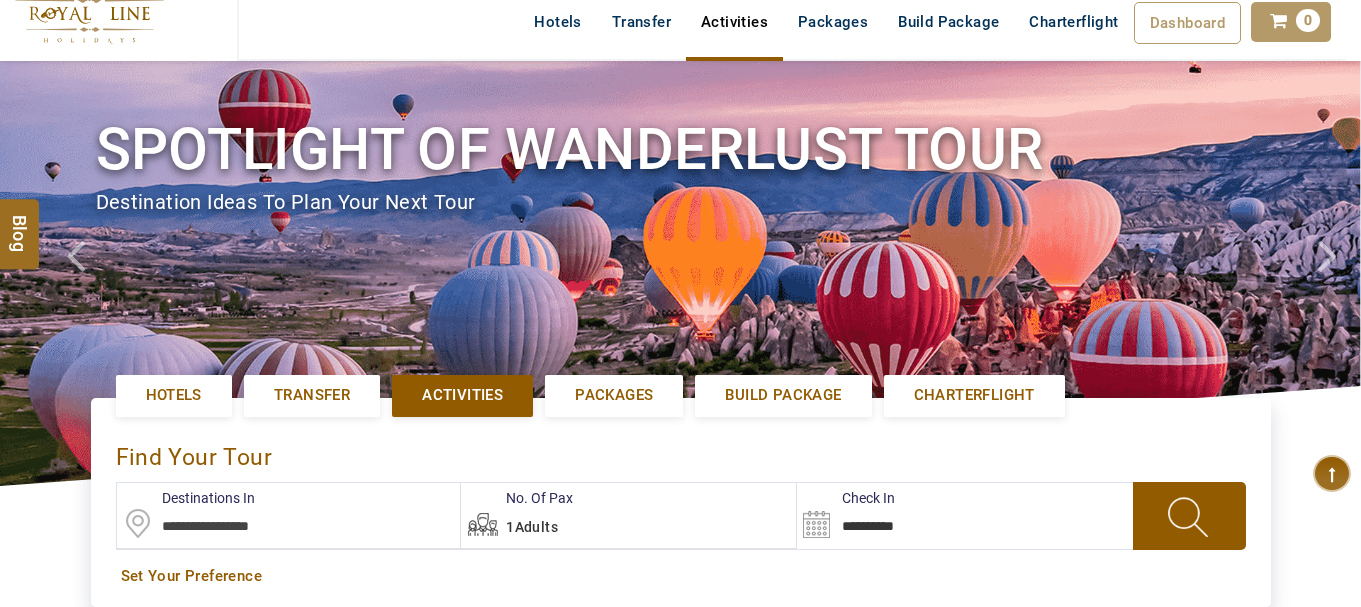 drag, startPoint x: 250, startPoint y: 522, endPoint x: 269, endPoint y: 526, distance: 19.416489 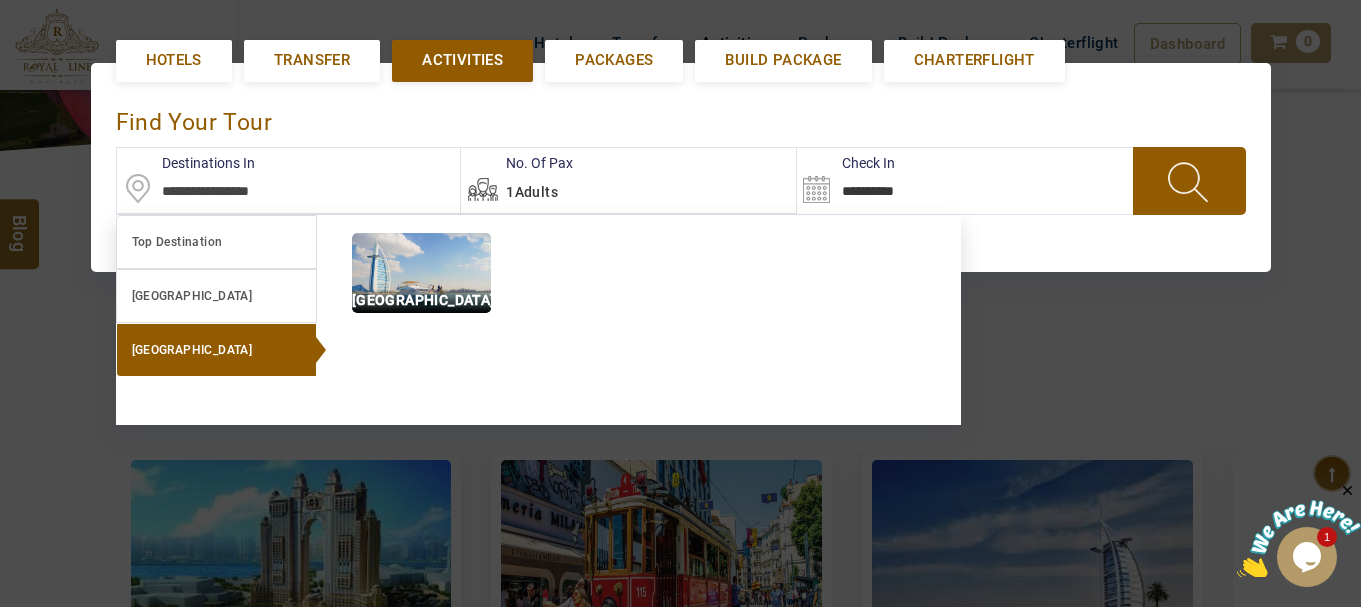 scroll, scrollTop: 0, scrollLeft: 0, axis: both 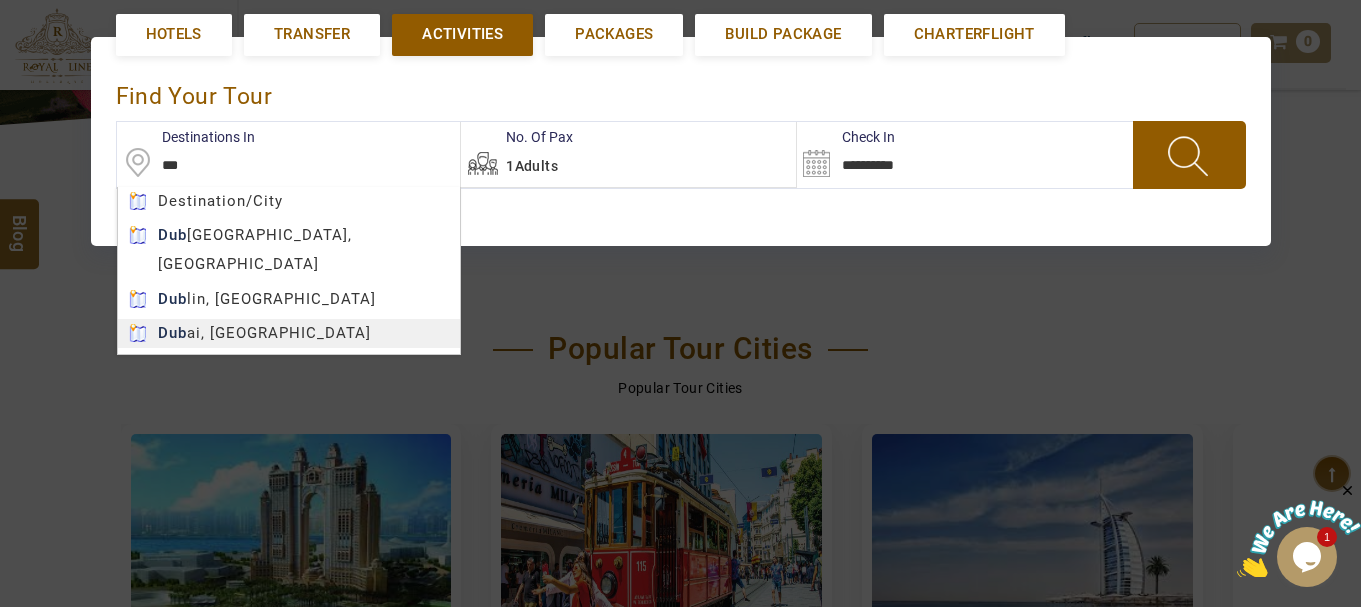 type on "**********" 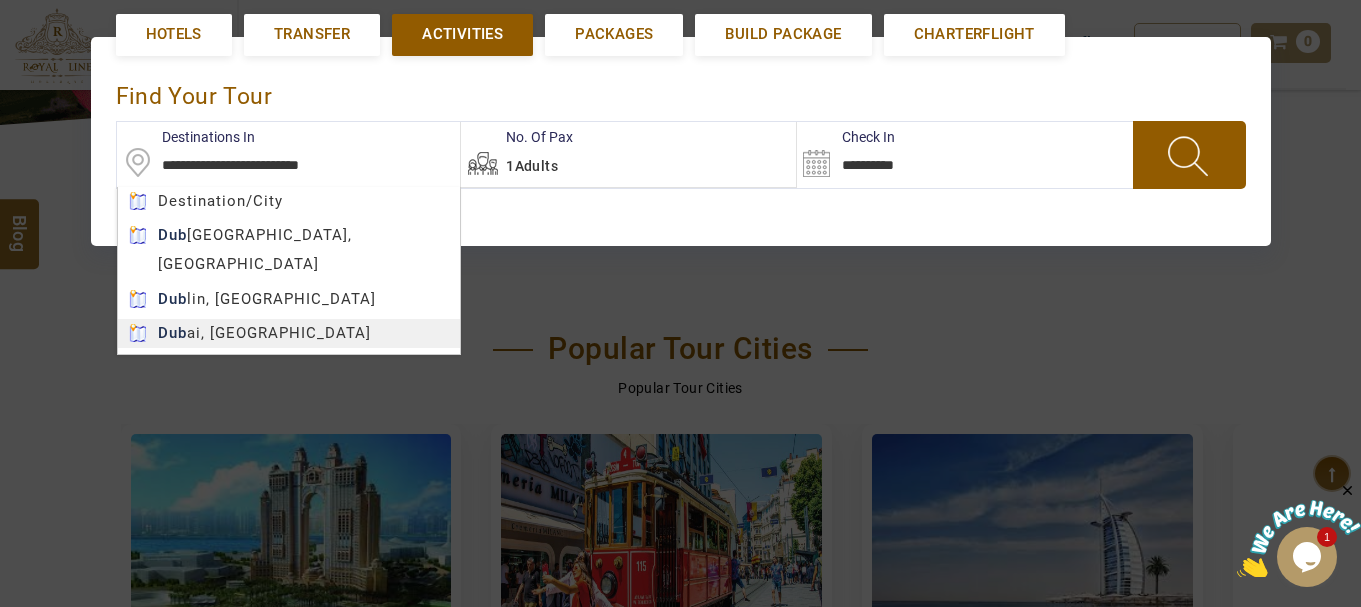 click on "ANKIT USD AED  AED EUR  € USD  $ INR  ₹ THB  ฿ IDR  Rp BHD  BHD TRY  ₺ Credit Limit EN HE AR ES PT ZH Helpline
+971 55 344 0168 Register Now +971 55 344 0168 info@royallineholidays.com About Us What we Offer Blog Why Us Contact Hotels  Transfer Activities Packages Build Package Charterflight Dashboard My Profile My Booking My Reports My Quotation Sign Out 0 Points Redeem Now To Redeem 540  Points Future Points  60   Points Credit Limit Credit Limit USD 10000.00 70% Complete Used USD 9076.00 Available USD 924.00 Setting  Looks like you haven't added anything to your cart yet Countinue Shopping ***** ****** Please Wait.. Blog demo
Remember me Forgot
password? LOG IN Don't have an account?   Register Now My Booking View/ Print/Cancel Your Booking without Signing in Submit demo
In A Few Moment, You Will Be Celebrating Best tour options galore ! Country   City Please Wait  Spotlight of wanderlust Tour Destination ideas to plan your next Tour Hey, you Going anywhere?" at bounding box center [680, 1078] 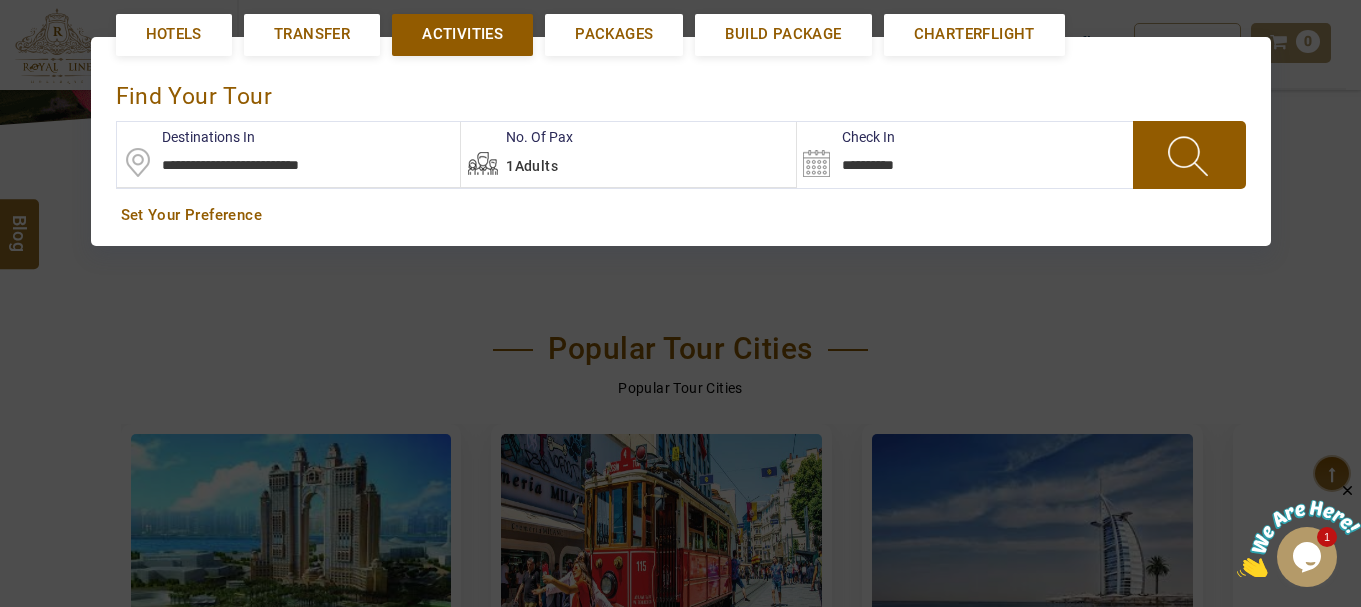 click on "1Adults" at bounding box center (628, 154) 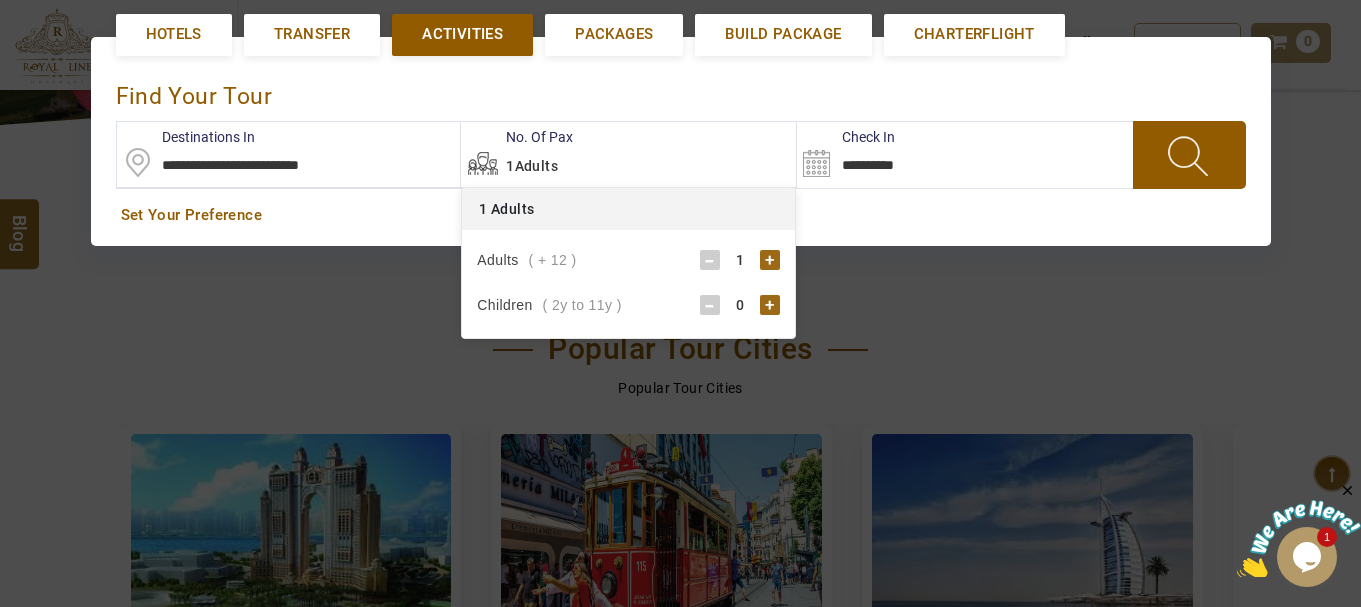click on "1Adults" at bounding box center [628, 154] 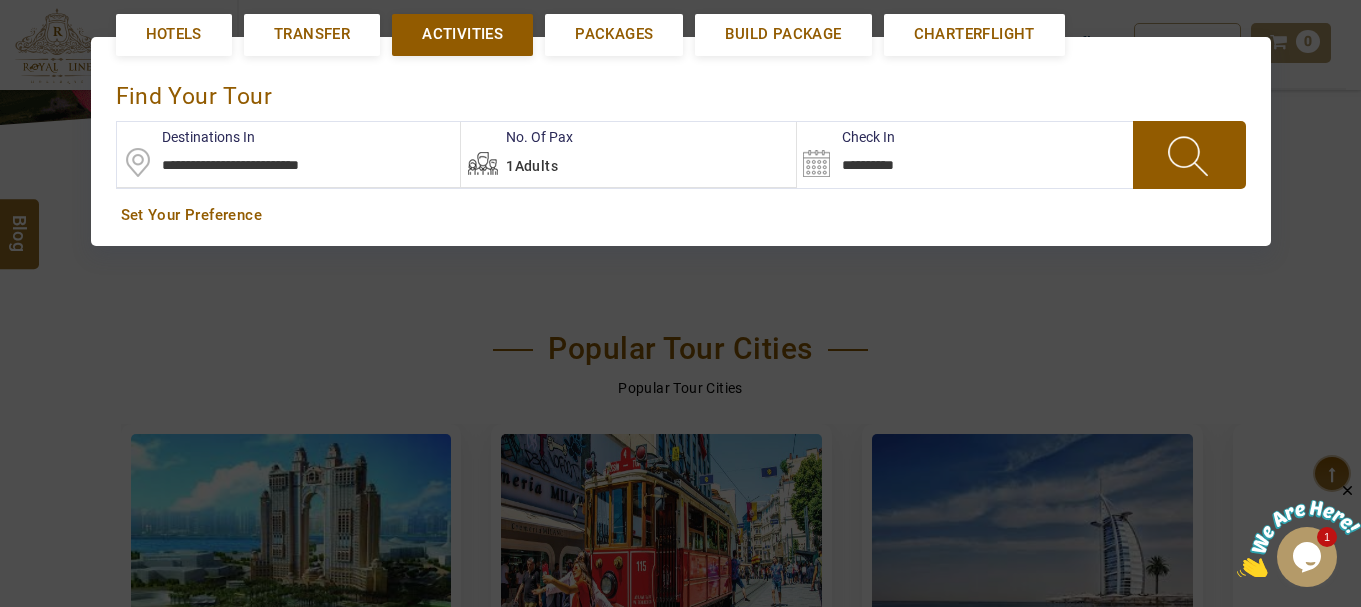 click on "Set Your Preference" at bounding box center (681, 215) 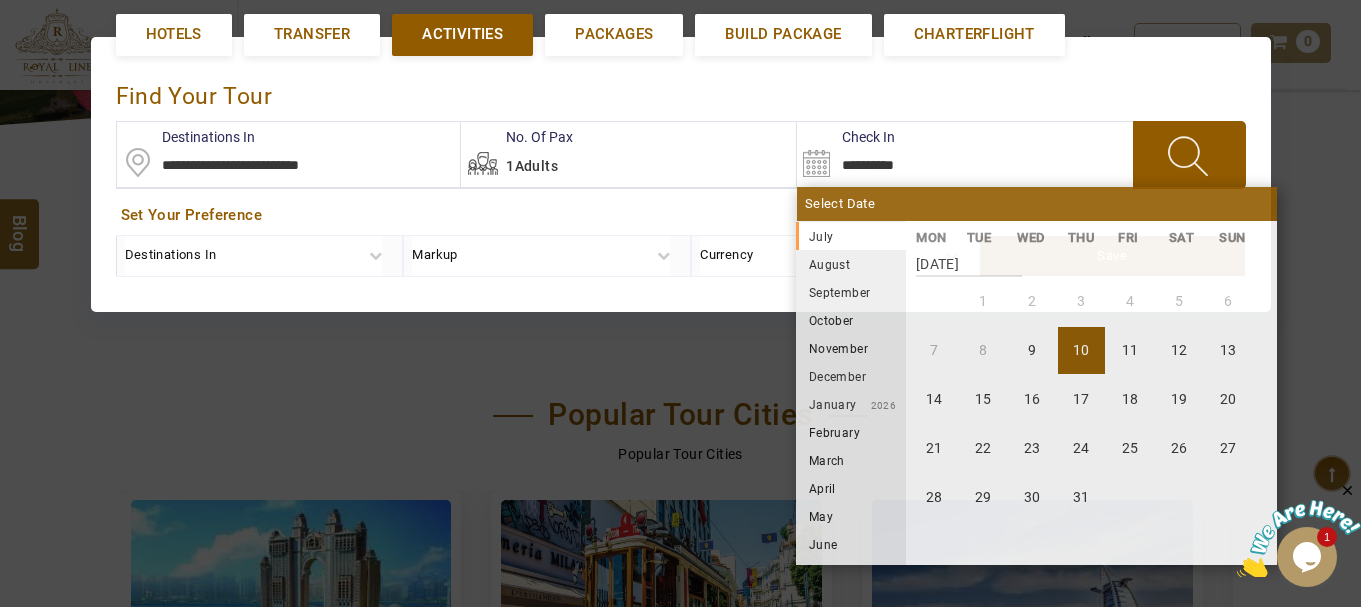 click on "**********" at bounding box center [894, 154] 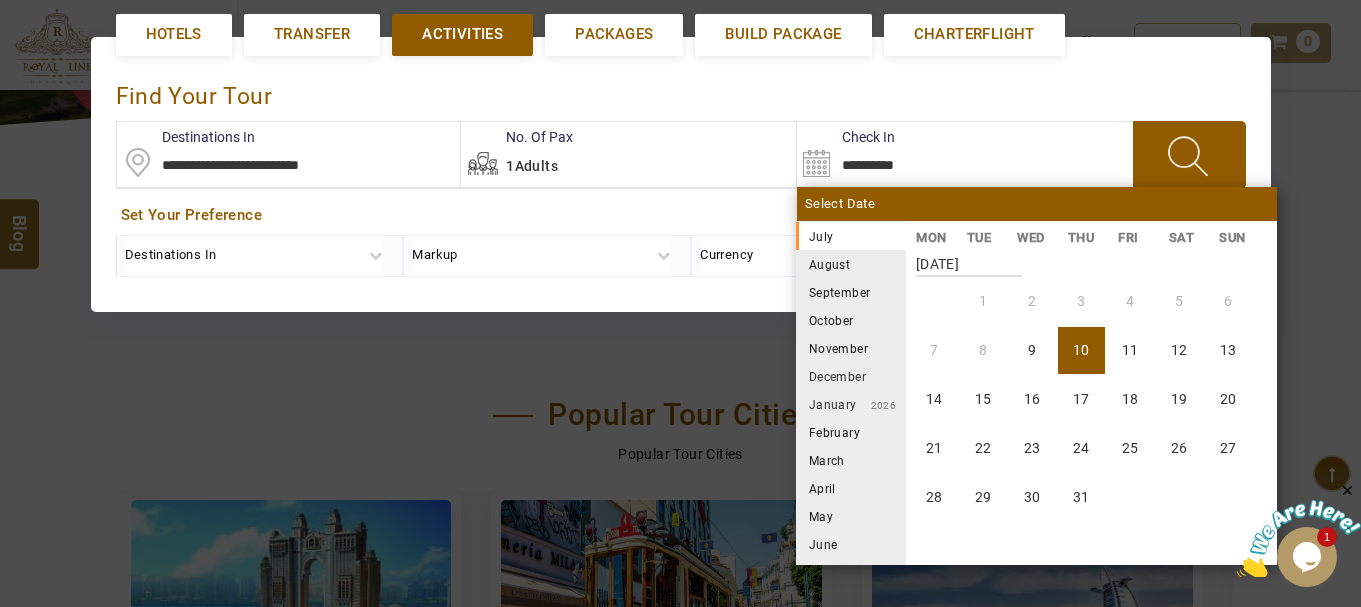 click on "September" at bounding box center (851, 292) 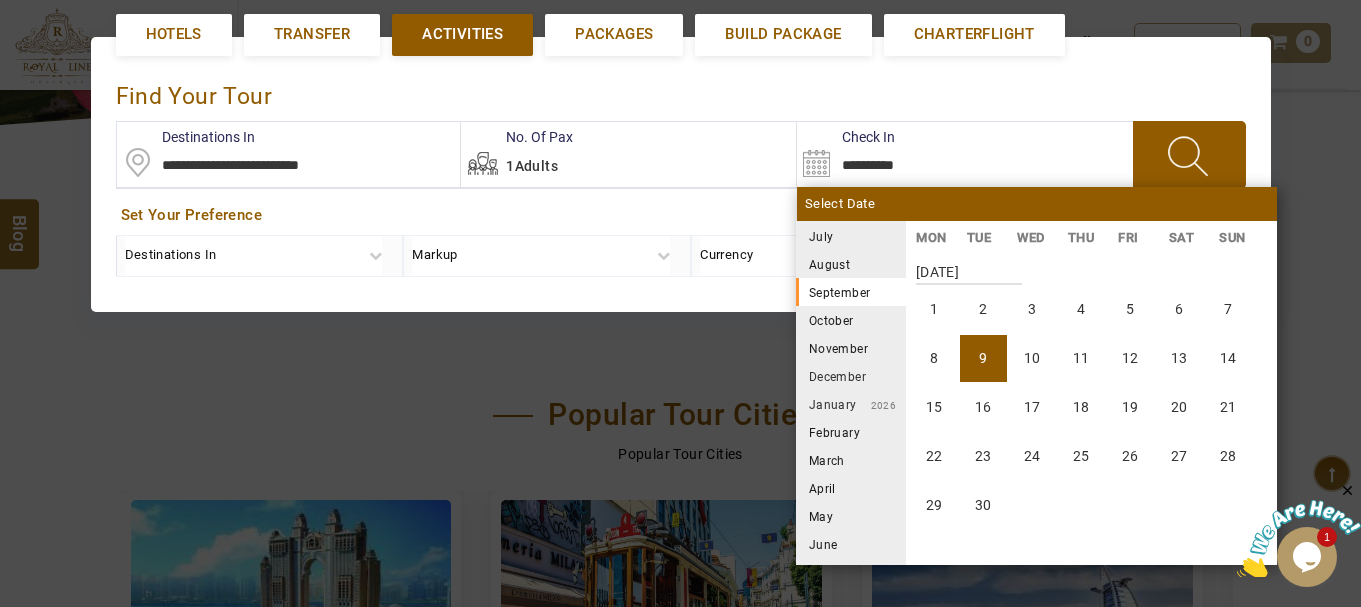 scroll, scrollTop: 740, scrollLeft: 0, axis: vertical 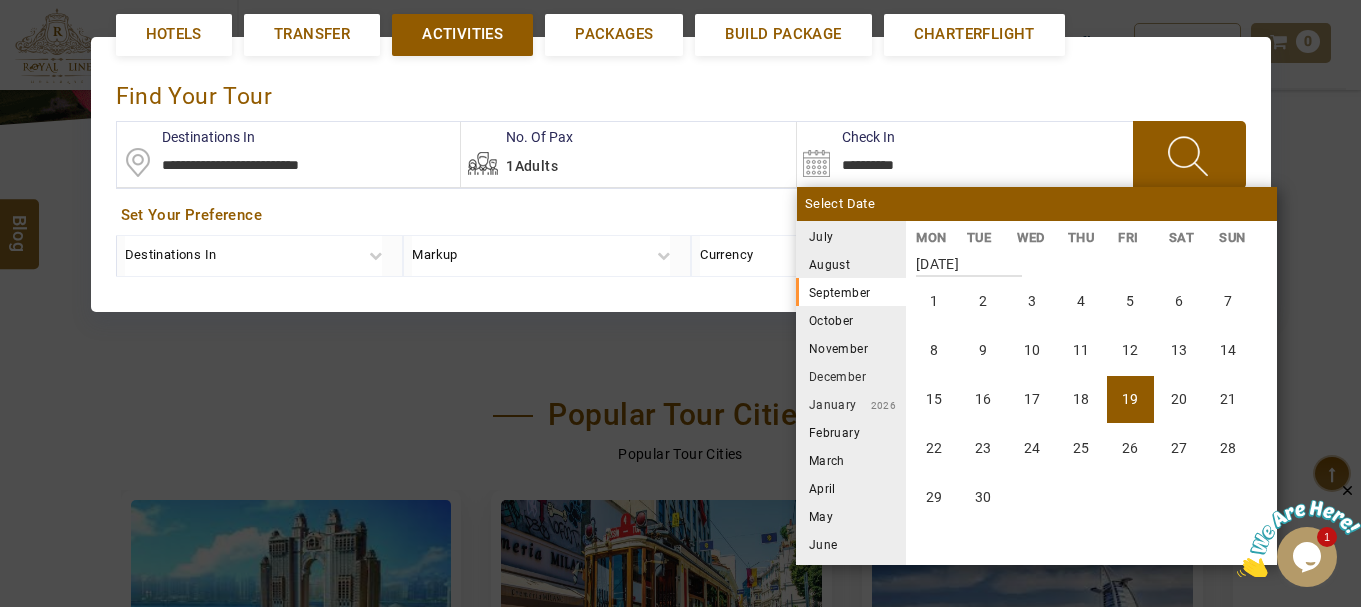 click on "**********" at bounding box center (680, 173) 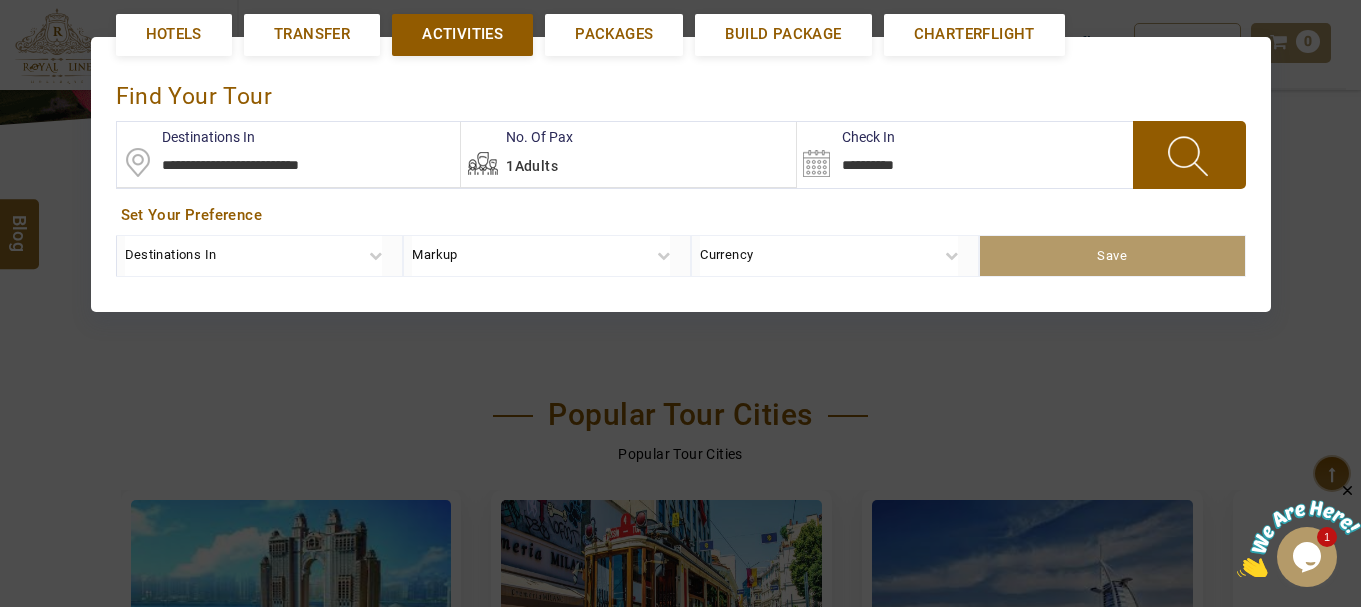 click on "Set Your Preference" at bounding box center [681, 215] 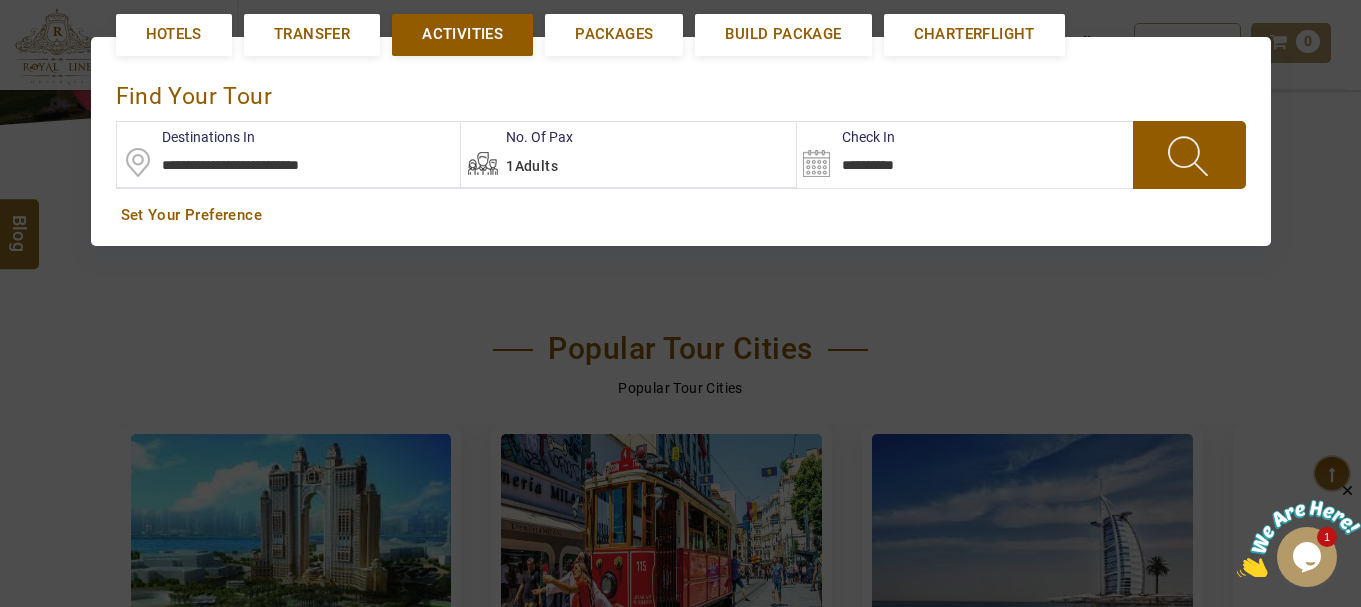 click at bounding box center (1189, 155) 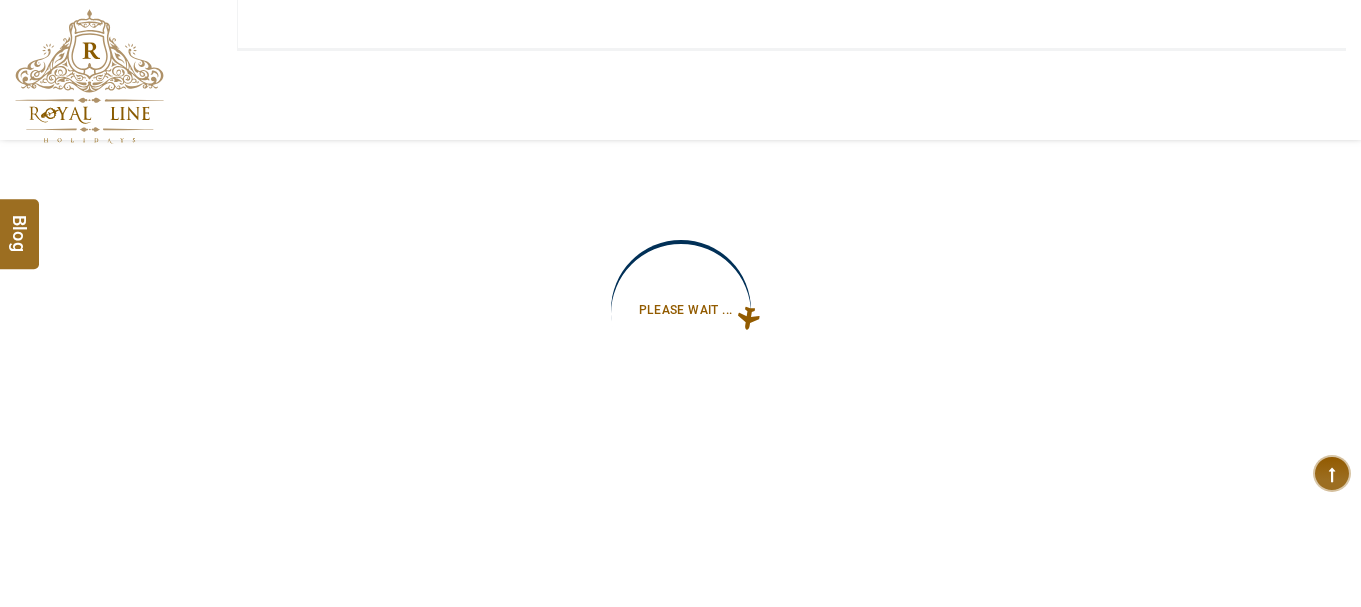 type on "**********" 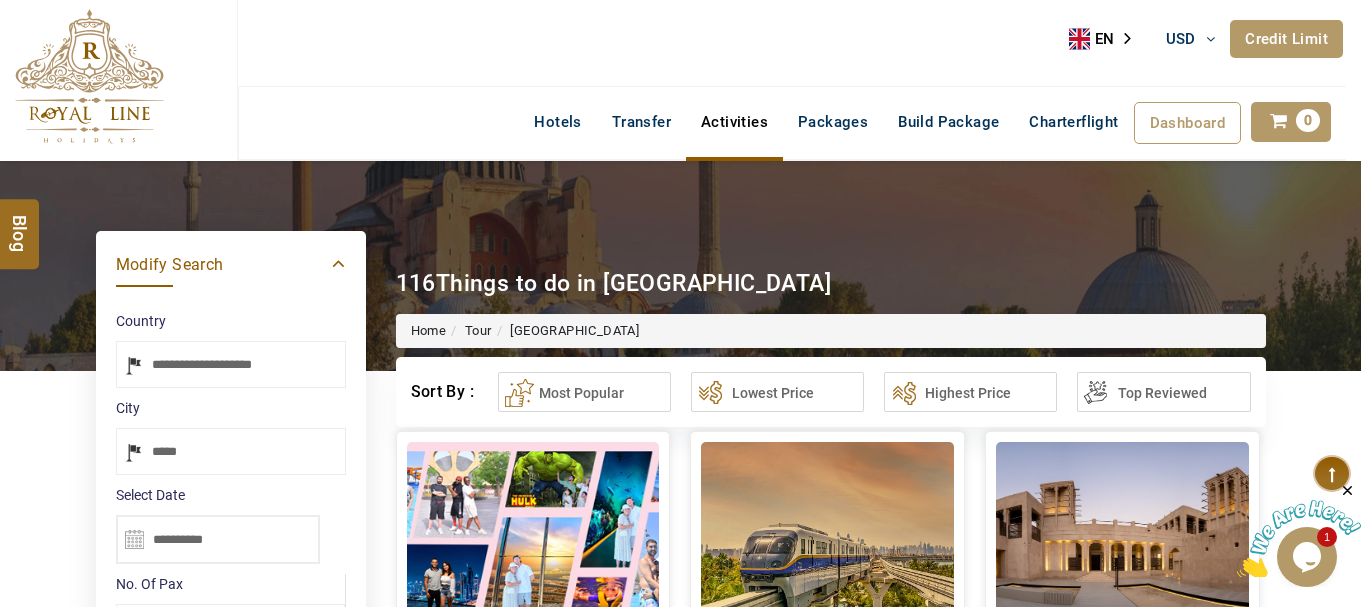 scroll, scrollTop: 0, scrollLeft: 0, axis: both 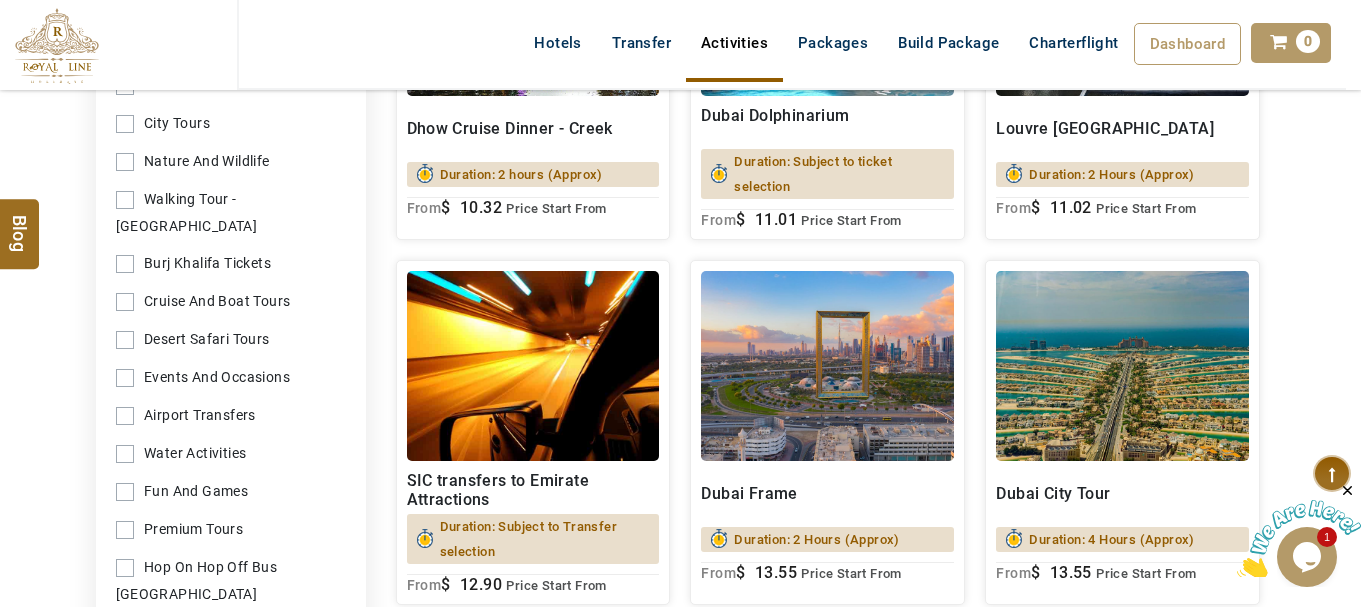 click on "Desert Safari Tours" at bounding box center [231, 339] 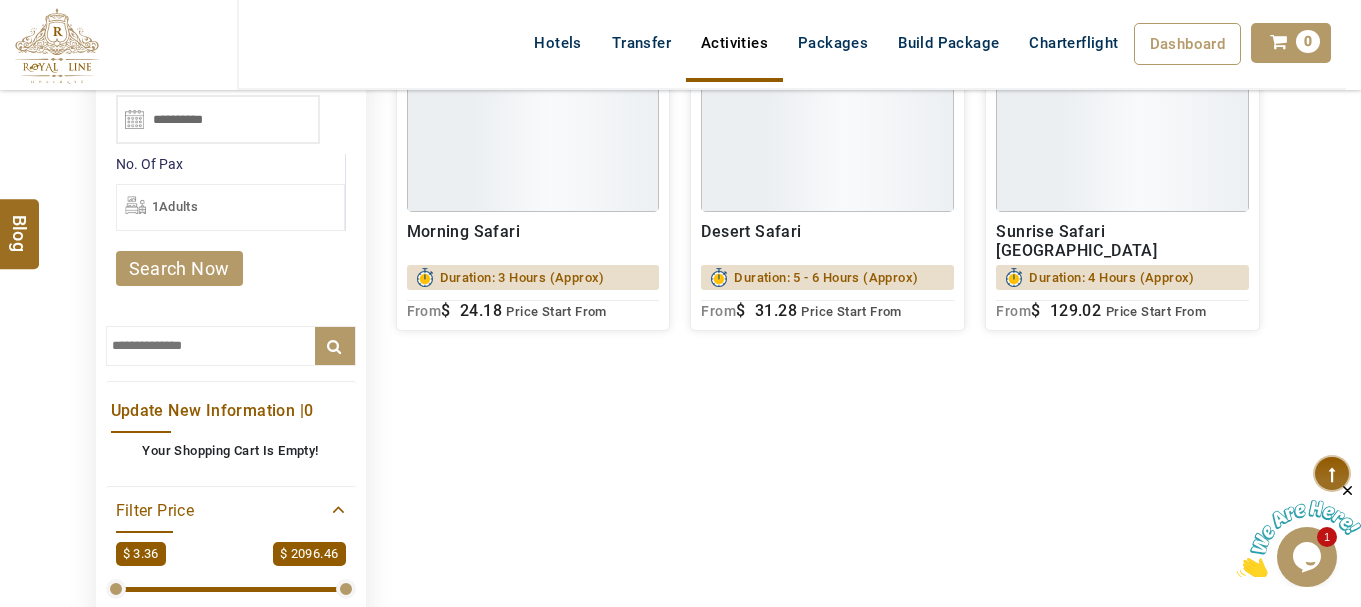 scroll, scrollTop: 316, scrollLeft: 0, axis: vertical 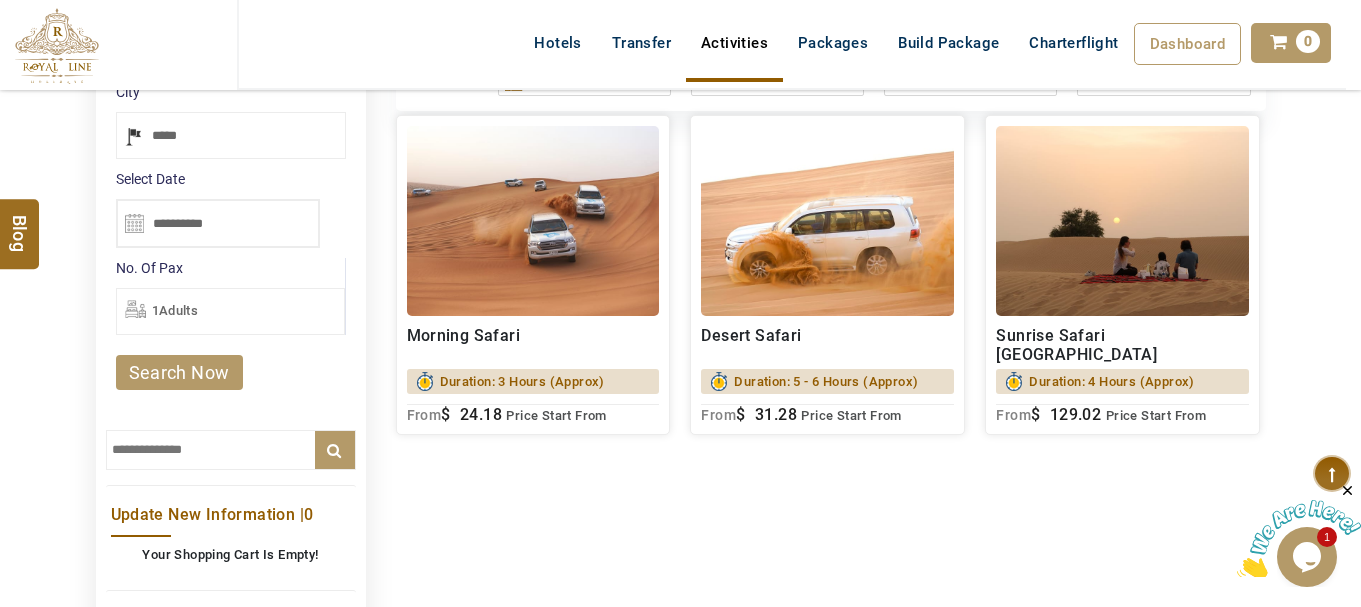 click on "Desert Safari" at bounding box center (827, 345) 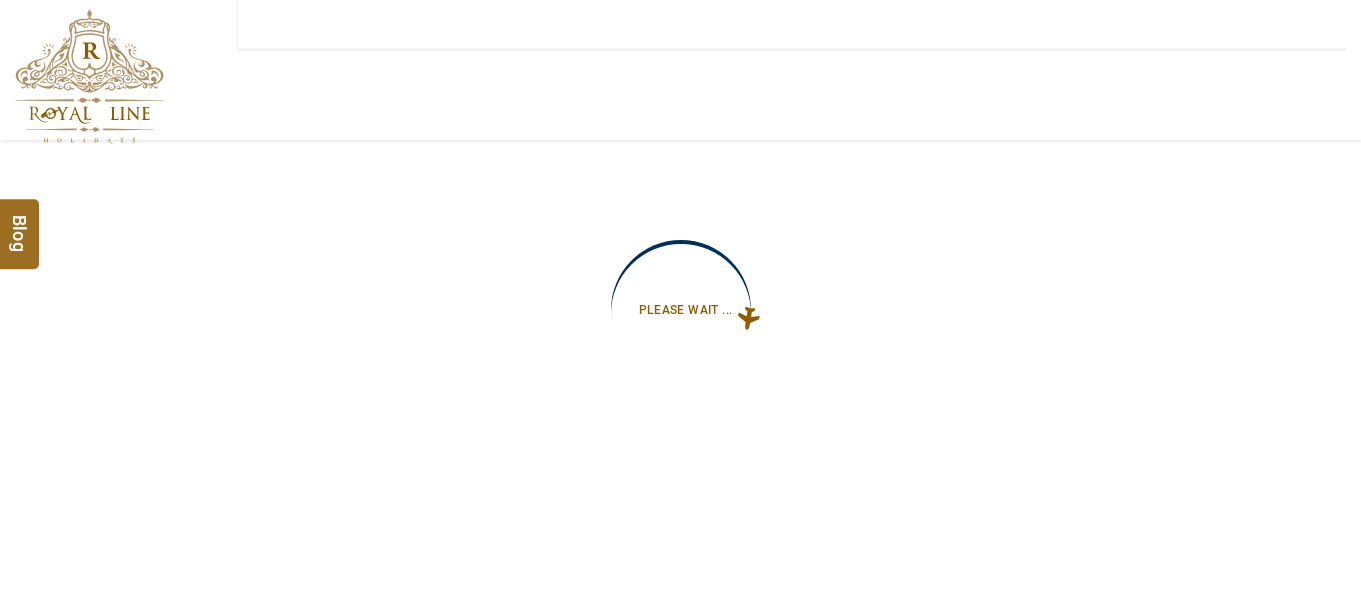 scroll, scrollTop: 0, scrollLeft: 0, axis: both 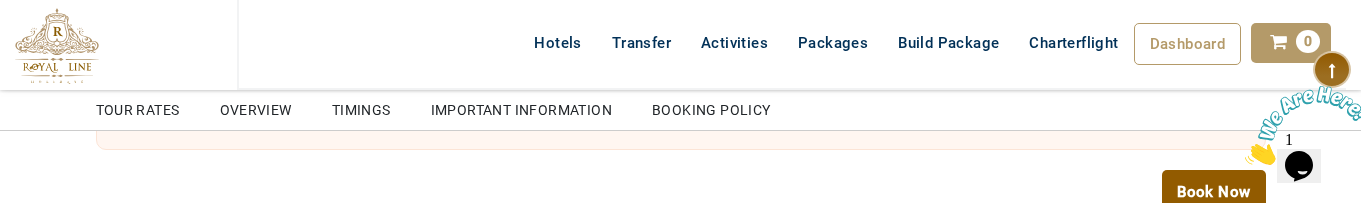 click on "Book Now" at bounding box center [1213, 192] 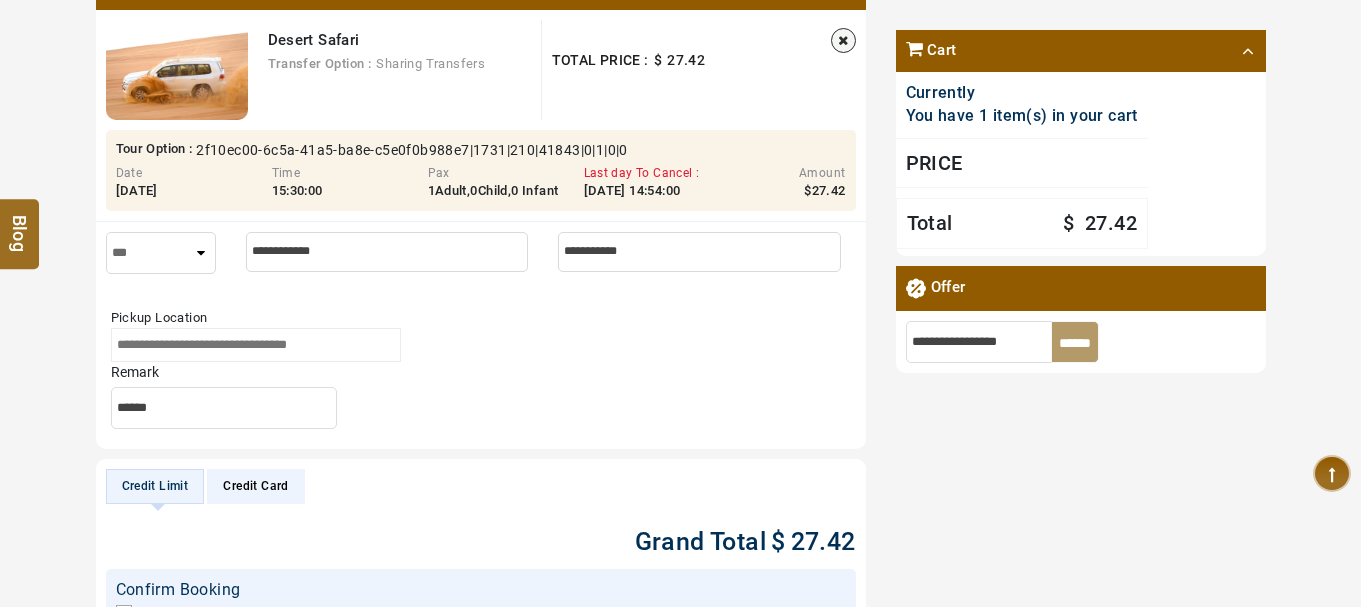 scroll, scrollTop: 1100, scrollLeft: 0, axis: vertical 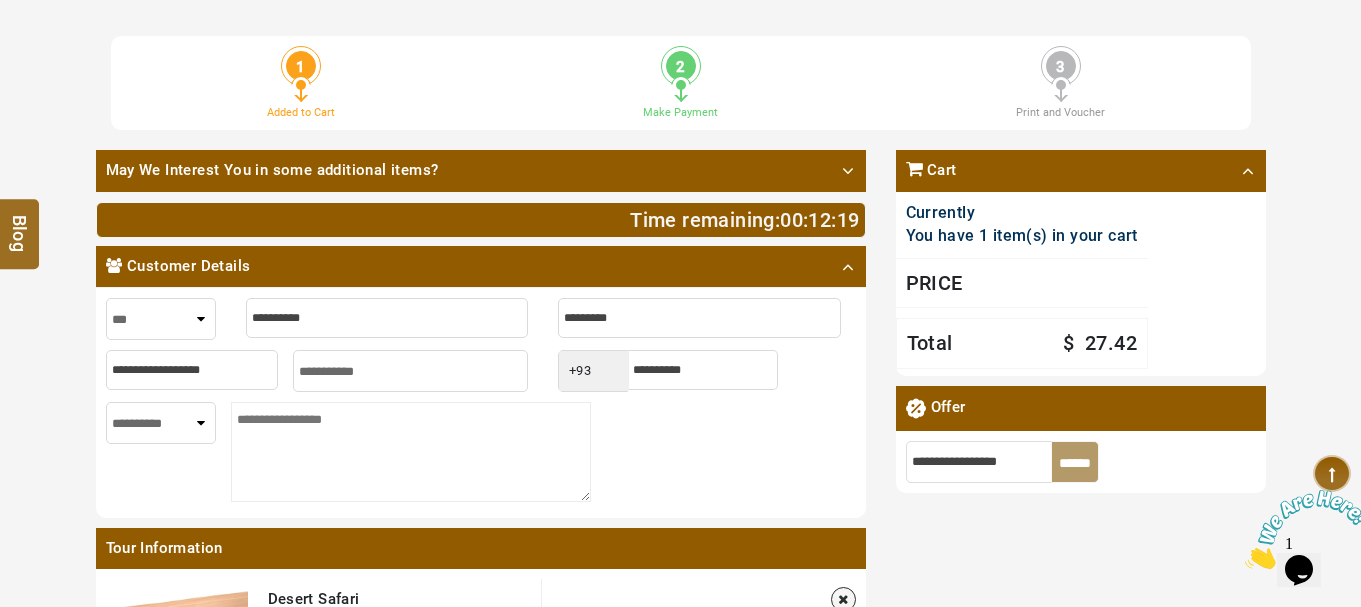 click at bounding box center (387, 318) 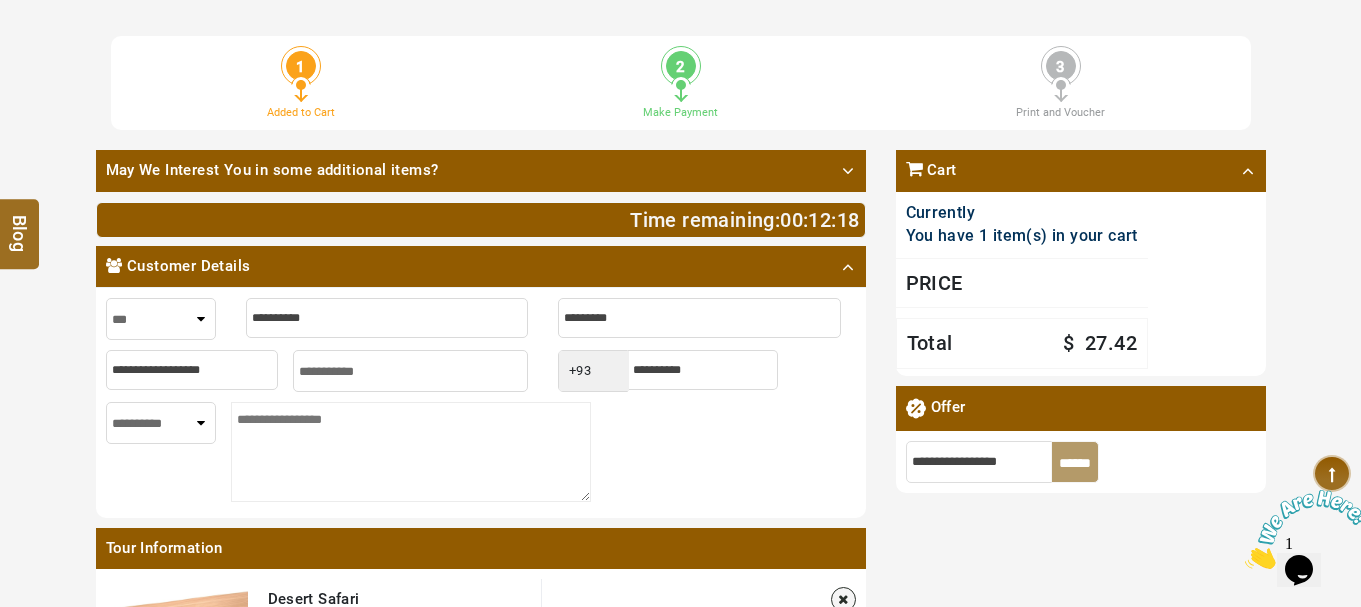 type on "*" 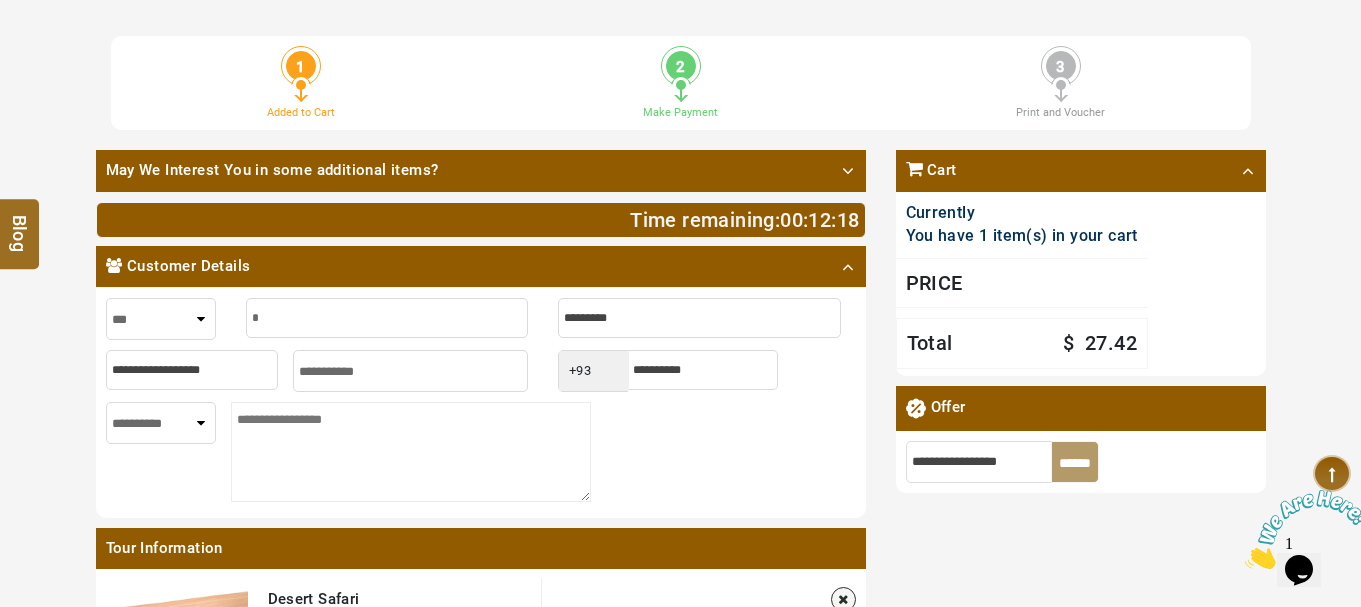 type on "*" 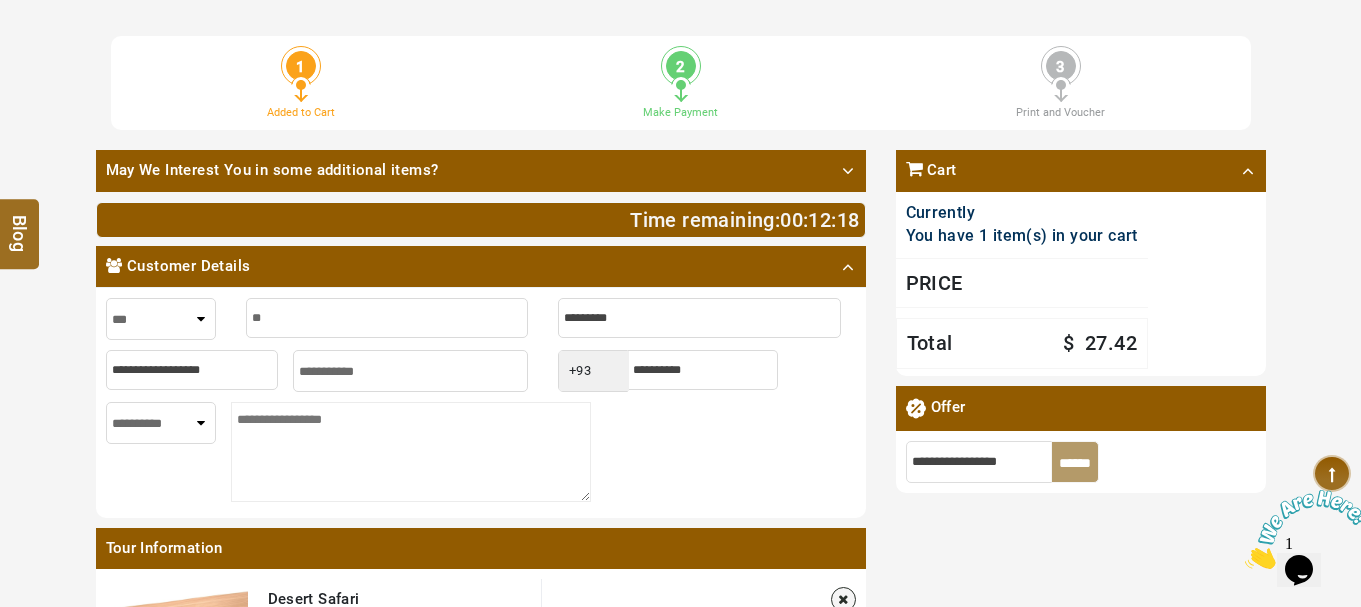 type on "**" 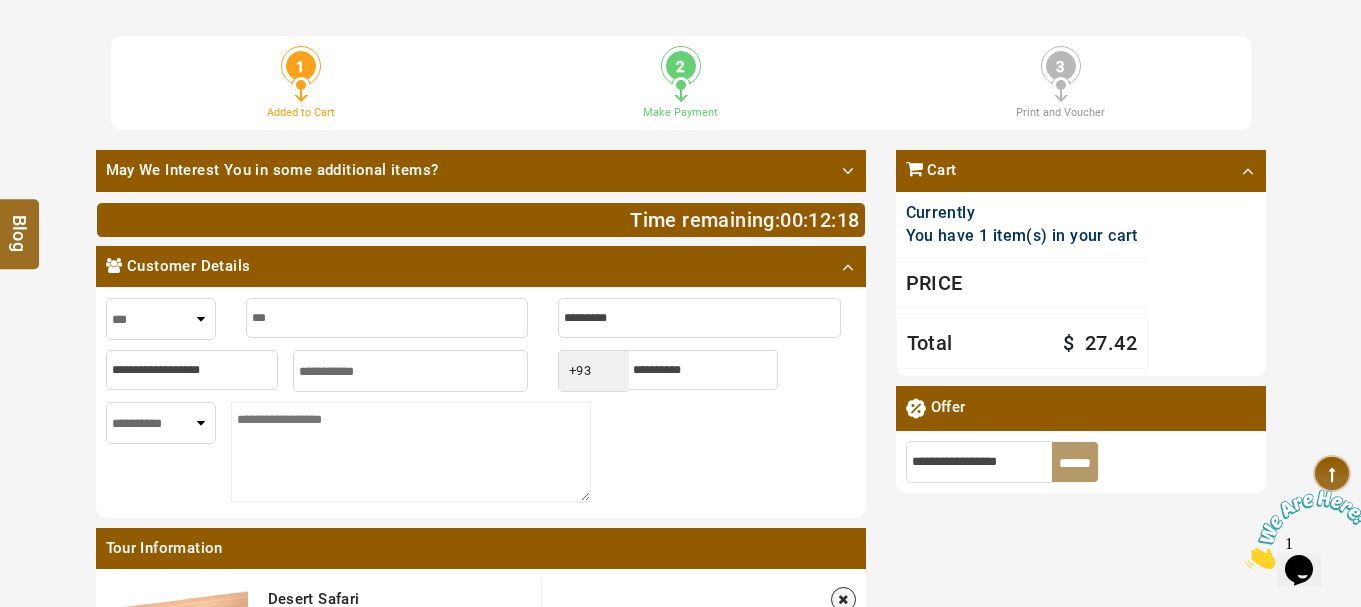 type on "****" 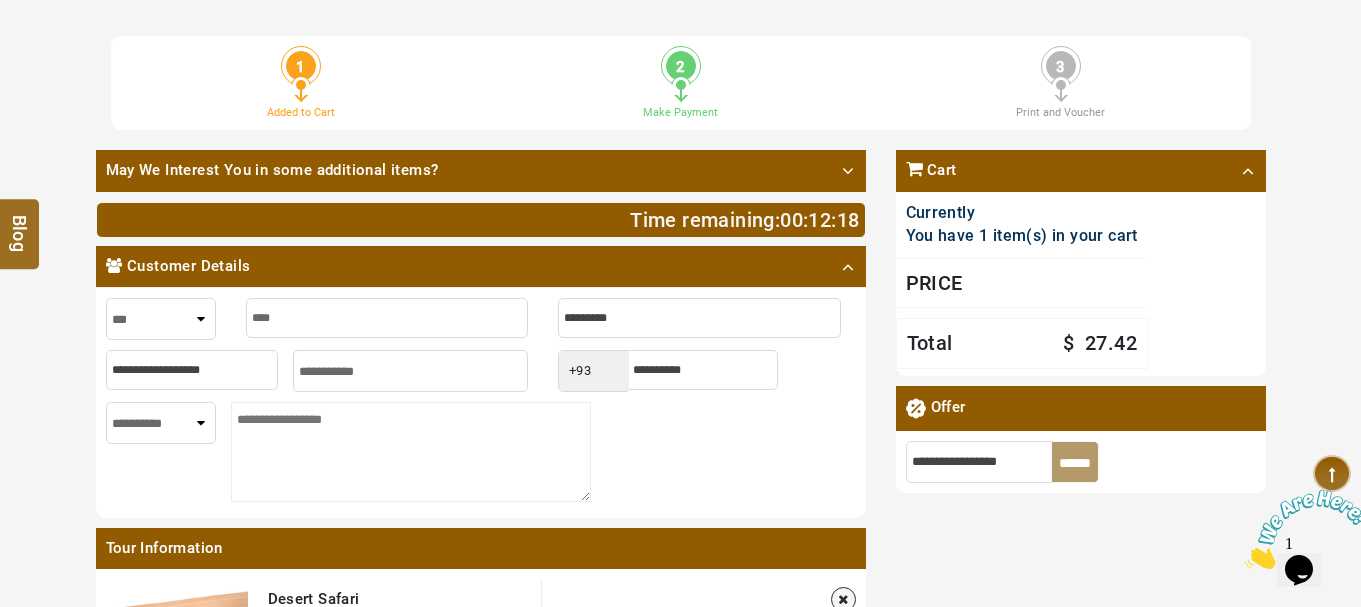 type on "****" 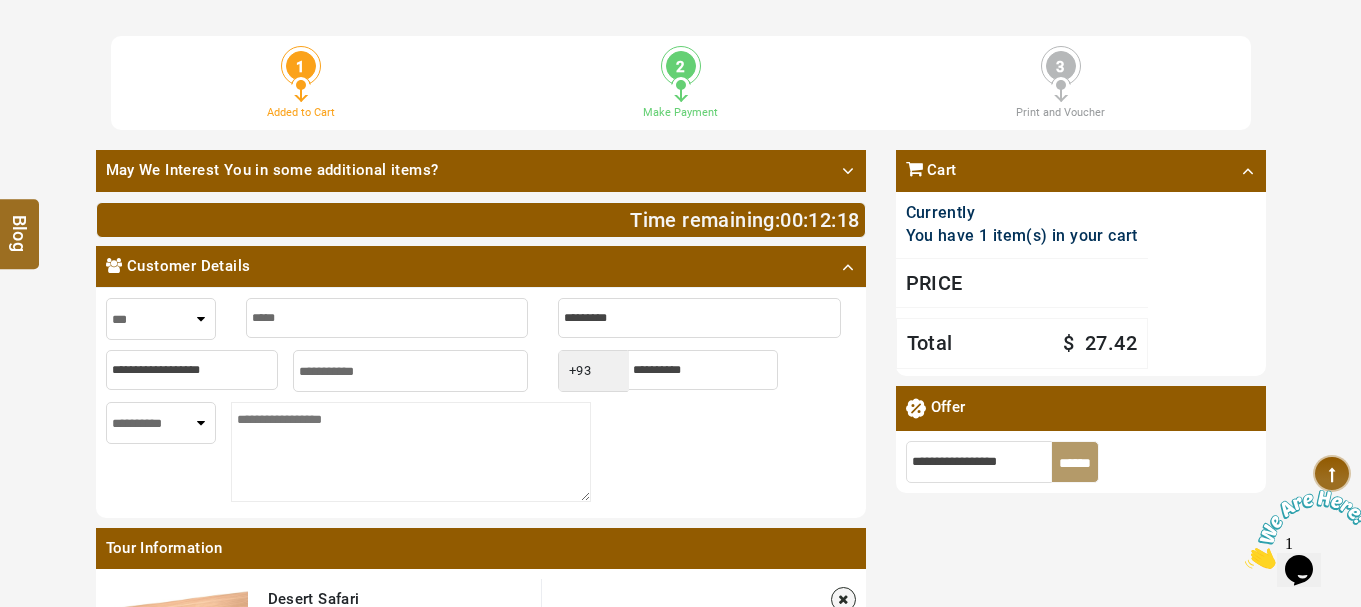 type on "*****" 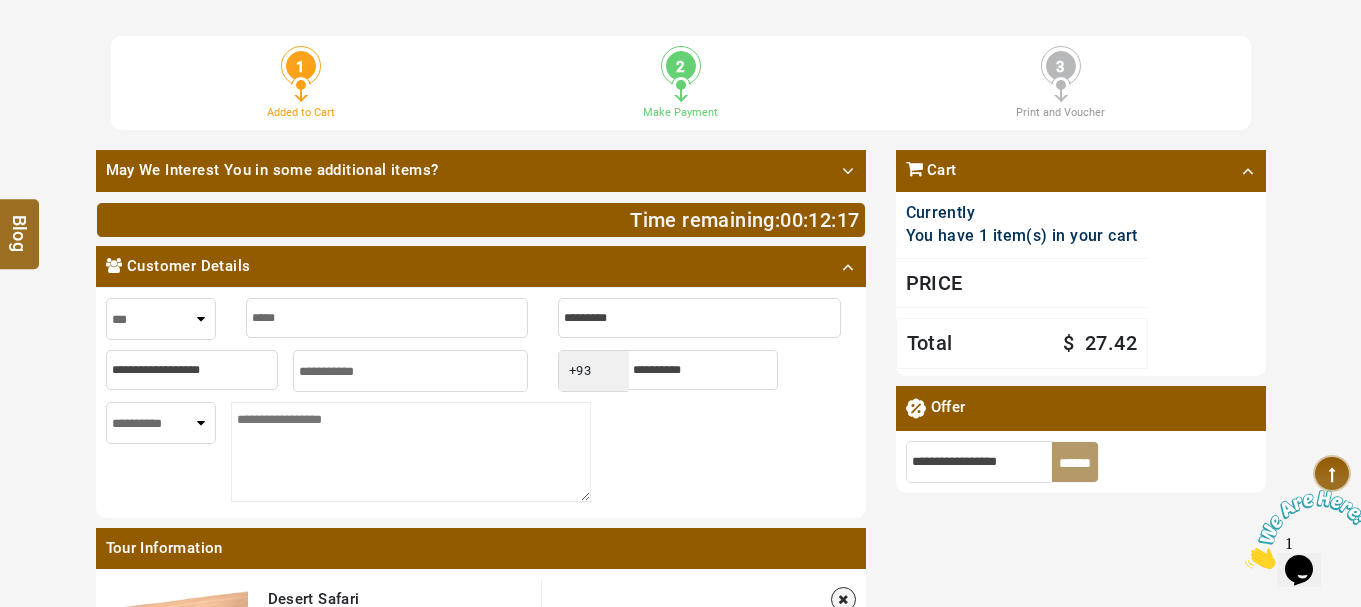 type on "*****" 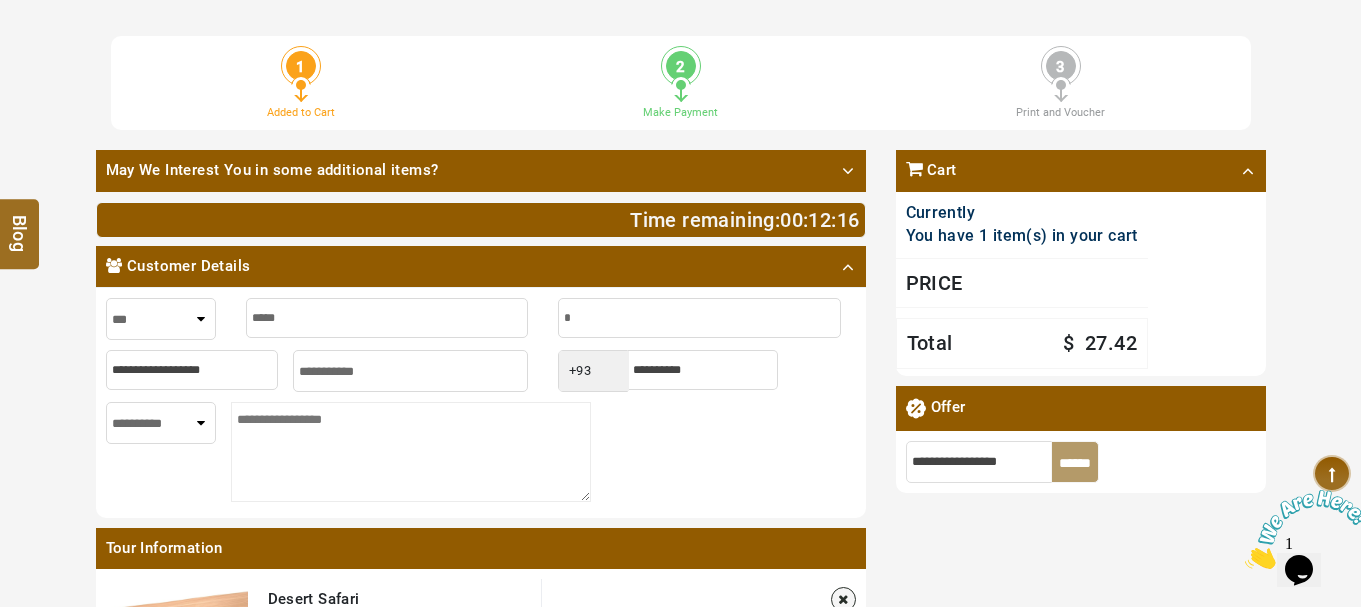type on "**" 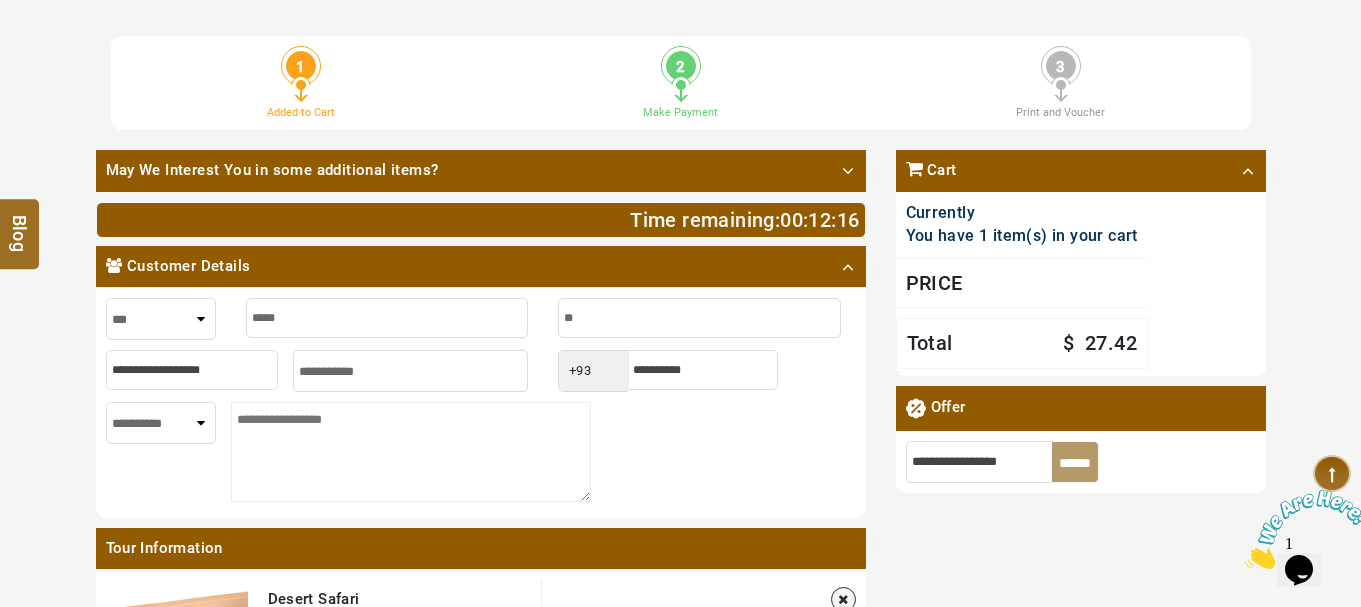 type on "**" 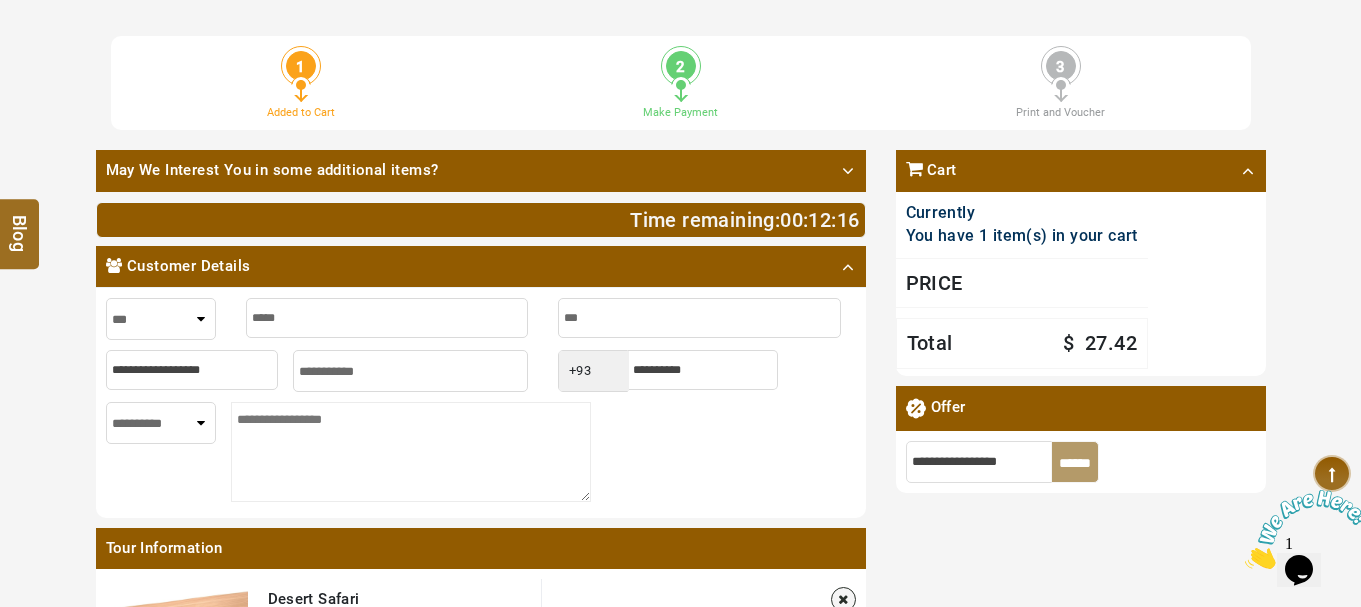 type on "***" 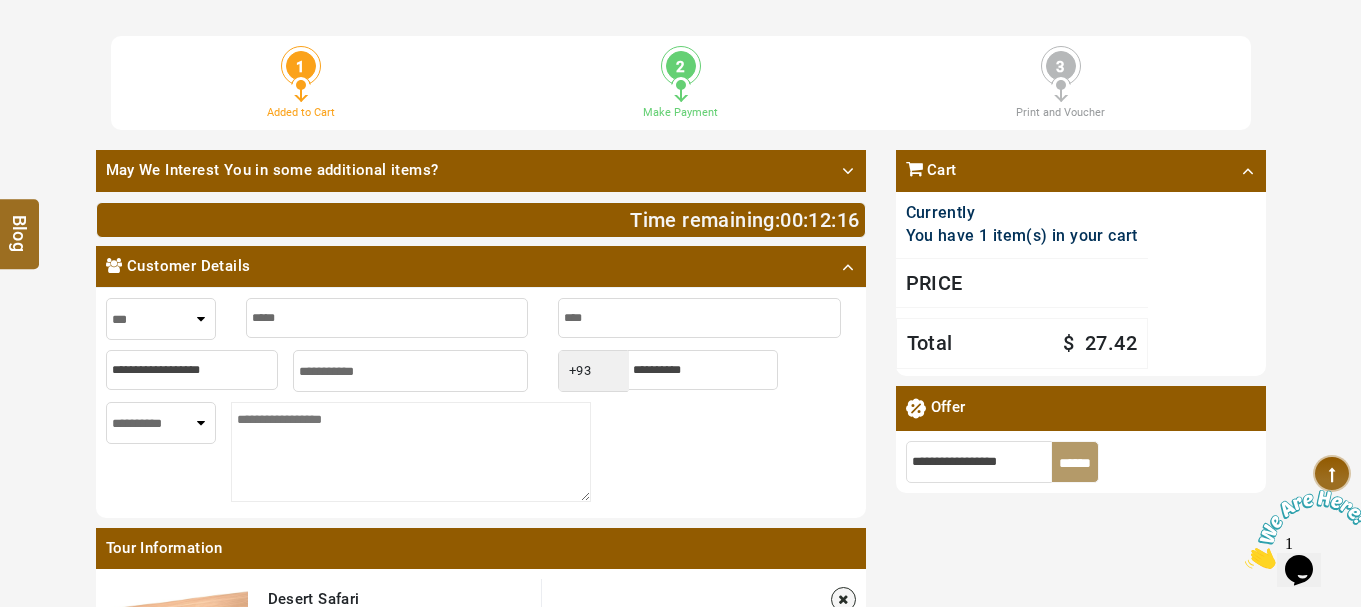 type on "****" 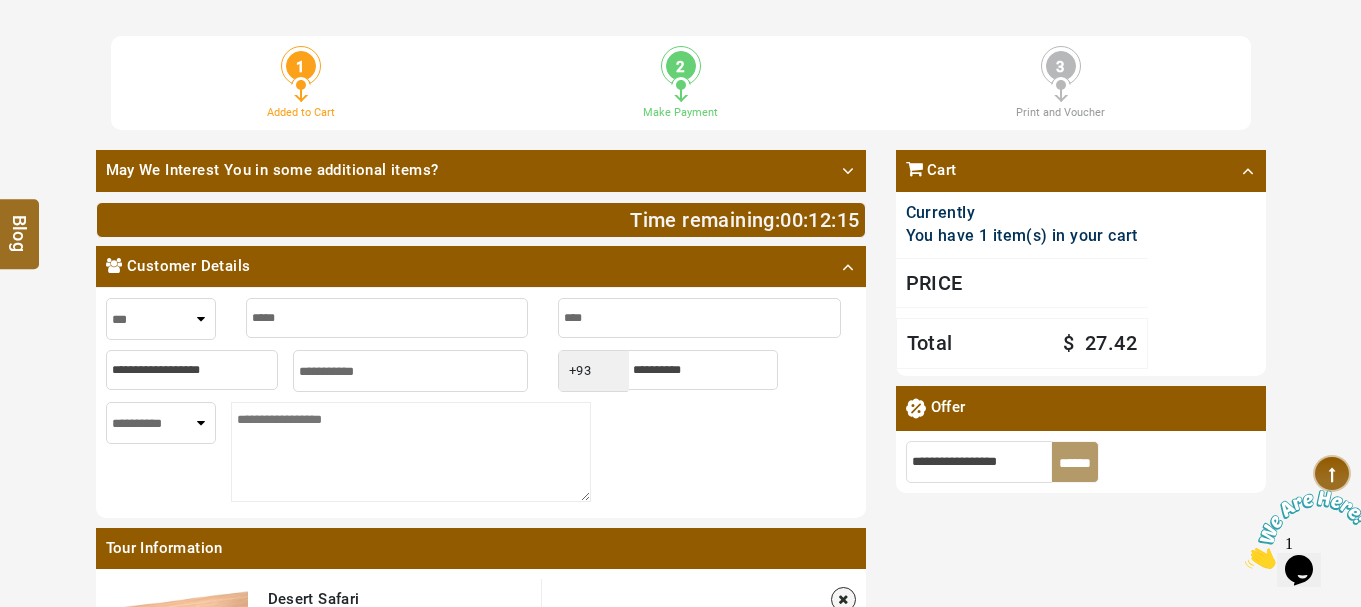 type on "*****" 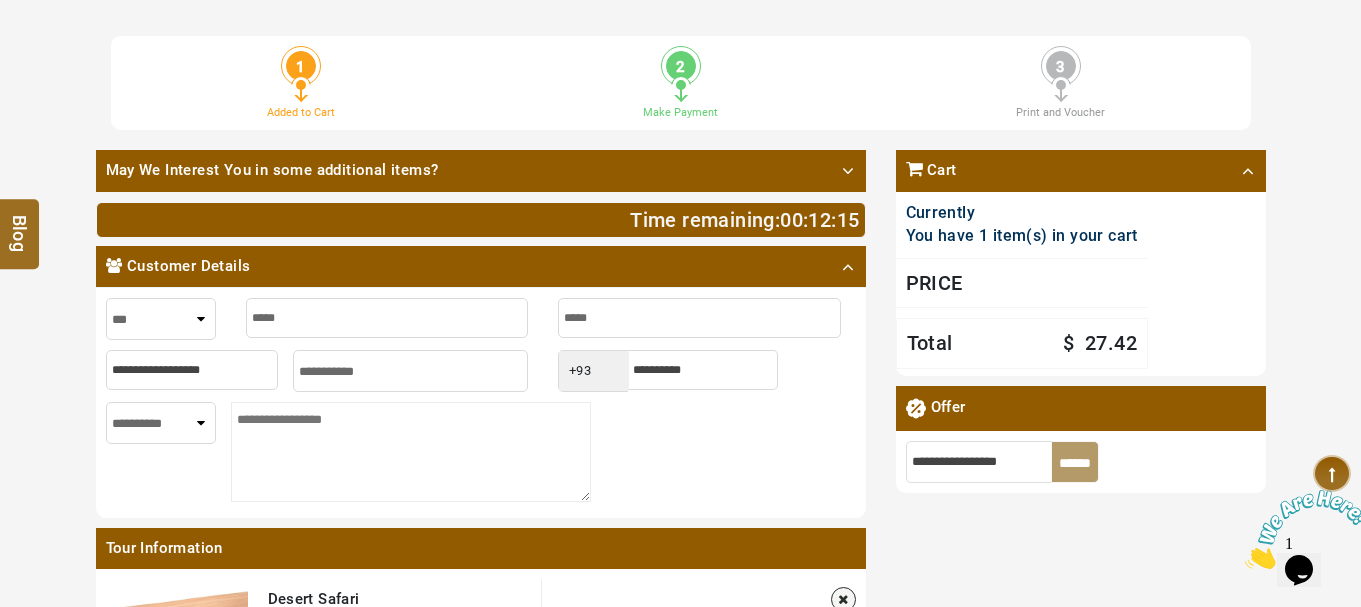 type on "*****" 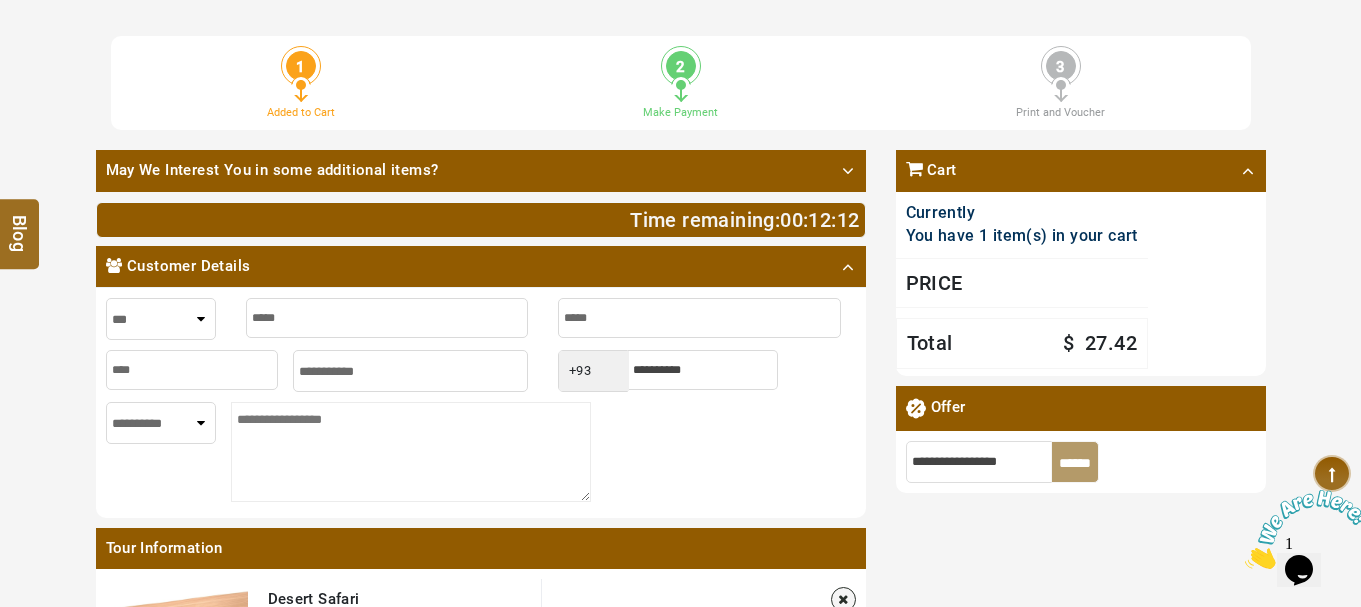 type on "****" 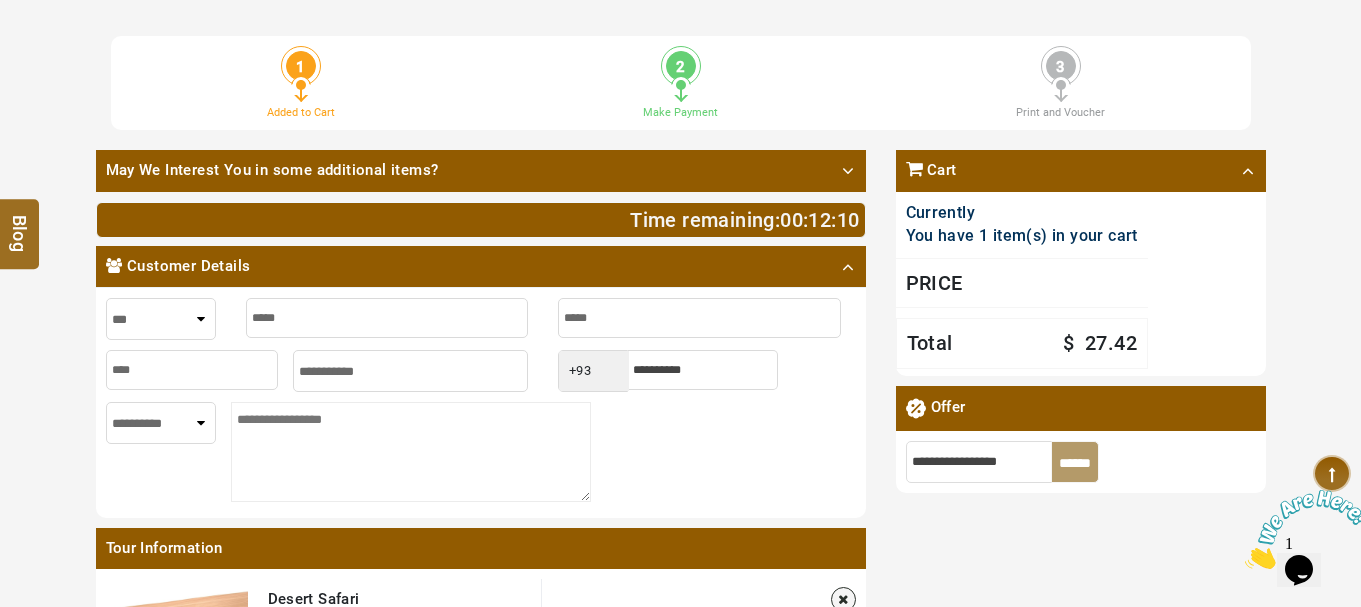 select on "*****" 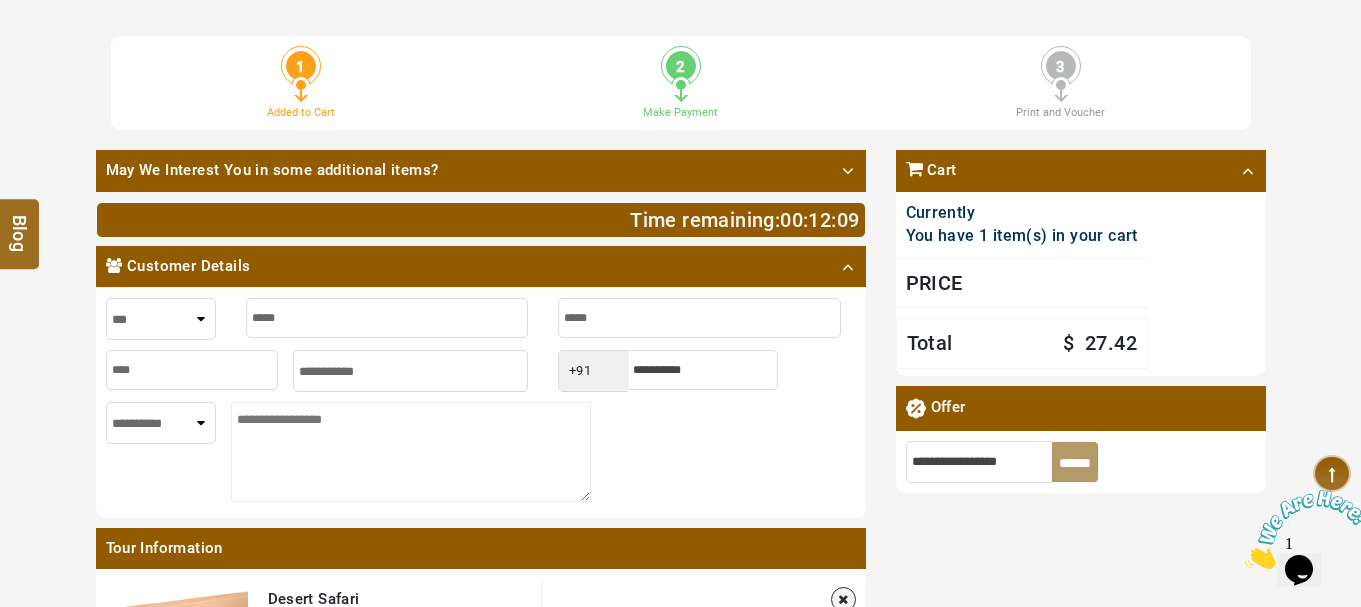 click at bounding box center (703, 370) 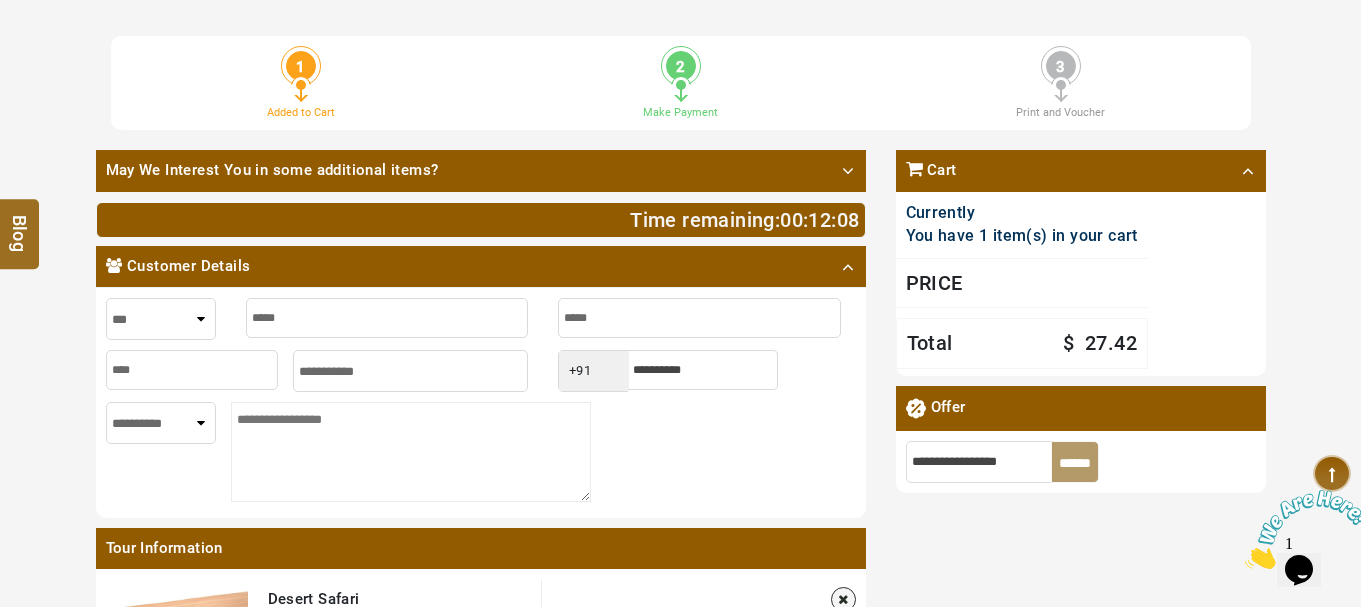 type on "********" 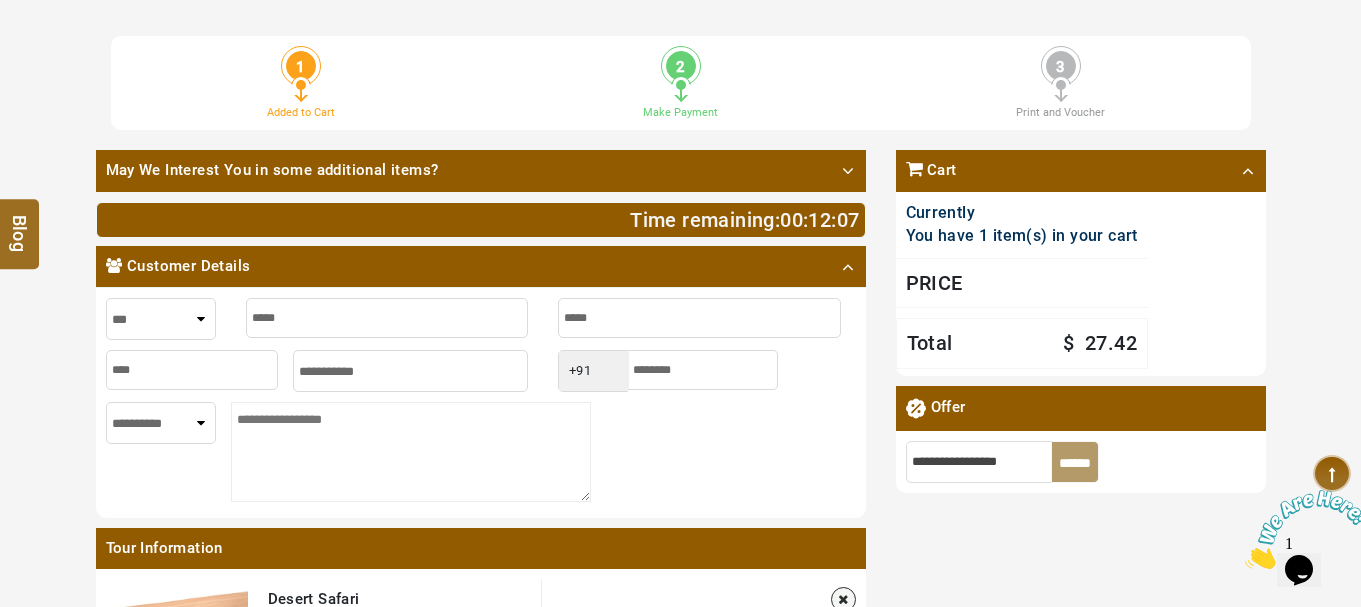 click on "**********" at bounding box center (161, 423) 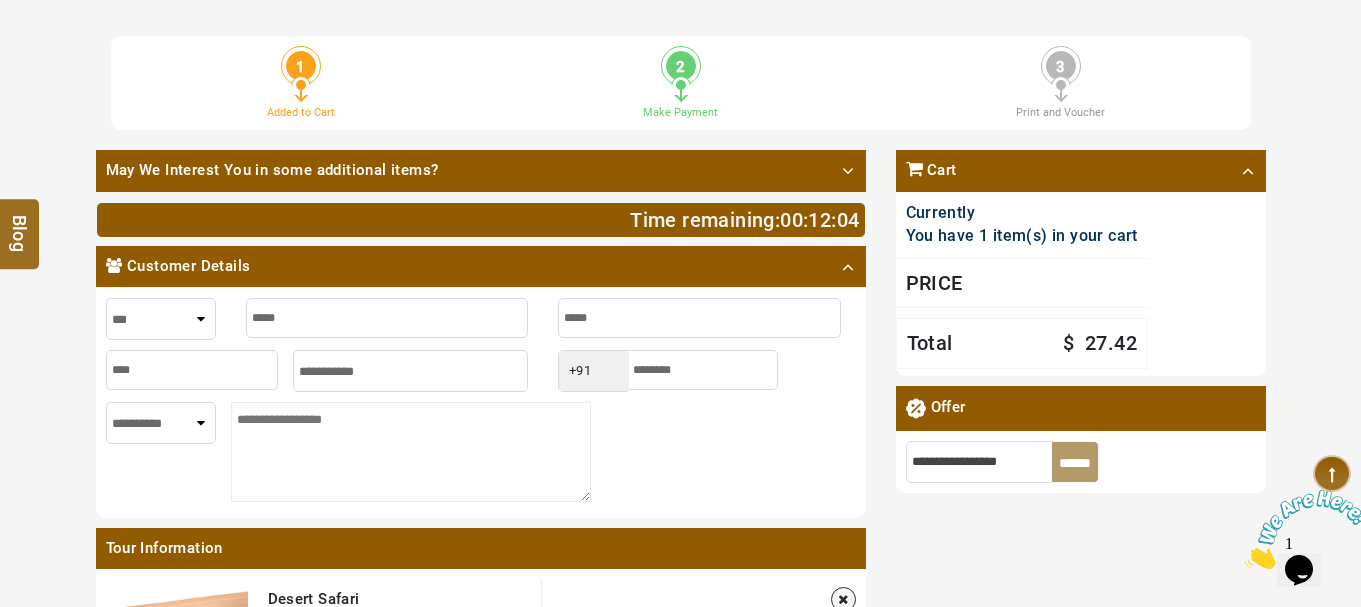 select on "*" 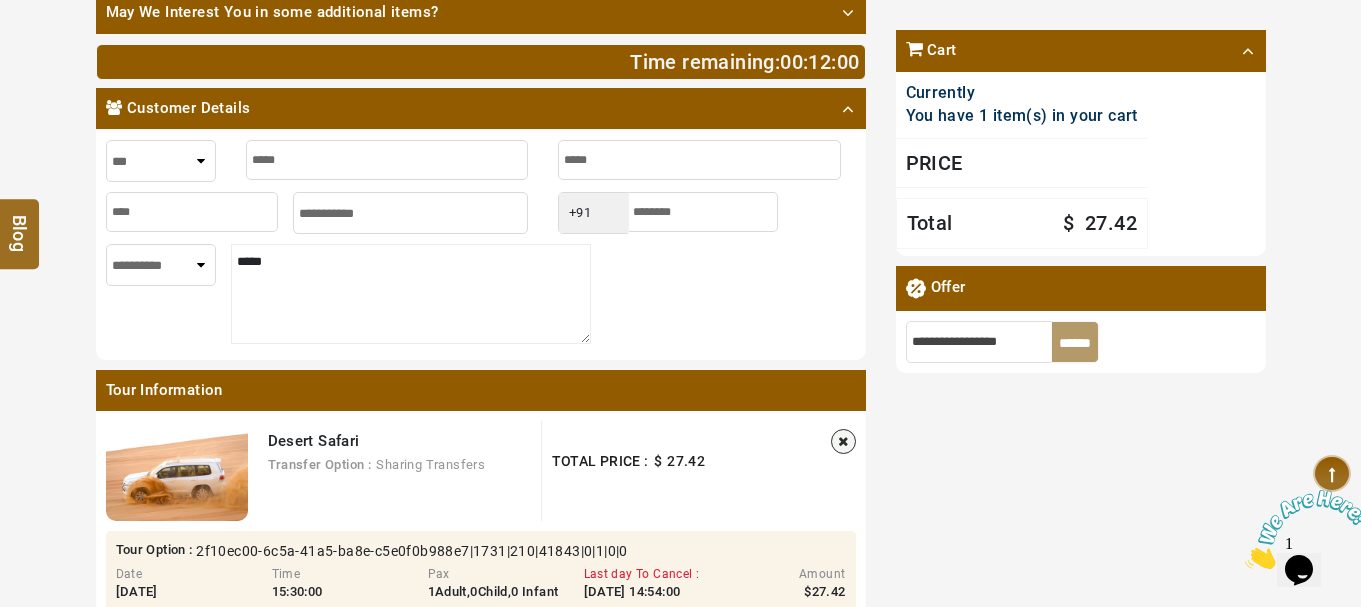 scroll, scrollTop: 900, scrollLeft: 0, axis: vertical 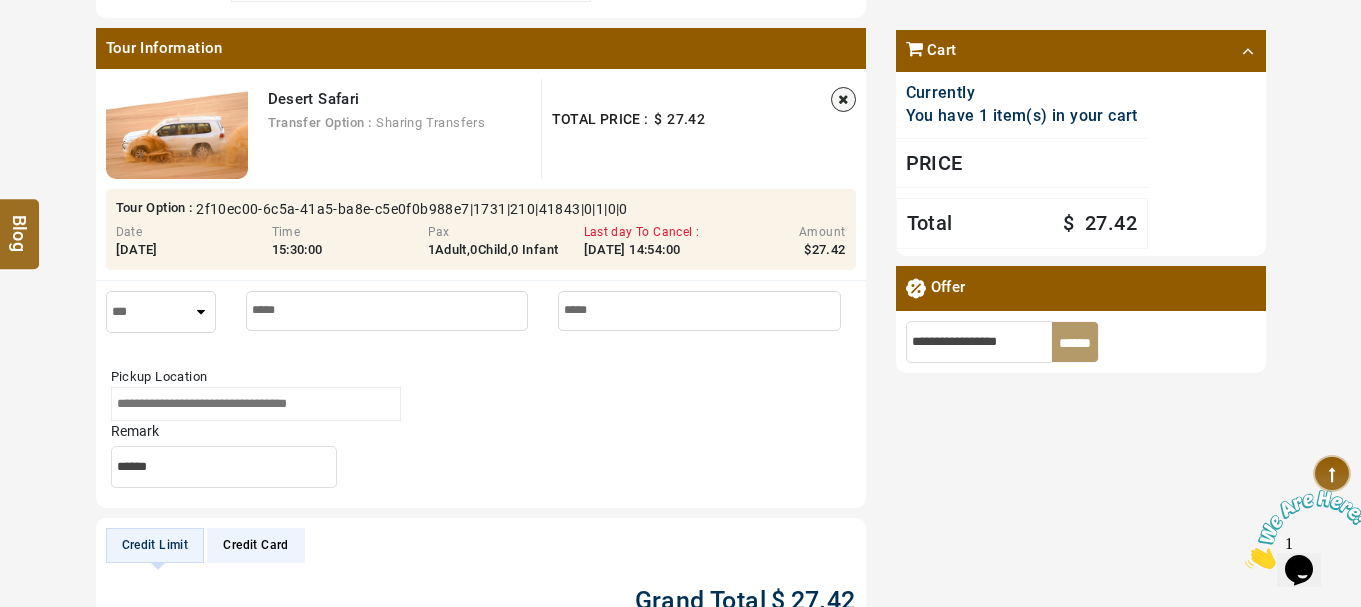 type on "*****" 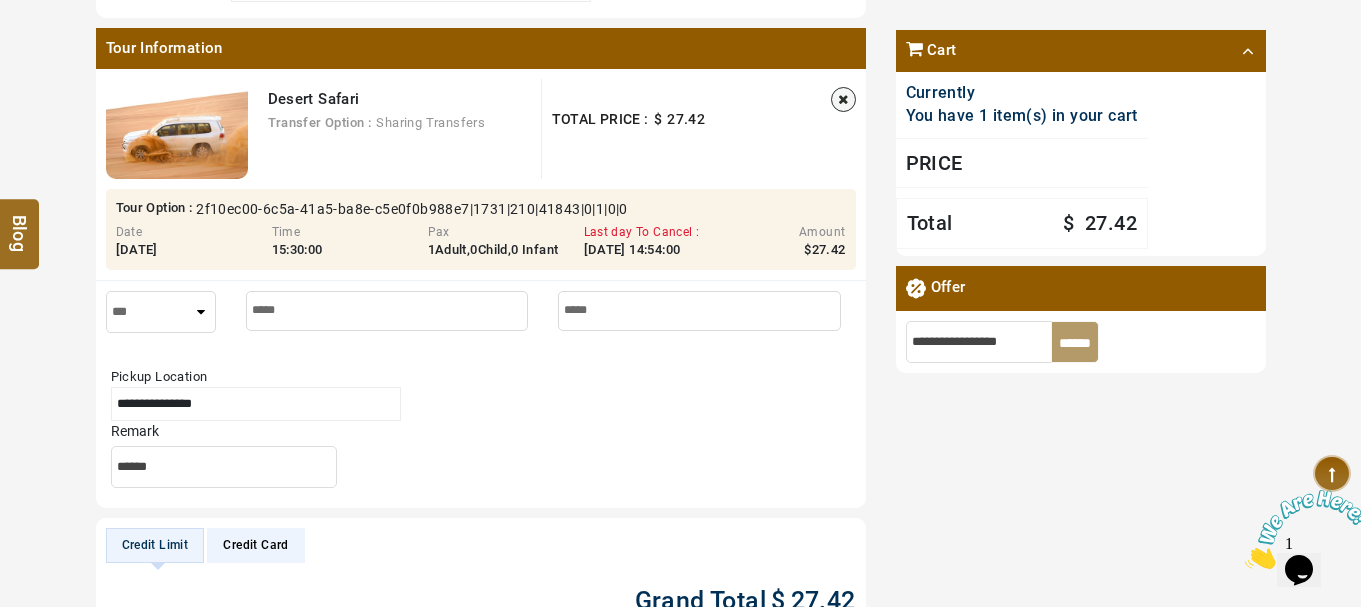 type on "**********" 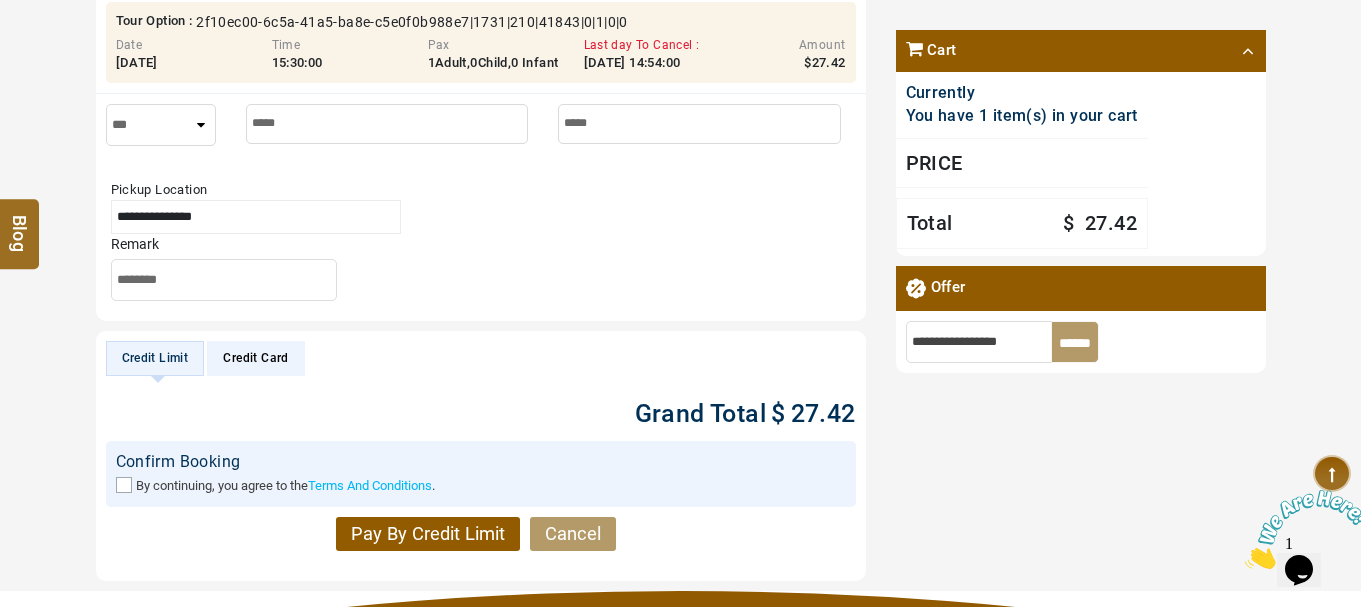 scroll, scrollTop: 1100, scrollLeft: 0, axis: vertical 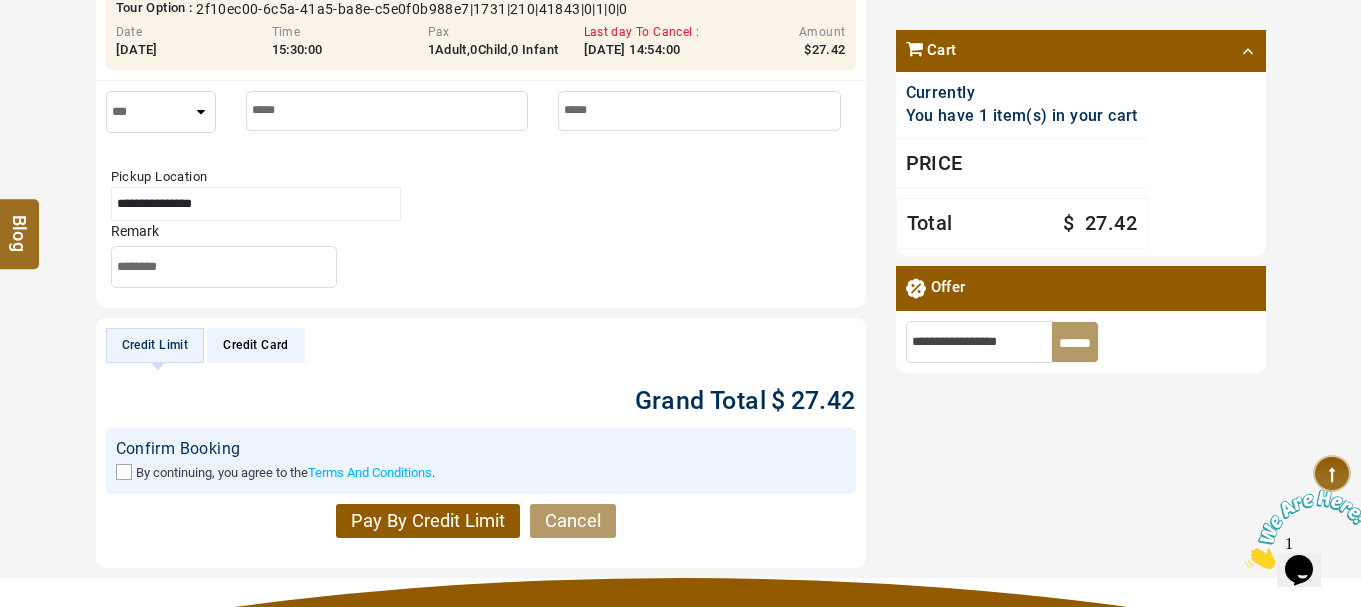 type on "********" 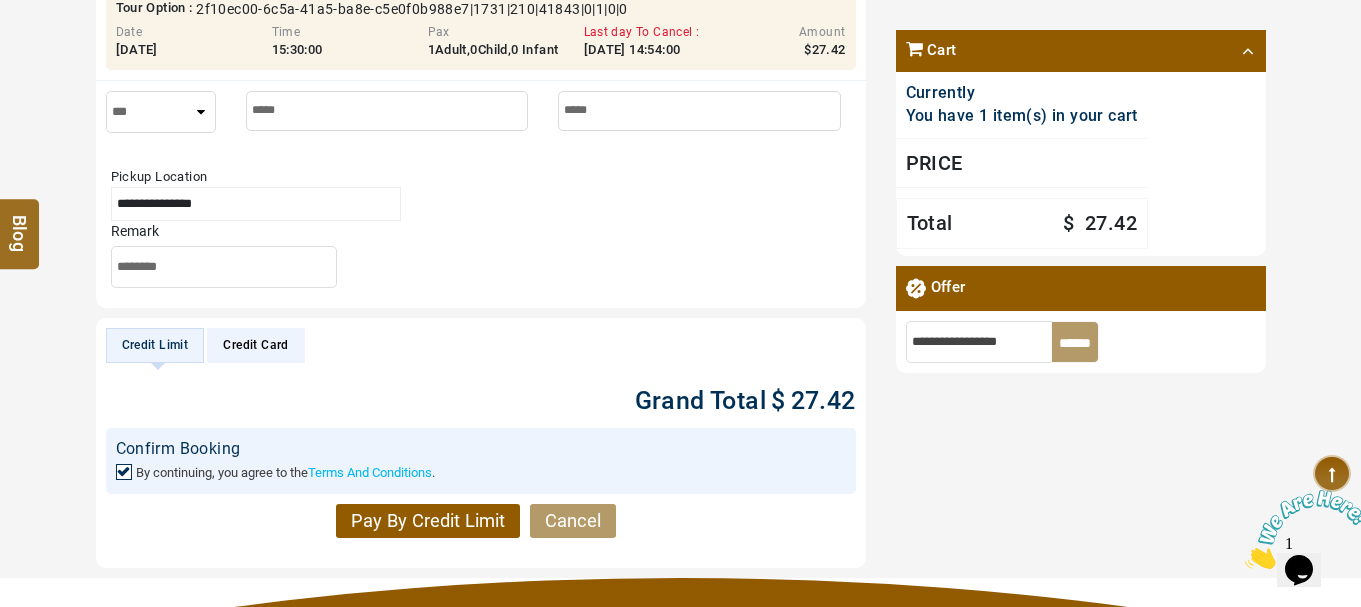 click on "Credit Limit" at bounding box center (155, 345) 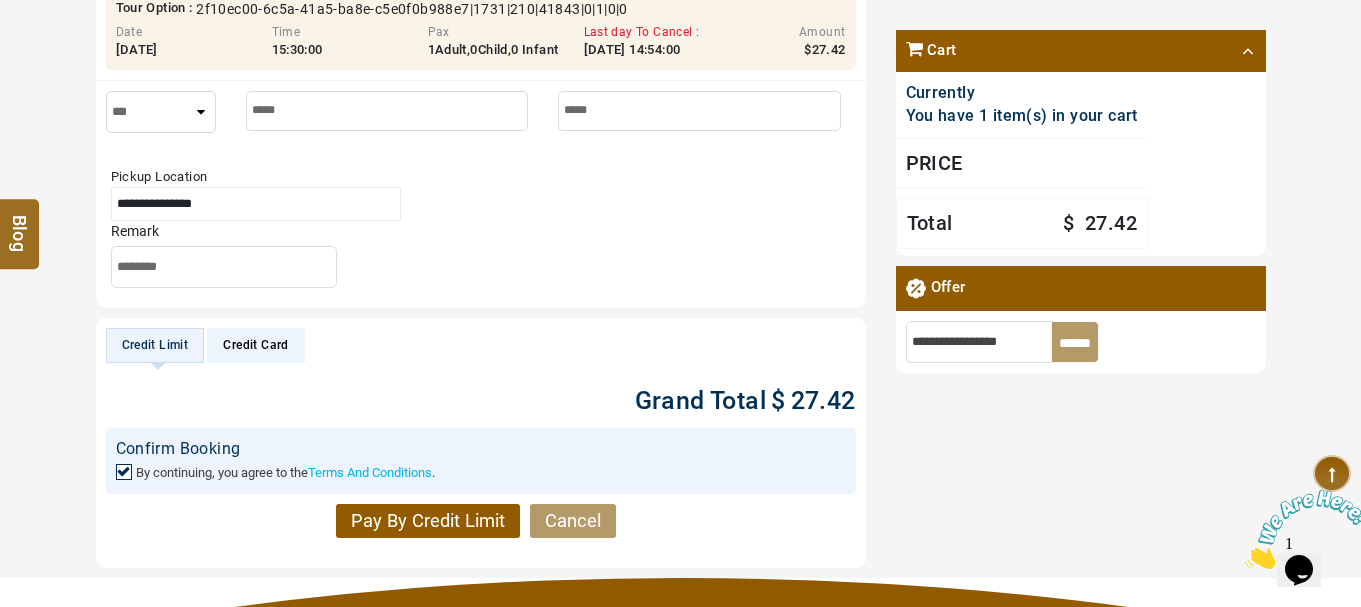 click on "Pay By Credit Limit" at bounding box center [428, 521] 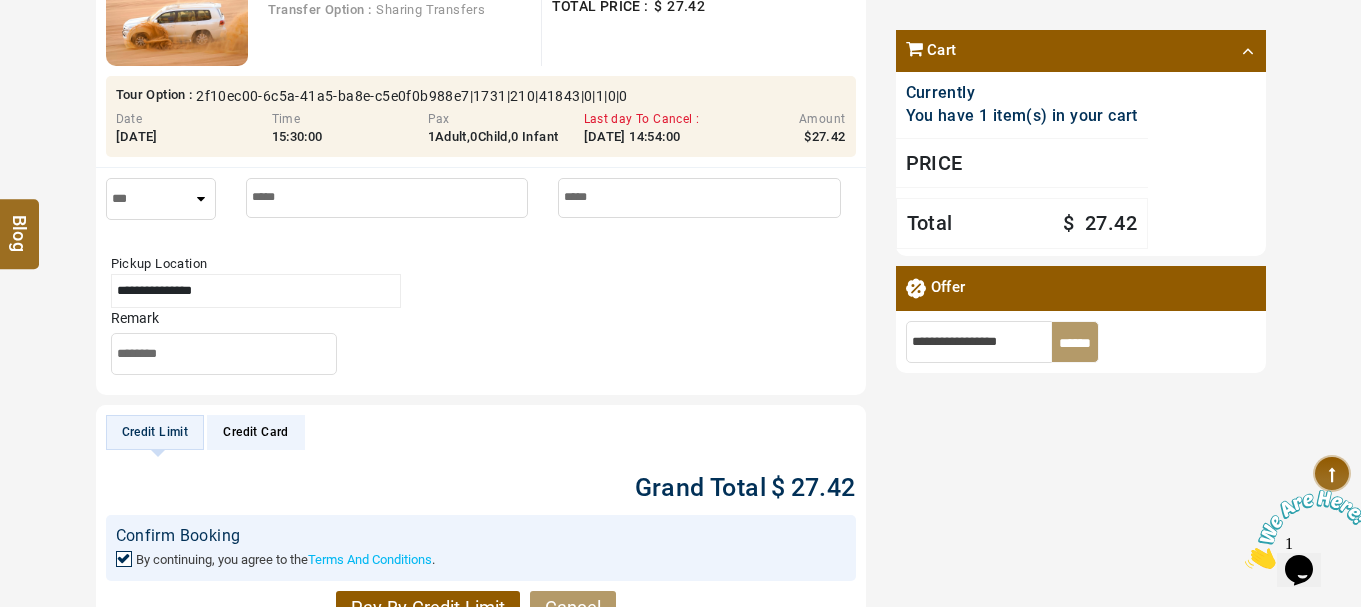 scroll, scrollTop: 1400, scrollLeft: 0, axis: vertical 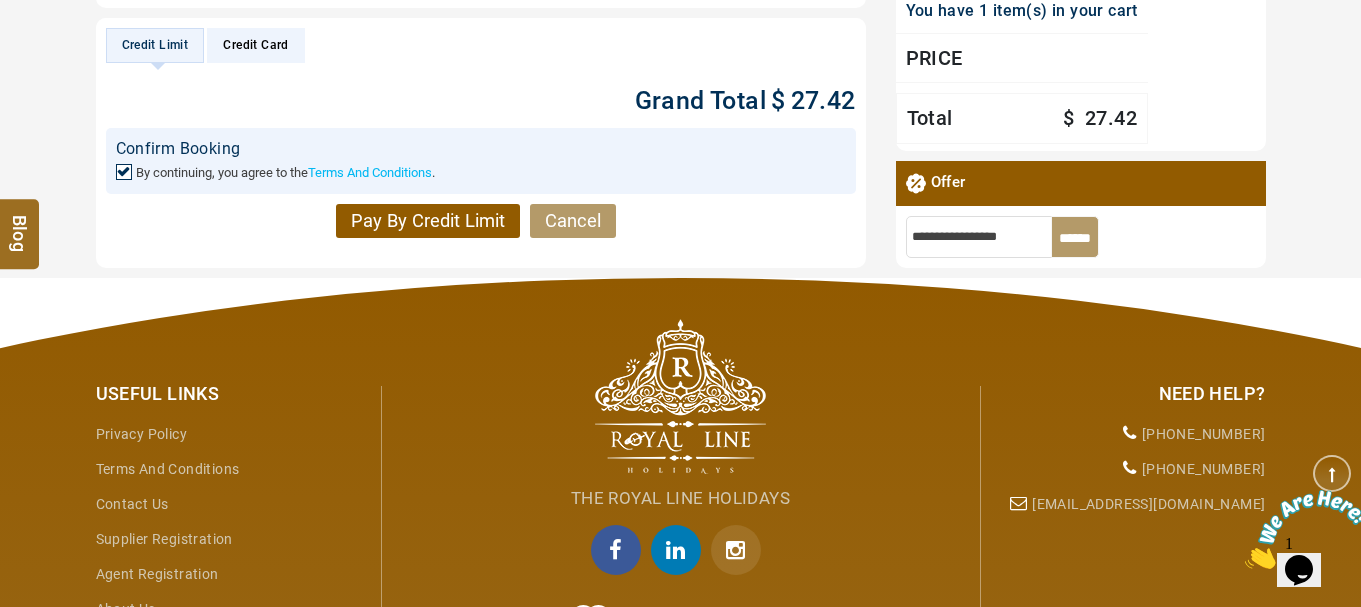 click on "Pay By Credit Limit" at bounding box center [428, 221] 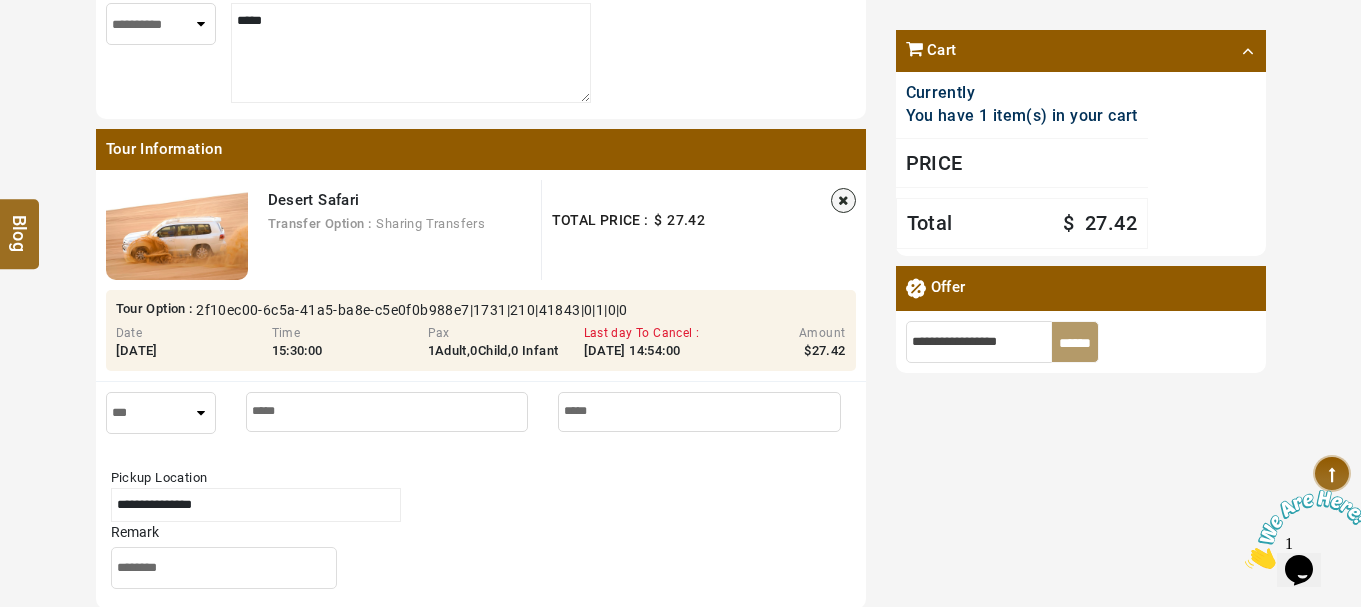 scroll, scrollTop: 600, scrollLeft: 0, axis: vertical 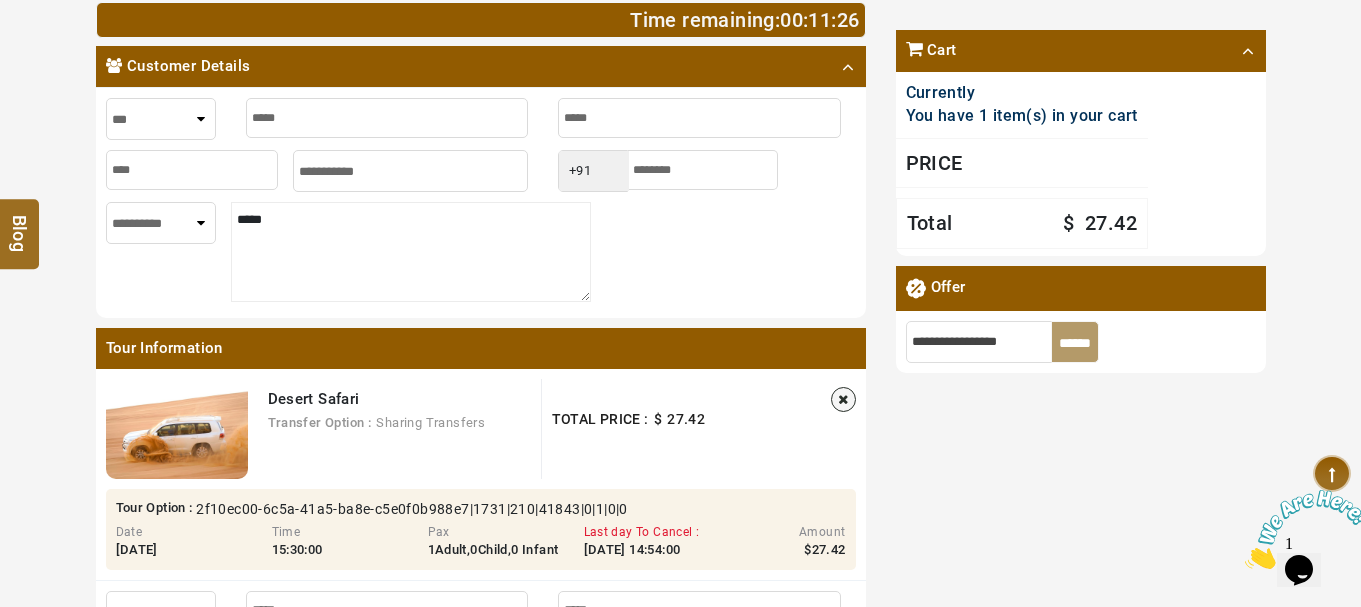 click on "*****" at bounding box center (411, 252) 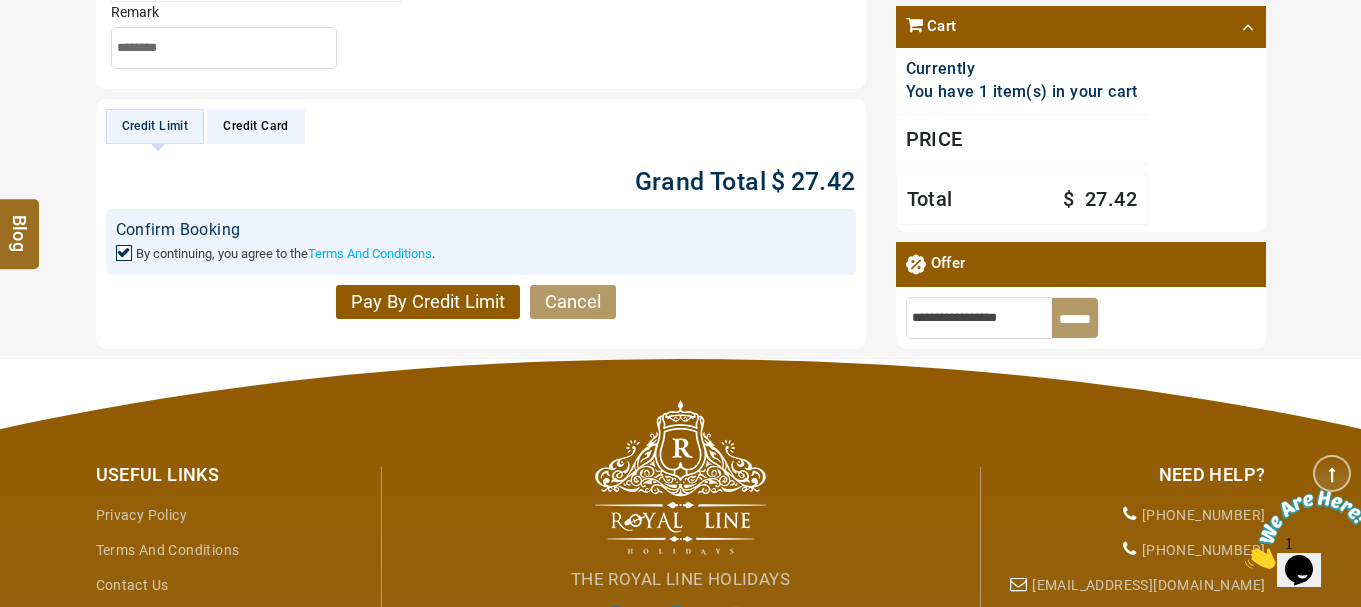 scroll, scrollTop: 1400, scrollLeft: 0, axis: vertical 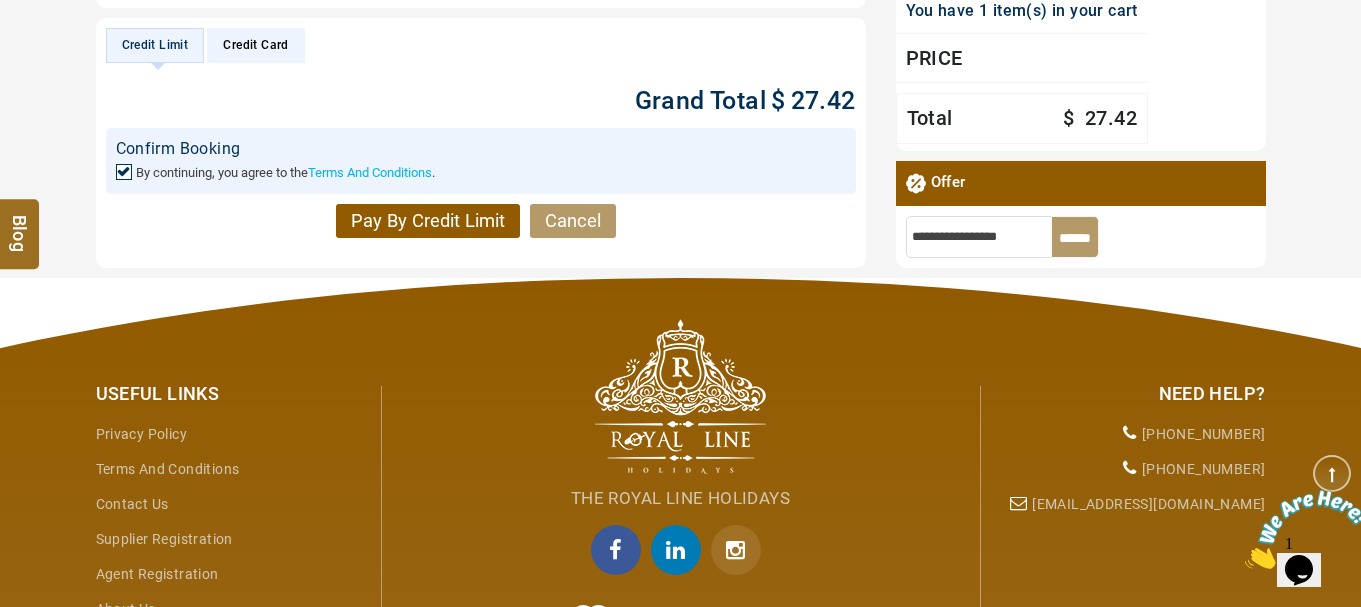 click on "Pay By Credit Limit" at bounding box center [428, 221] 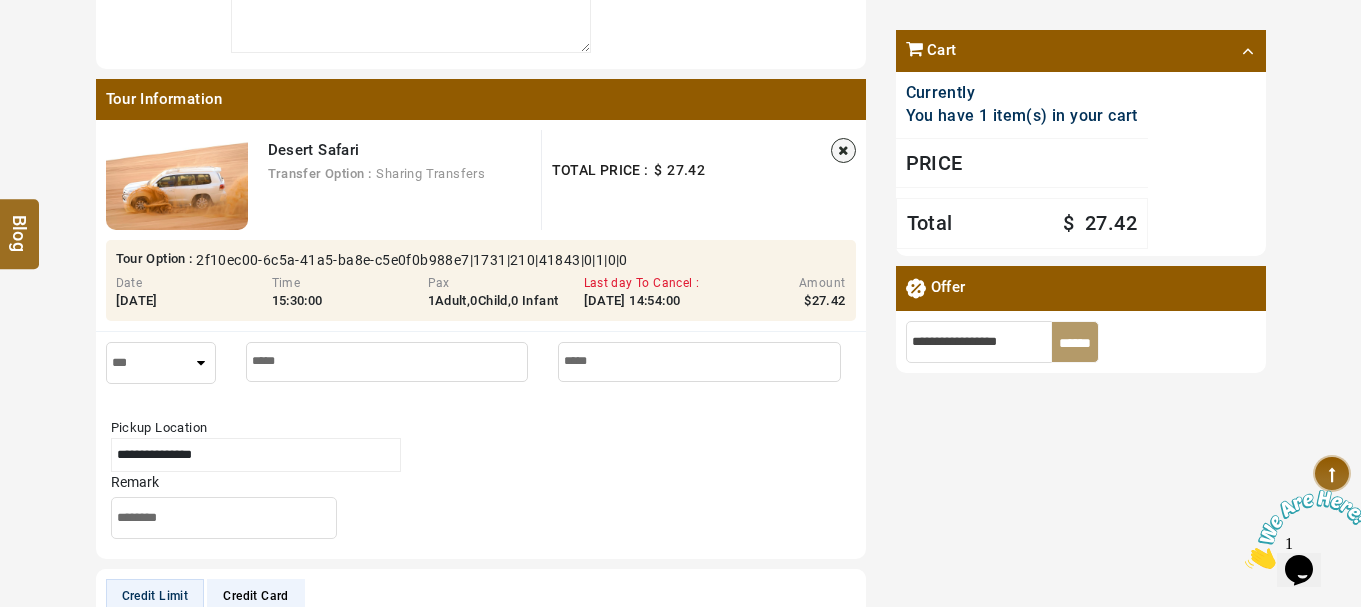 scroll, scrollTop: 600, scrollLeft: 0, axis: vertical 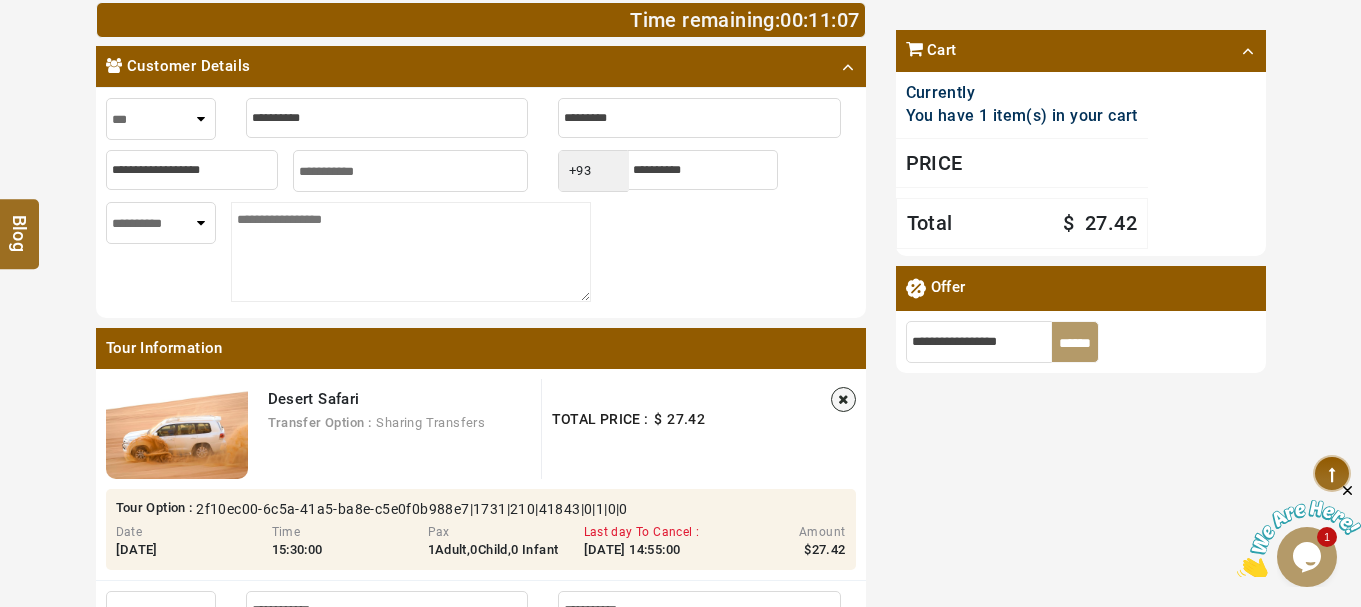 click at bounding box center (387, 118) 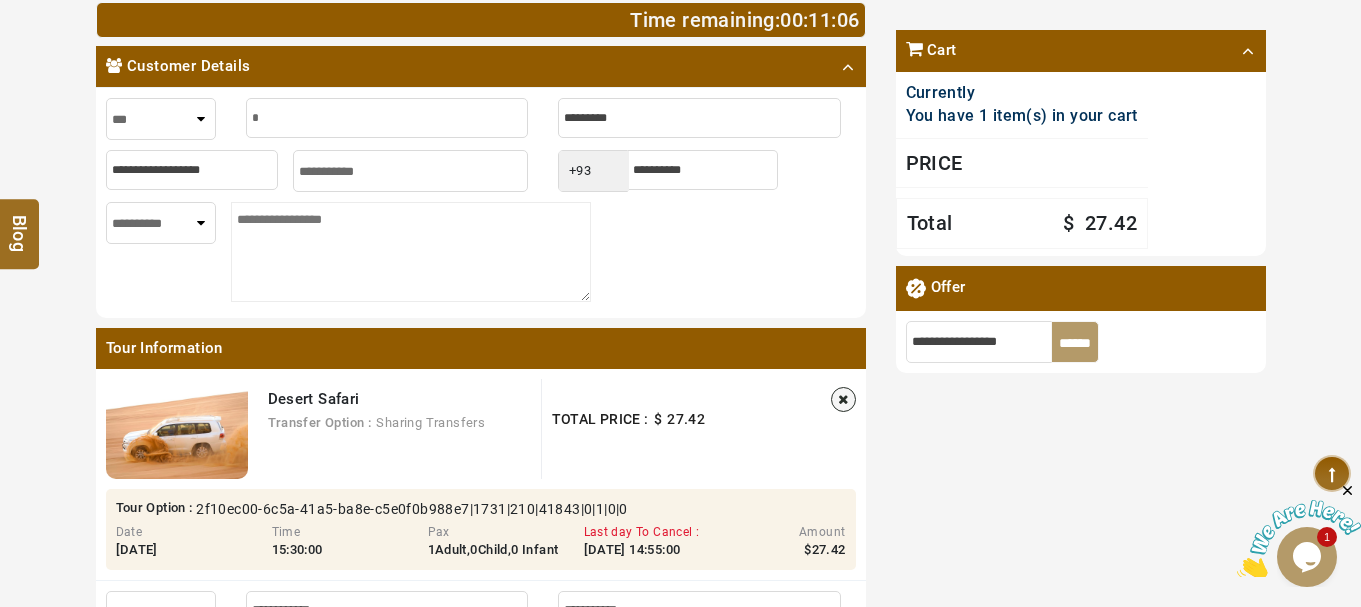 type on "*" 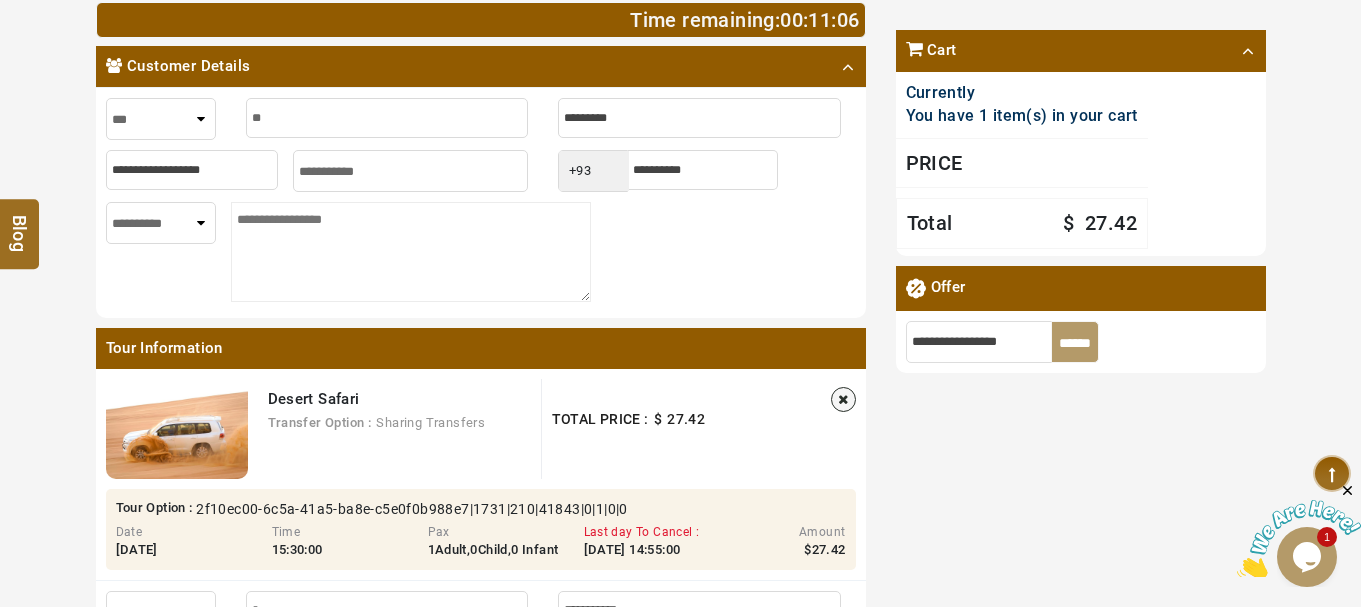 type on "***" 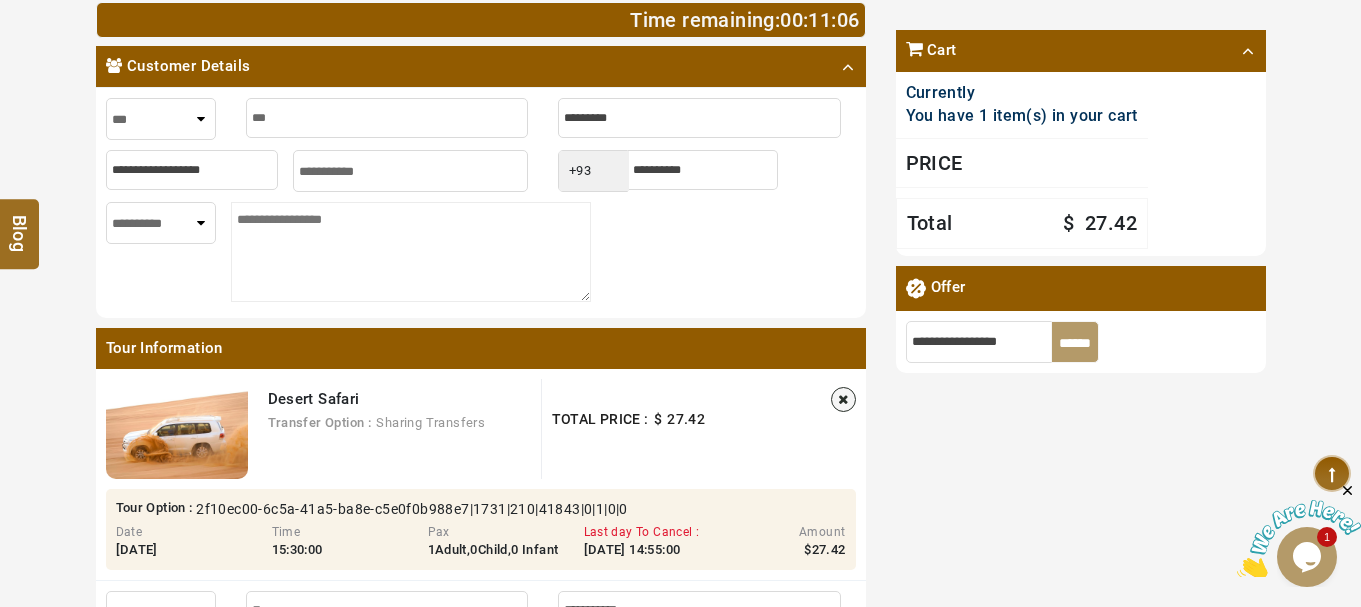 type on "****" 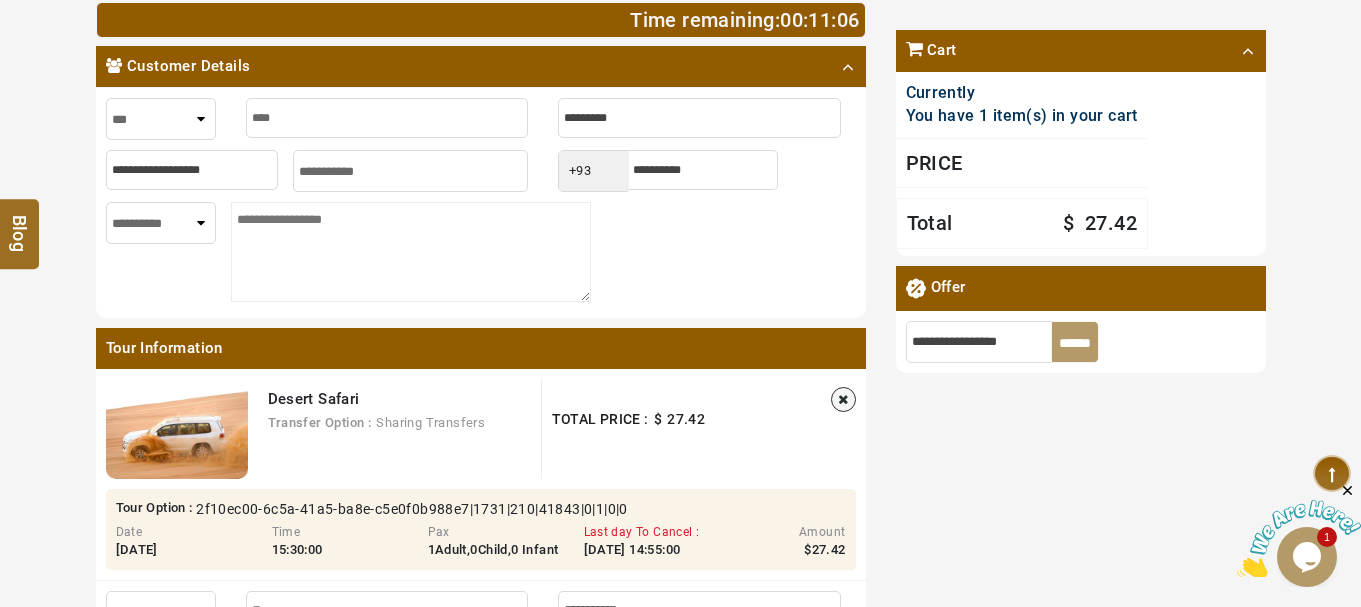 type on "****" 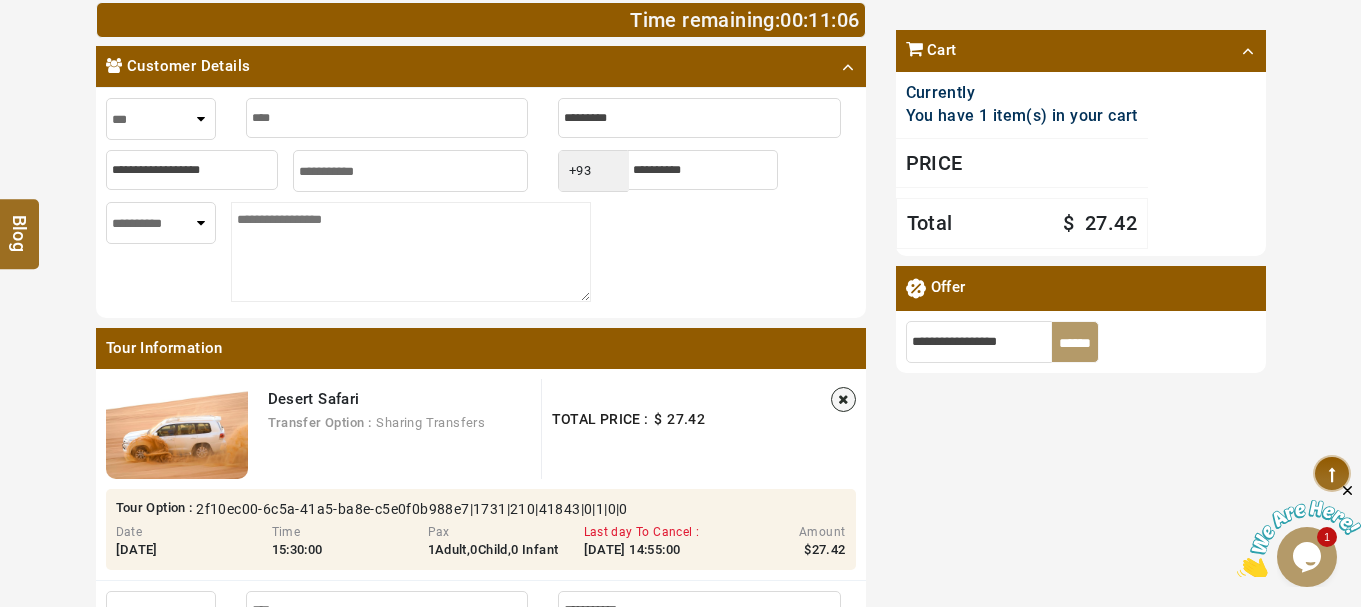 type on "*****" 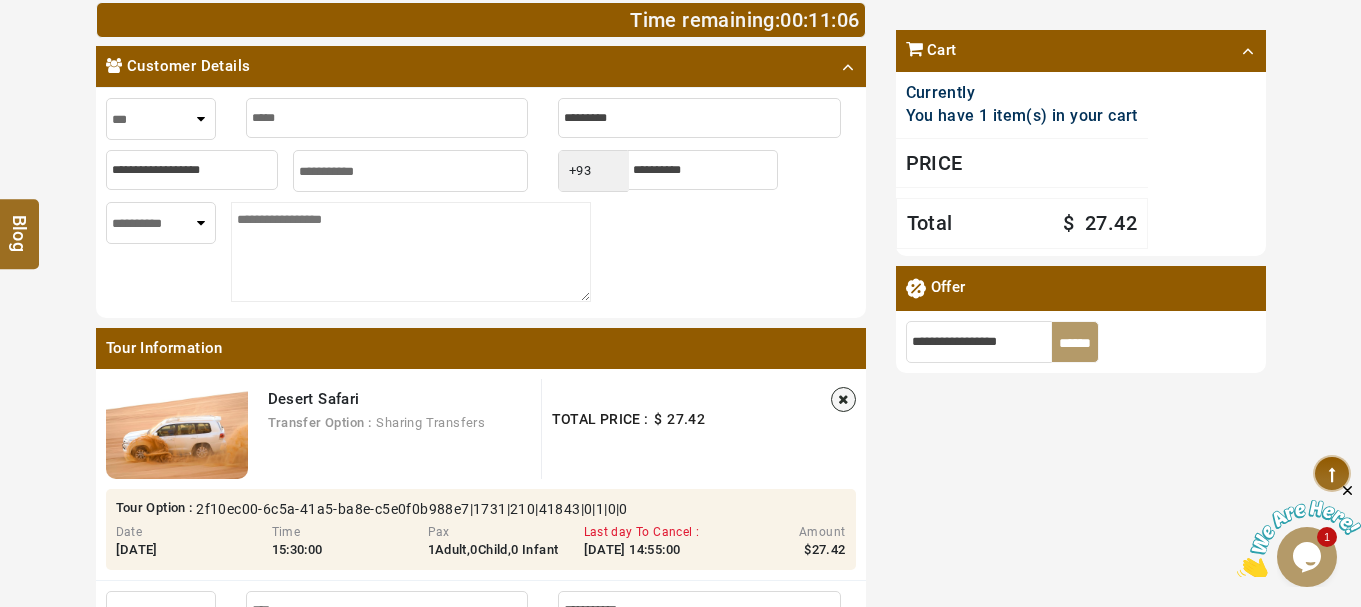 type on "*****" 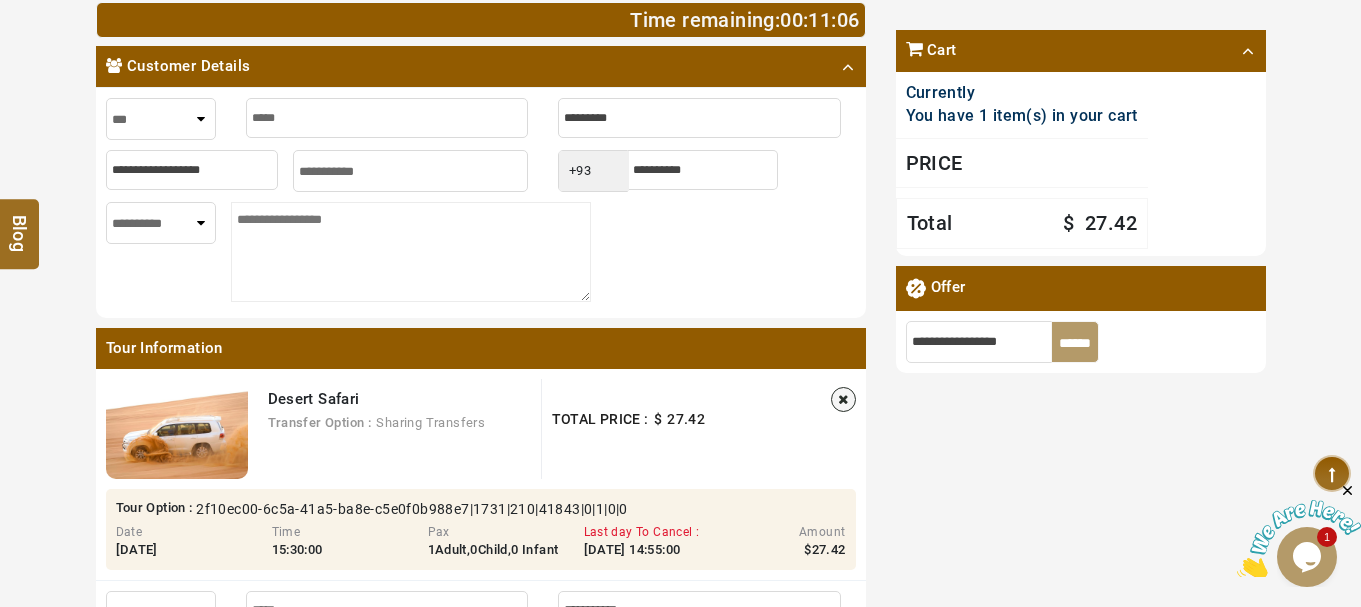 type on "*****" 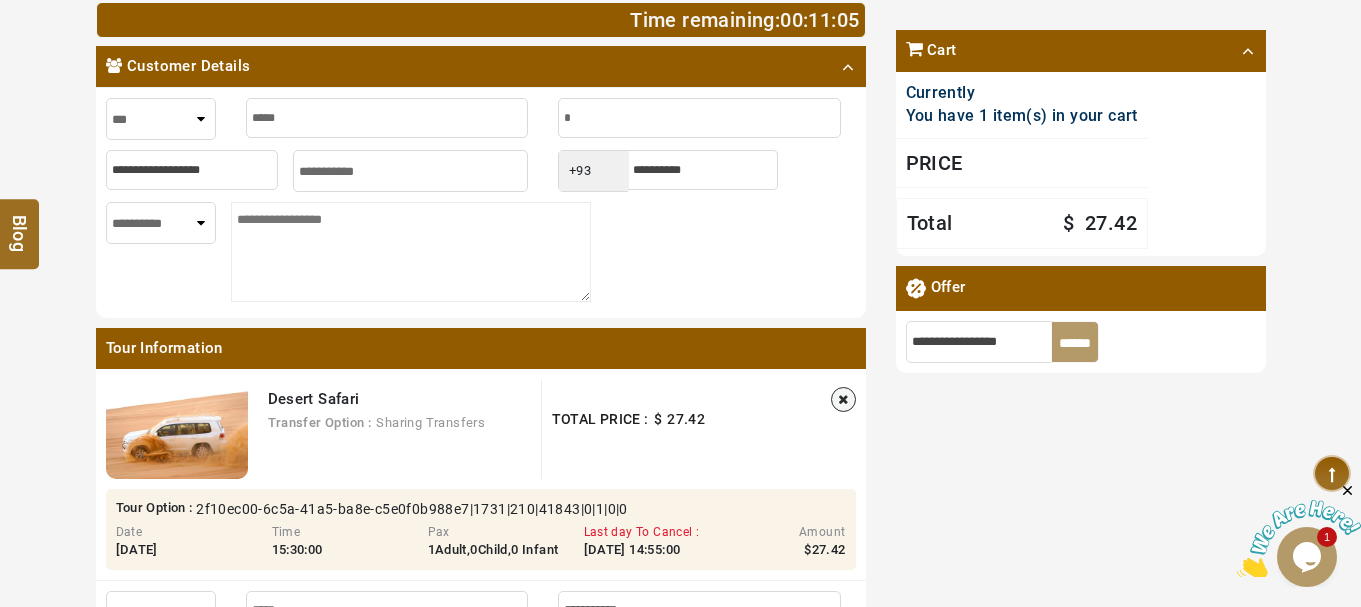 type on "**" 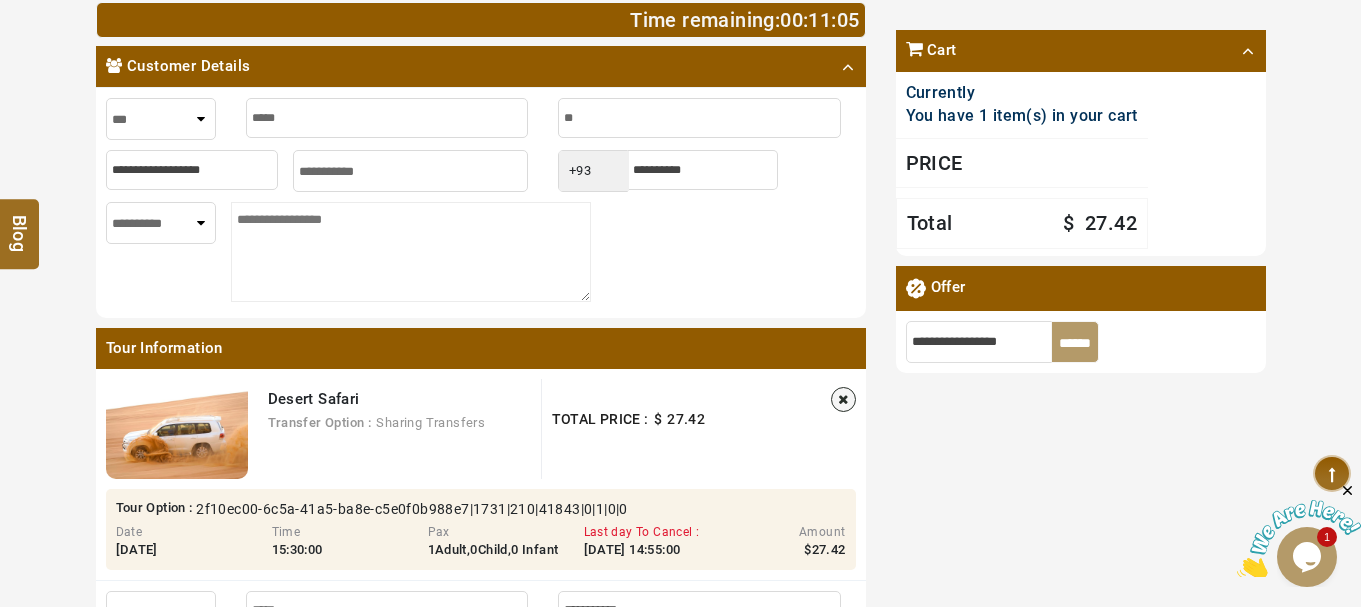 type on "**" 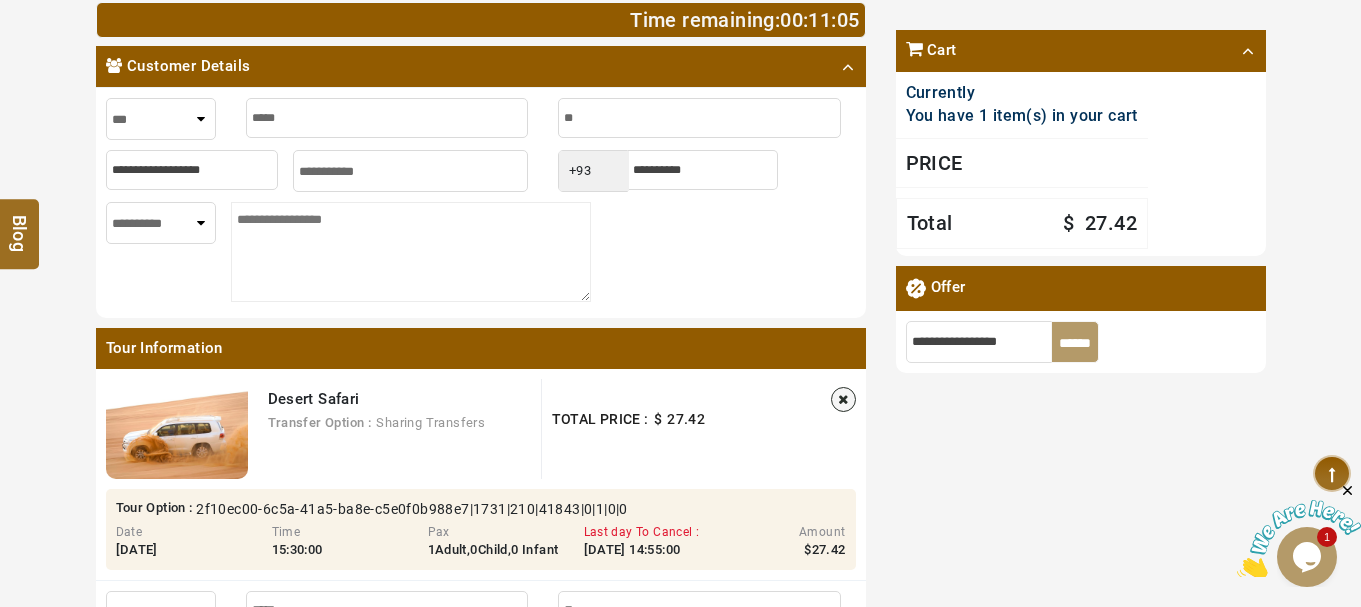 type on "***" 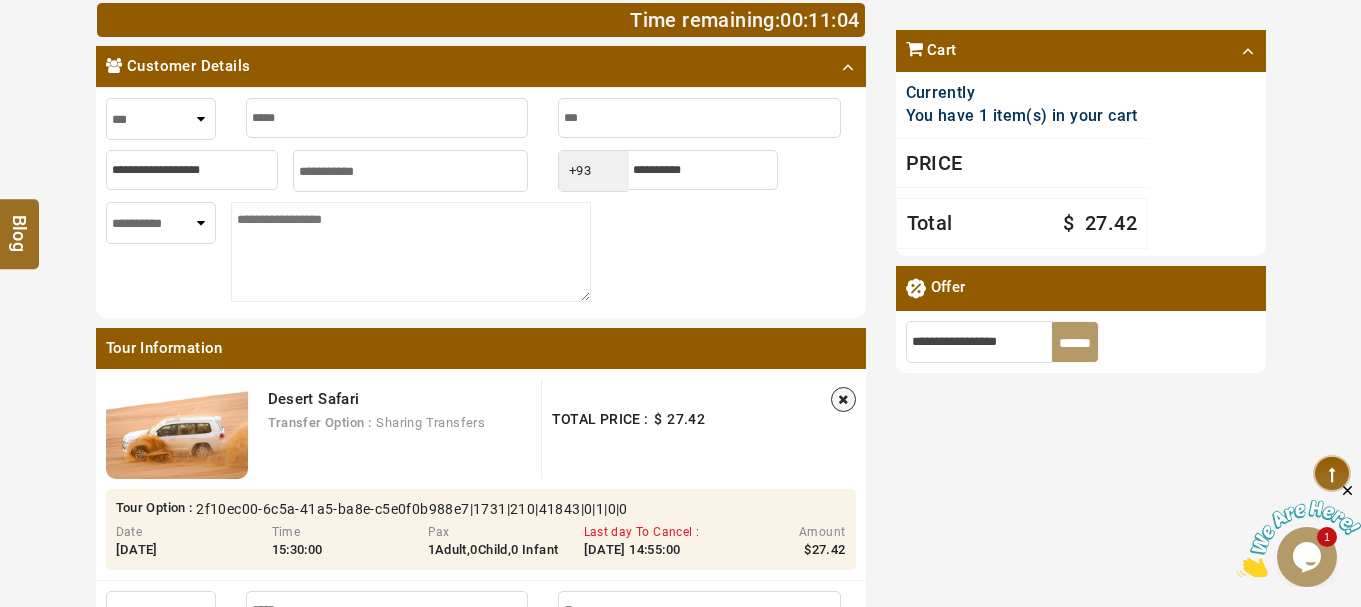 type on "***" 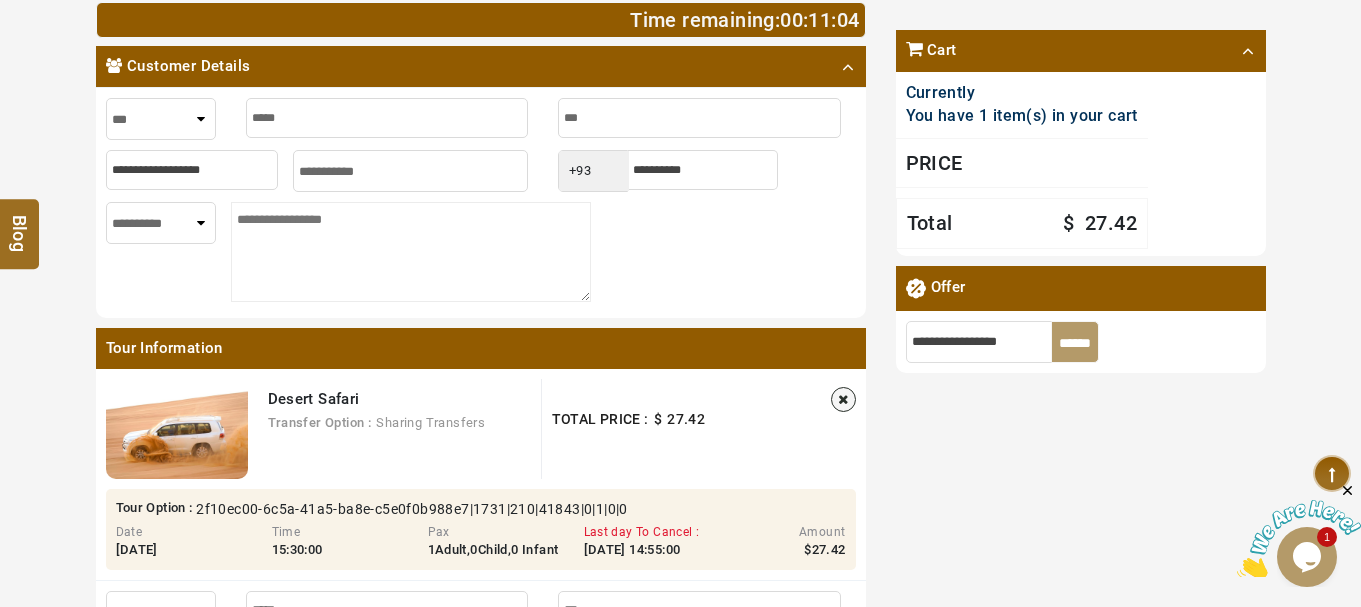 type on "****" 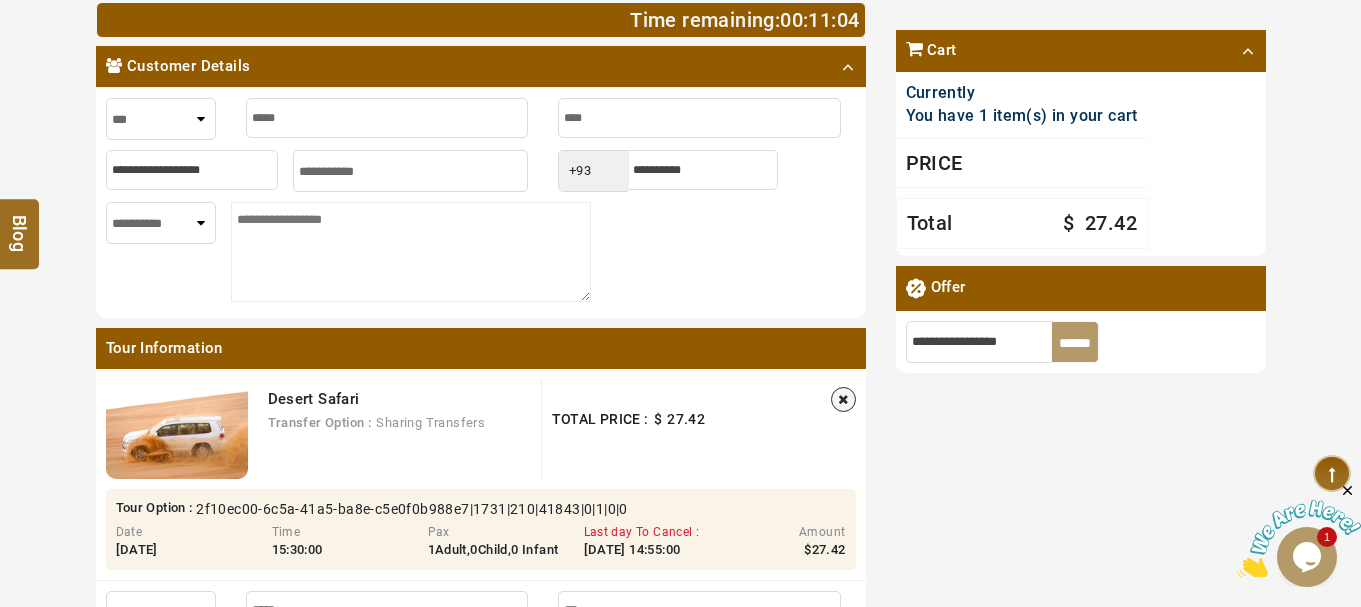 type on "****" 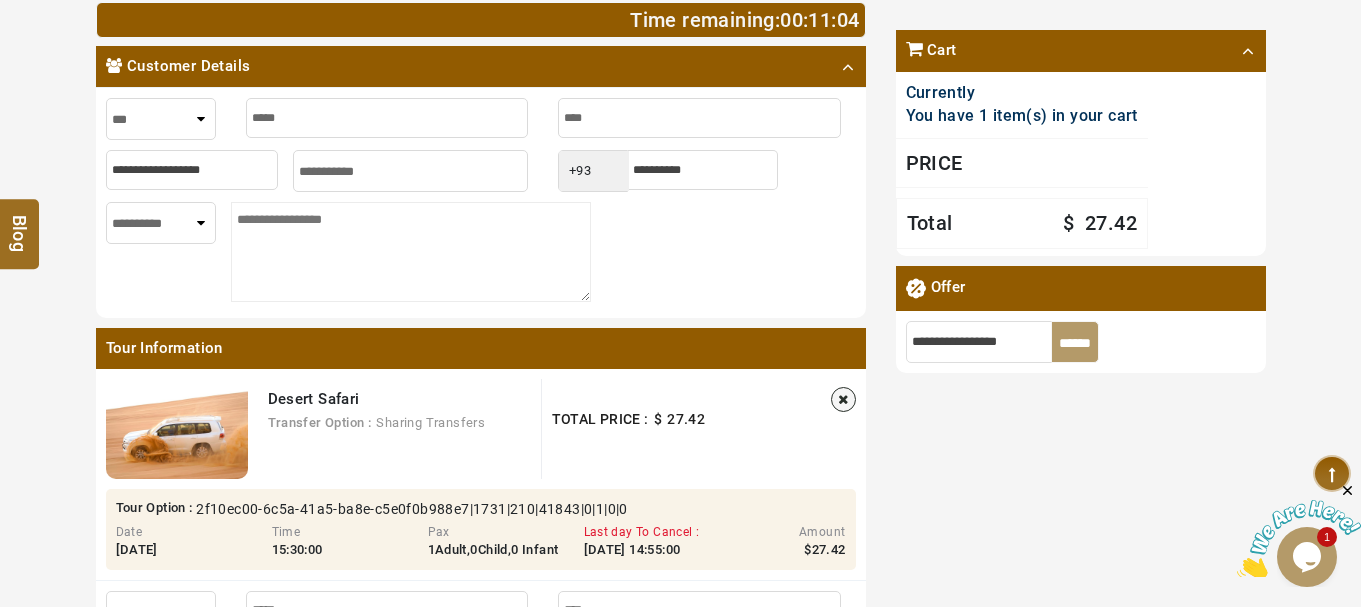 type on "*****" 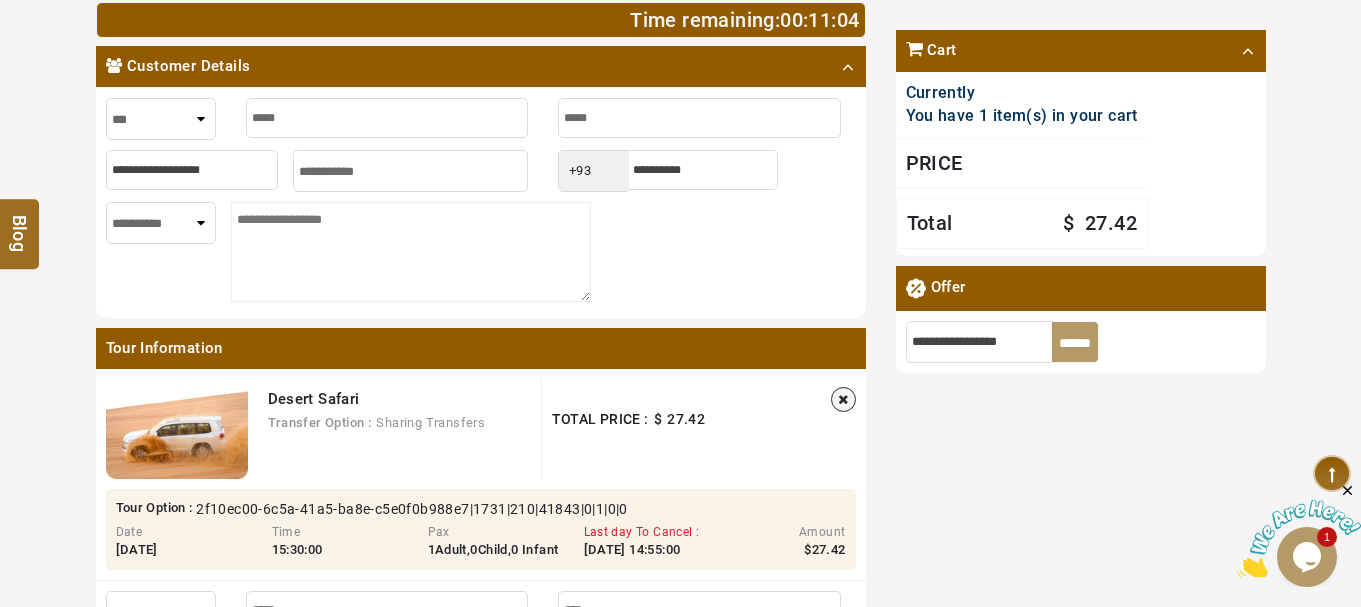 type on "*****" 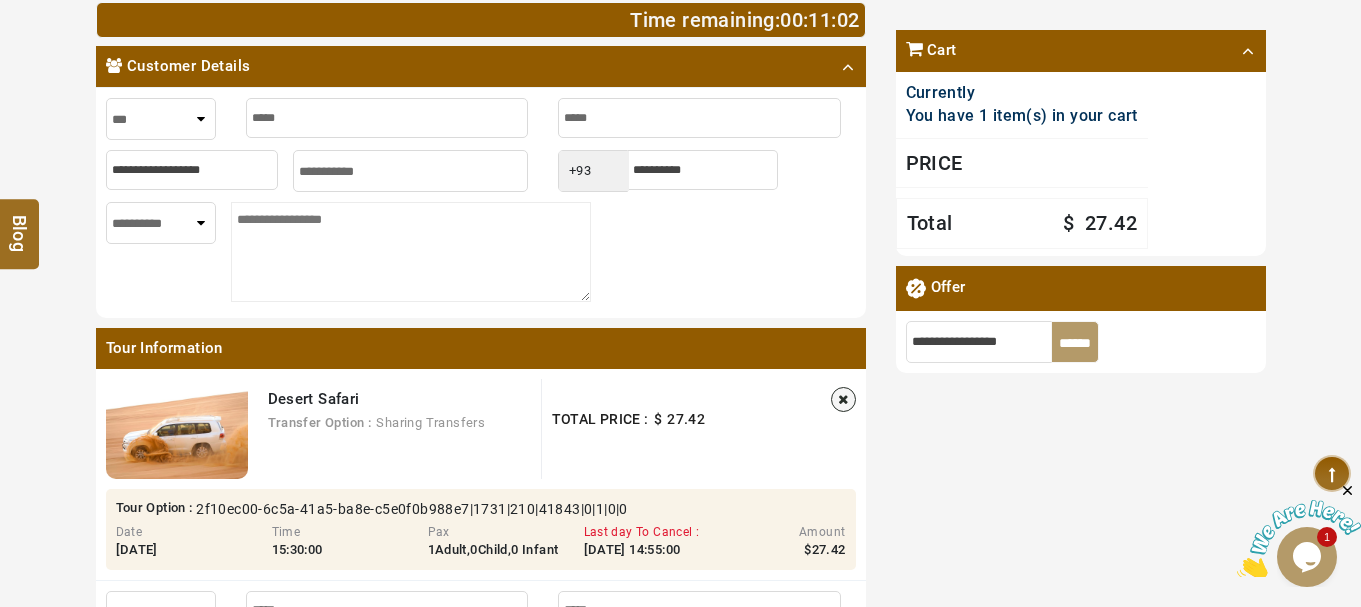 type on "*****" 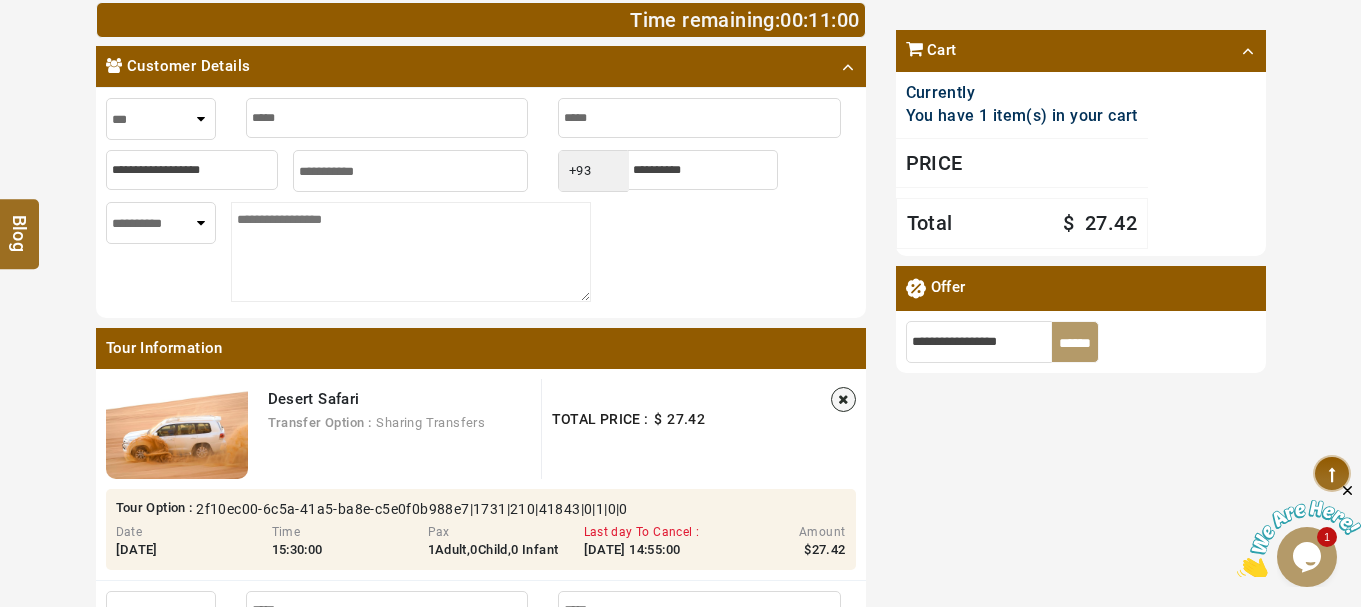 select on "*****" 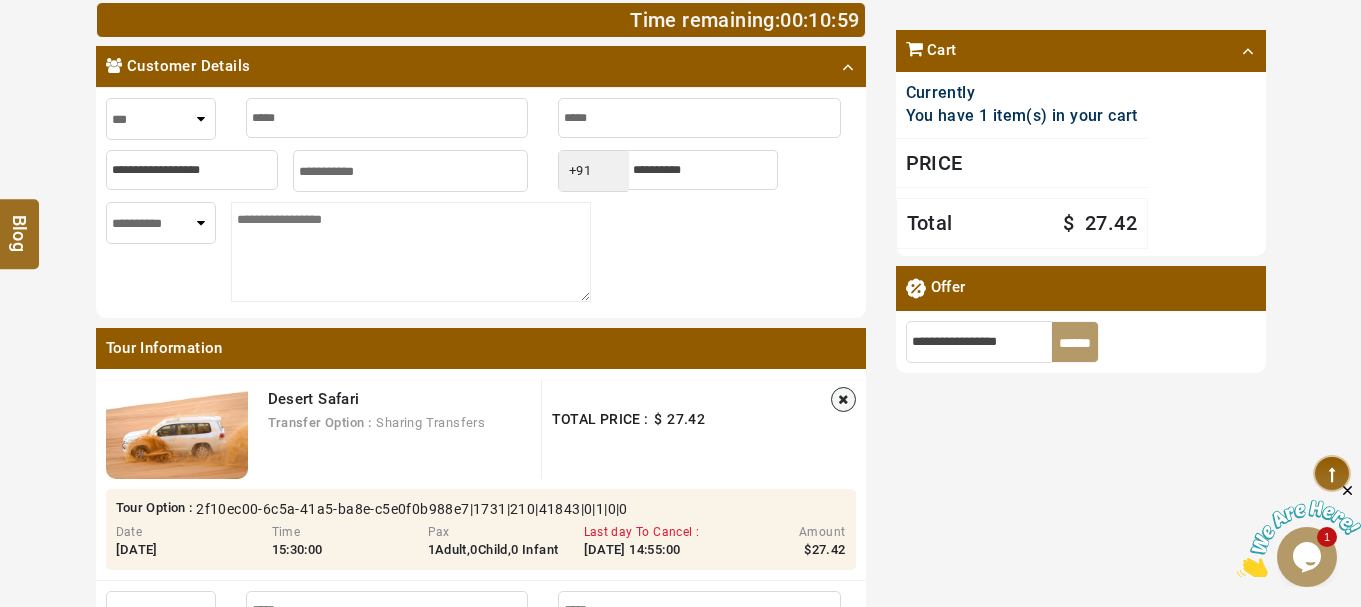 click at bounding box center (703, 170) 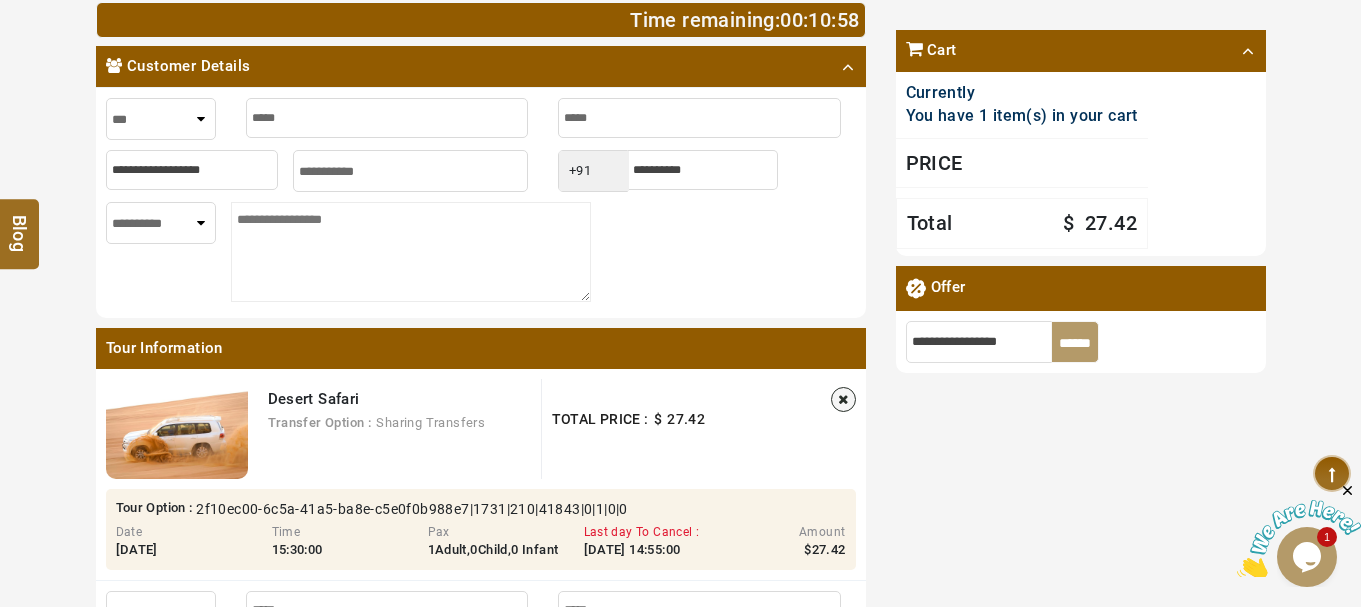 type on "********" 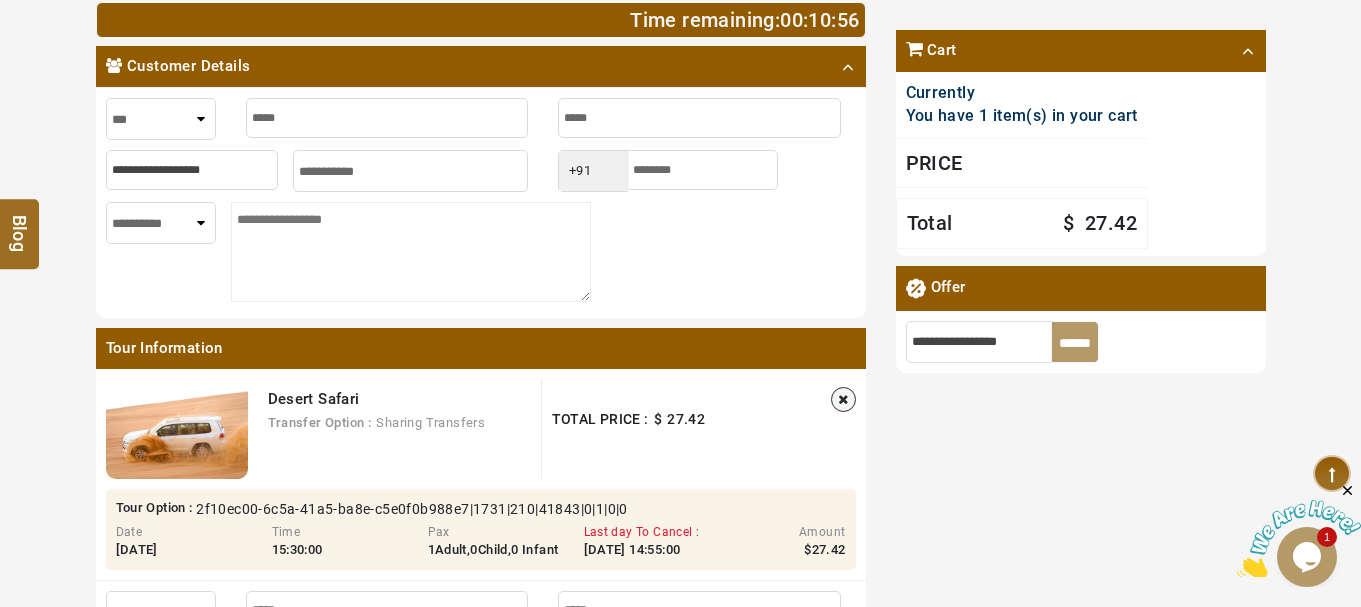 click on "**********" at bounding box center (161, 223) 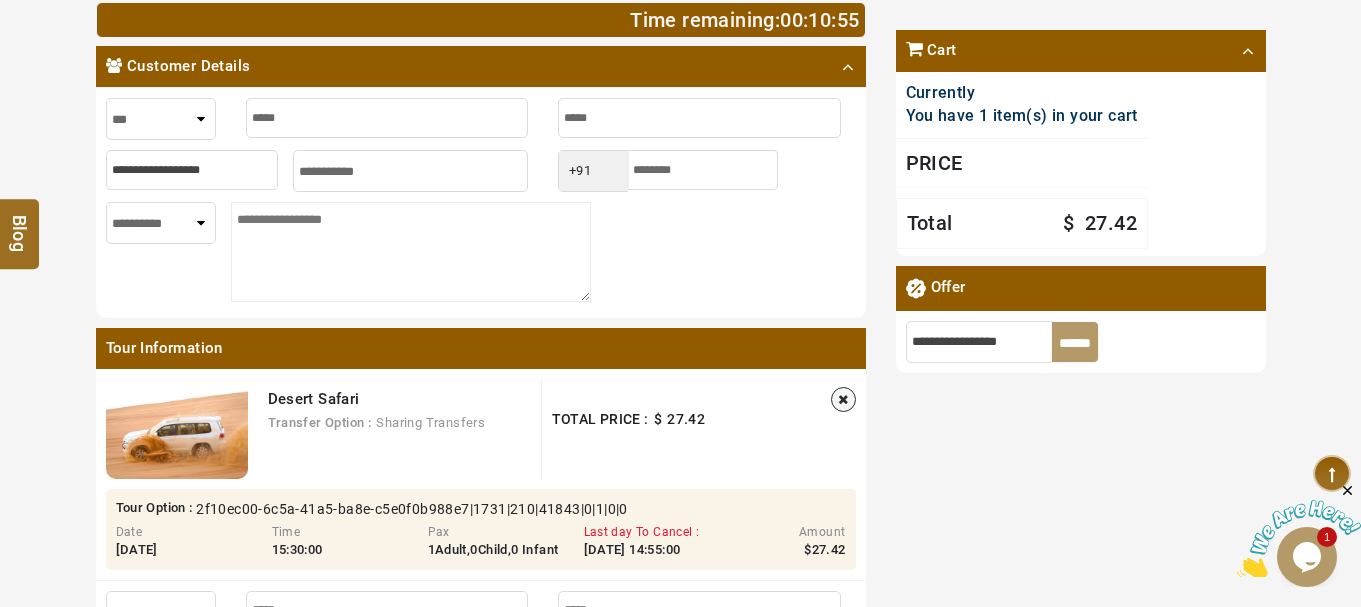 select on "*" 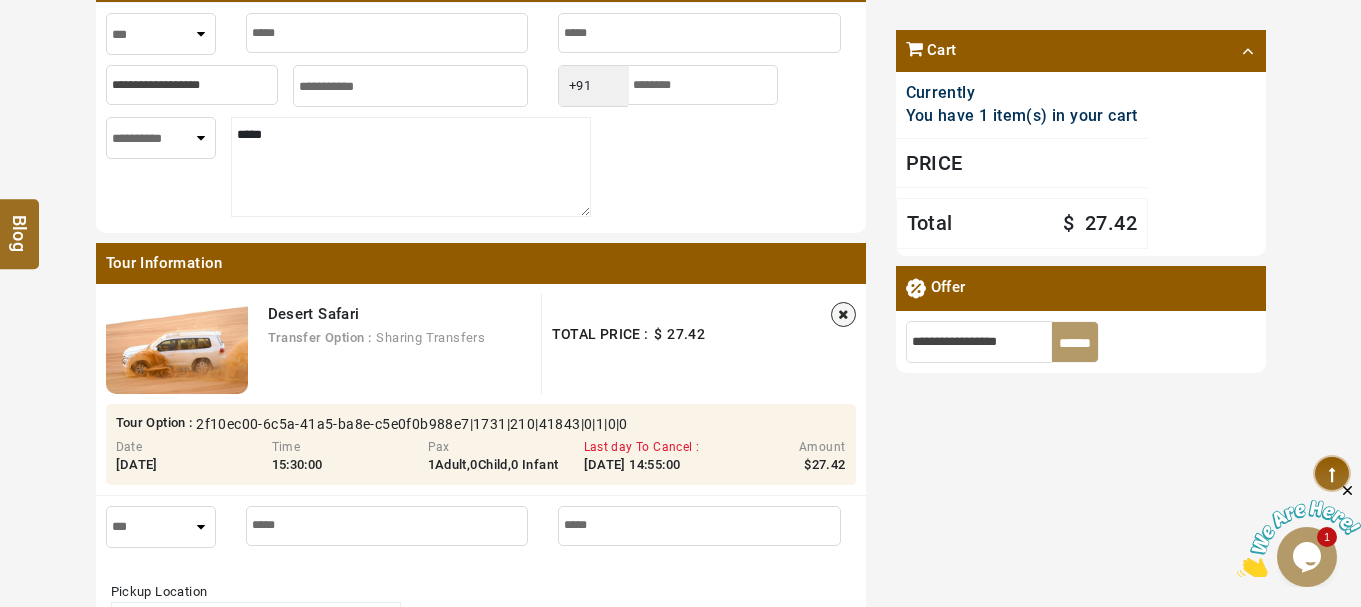 scroll, scrollTop: 800, scrollLeft: 0, axis: vertical 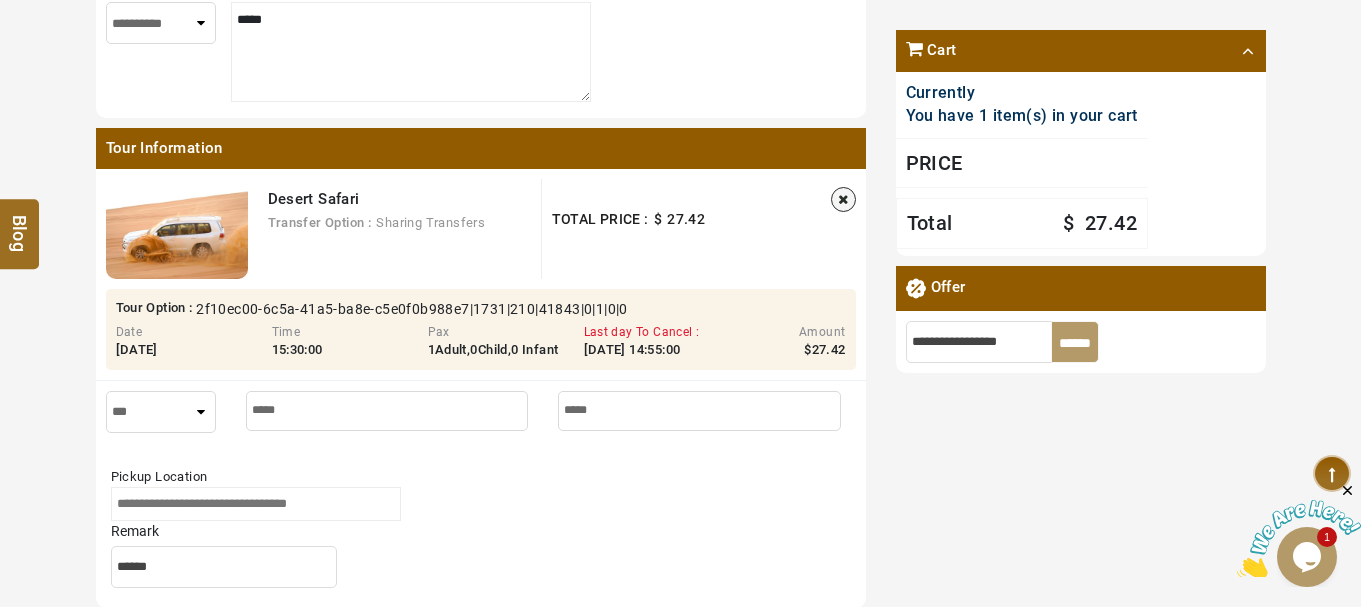 type on "*****" 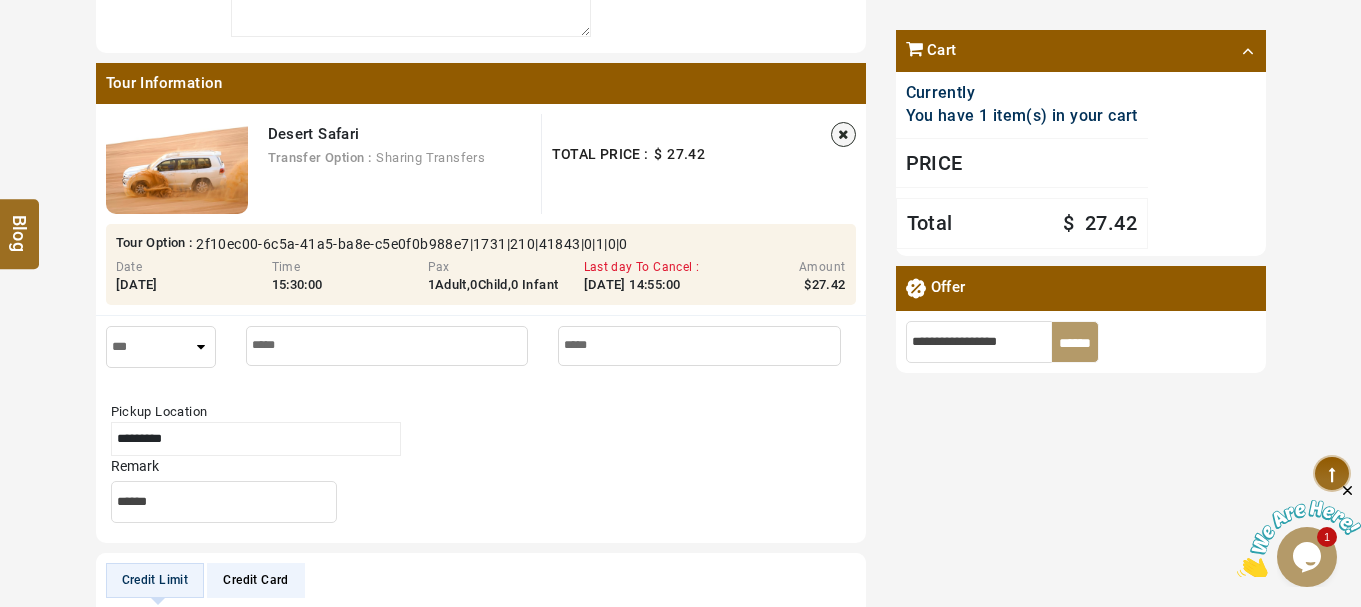 scroll, scrollTop: 900, scrollLeft: 0, axis: vertical 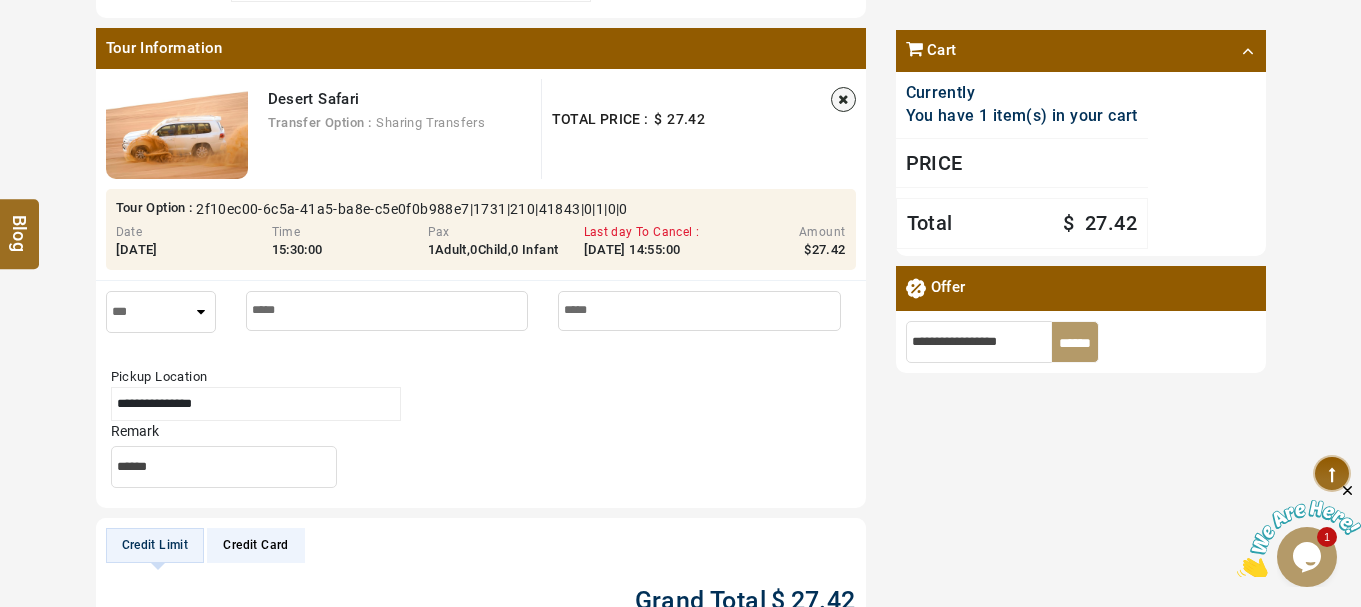 type on "**********" 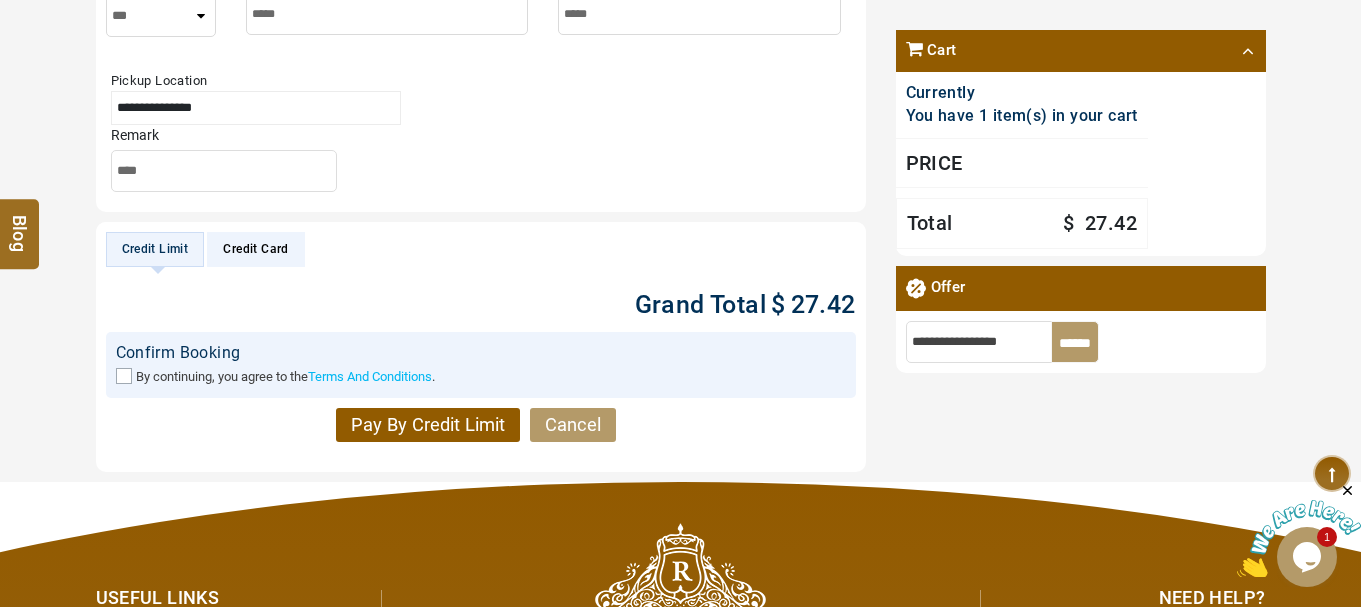 scroll, scrollTop: 1200, scrollLeft: 0, axis: vertical 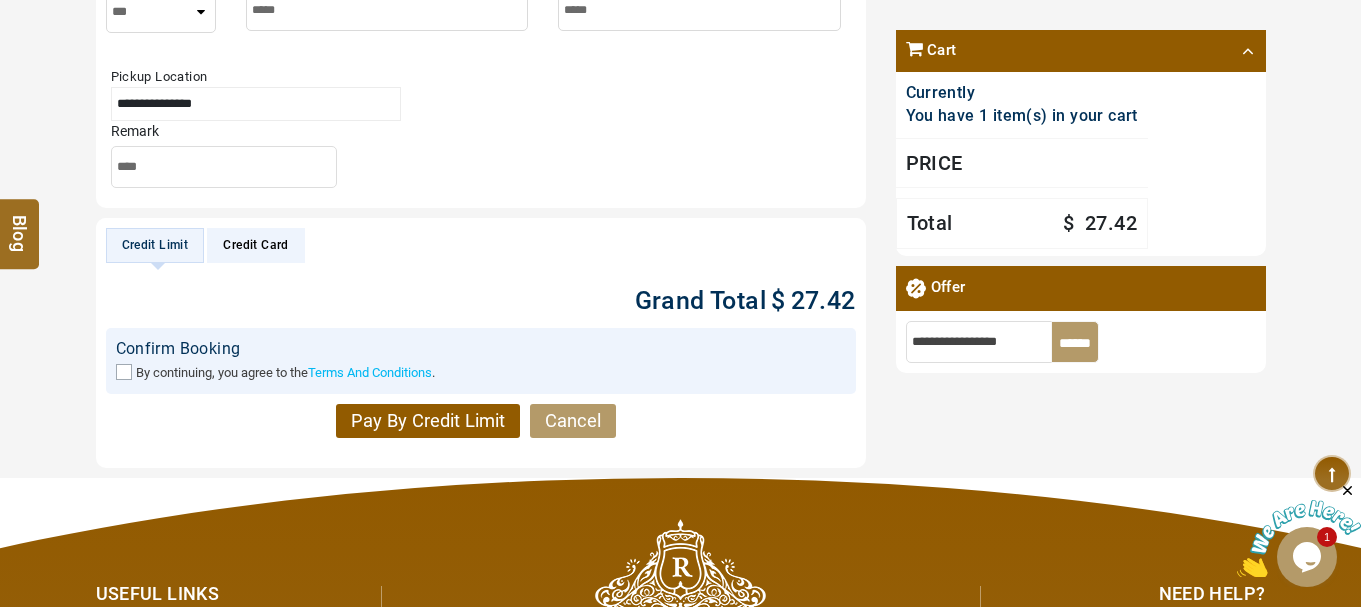type on "****" 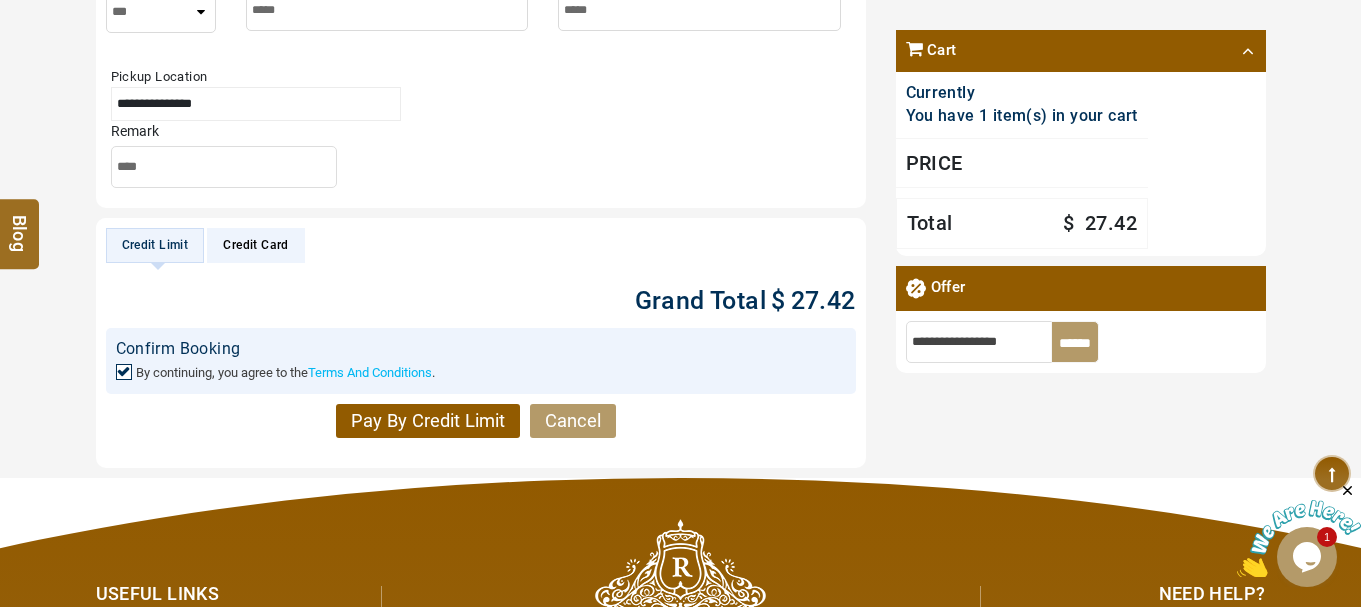 click on "Pay By Credit Limit" at bounding box center [428, 421] 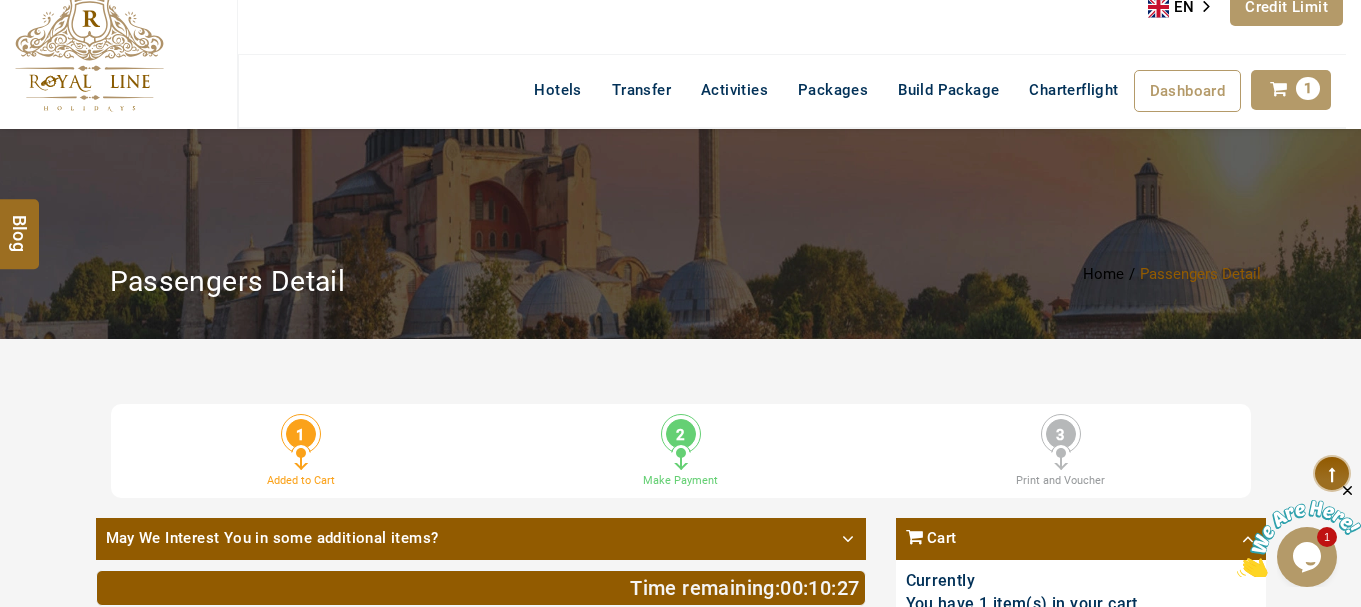 scroll, scrollTop: 0, scrollLeft: 0, axis: both 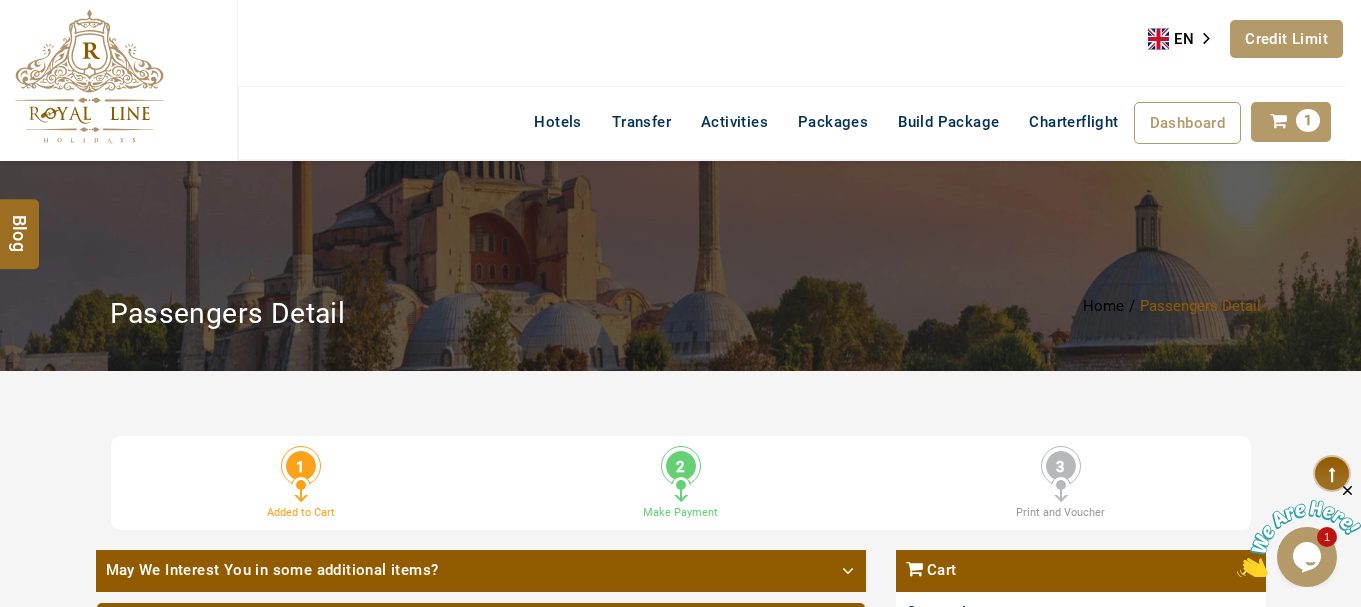 click at bounding box center [1278, 121] 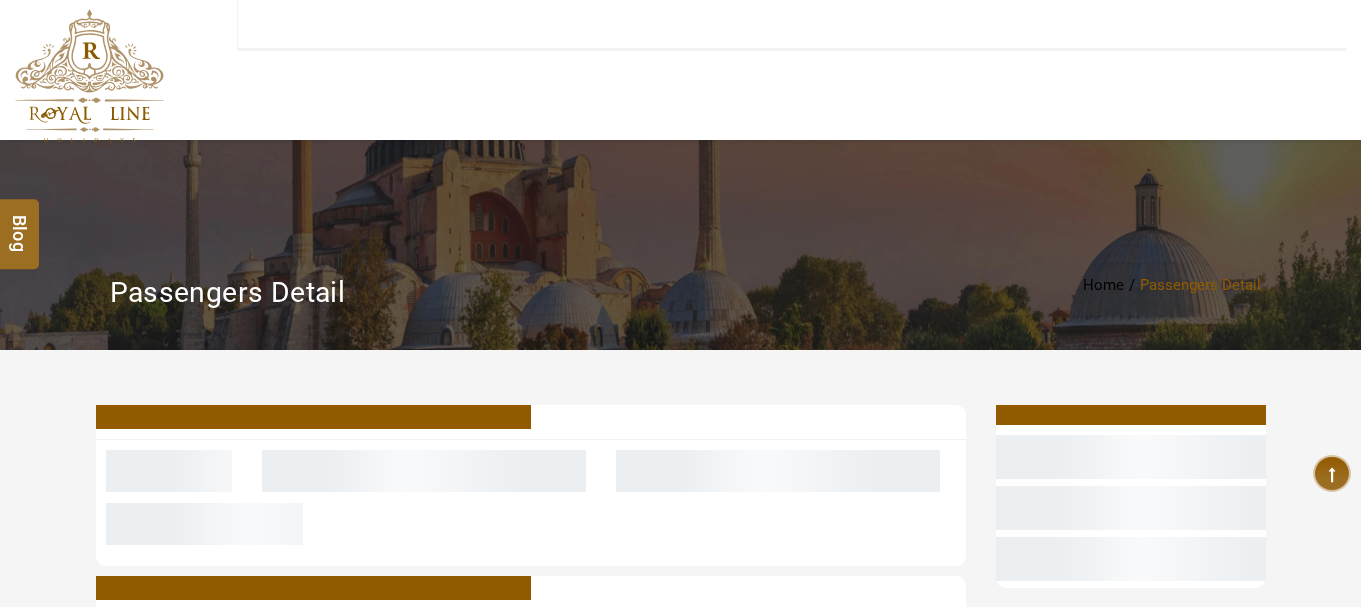 scroll, scrollTop: 494, scrollLeft: 0, axis: vertical 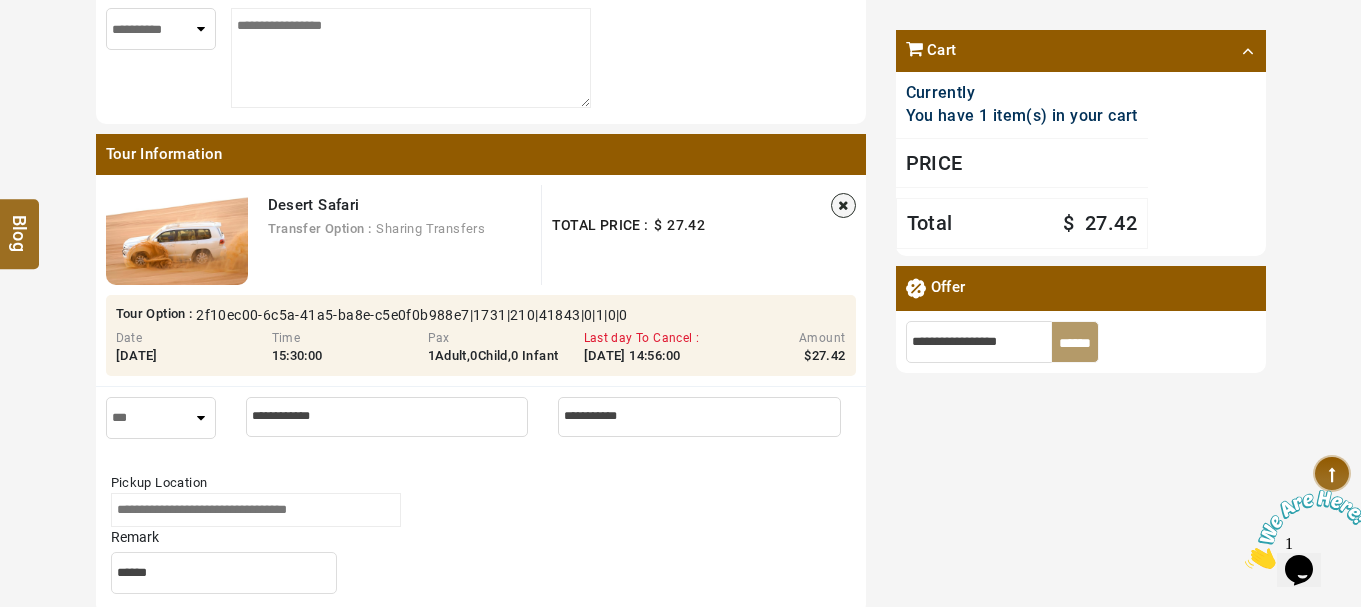click at bounding box center [843, 205] 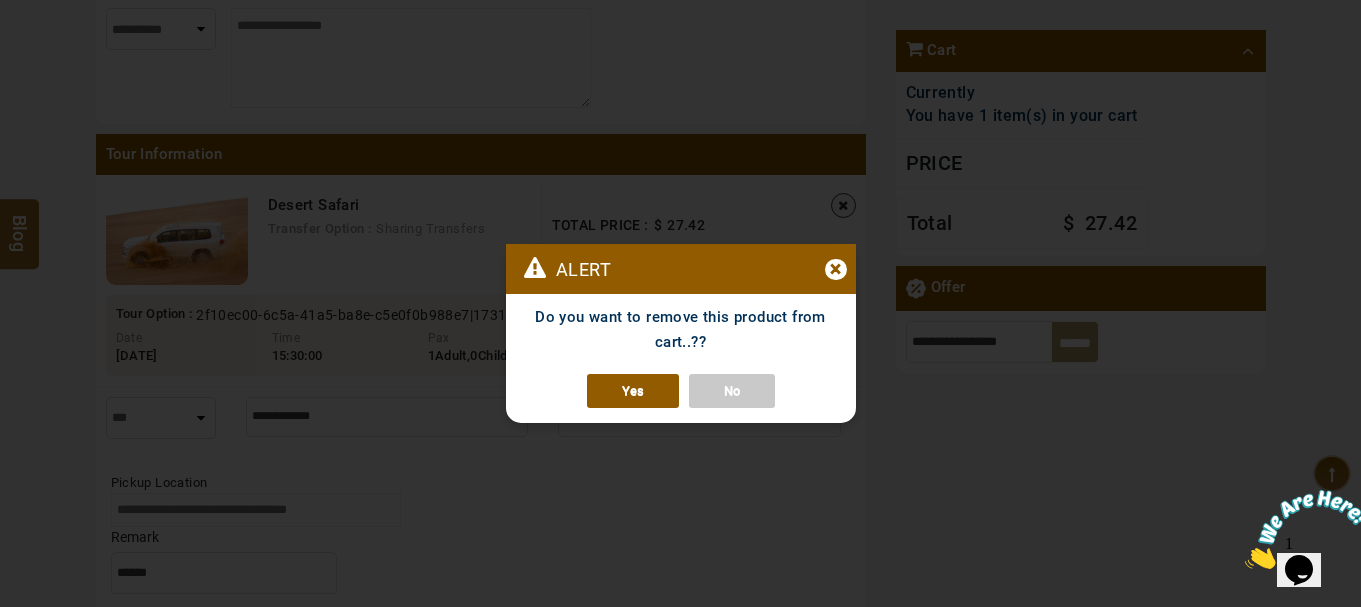 click on "Yes" at bounding box center [633, 391] 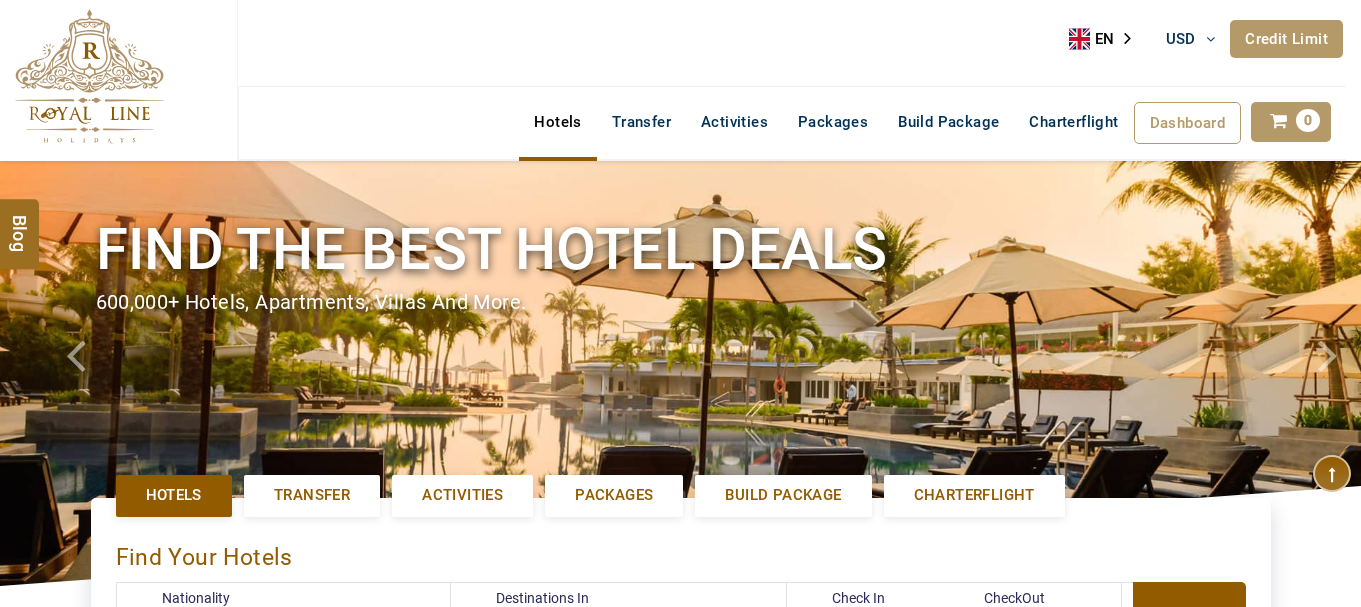 select on "*****" 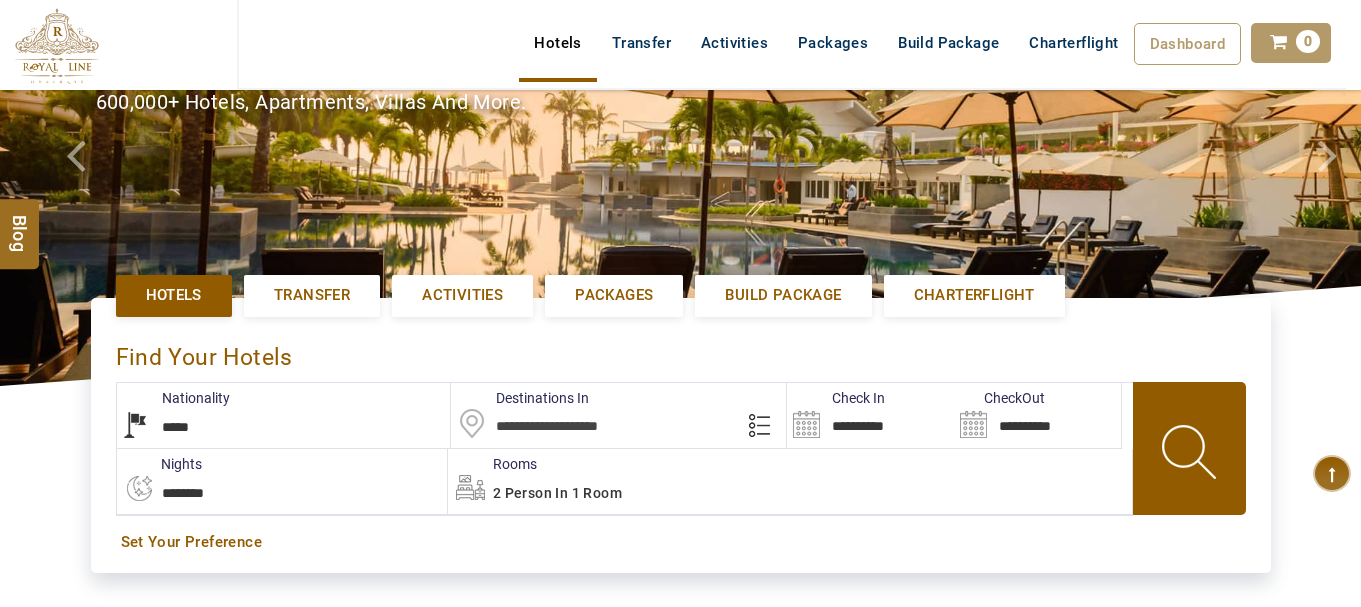 click on "Activities" at bounding box center (462, 295) 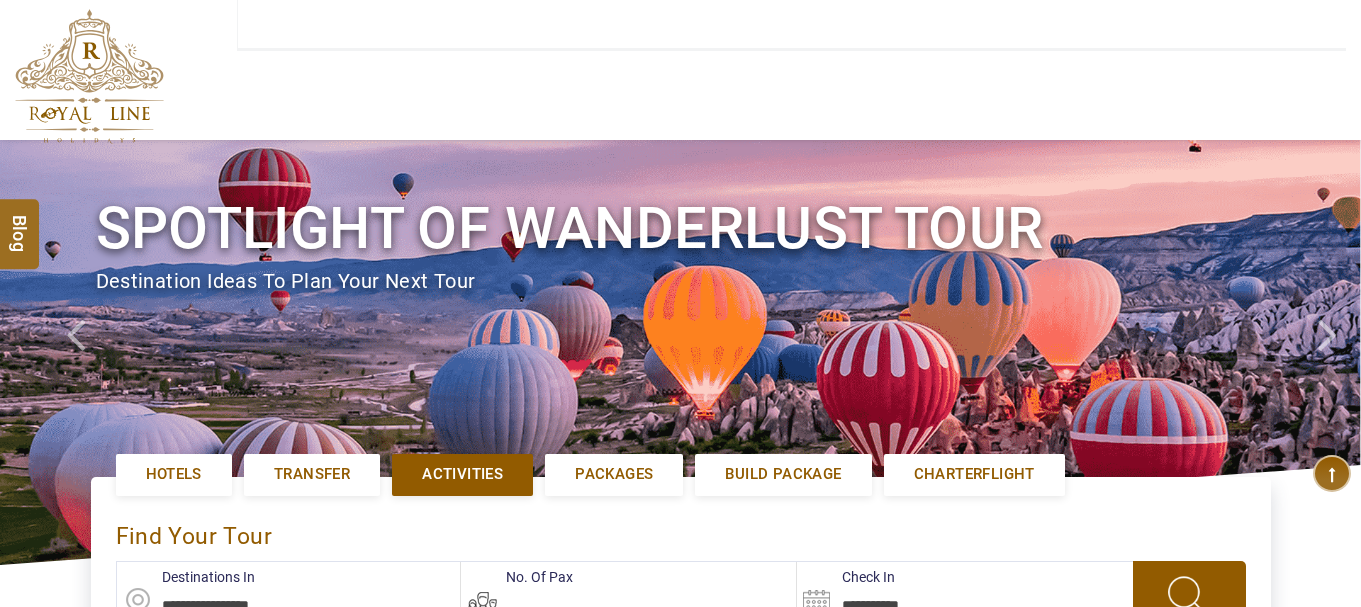 type on "**********" 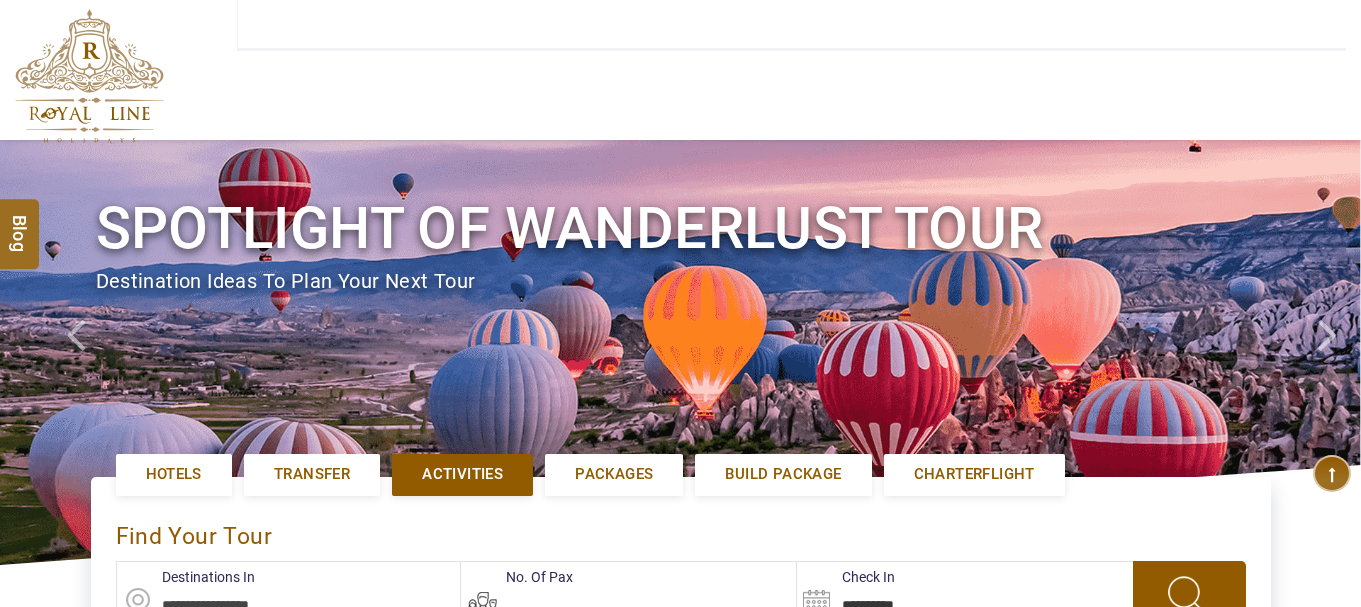 scroll, scrollTop: 200, scrollLeft: 0, axis: vertical 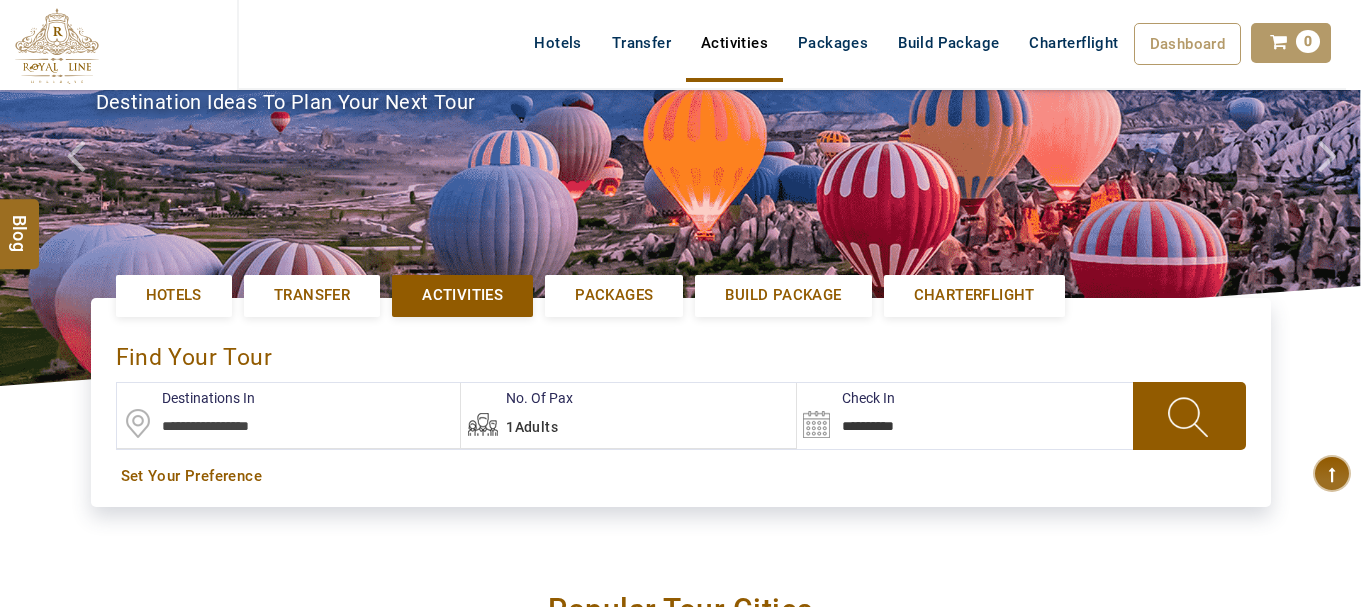 click at bounding box center (289, 415) 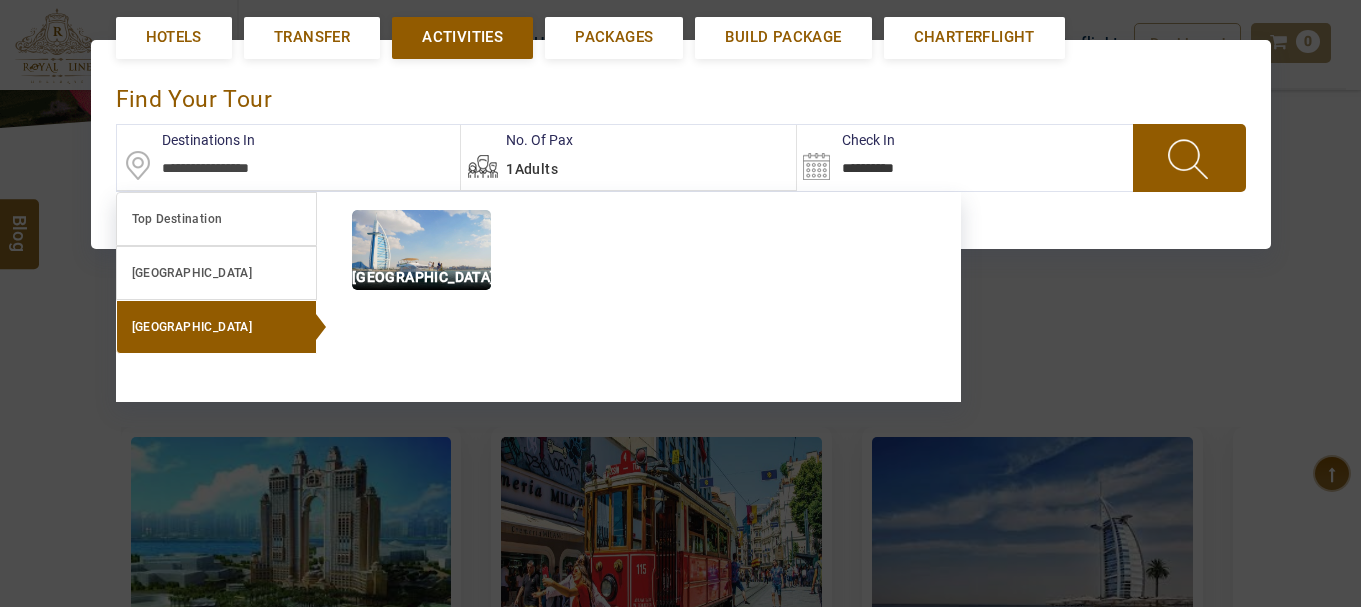 scroll, scrollTop: 461, scrollLeft: 0, axis: vertical 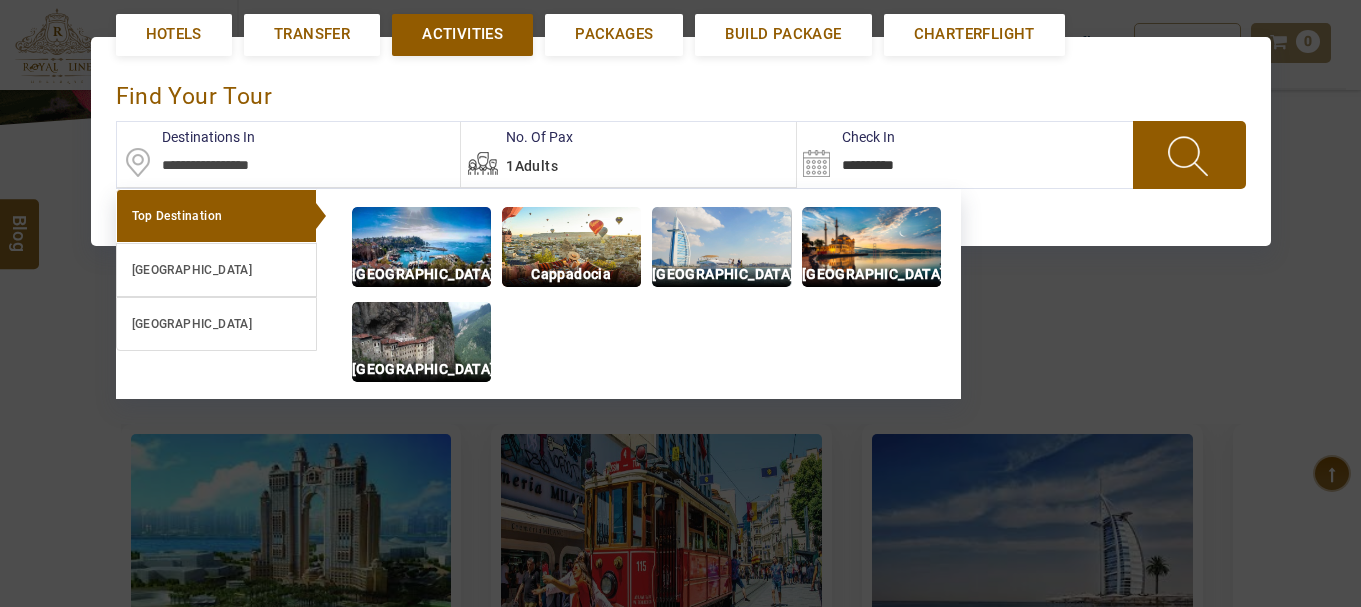 click at bounding box center (721, 247) 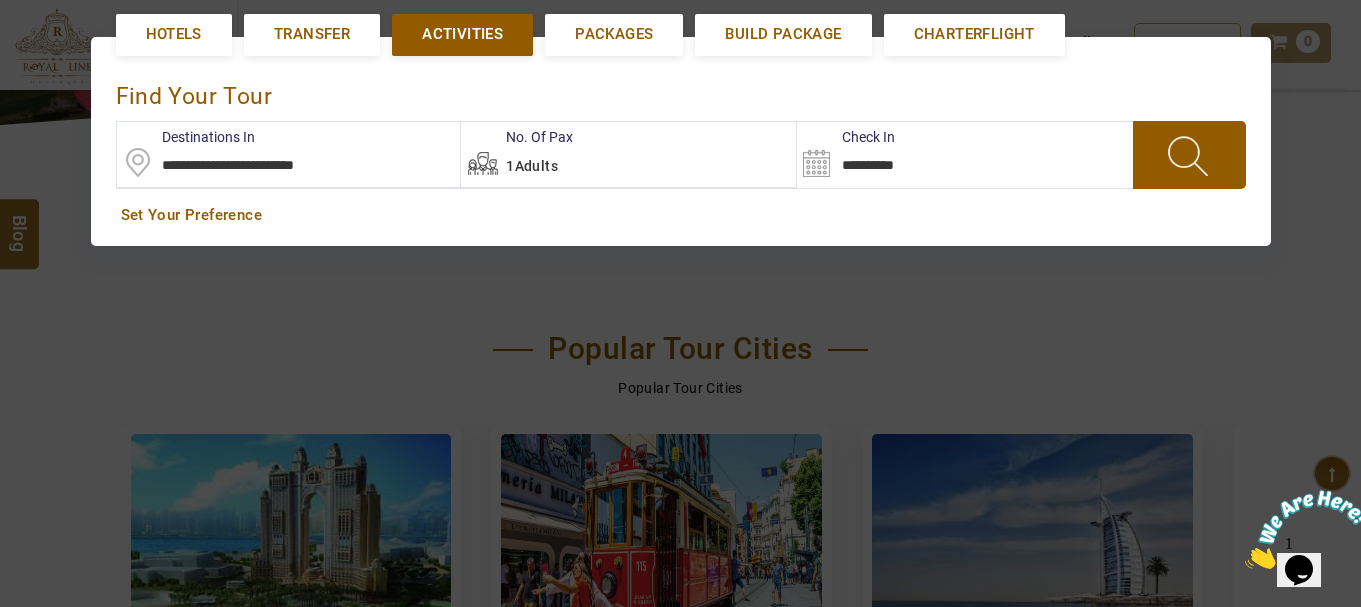 scroll, scrollTop: 0, scrollLeft: 0, axis: both 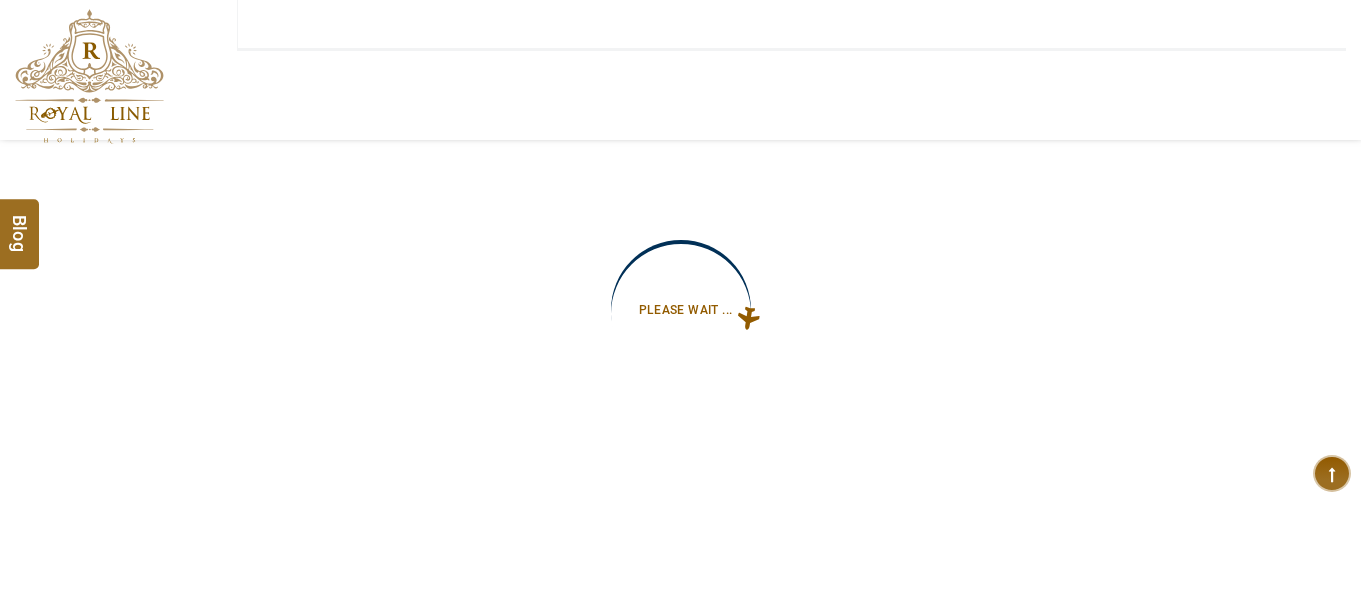 type on "**********" 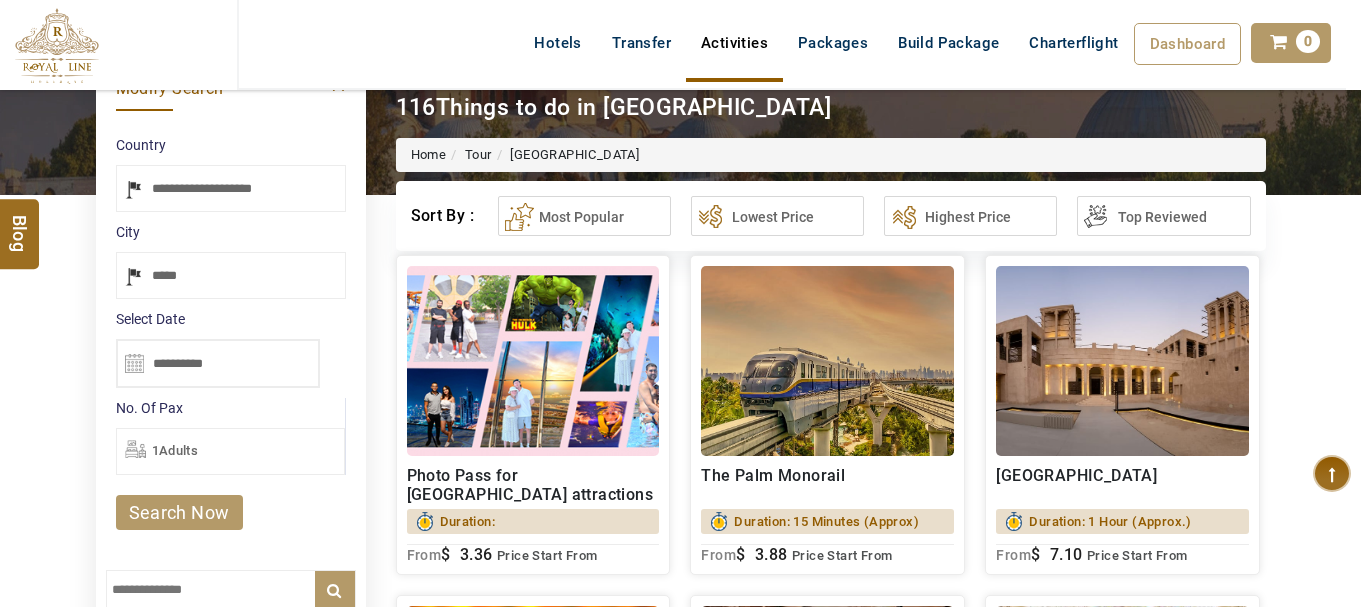 scroll, scrollTop: 100, scrollLeft: 0, axis: vertical 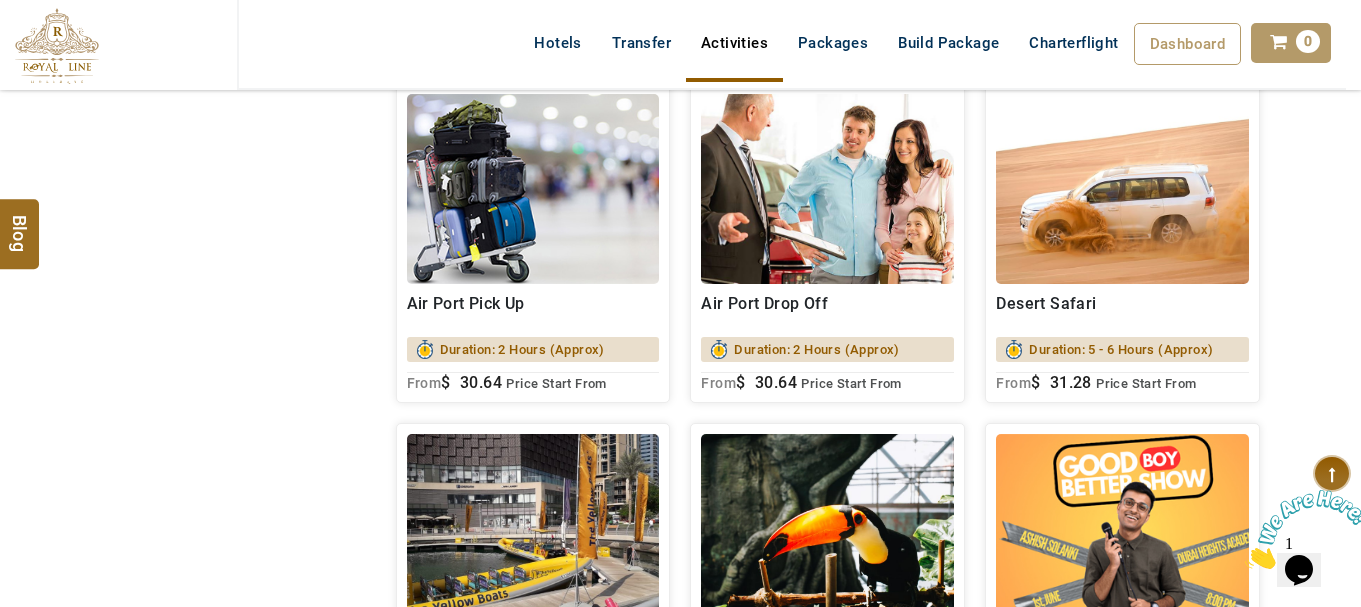 click on "Desert Safari" at bounding box center [1122, 313] 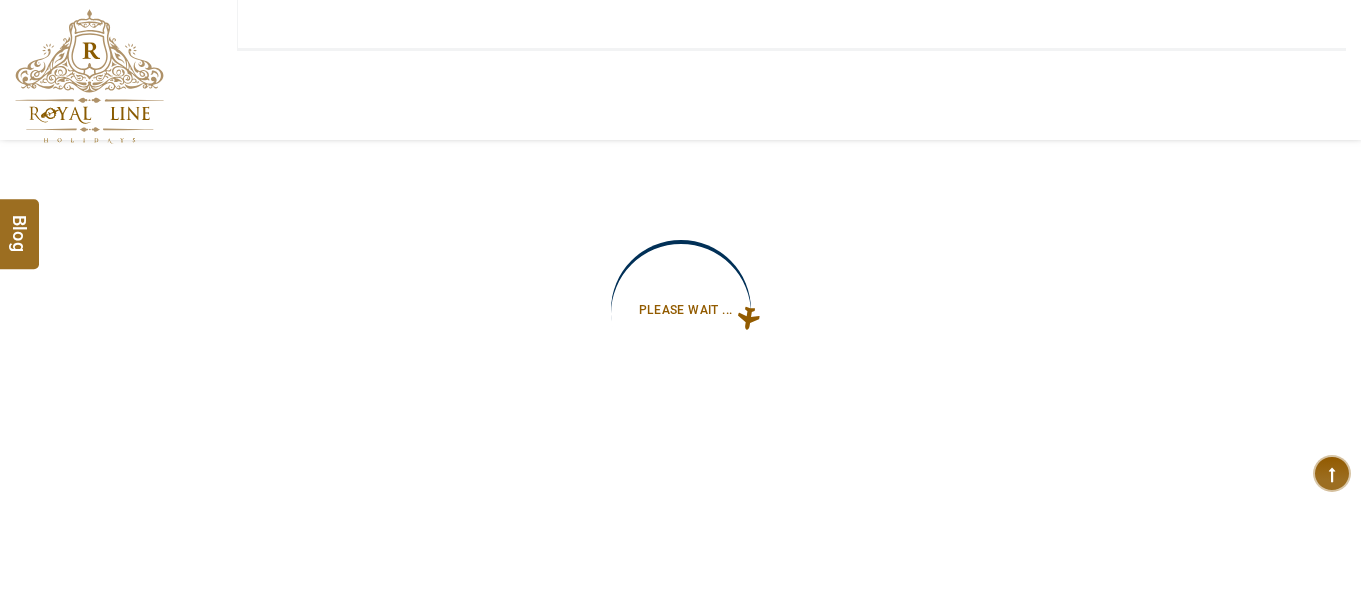 scroll, scrollTop: 0, scrollLeft: 0, axis: both 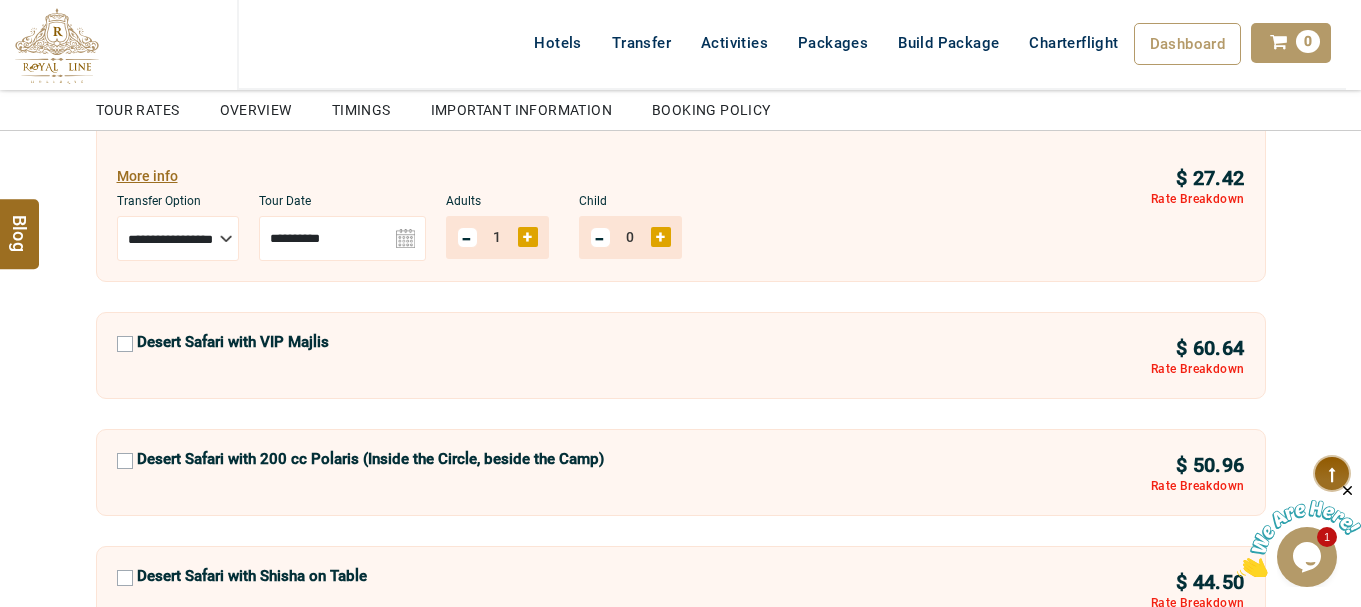 click at bounding box center [342, 238] 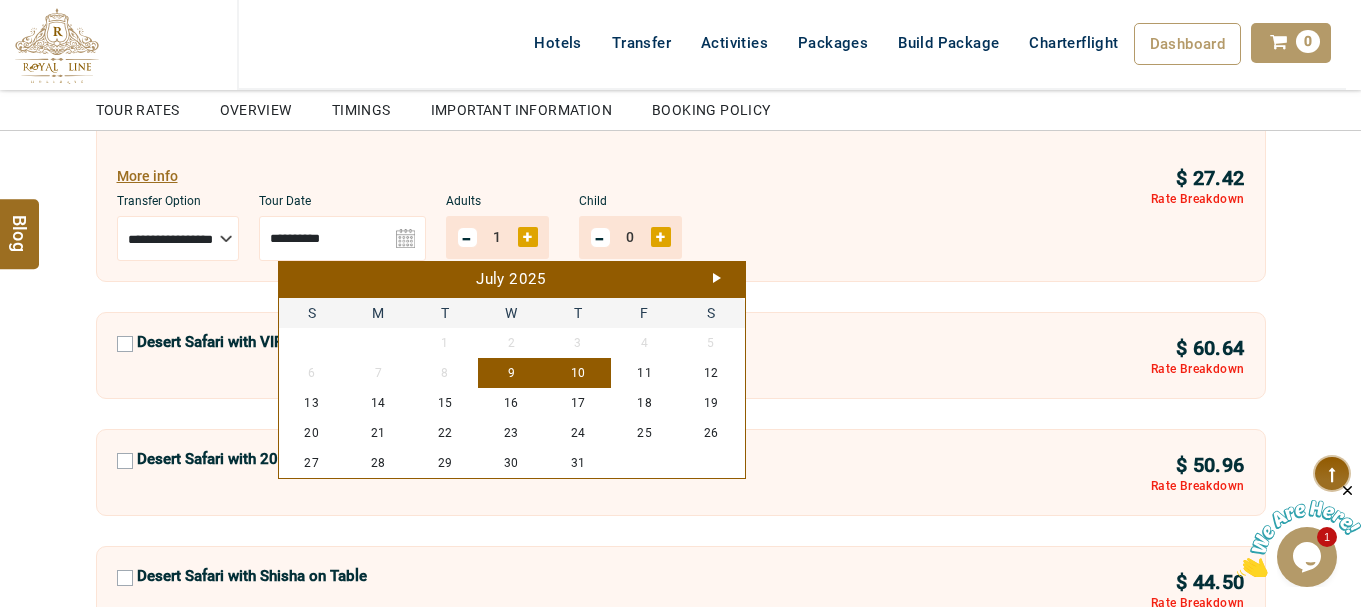 click on "Next" at bounding box center [717, 278] 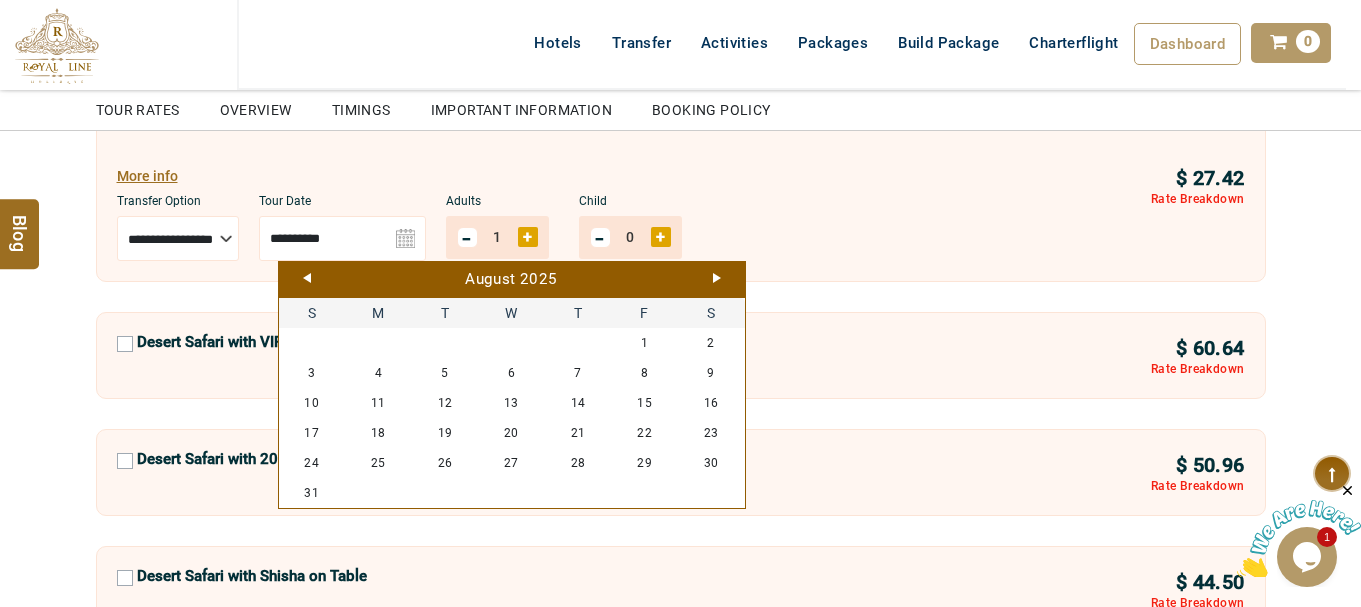 click on "Next" at bounding box center (717, 278) 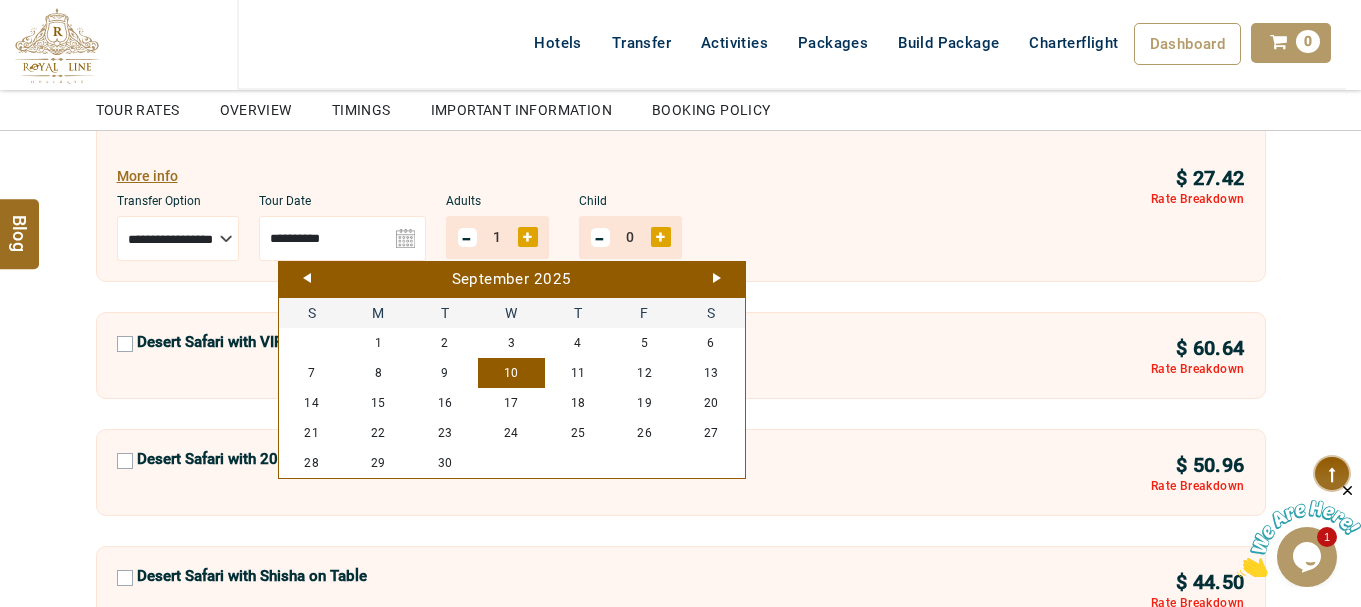 click on "10" at bounding box center [511, 373] 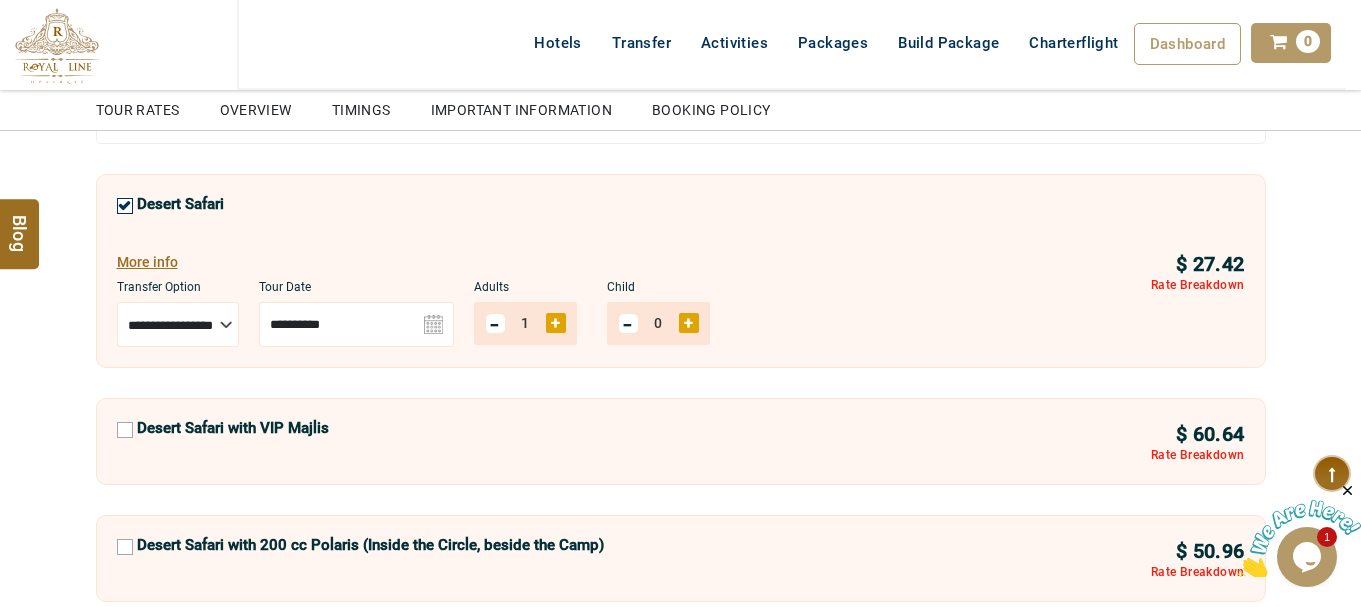 scroll, scrollTop: 1600, scrollLeft: 0, axis: vertical 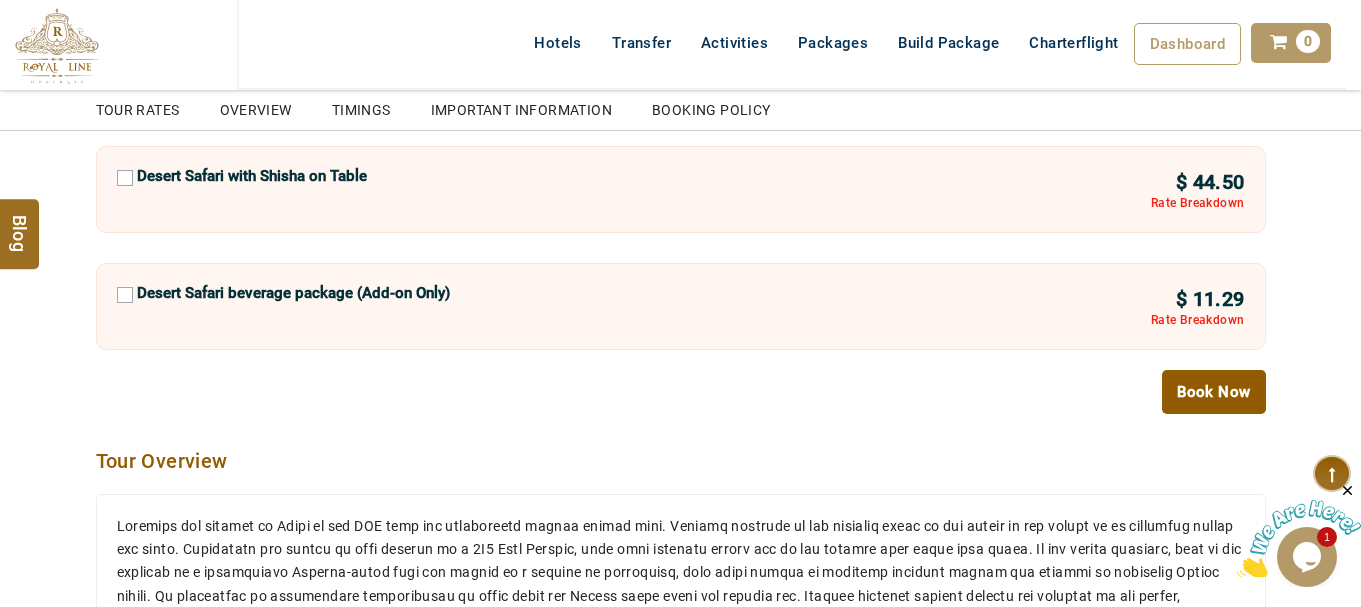 click on "Book Now" at bounding box center [1213, 392] 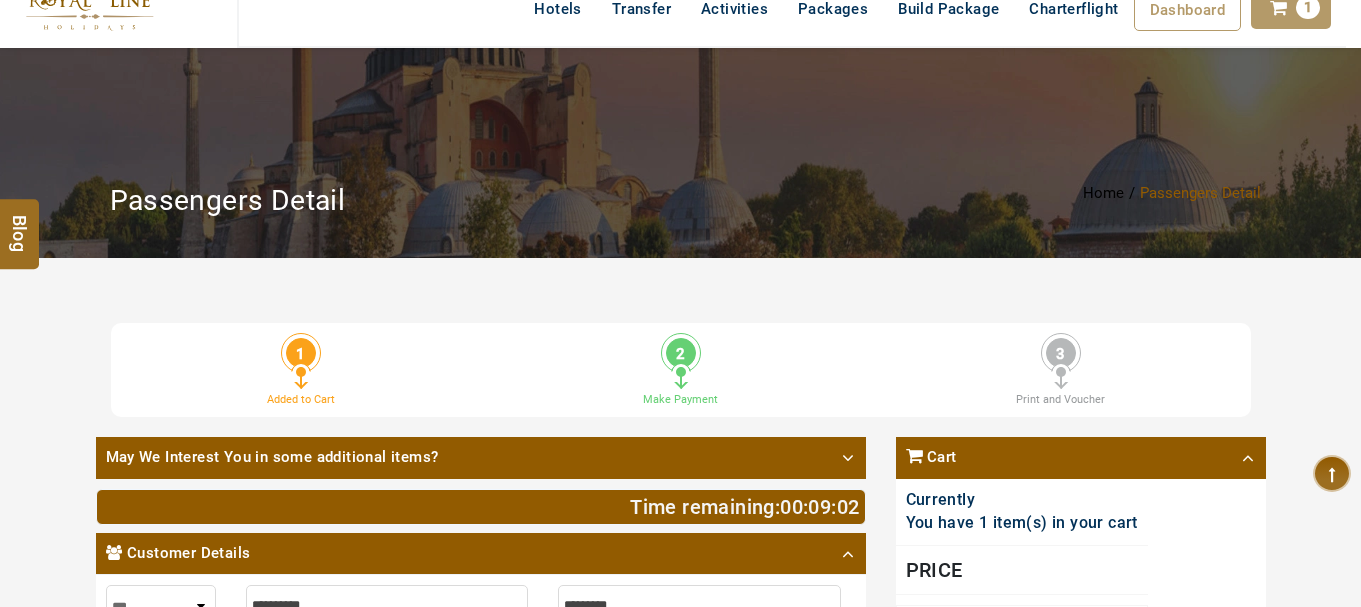 scroll, scrollTop: 400, scrollLeft: 0, axis: vertical 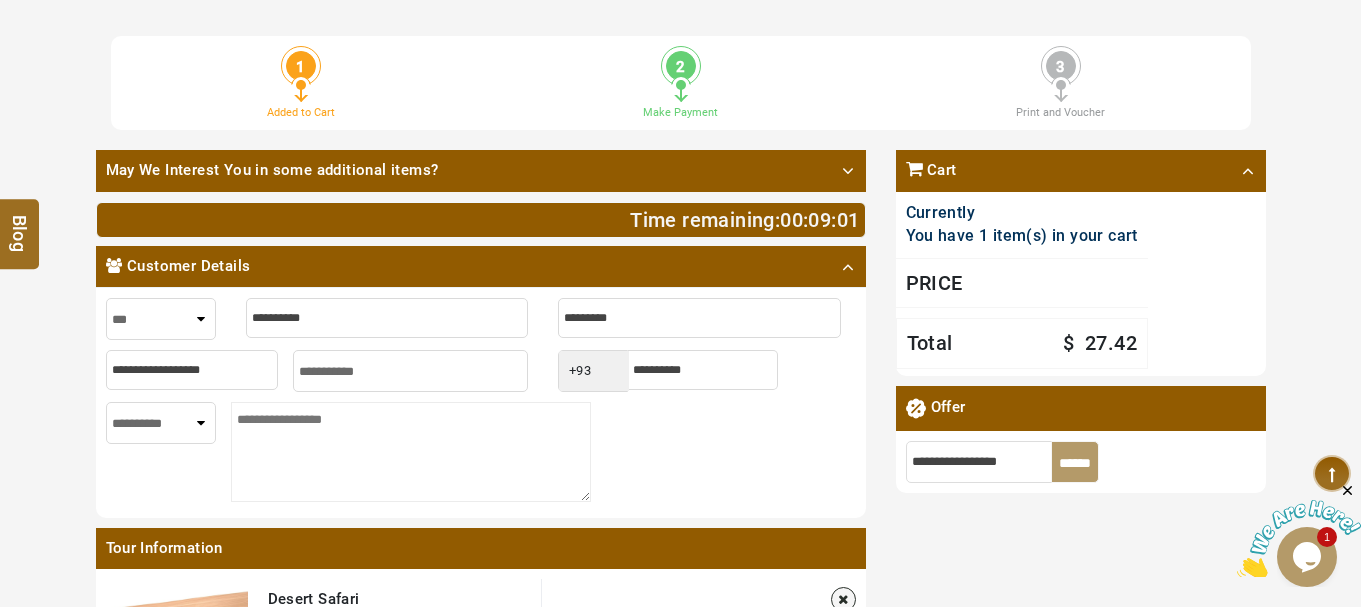click at bounding box center [387, 318] 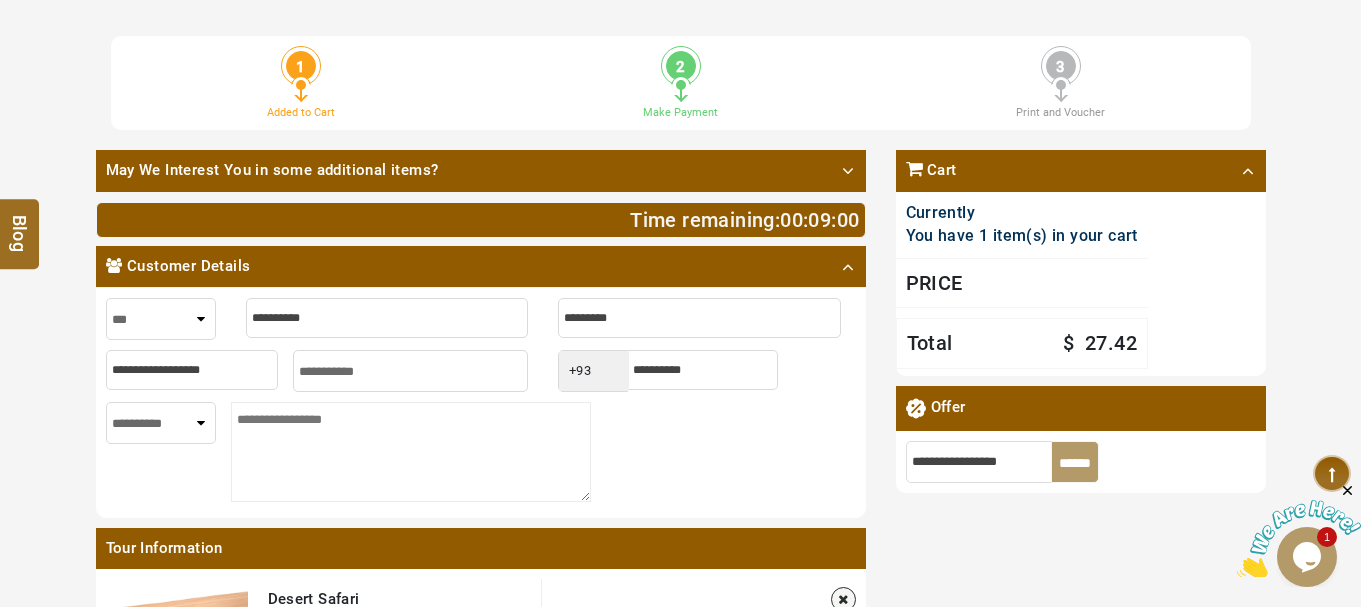 type on "*" 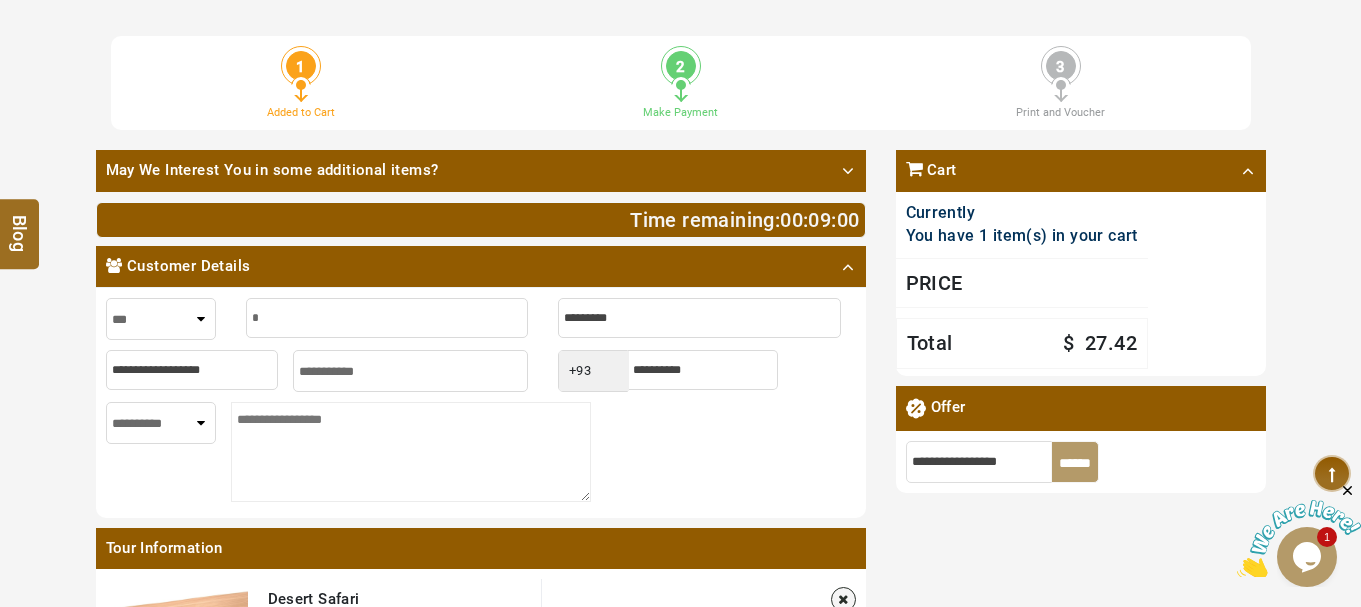 type on "*" 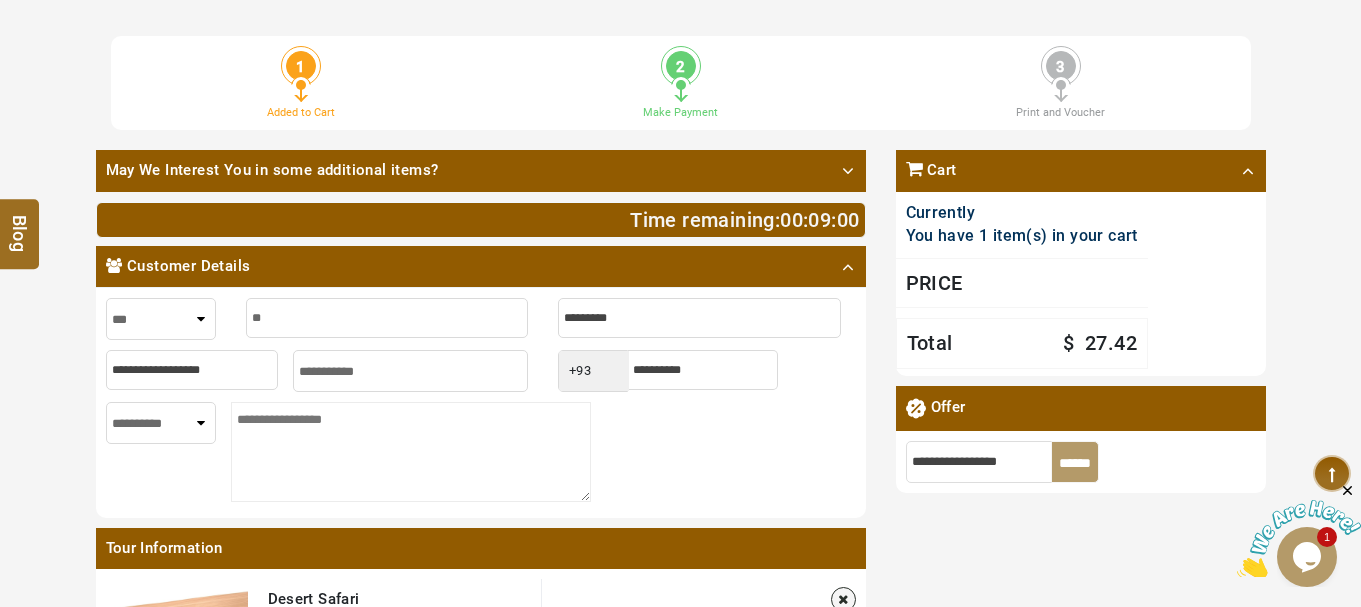type on "**" 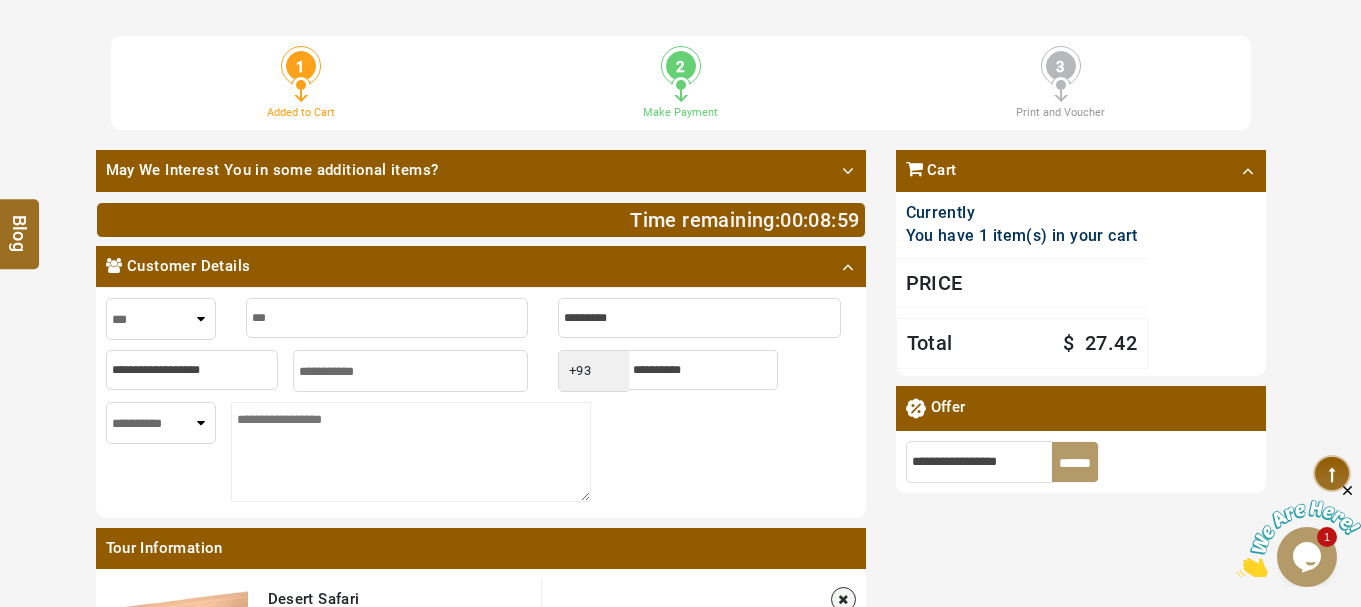 type on "****" 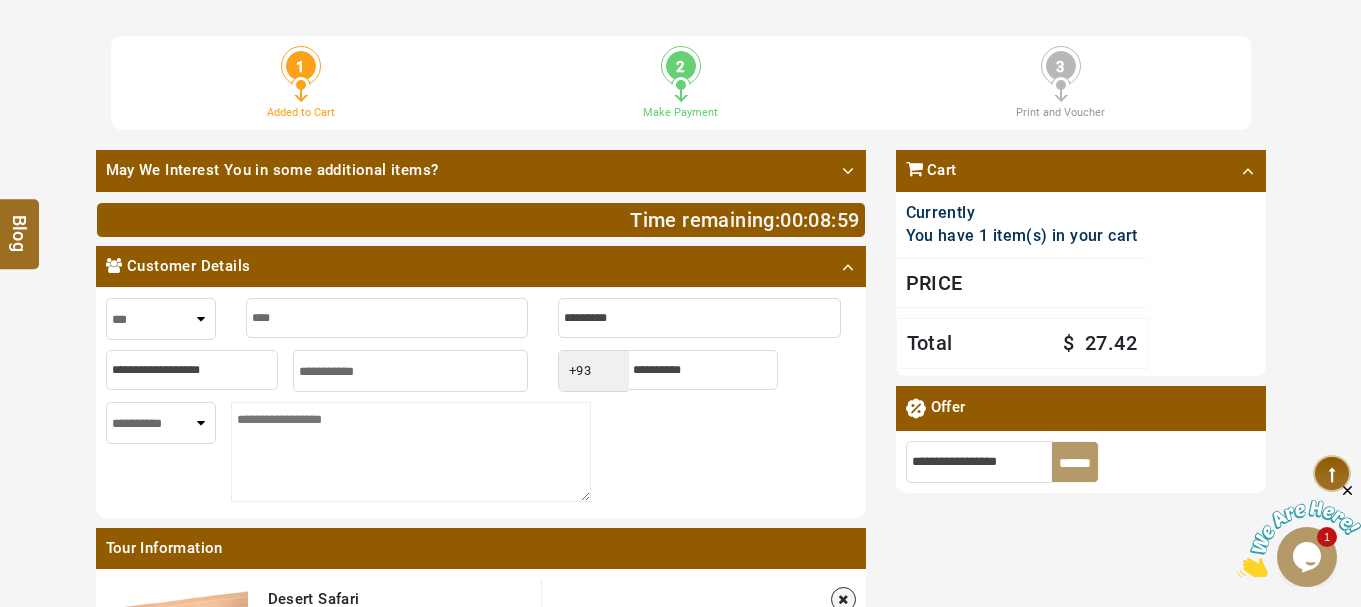 type on "****" 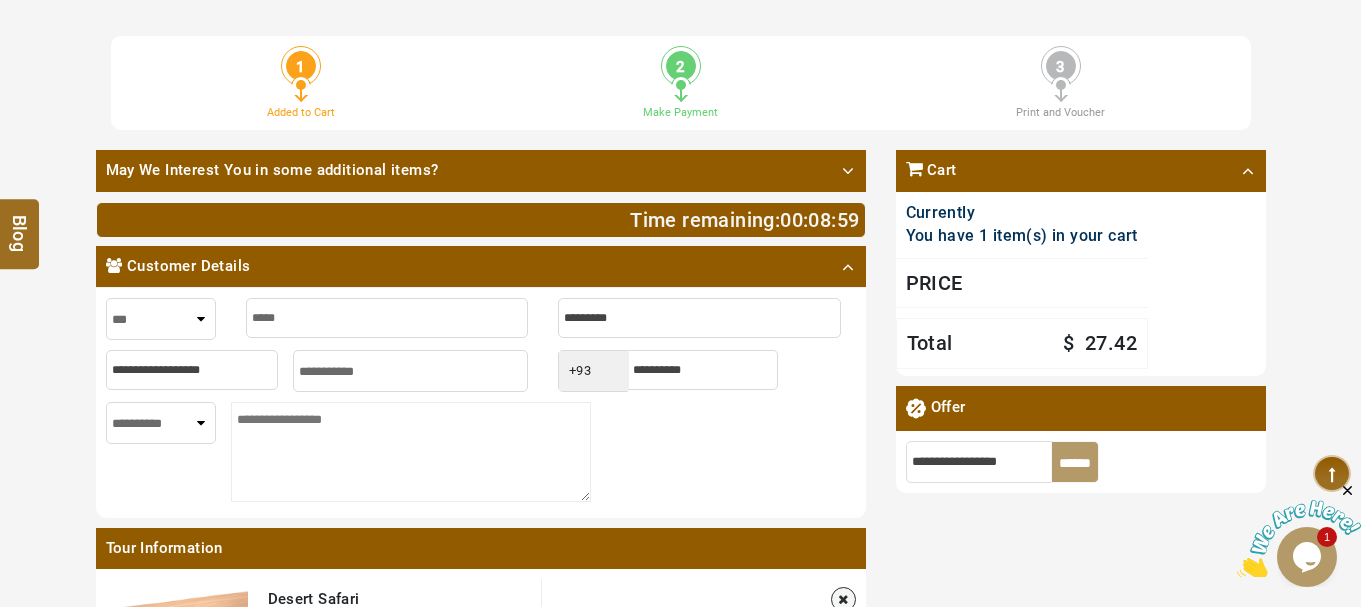 type on "*****" 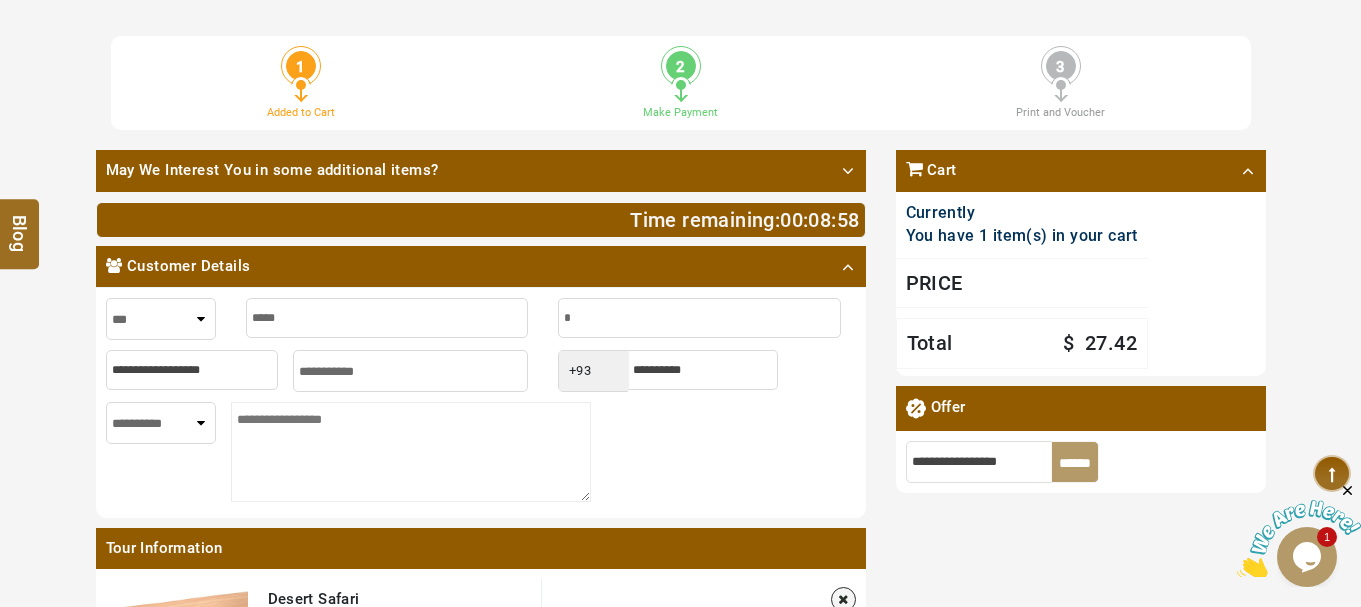 type on "**" 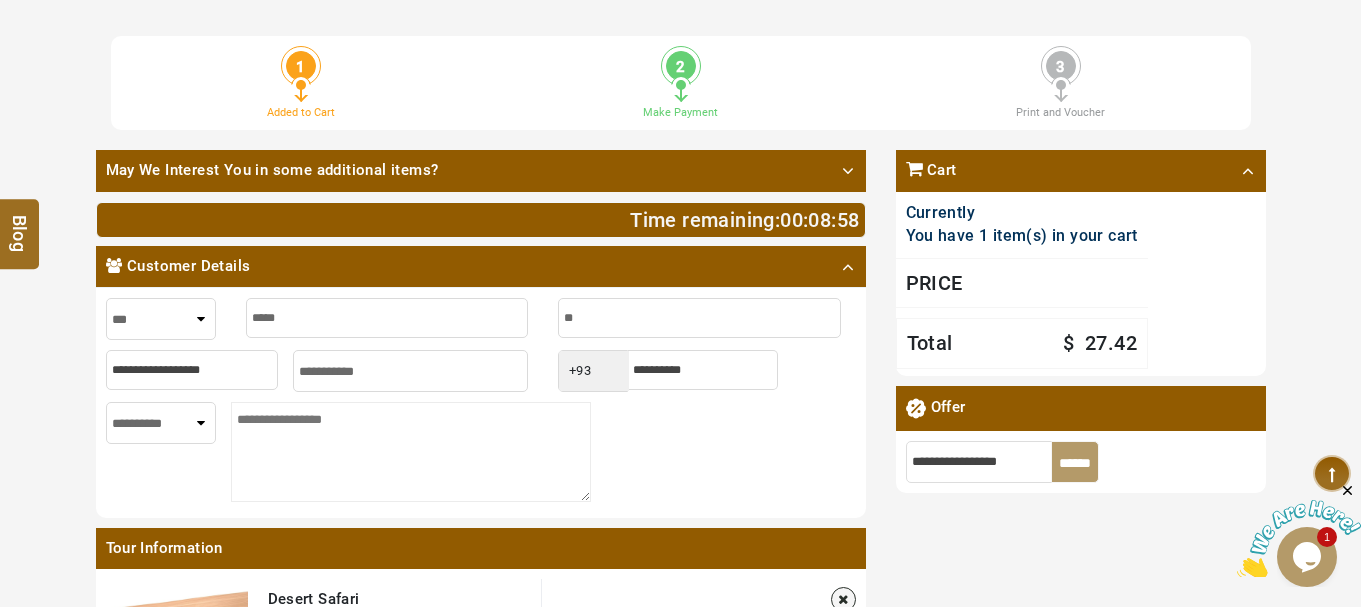 type on "***" 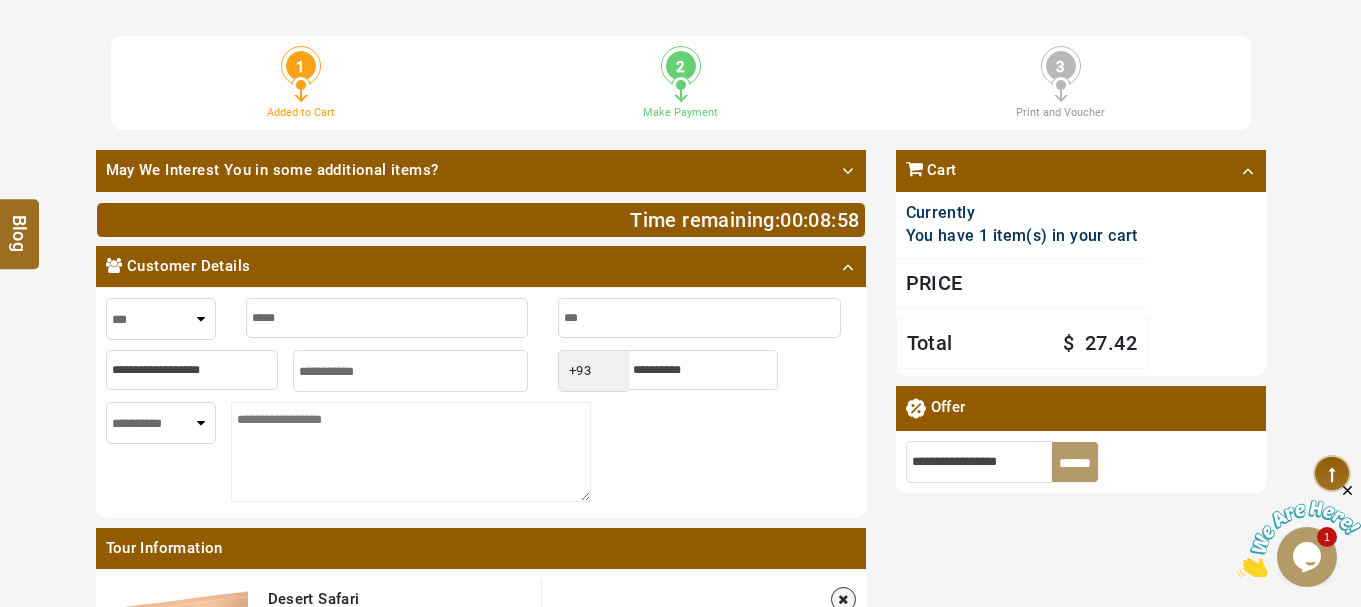 type on "***" 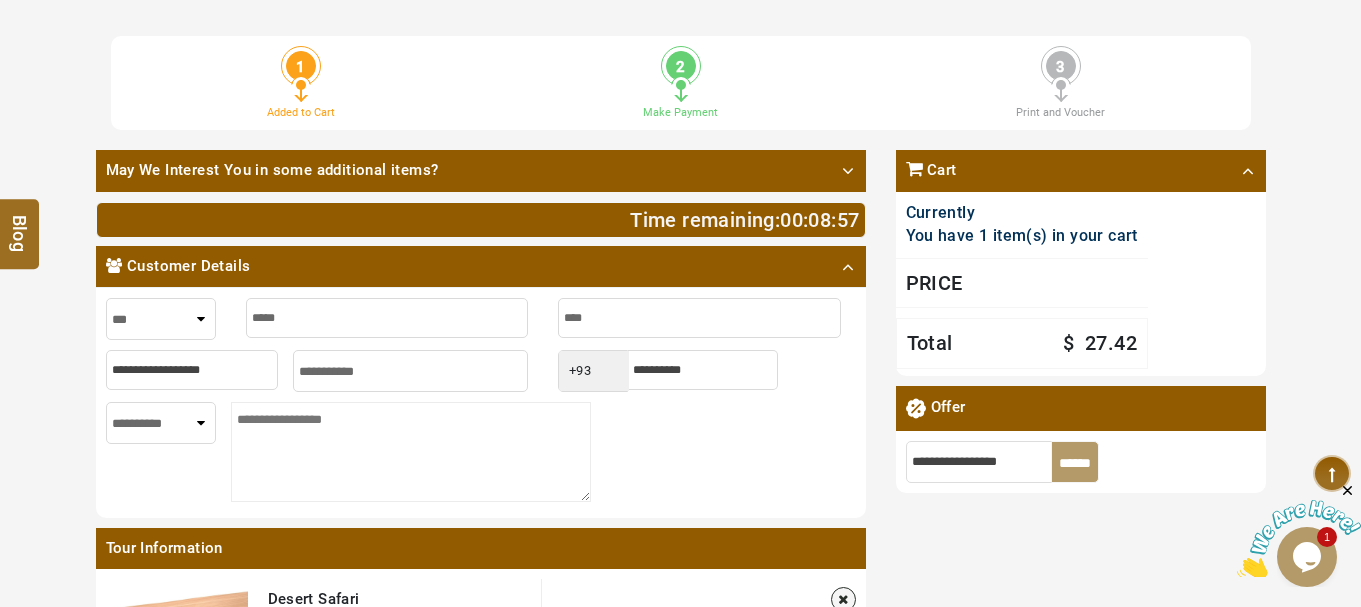 type on "****" 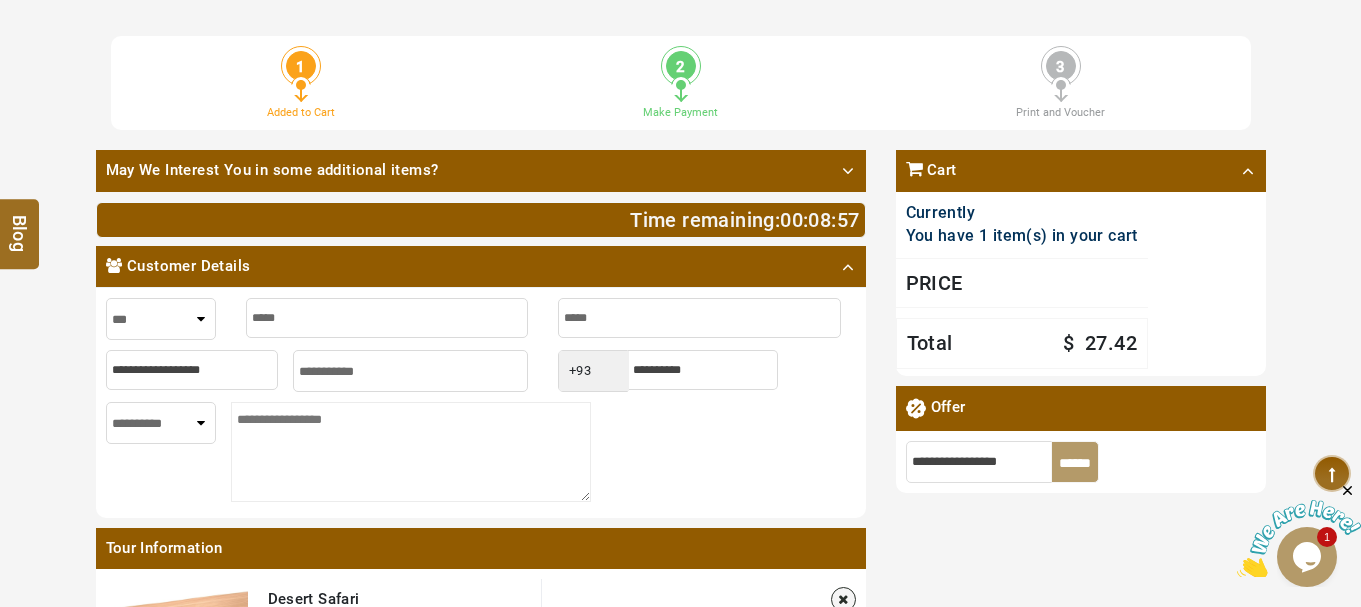 type on "*****" 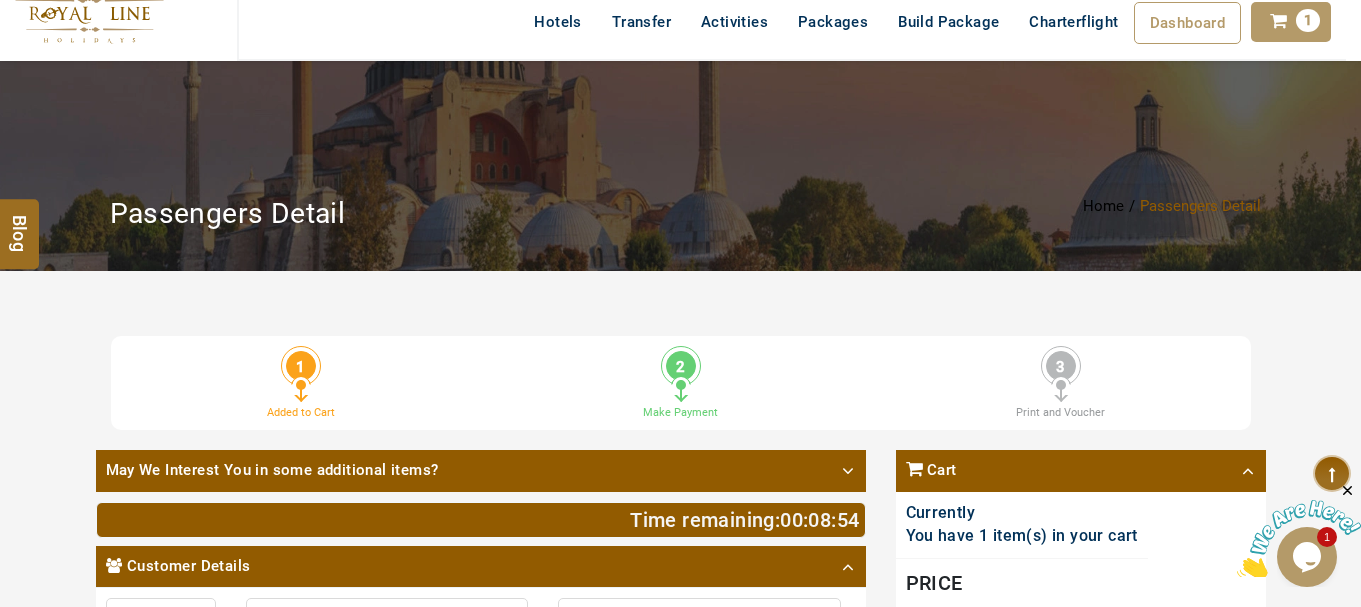 scroll, scrollTop: 500, scrollLeft: 0, axis: vertical 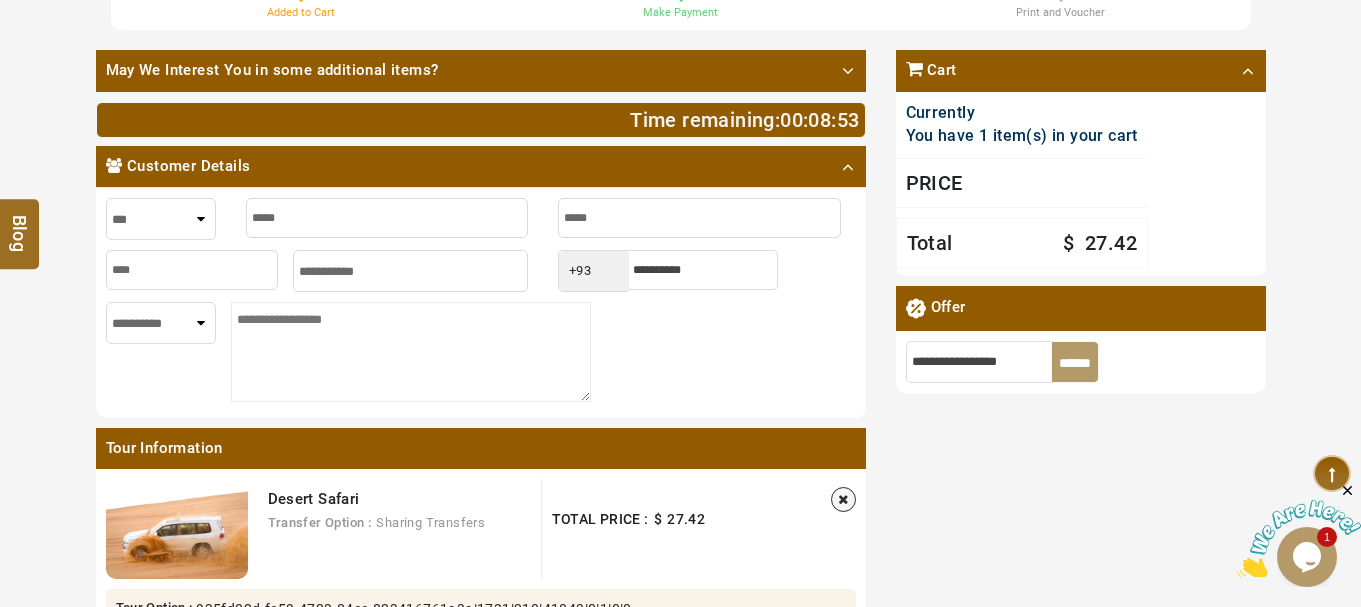 type on "****" 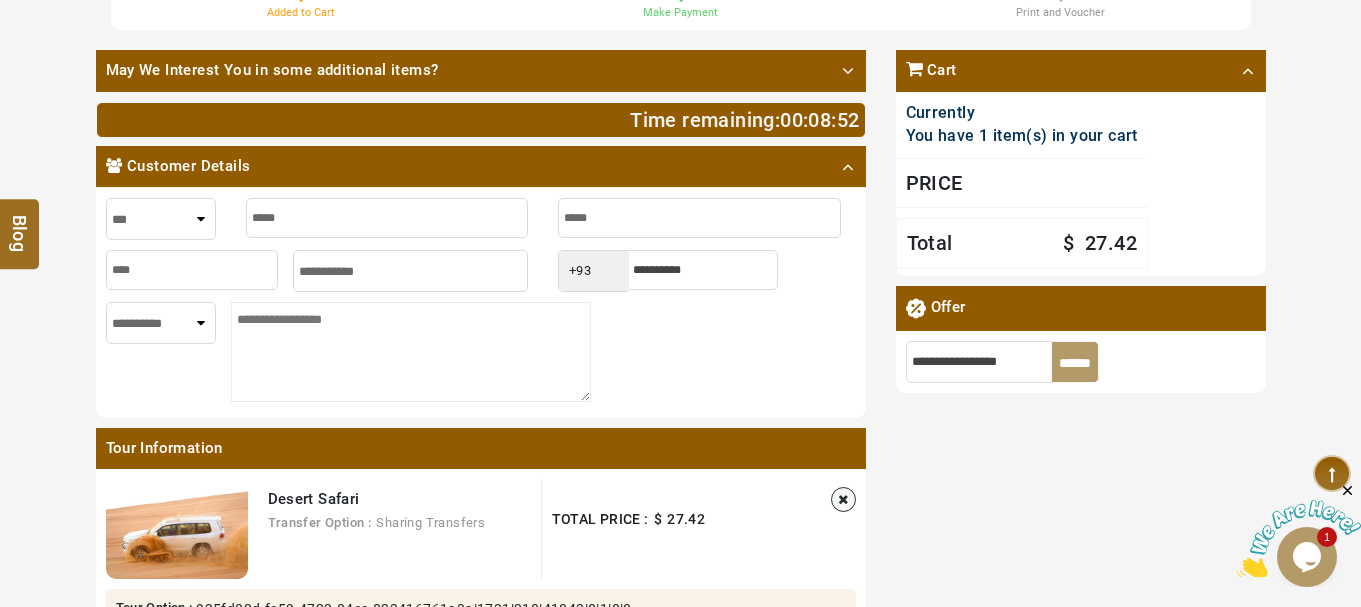 select on "*****" 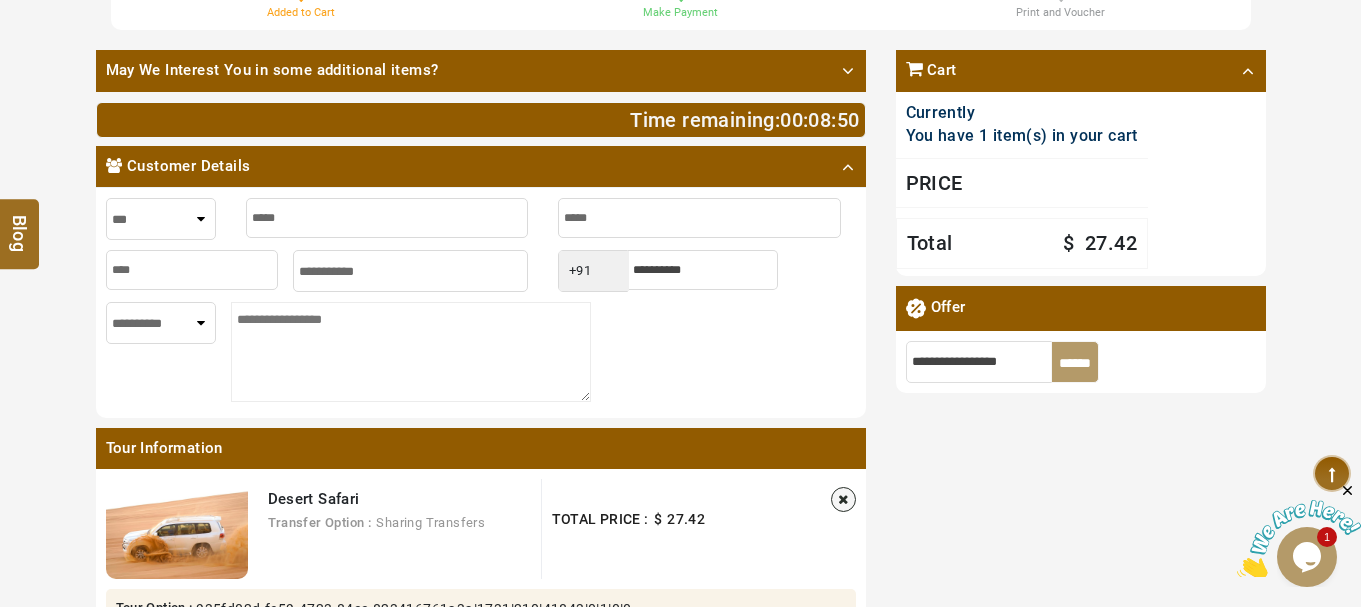 click at bounding box center (703, 270) 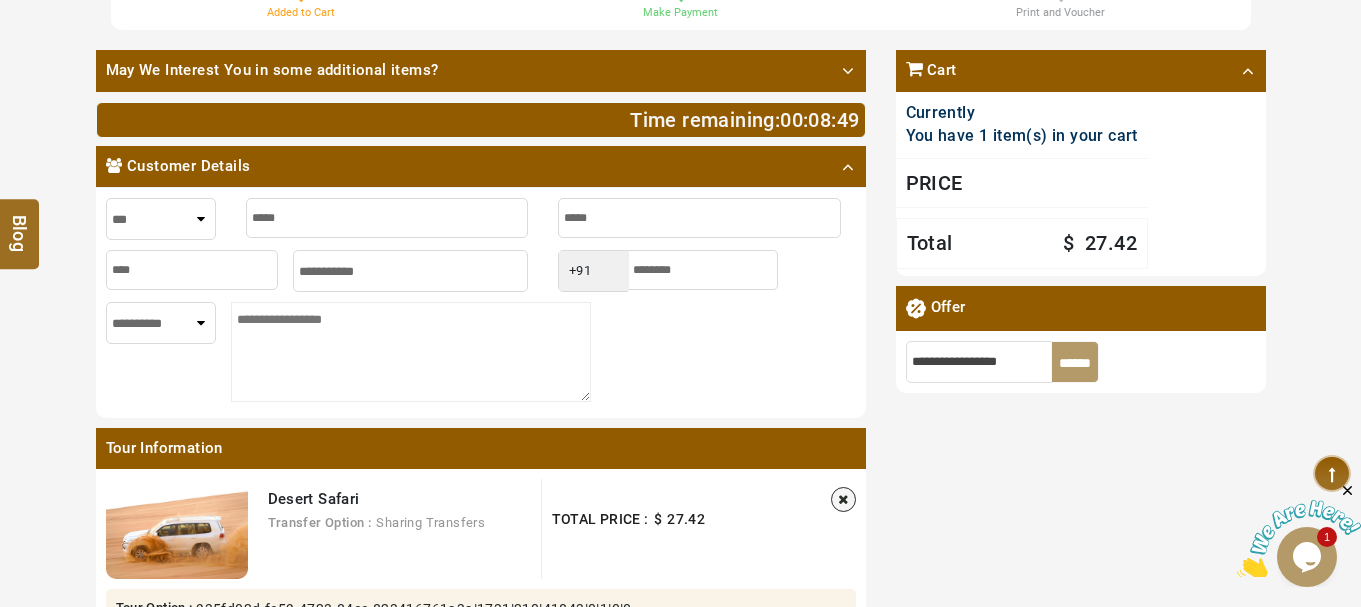 click on "**********" at bounding box center (161, 323) 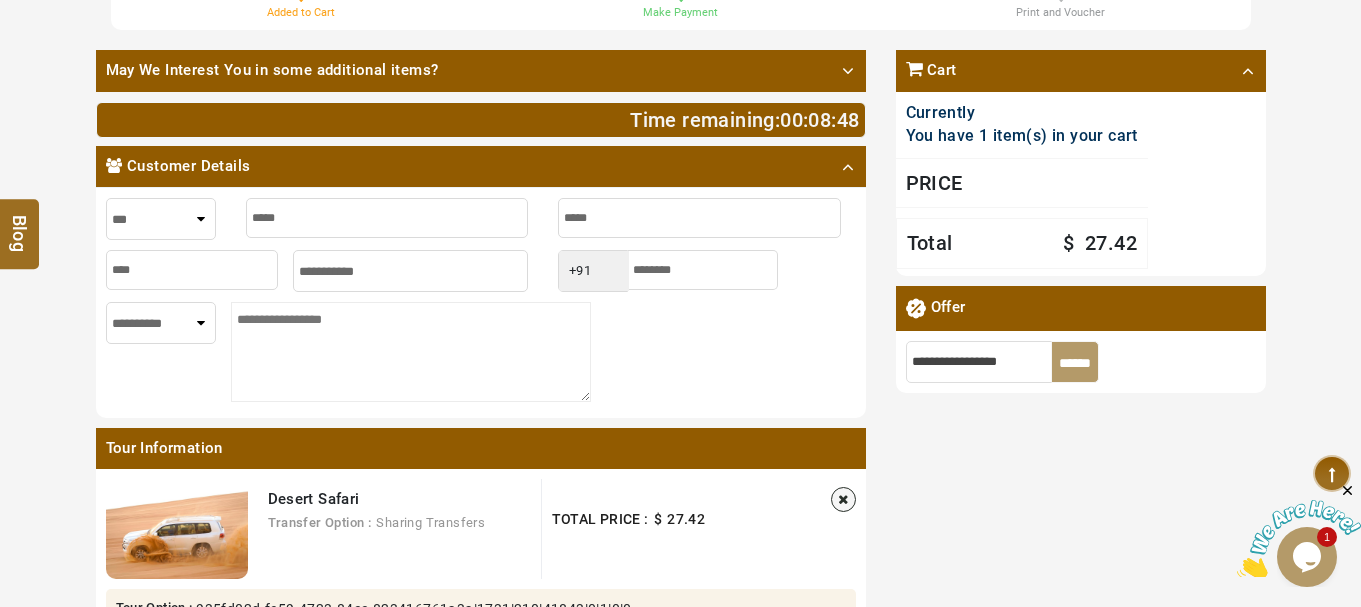 select on "*" 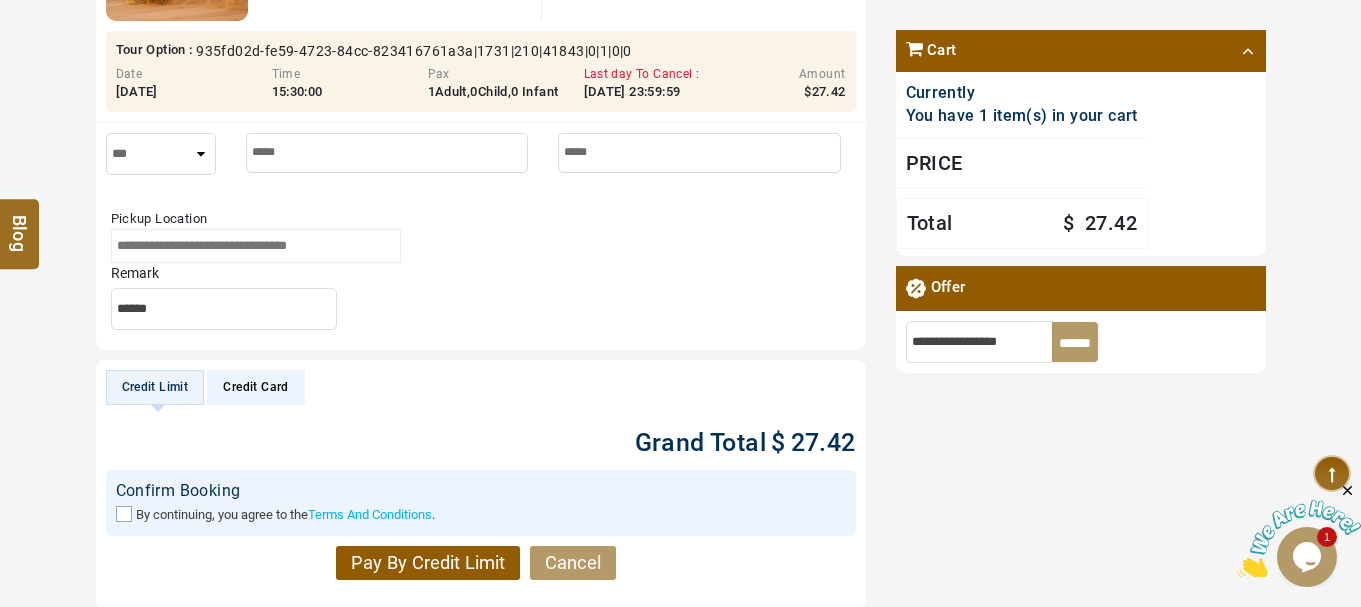 scroll, scrollTop: 1100, scrollLeft: 0, axis: vertical 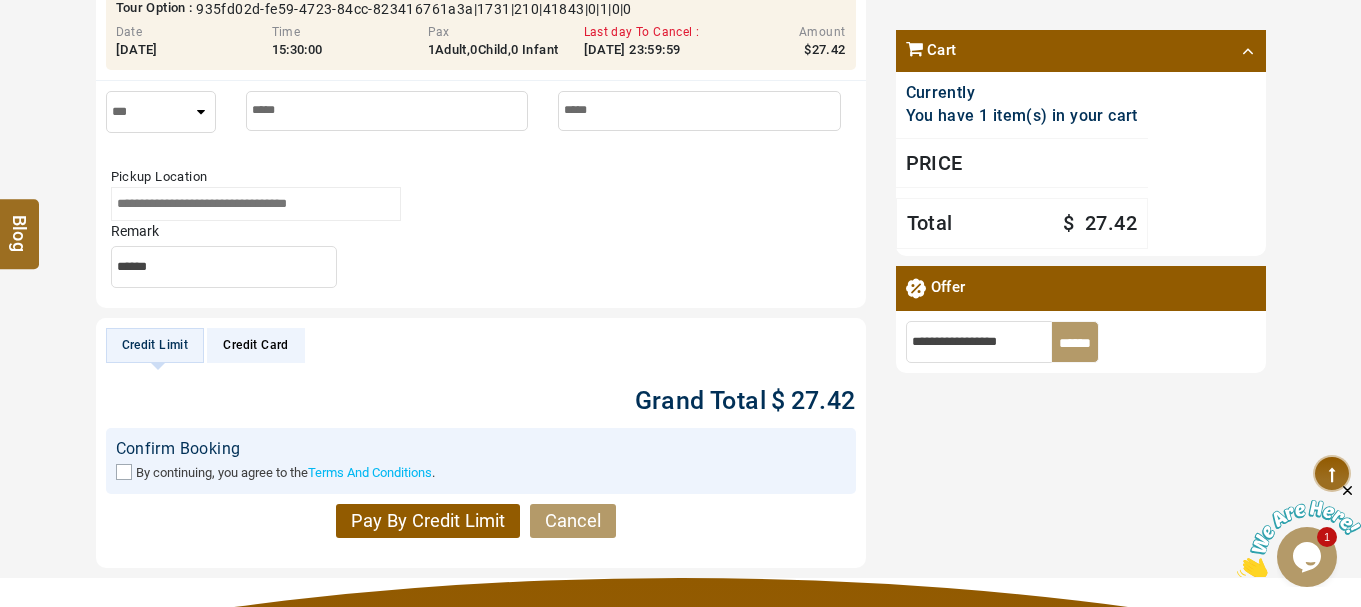 type on "*****" 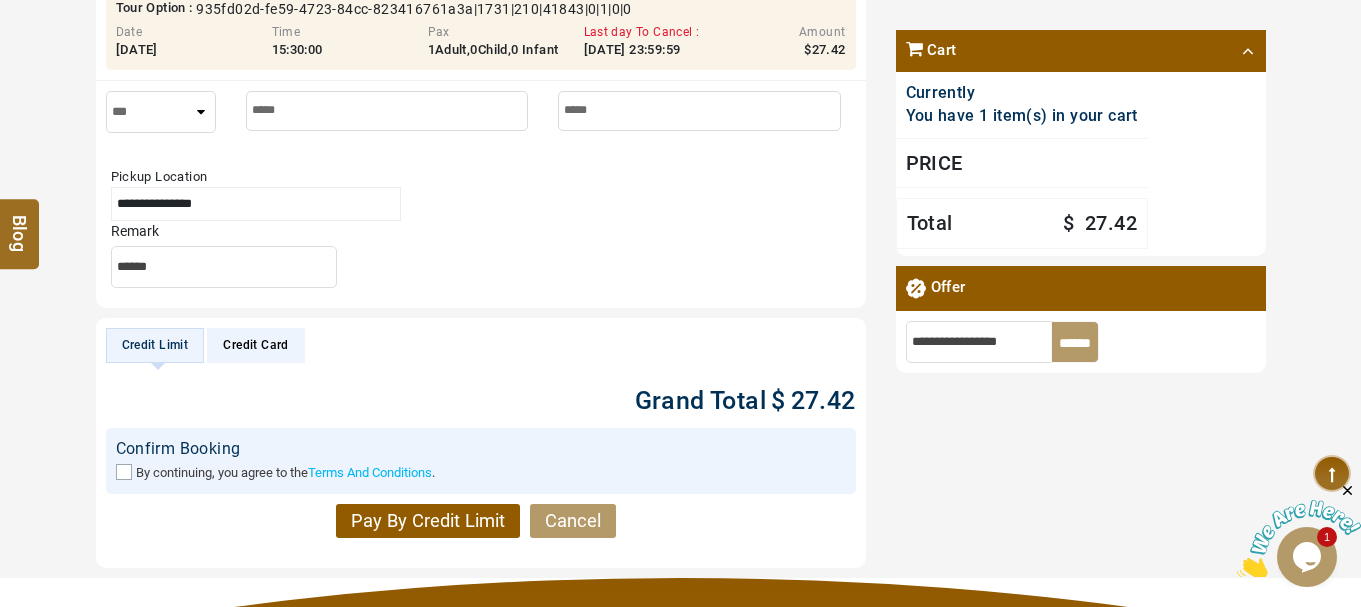 type on "**********" 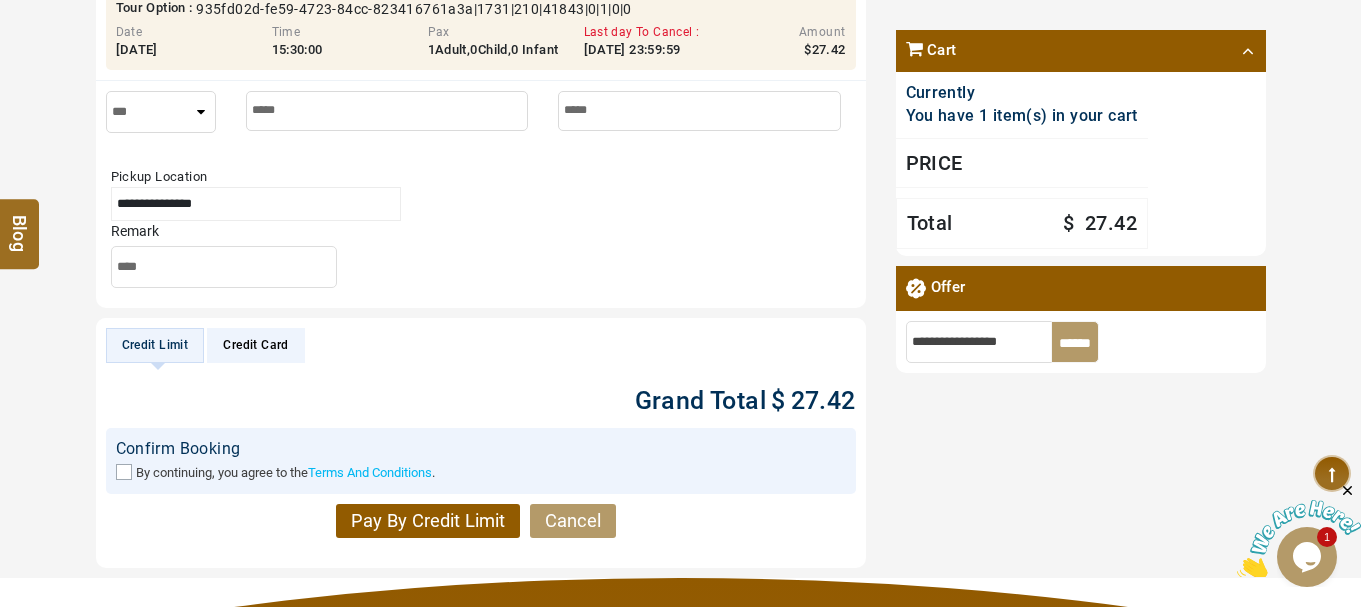 type on "****" 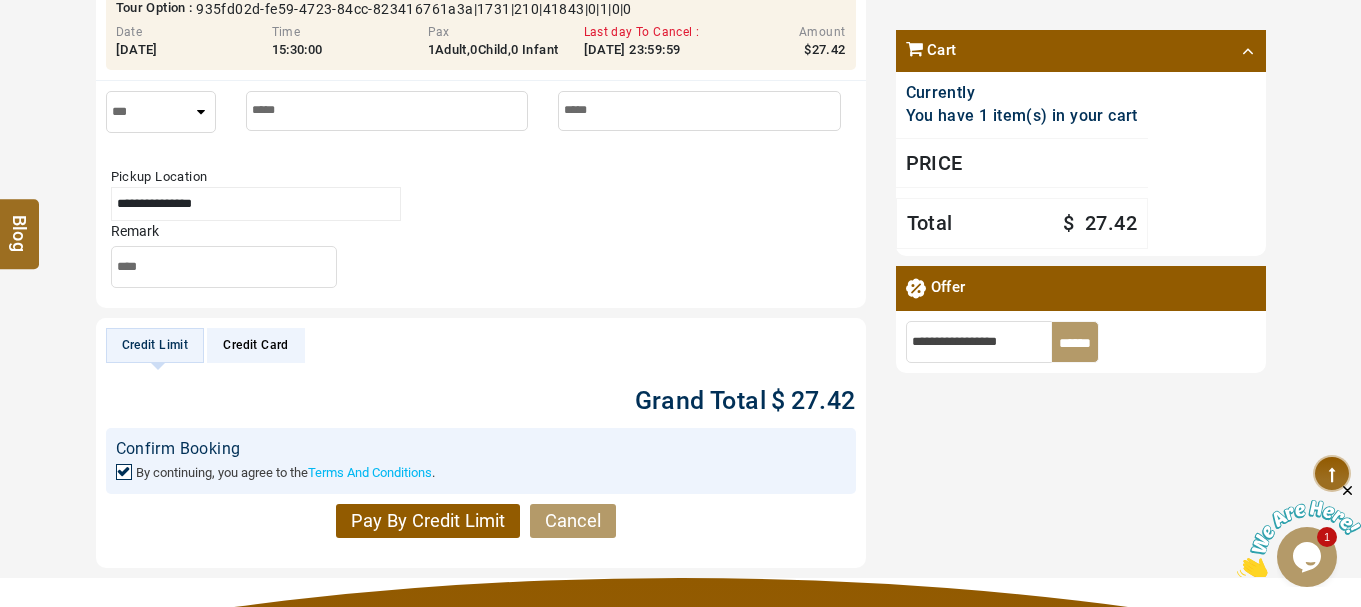 click on "Credit Limit" at bounding box center [155, 345] 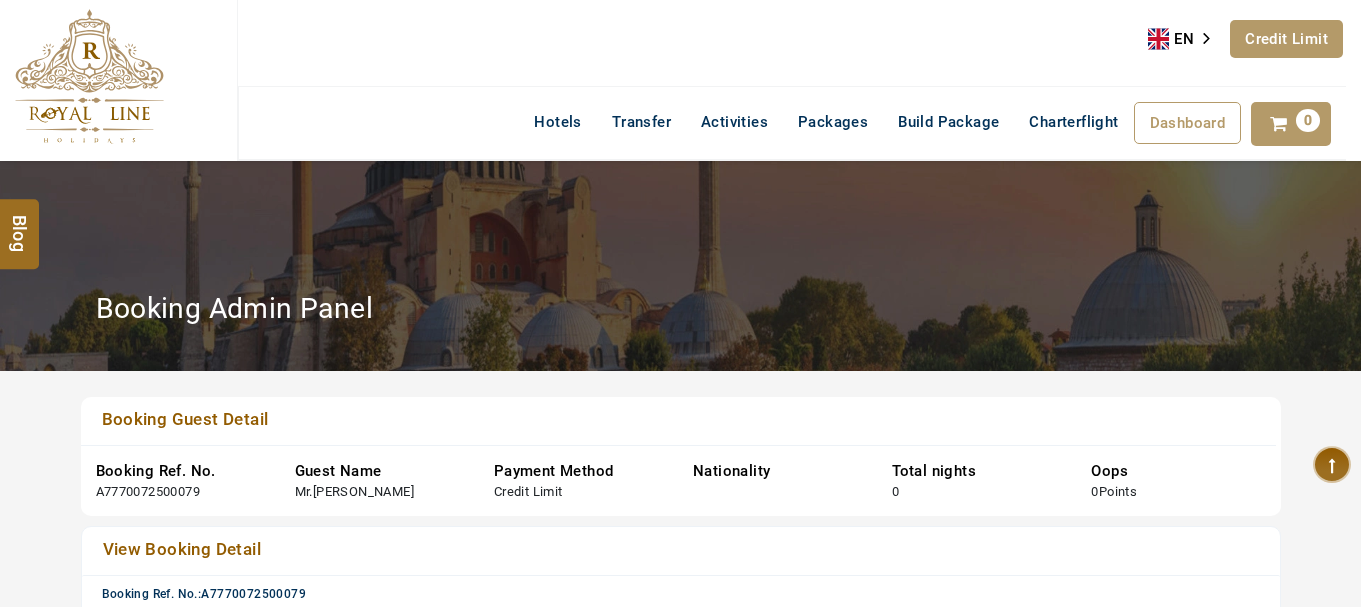 scroll, scrollTop: 0, scrollLeft: 0, axis: both 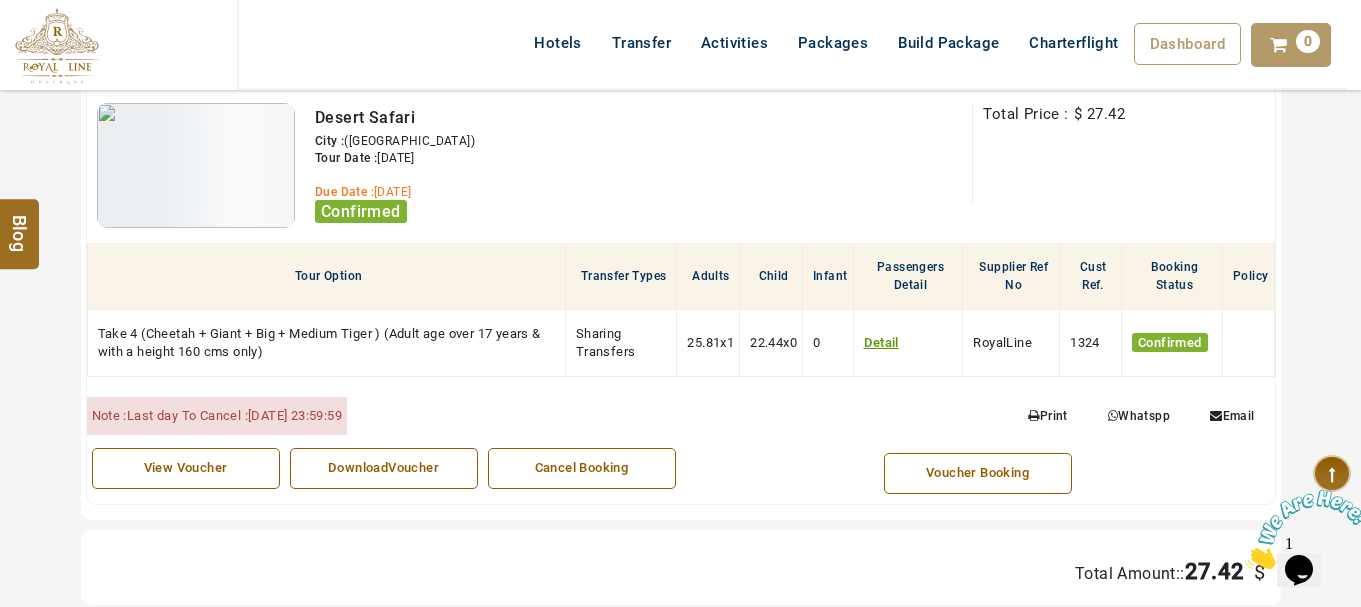 click on "View Voucher" at bounding box center (186, 468) 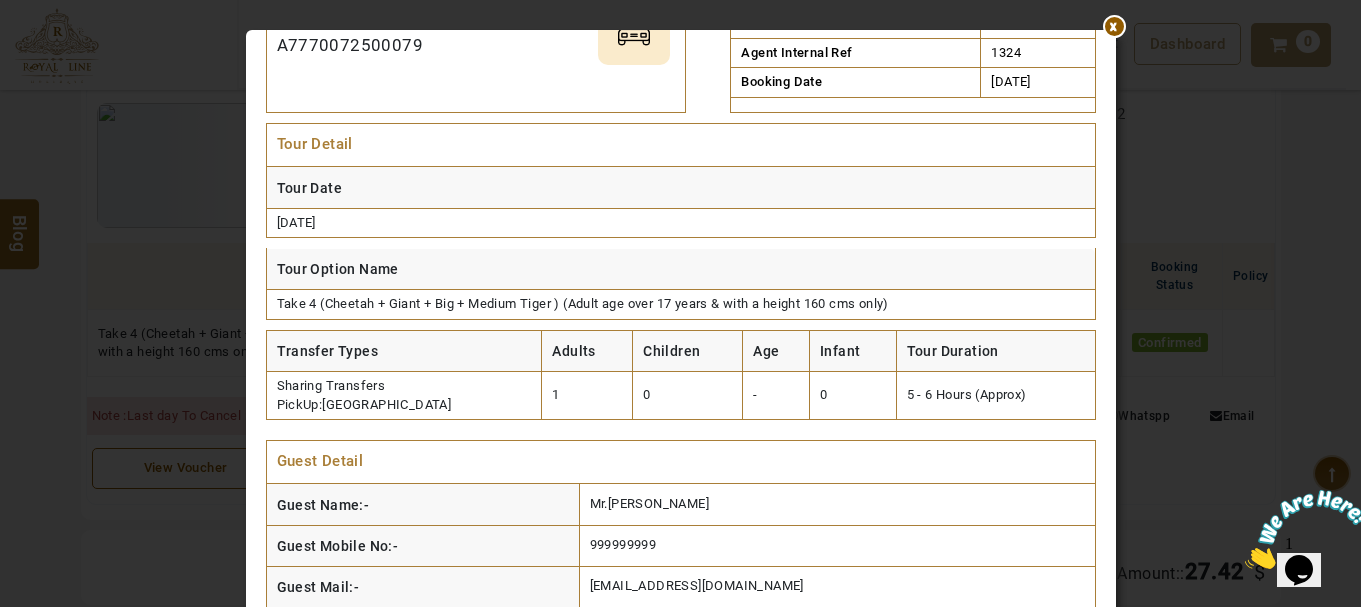 scroll, scrollTop: 400, scrollLeft: 0, axis: vertical 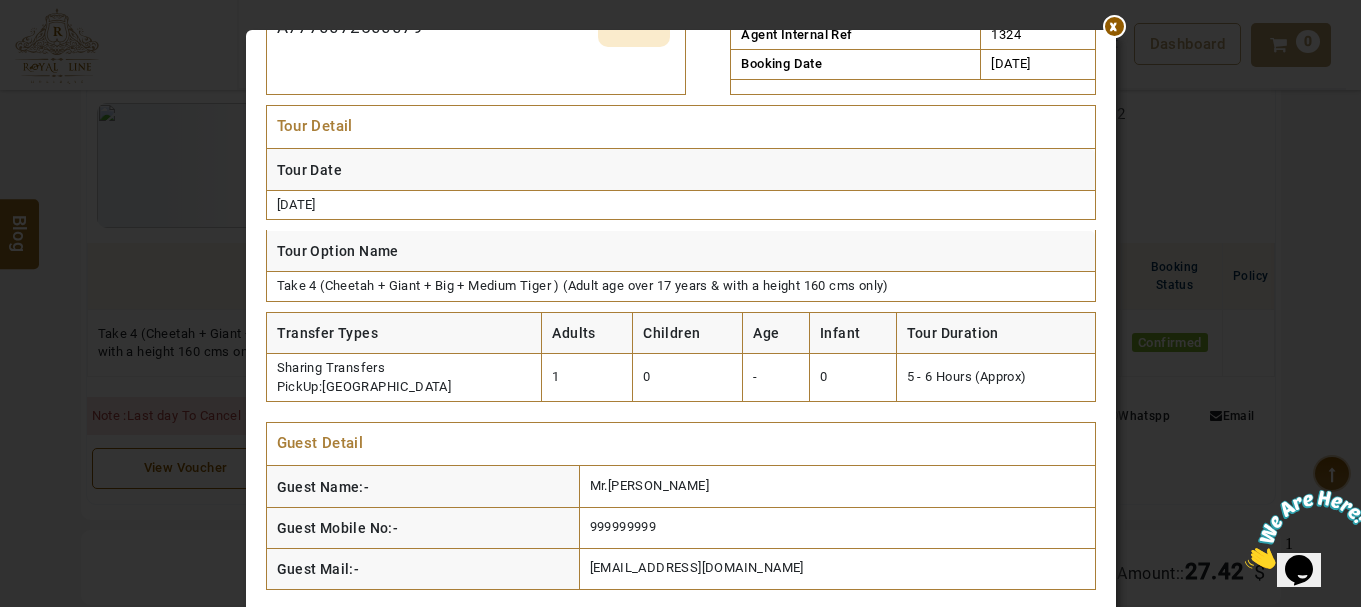 click on "bur dubai hotel" at bounding box center [386, 386] 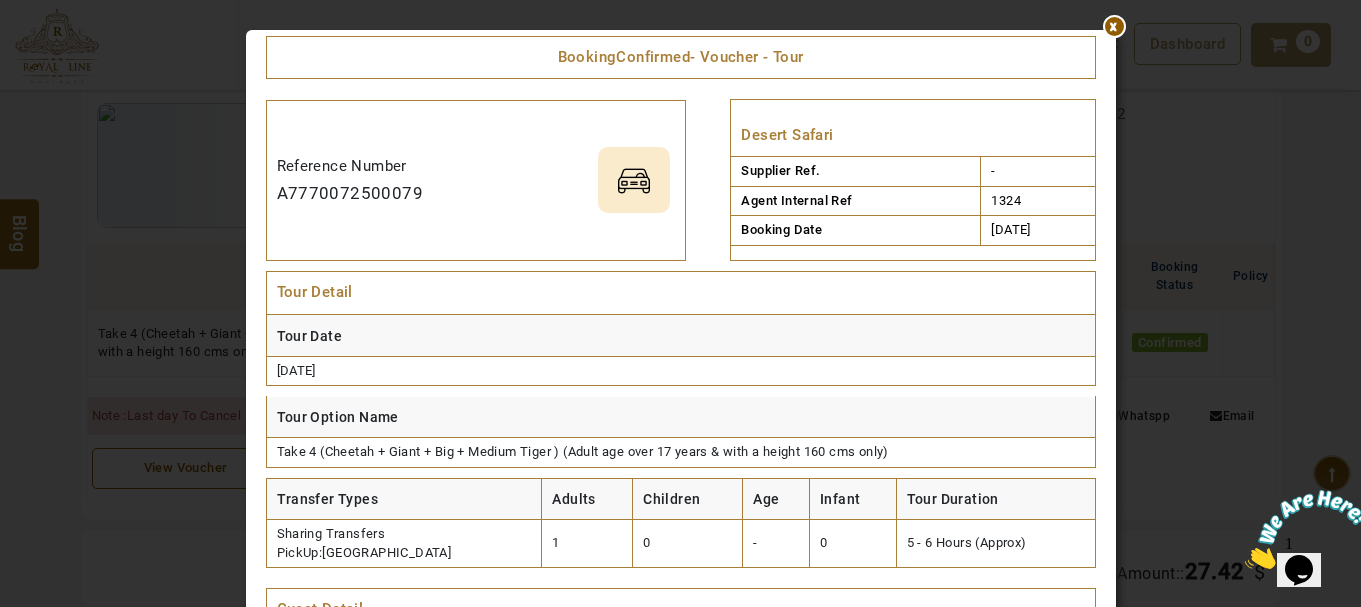 scroll, scrollTop: 0, scrollLeft: 0, axis: both 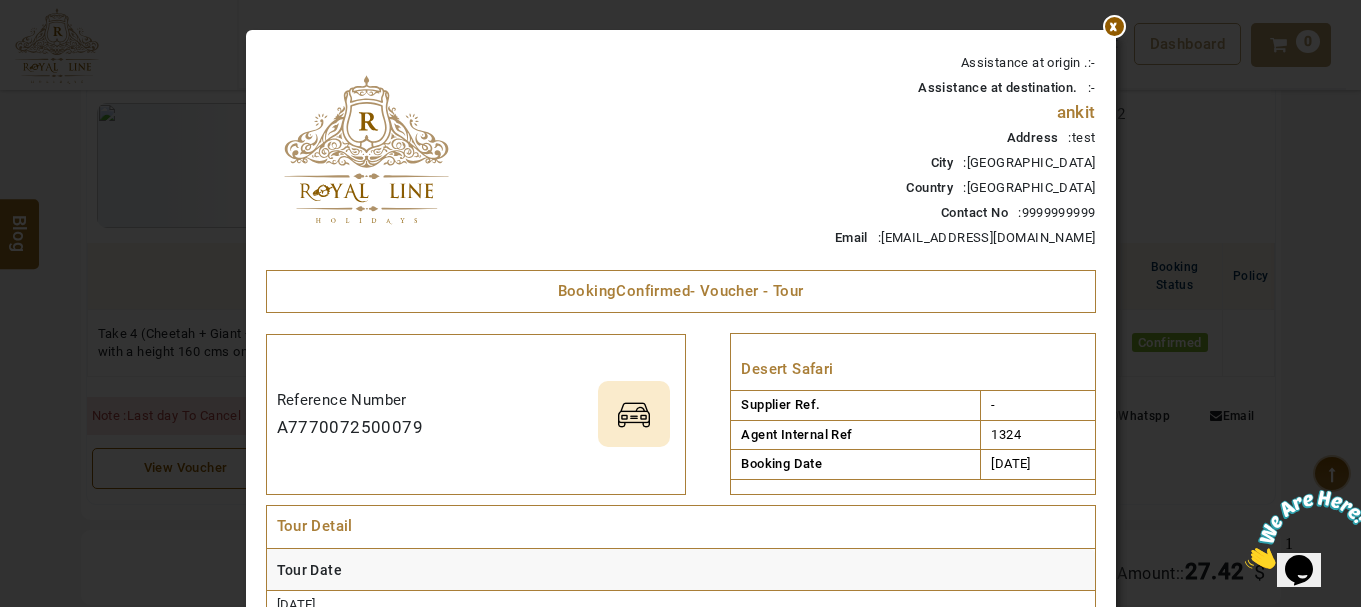 click at bounding box center [1116, 30] 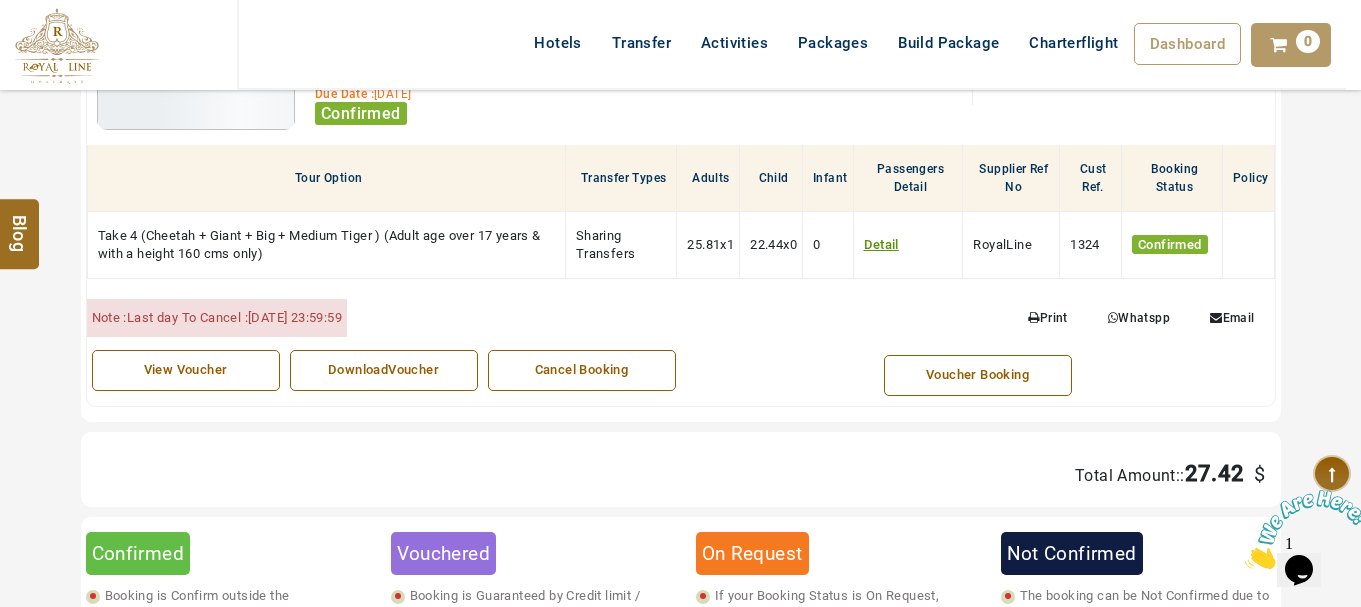 scroll, scrollTop: 900, scrollLeft: 0, axis: vertical 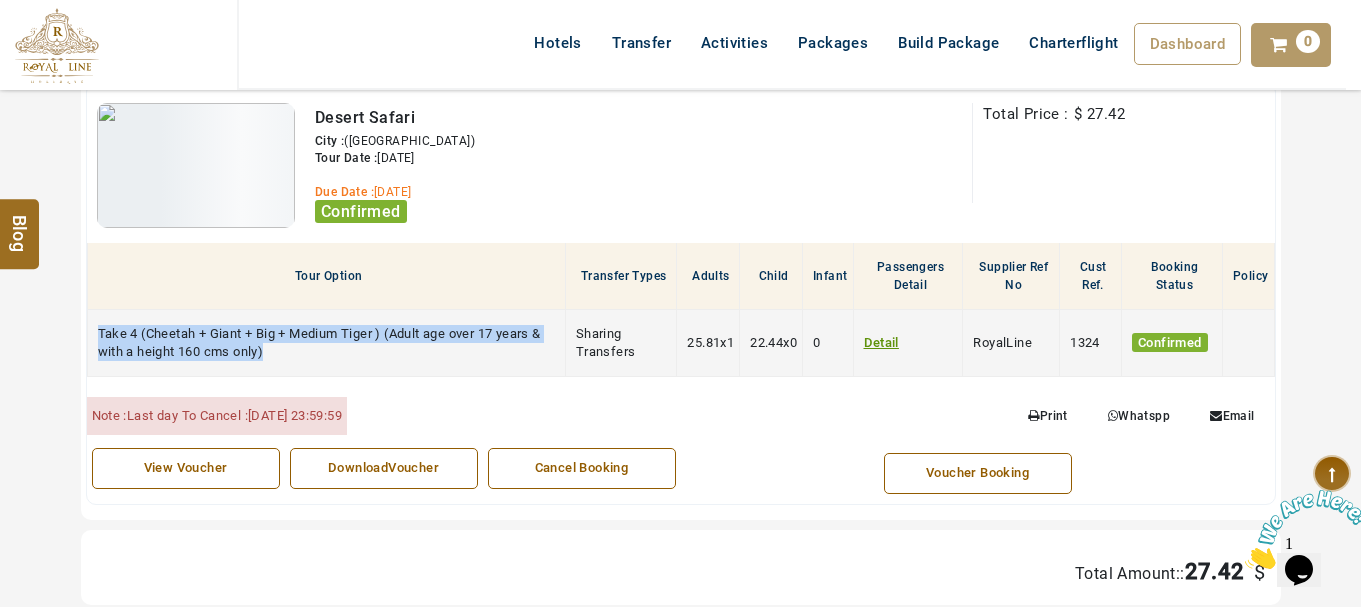 drag, startPoint x: 321, startPoint y: 357, endPoint x: 95, endPoint y: 337, distance: 226.88322 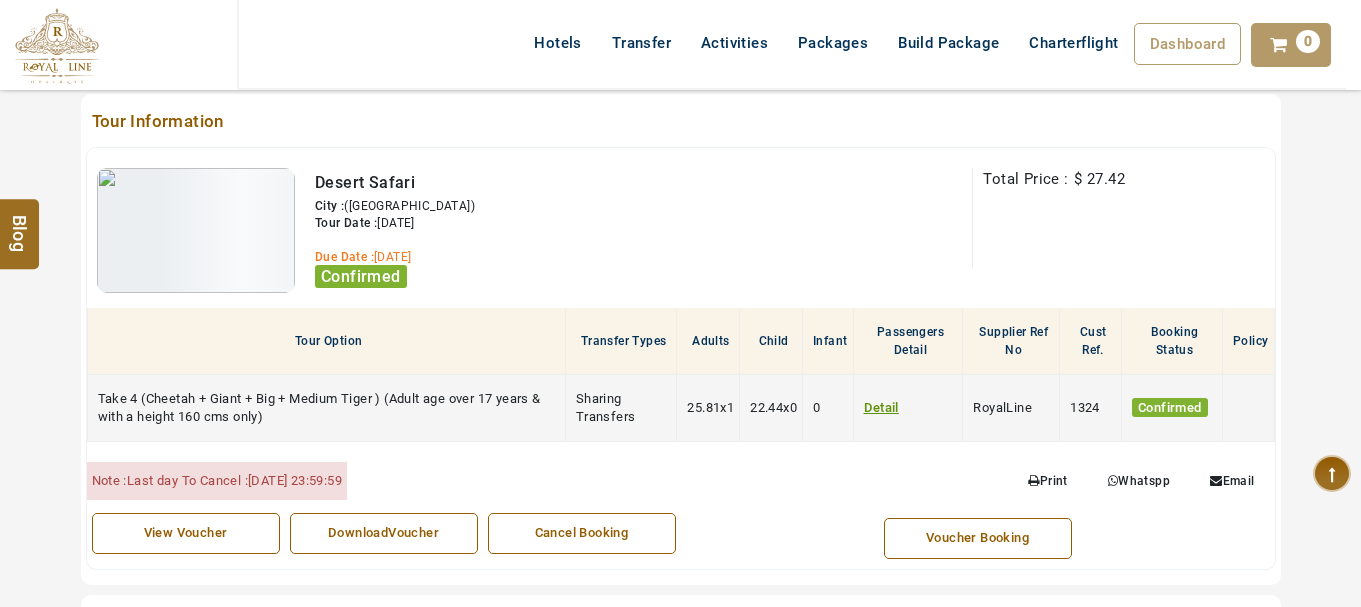scroll, scrollTop: 800, scrollLeft: 0, axis: vertical 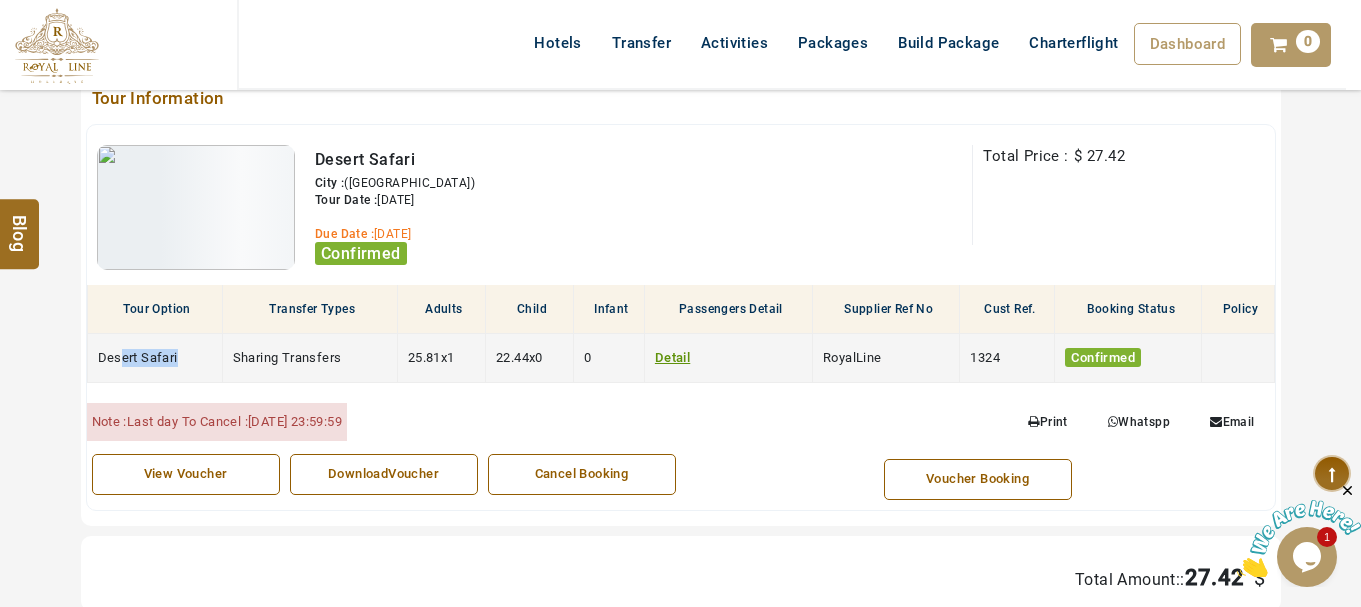 drag, startPoint x: 201, startPoint y: 364, endPoint x: 123, endPoint y: 358, distance: 78.23043 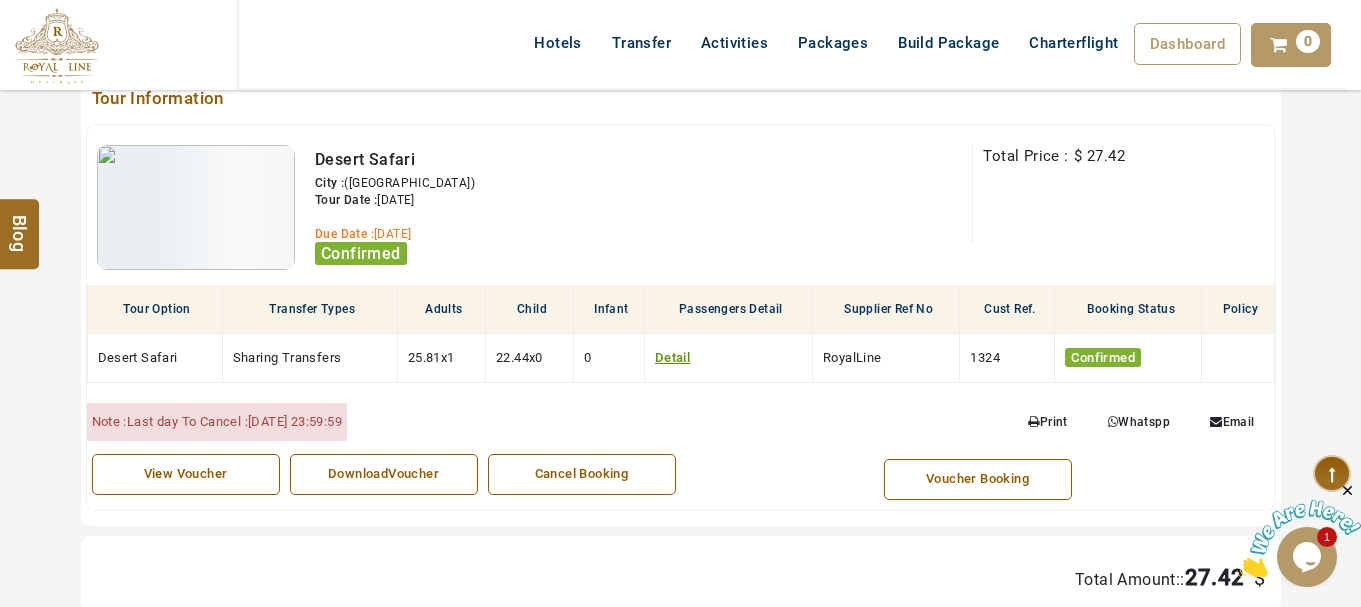 click on "Desert Safari City :   (Dubai) Tour Date :  10/09/2025 Last day To Cancel :08/09/2025 23:59:59 Due Date :  05/09/2025 Confirmed" at bounding box center [643, 208] 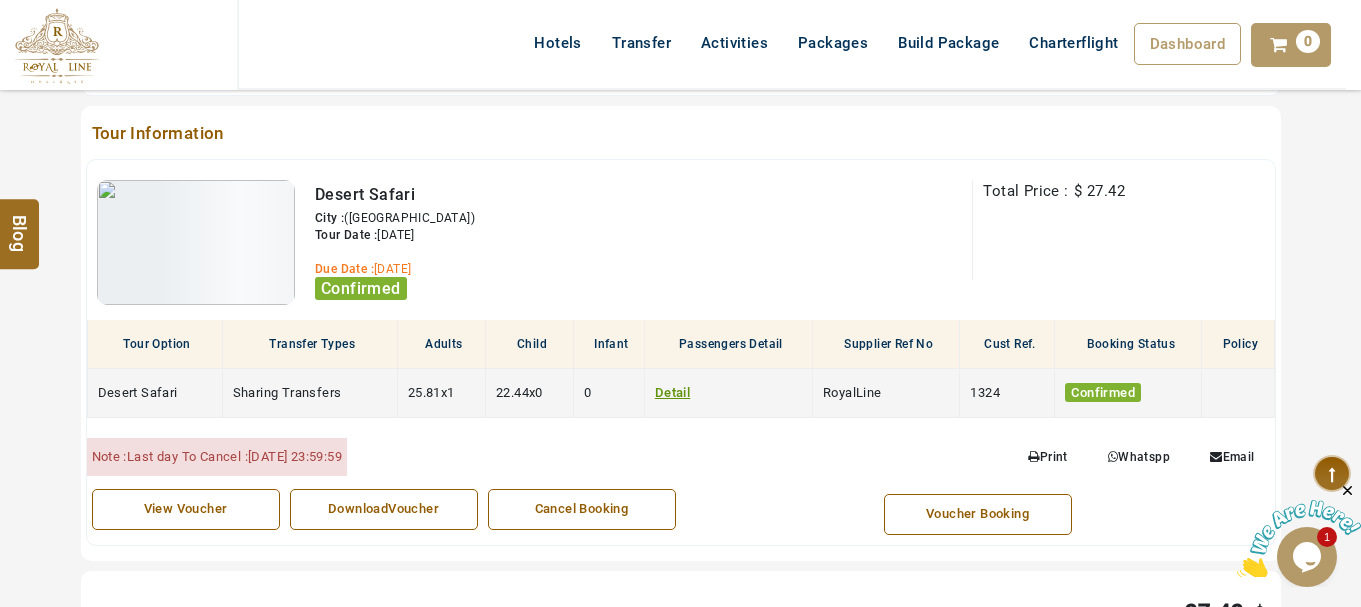 scroll, scrollTop: 858, scrollLeft: 0, axis: vertical 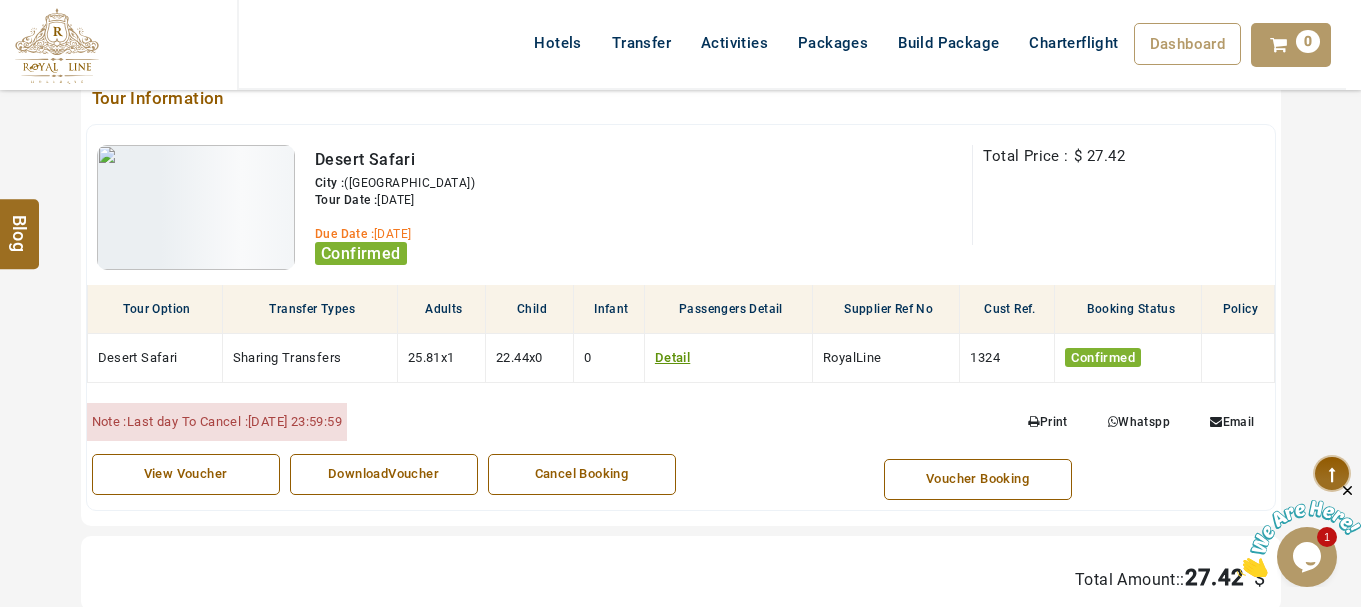 click on "View Voucher" at bounding box center (186, 474) 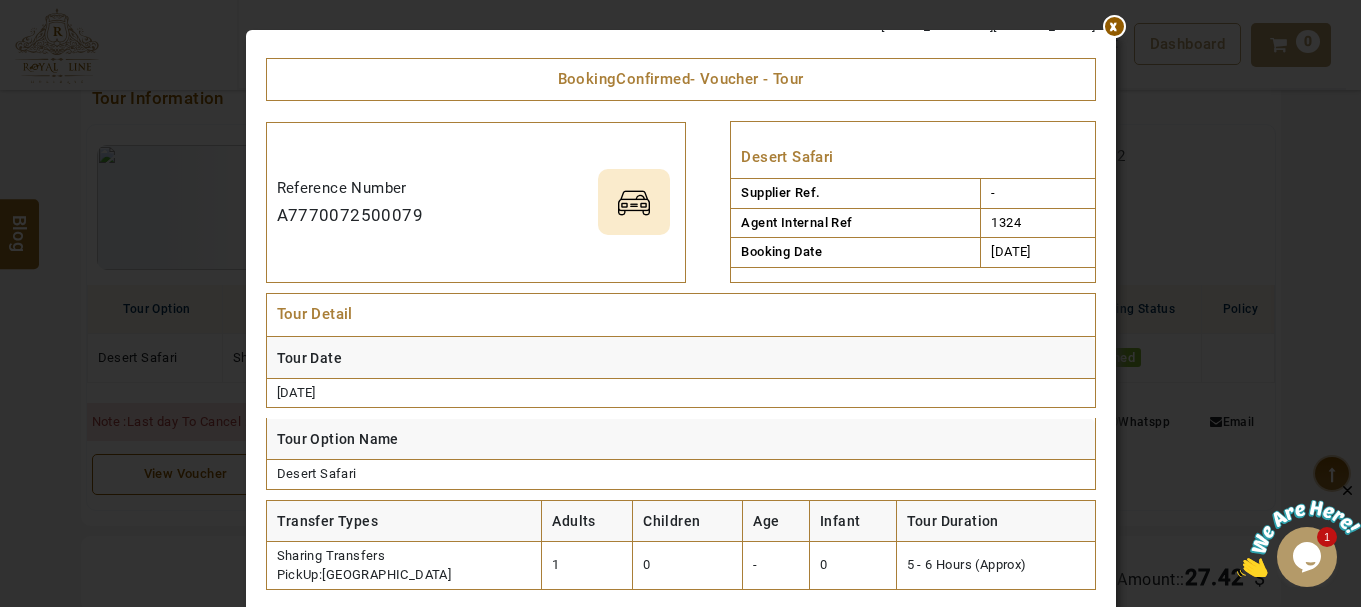 scroll, scrollTop: 0, scrollLeft: 0, axis: both 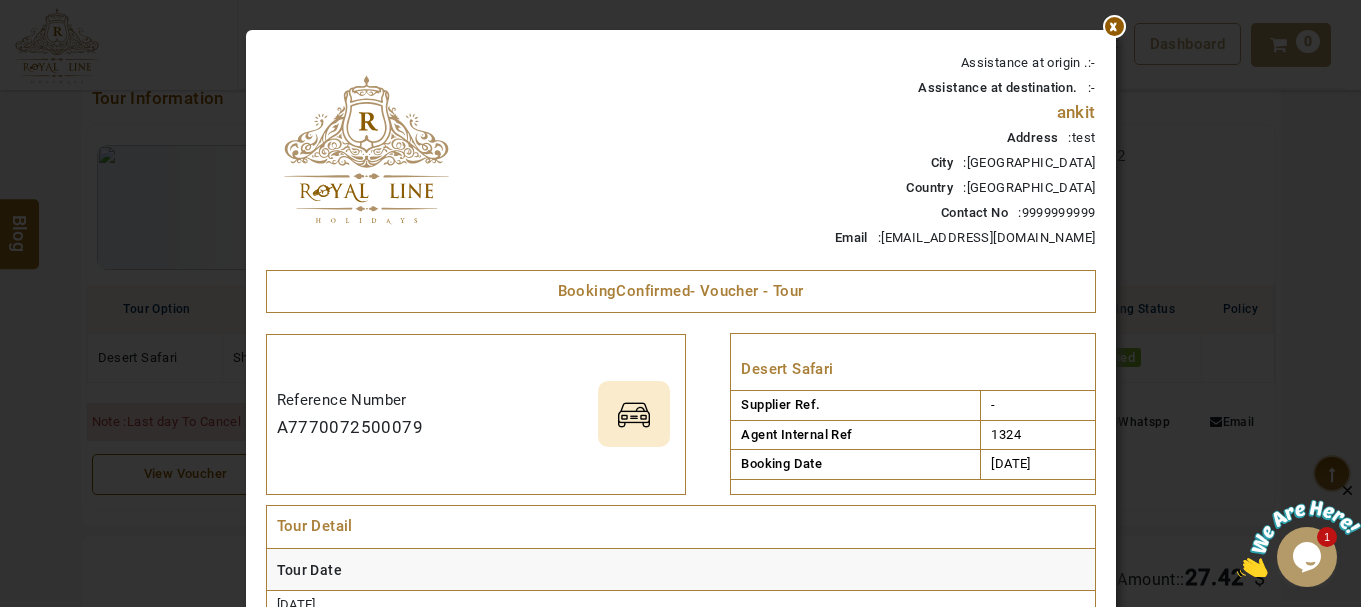 click at bounding box center [1116, 30] 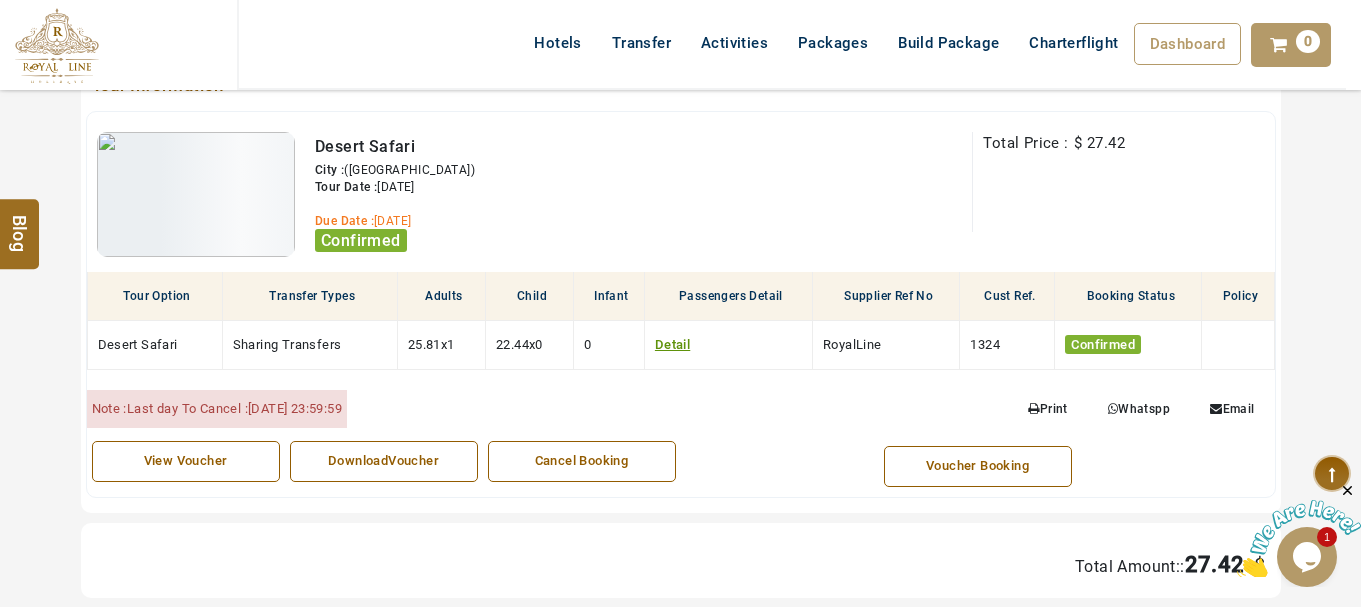 scroll, scrollTop: 958, scrollLeft: 0, axis: vertical 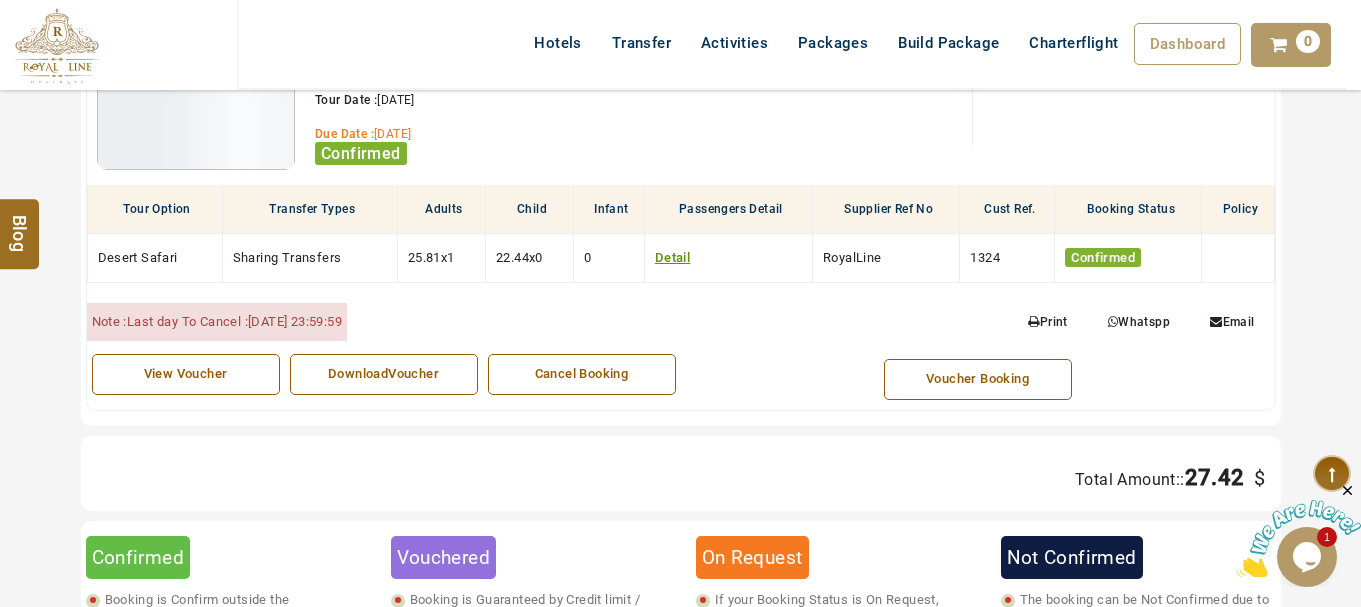 click on "Cancel Booking" at bounding box center [582, 374] 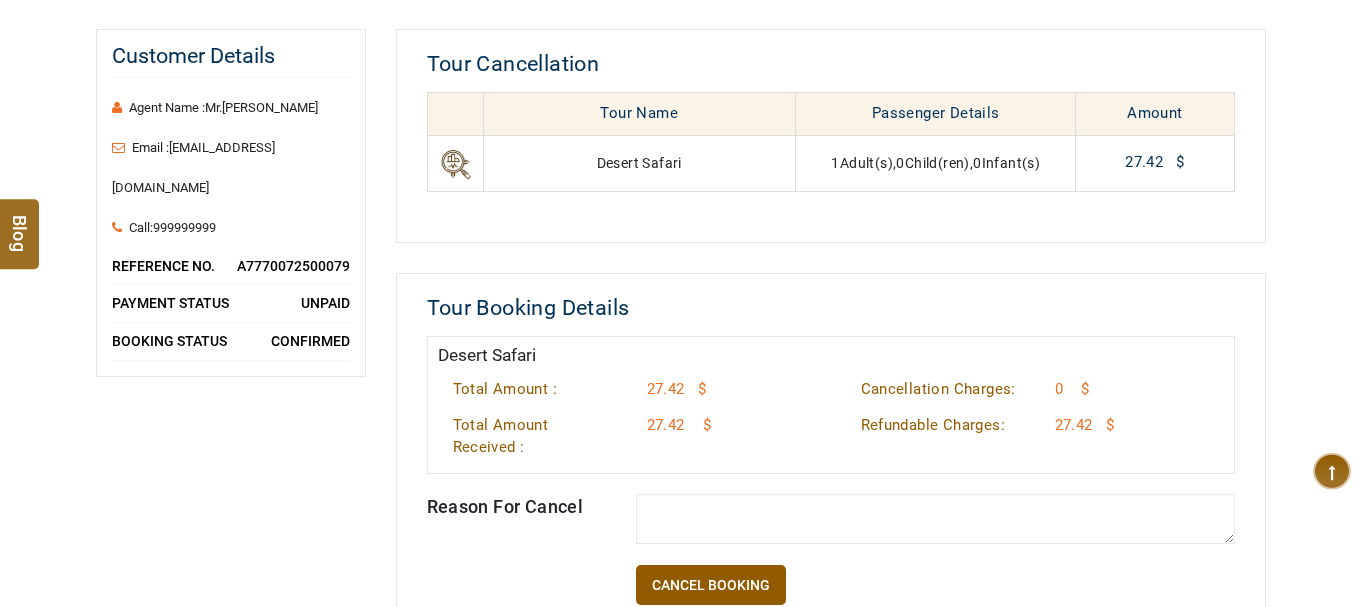scroll, scrollTop: 300, scrollLeft: 0, axis: vertical 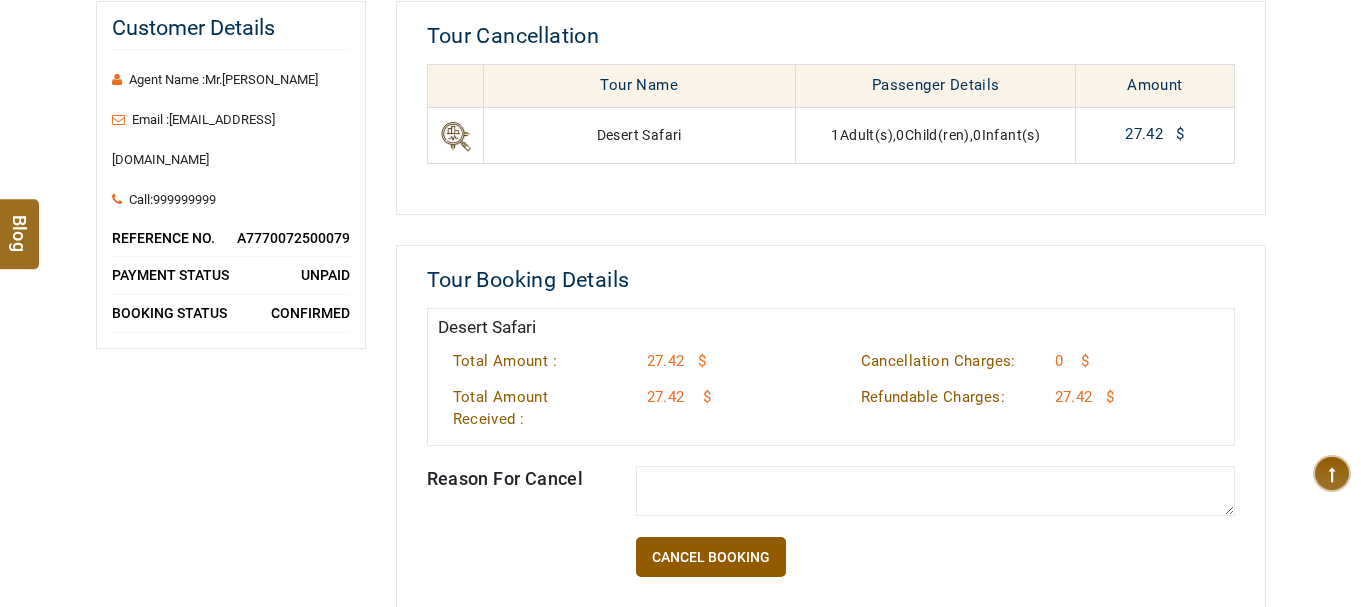 click at bounding box center [935, 491] 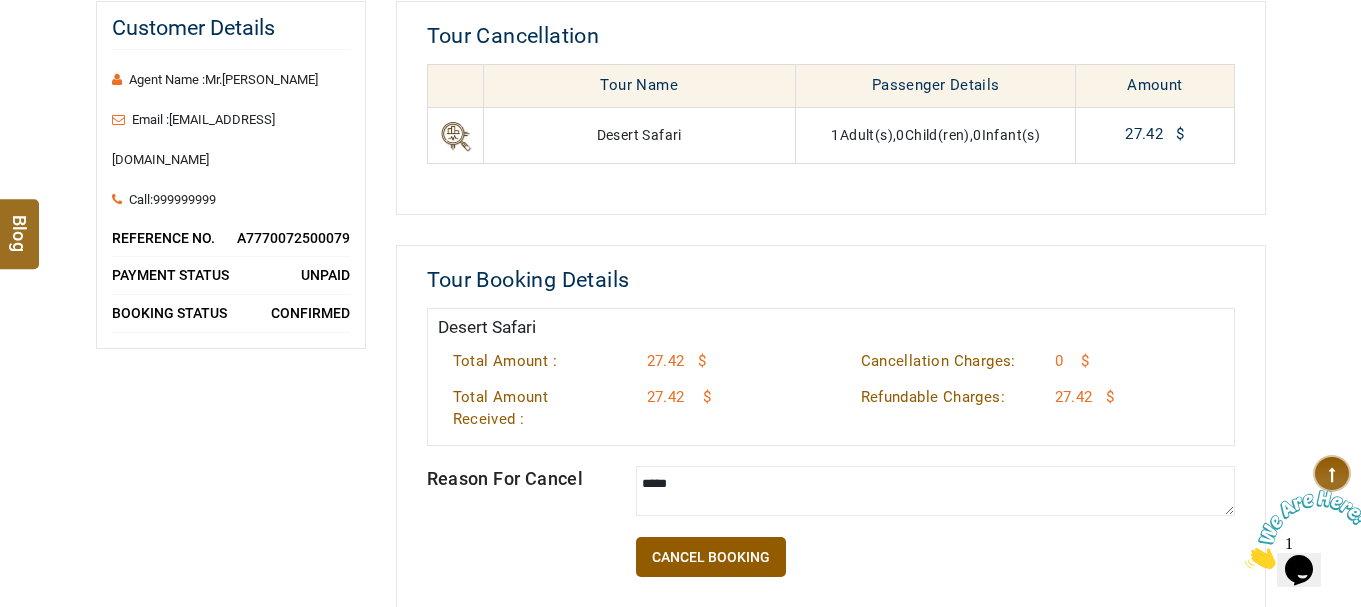 scroll, scrollTop: 0, scrollLeft: 0, axis: both 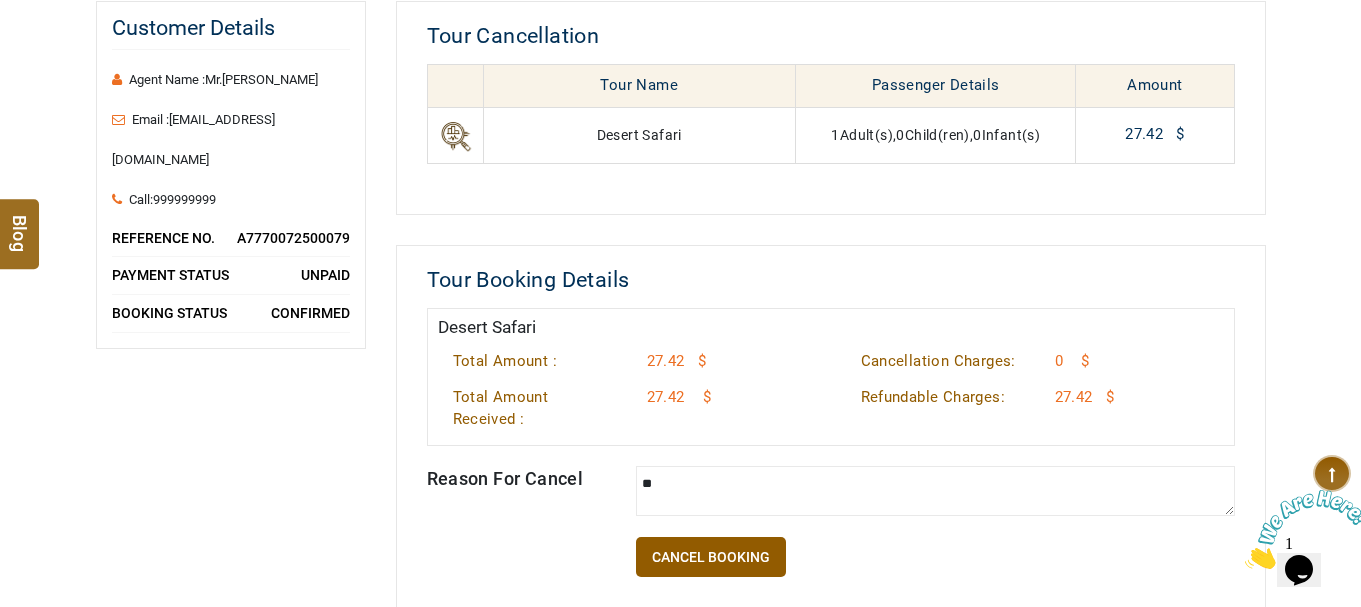 type on "*" 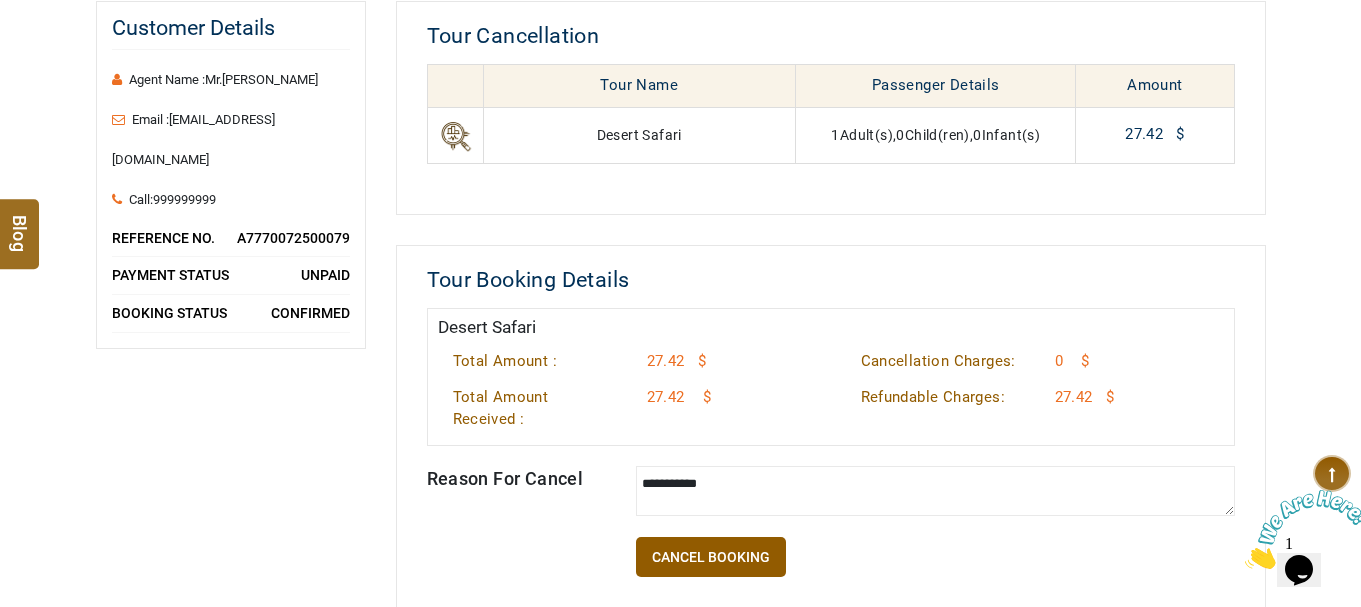 type on "**********" 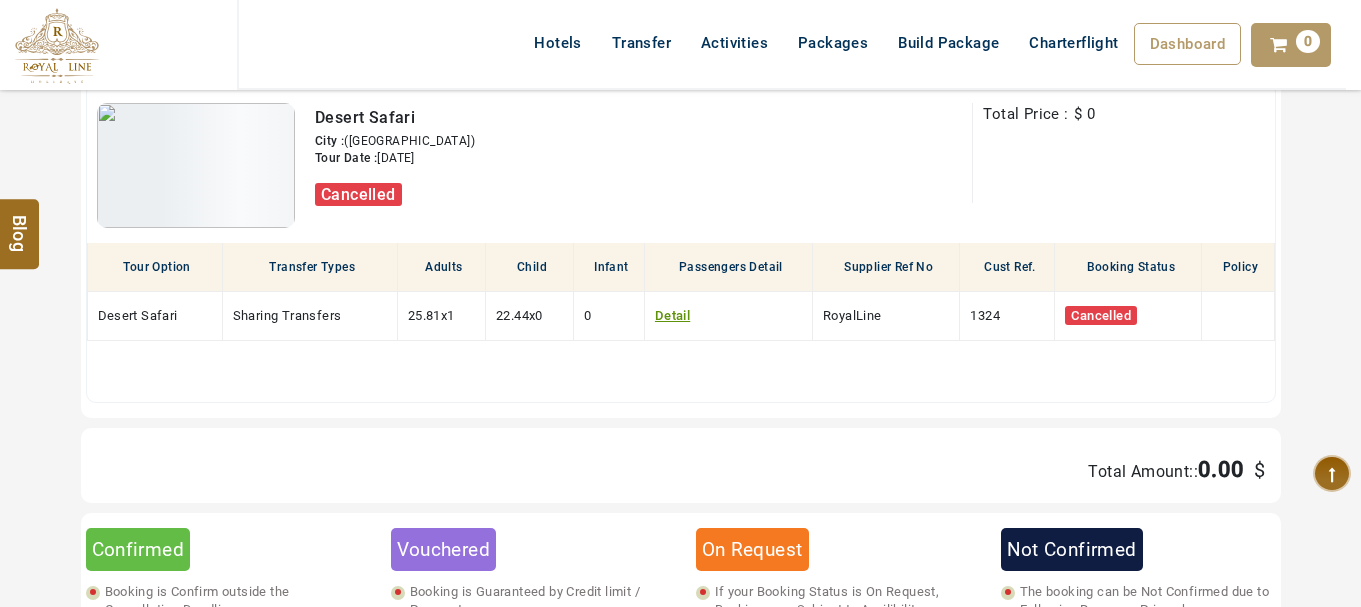 scroll, scrollTop: 965, scrollLeft: 0, axis: vertical 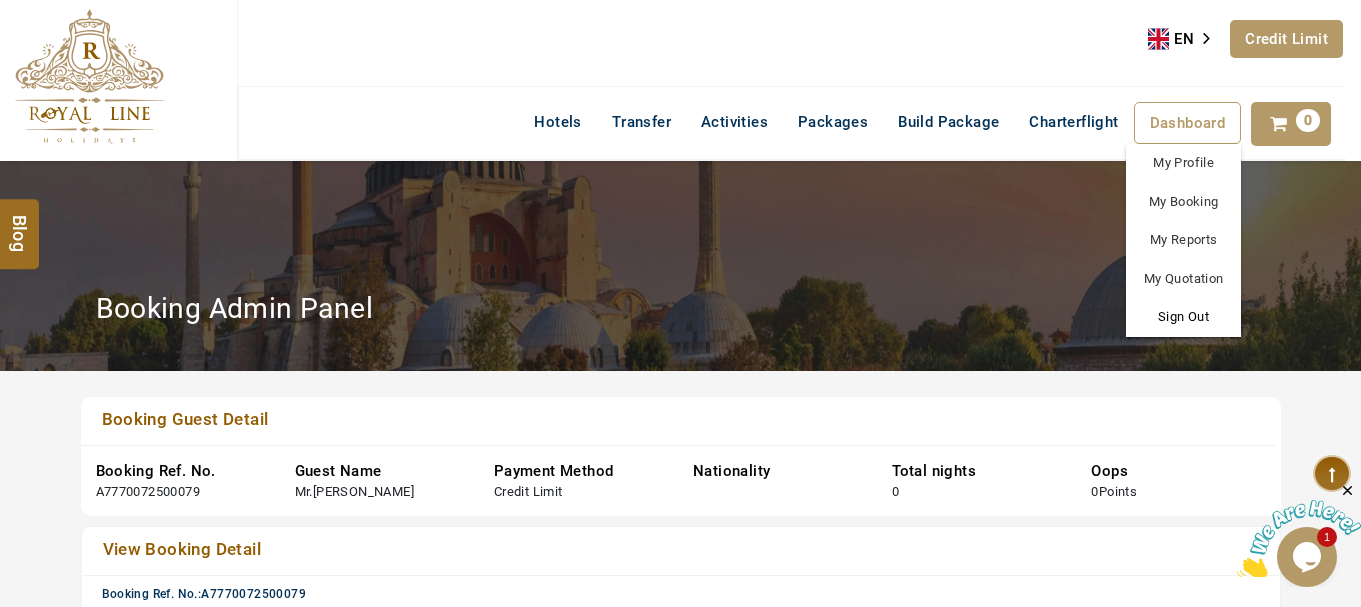 click on "Sign Out" at bounding box center (1183, 317) 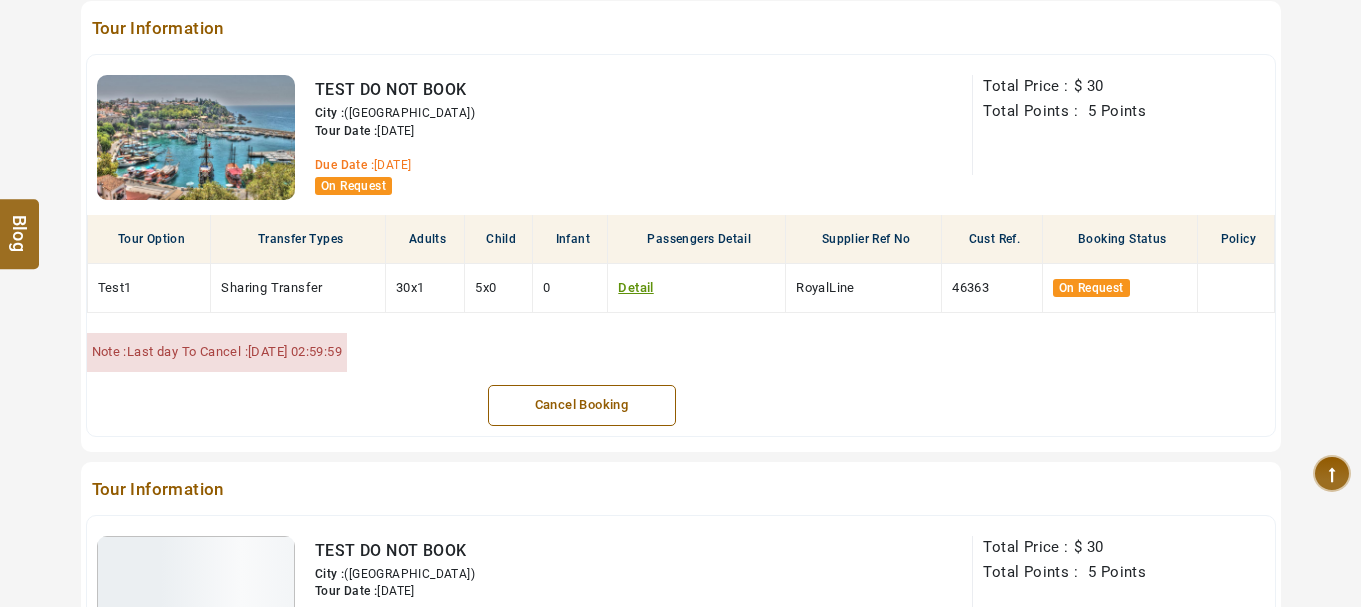 scroll, scrollTop: 900, scrollLeft: 0, axis: vertical 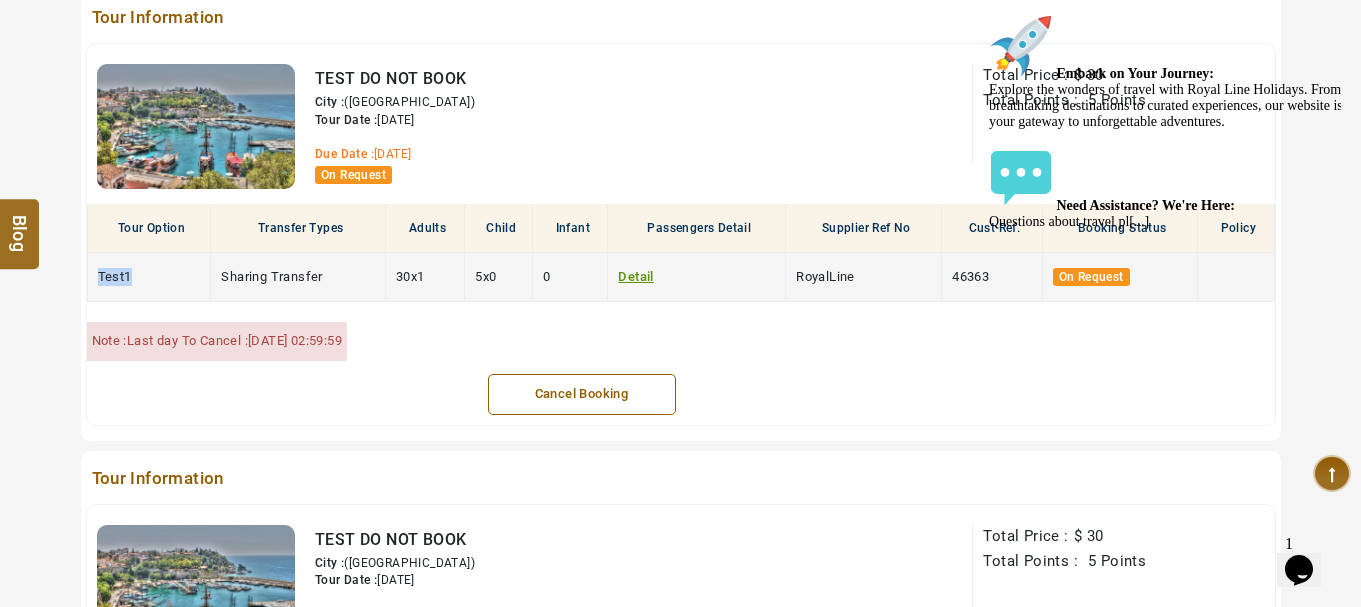 drag, startPoint x: 144, startPoint y: 275, endPoint x: 93, endPoint y: 276, distance: 51.009804 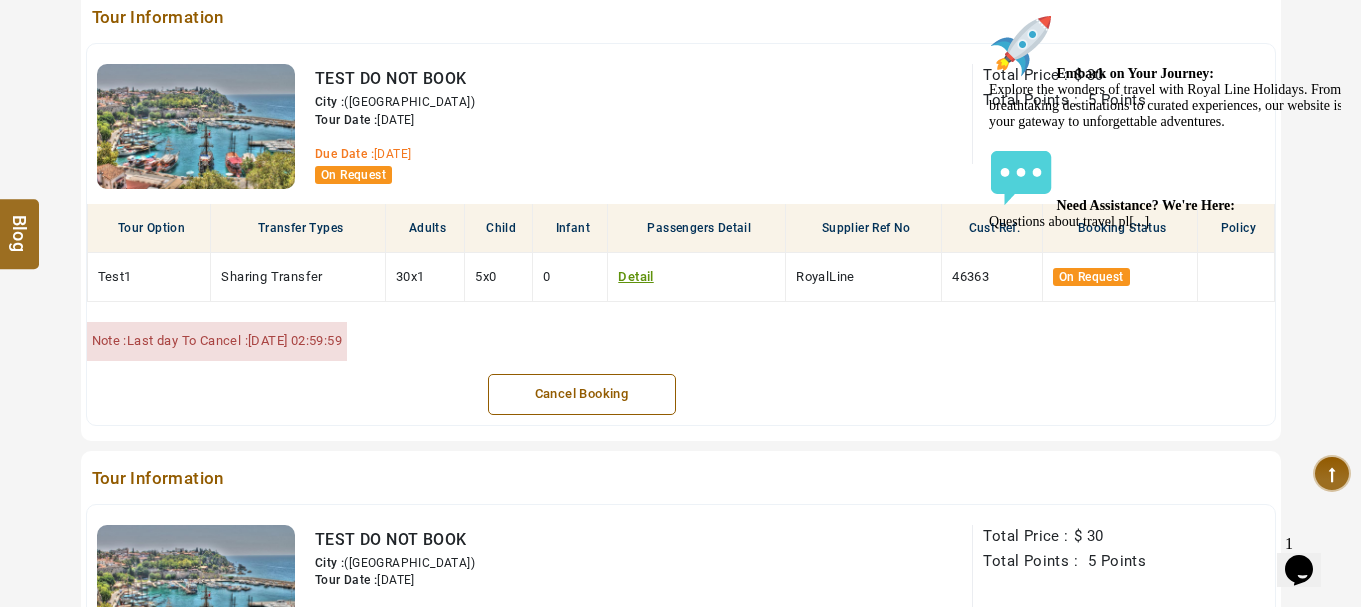 click on "View Voucher Email Voucher DownloadVoucher Cancel Booking" at bounding box center (681, 399) 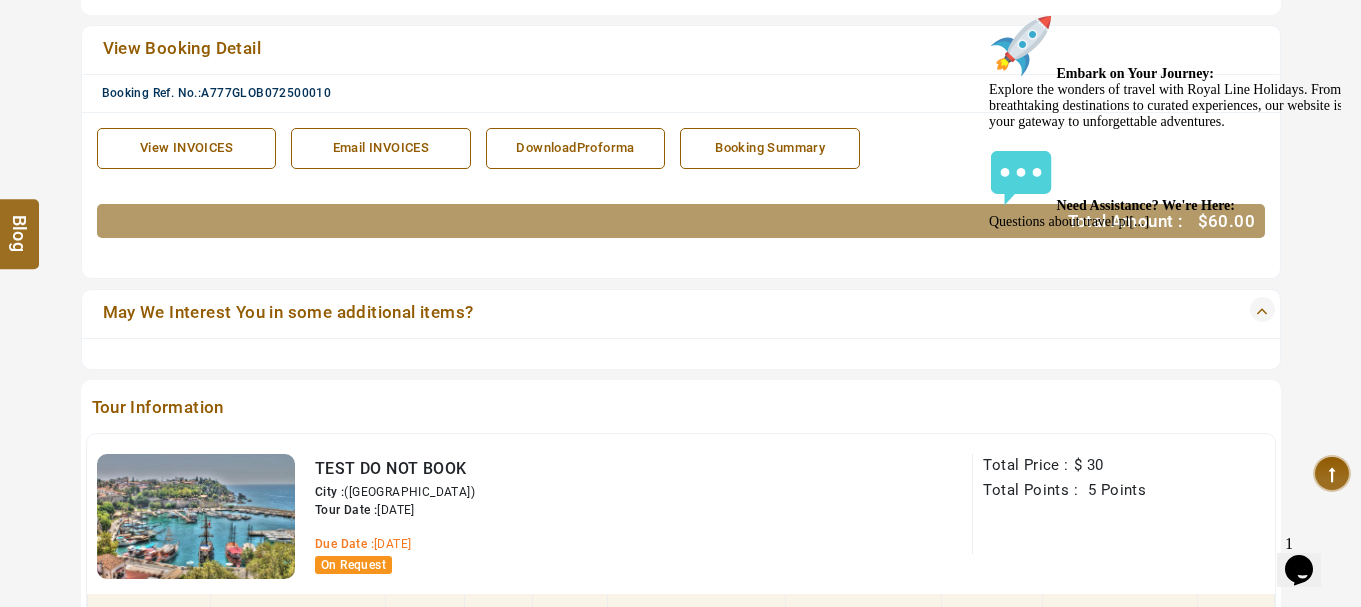 scroll, scrollTop: 500, scrollLeft: 0, axis: vertical 